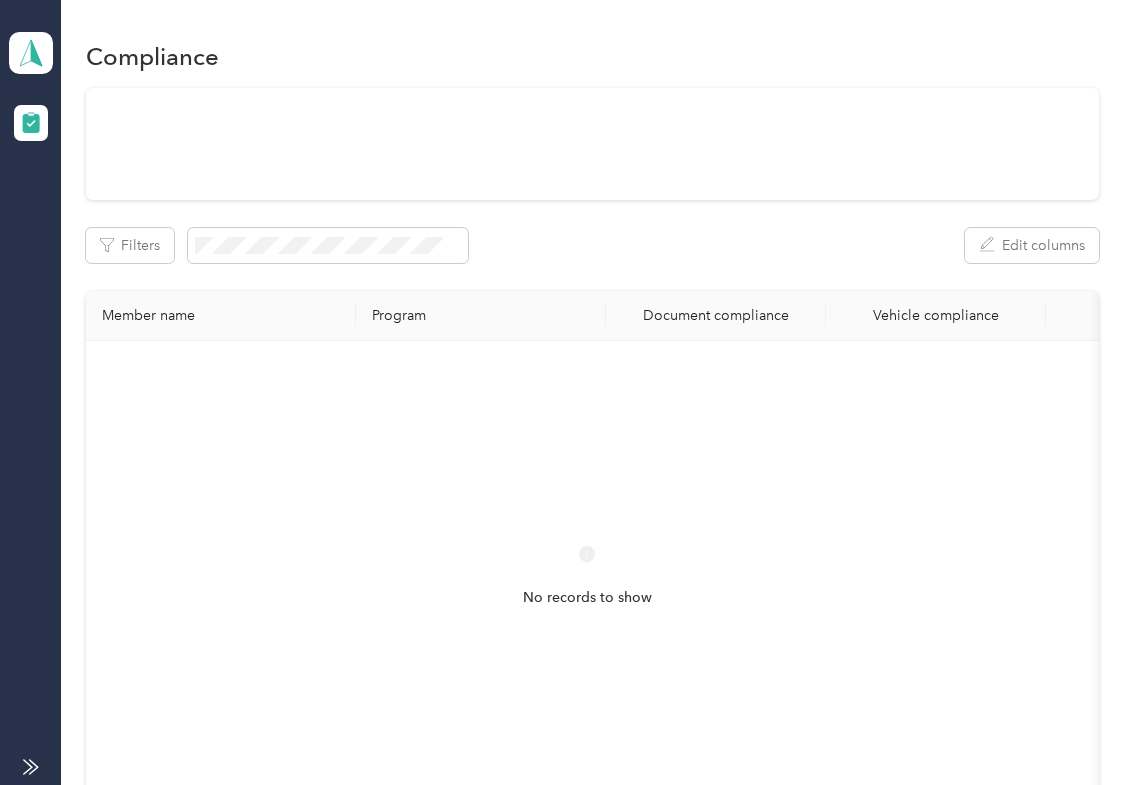 scroll, scrollTop: 0, scrollLeft: 0, axis: both 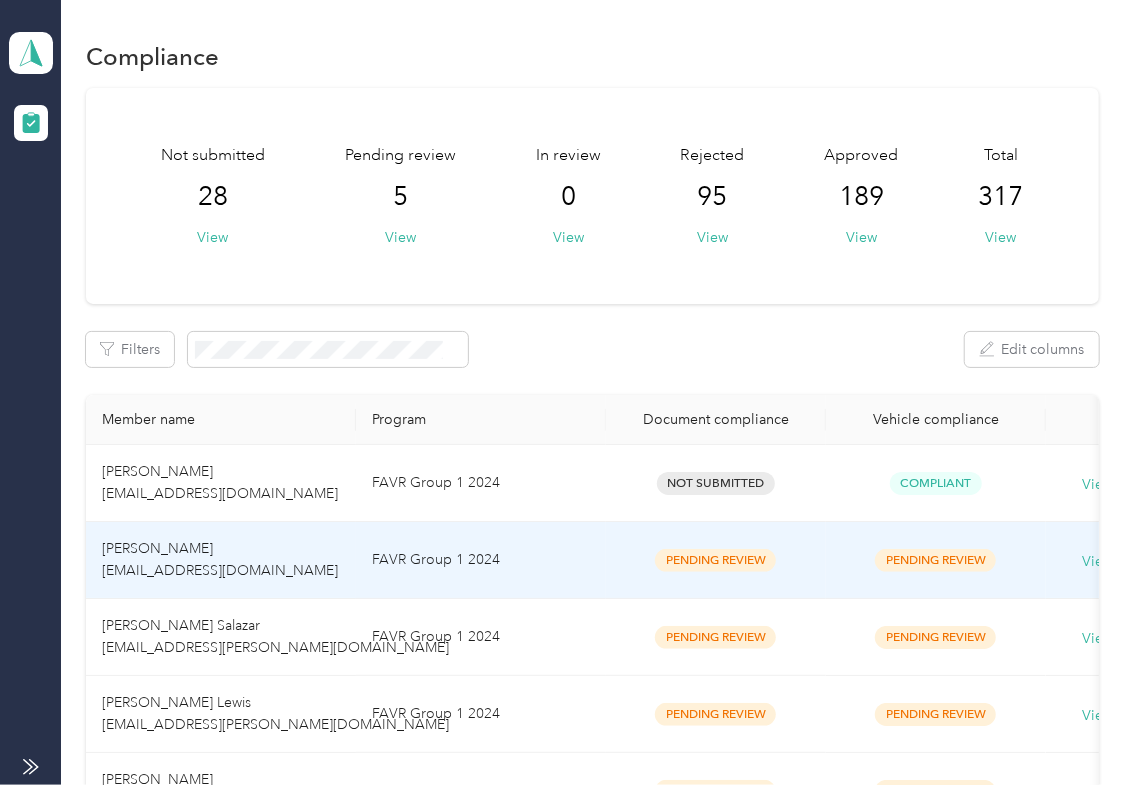 click on "Not submitted 28 View Pending review 5 View In review 0 View Rejected 95 View Approved 189 View Total 317 View Filters Edit columns Member name Program Document compliance Vehicle compliance             [PERSON_NAME]
[EMAIL_ADDRESS][DOMAIN_NAME] FAVR Group 1 2024 Not Submitted Compliant View history [PERSON_NAME]
[EMAIL_ADDRESS][DOMAIN_NAME] FAVR Group 1 2024 Pending Review Pending Review View history [PERSON_NAME] Salazar
[EMAIL_ADDRESS][PERSON_NAME][DOMAIN_NAME] FAVR Group 1 2024 Pending Review Pending Review View history [PERSON_NAME] Lewis
[EMAIL_ADDRESS][PERSON_NAME][DOMAIN_NAME] FAVR Group 1 2024 Pending Review Pending Review View history [PERSON_NAME]
[EMAIL_ADDRESS][DOMAIN_NAME] FAVR Group 1 2024 Pending Review Pending Review View history [PERSON_NAME]. King
[EMAIL_ADDRESS][PERSON_NAME][DOMAIN_NAME] FAVR Group 1 2024 Pending Review Compliant View history [PERSON_NAME]
[EMAIL_ADDRESS][DOMAIN_NAME] FAVR Group 1 2024 Compliant Compliant View history [PERSON_NAME]
[EMAIL_ADDRESS][DOMAIN_NAME] FAVR Group 1 2024 Compliant Compliant View history FAVR Group 1 2024 1 2 3" at bounding box center [592, 1261] 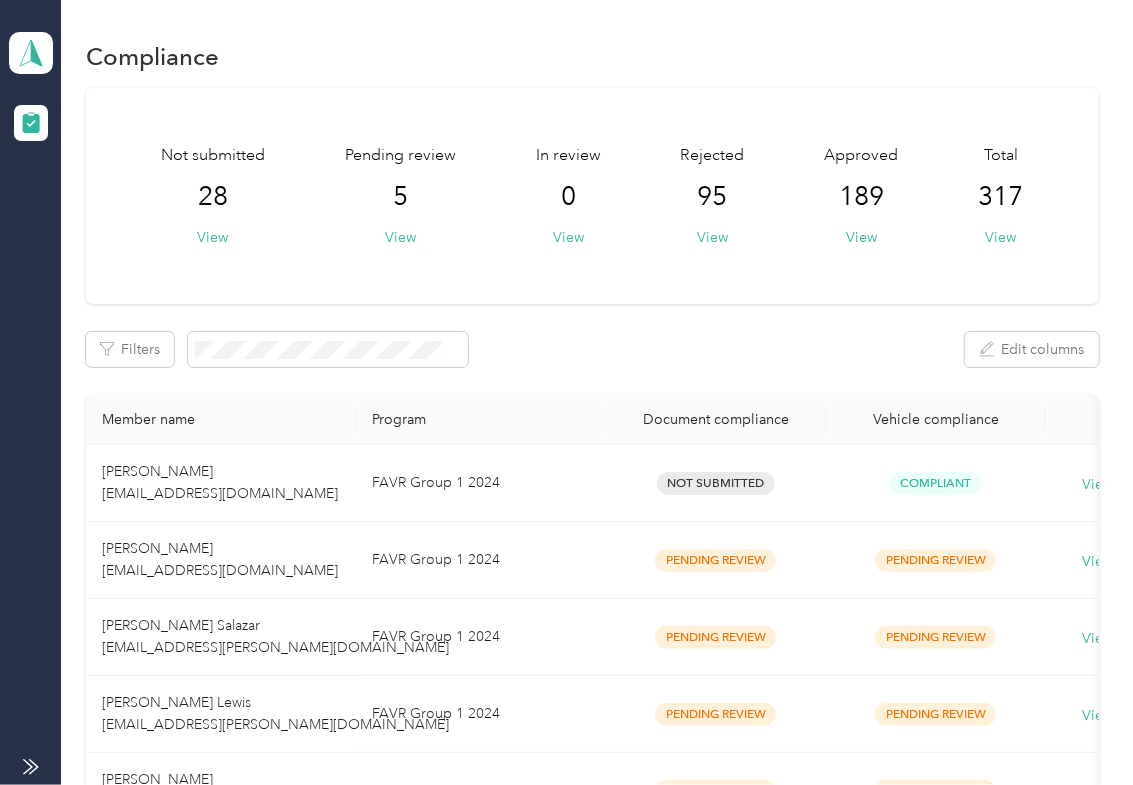 drag, startPoint x: 393, startPoint y: 230, endPoint x: 54, endPoint y: 302, distance: 346.56168 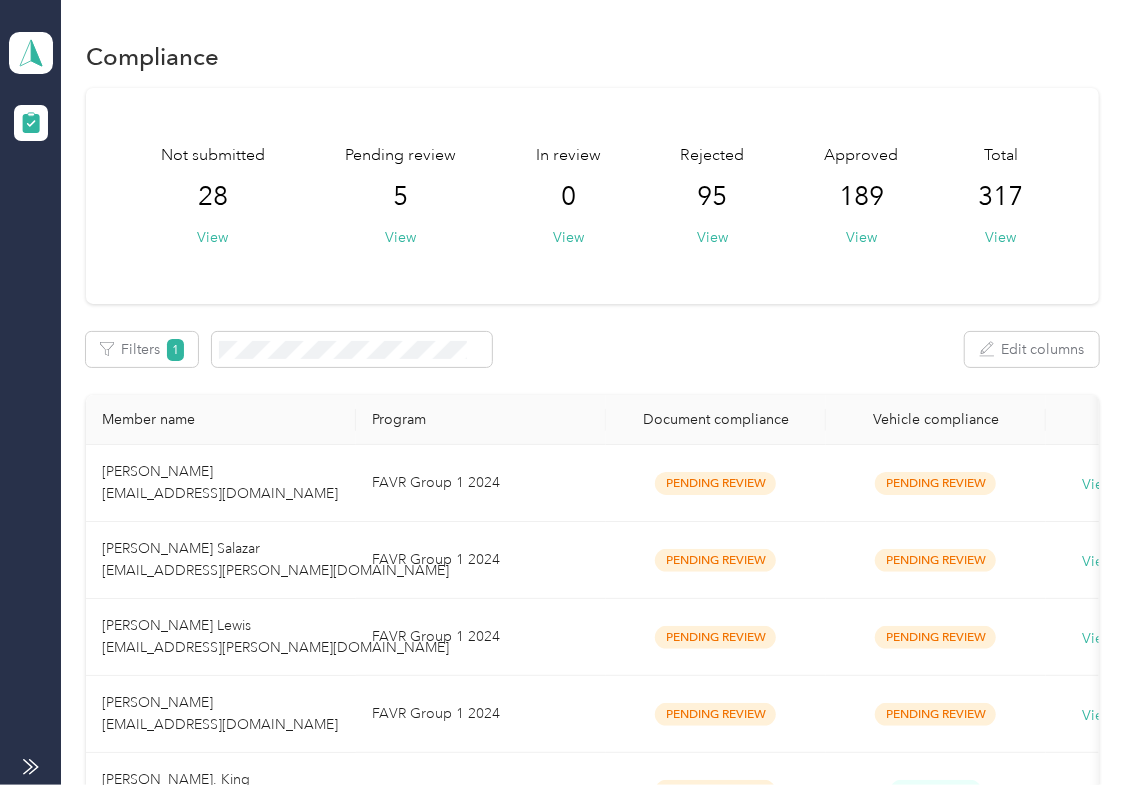 drag, startPoint x: 721, startPoint y: 368, endPoint x: 530, endPoint y: 489, distance: 226.10175 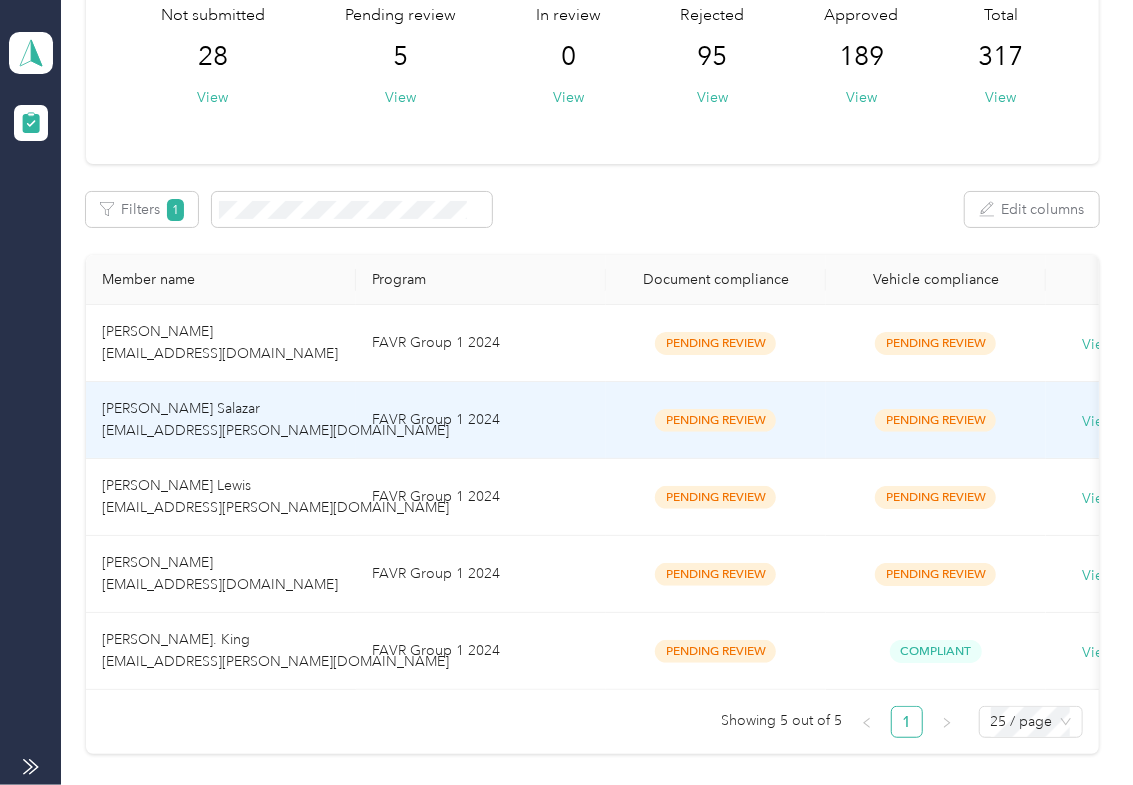 scroll, scrollTop: 337, scrollLeft: 0, axis: vertical 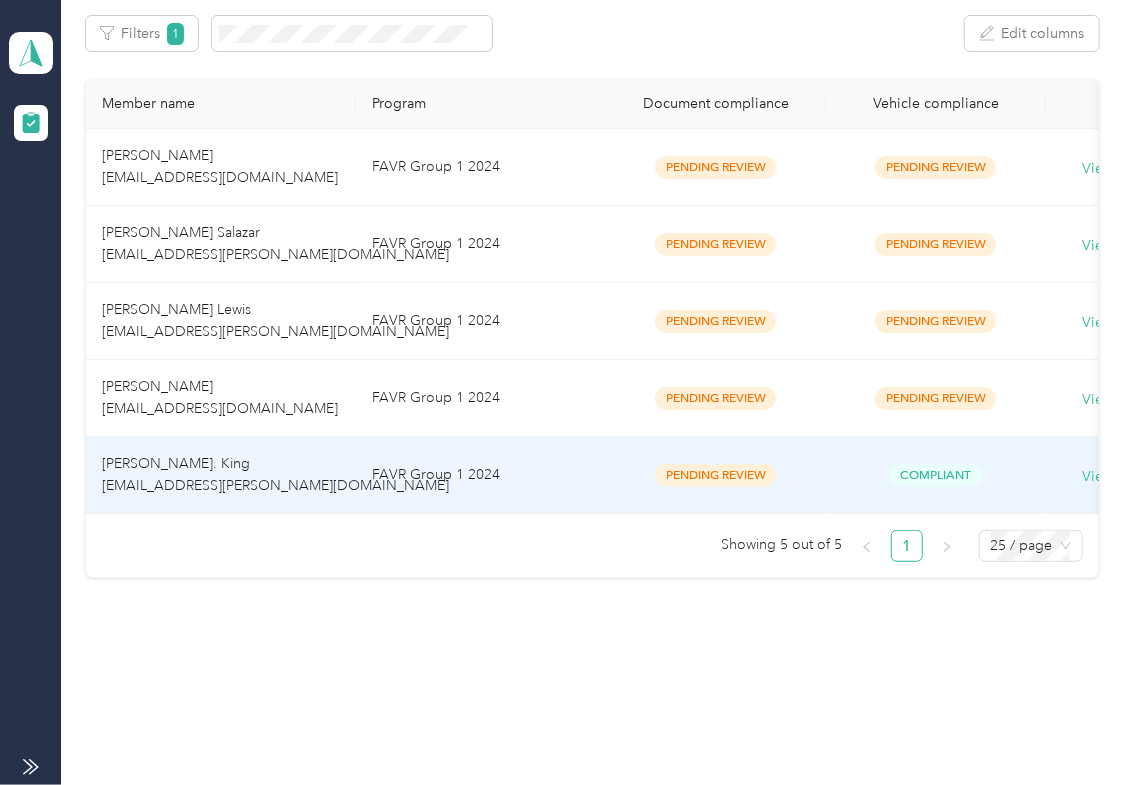 click on "[PERSON_NAME]. King
[EMAIL_ADDRESS][PERSON_NAME][DOMAIN_NAME]" at bounding box center [275, 474] 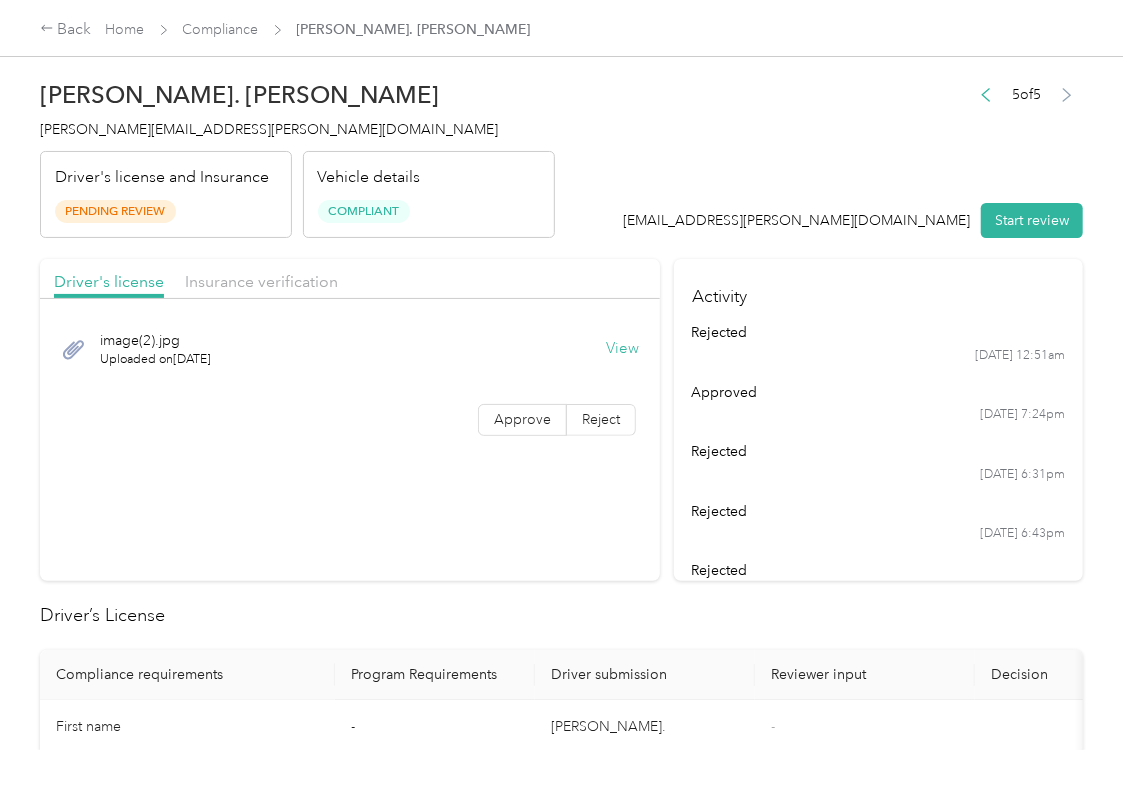 click on "View" at bounding box center (622, 349) 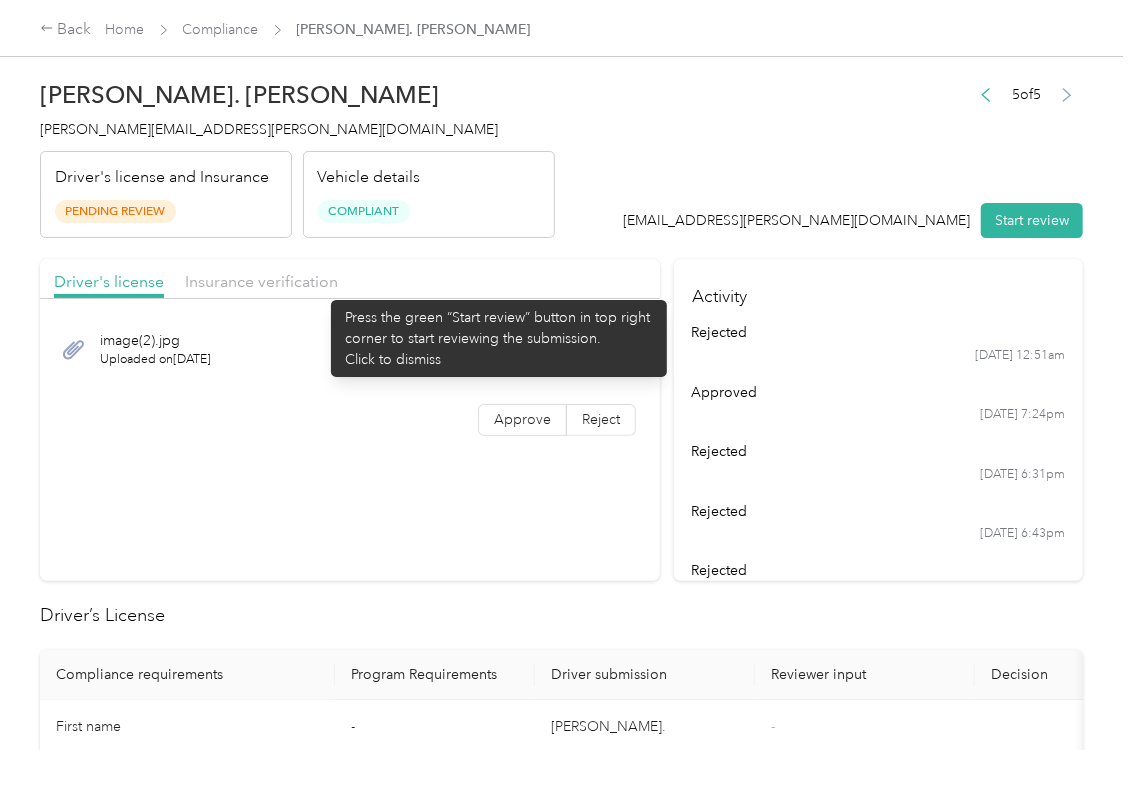 click on "Insurance verification" at bounding box center (261, 282) 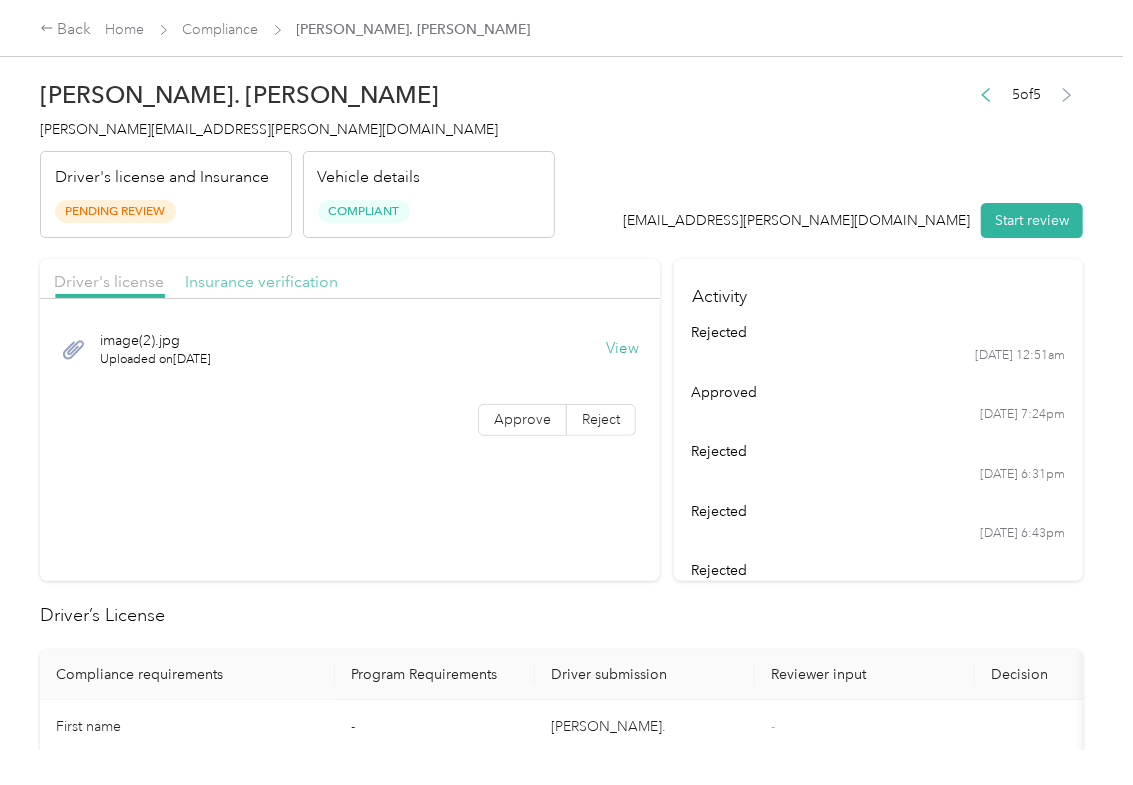 click on "Insurance verification" at bounding box center (261, 281) 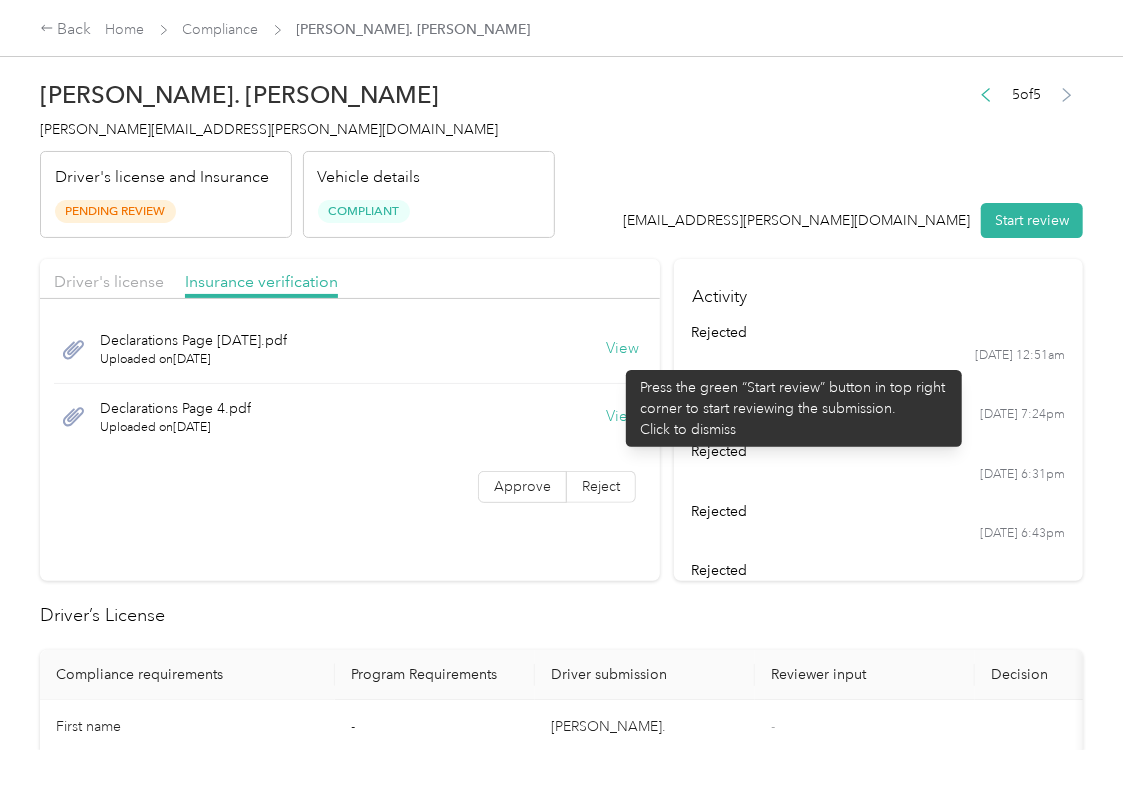 click on "View" at bounding box center [622, 349] 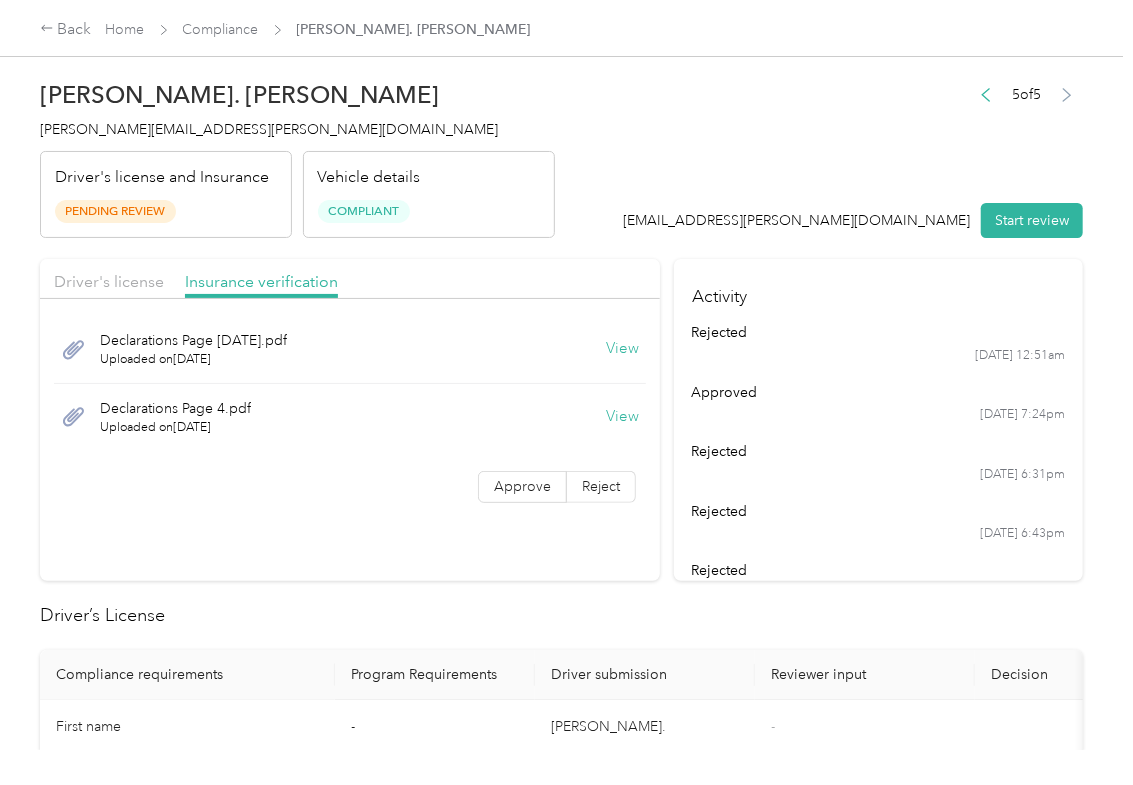 click on "View" at bounding box center [622, 417] 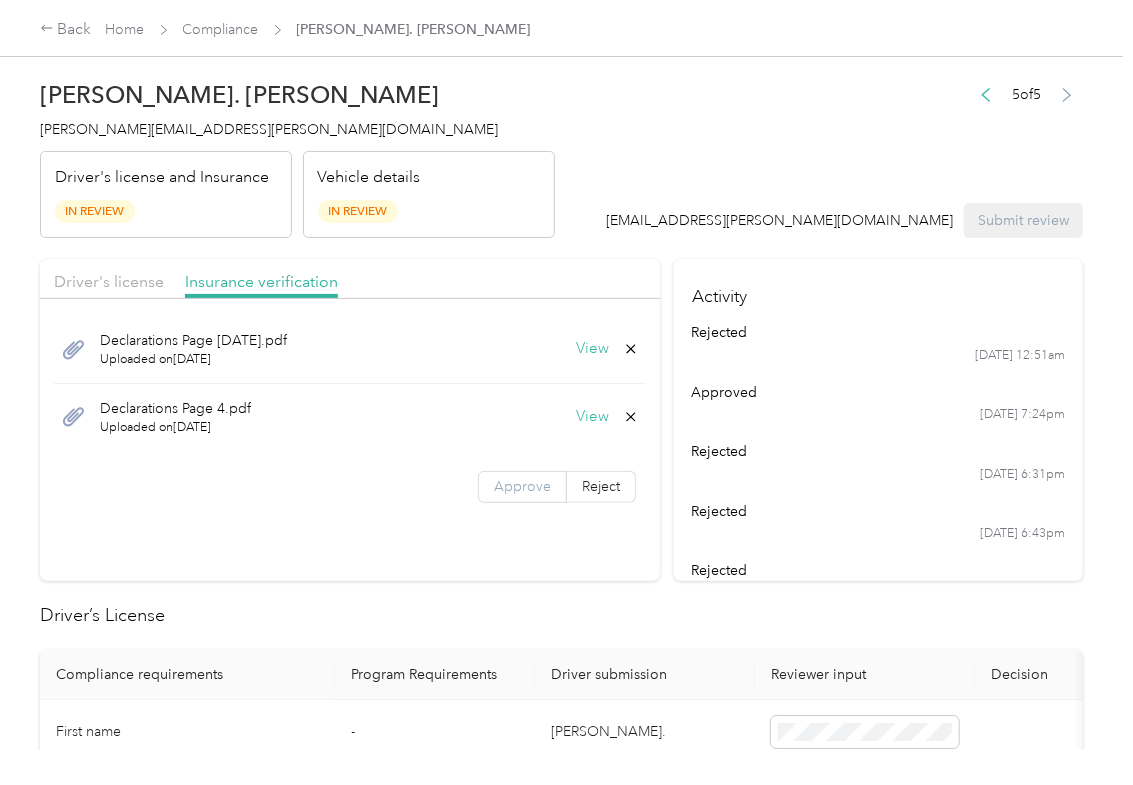 click on "Approve" at bounding box center (522, 487) 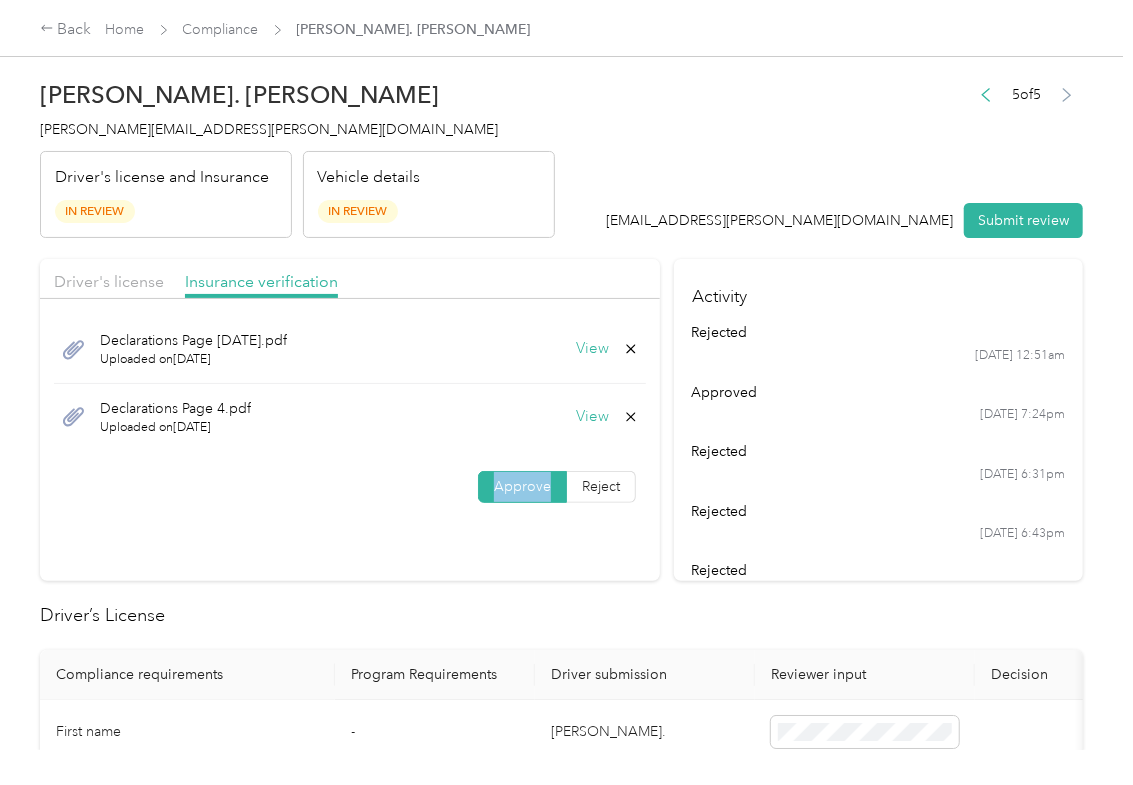 click on "Approve" at bounding box center (522, 487) 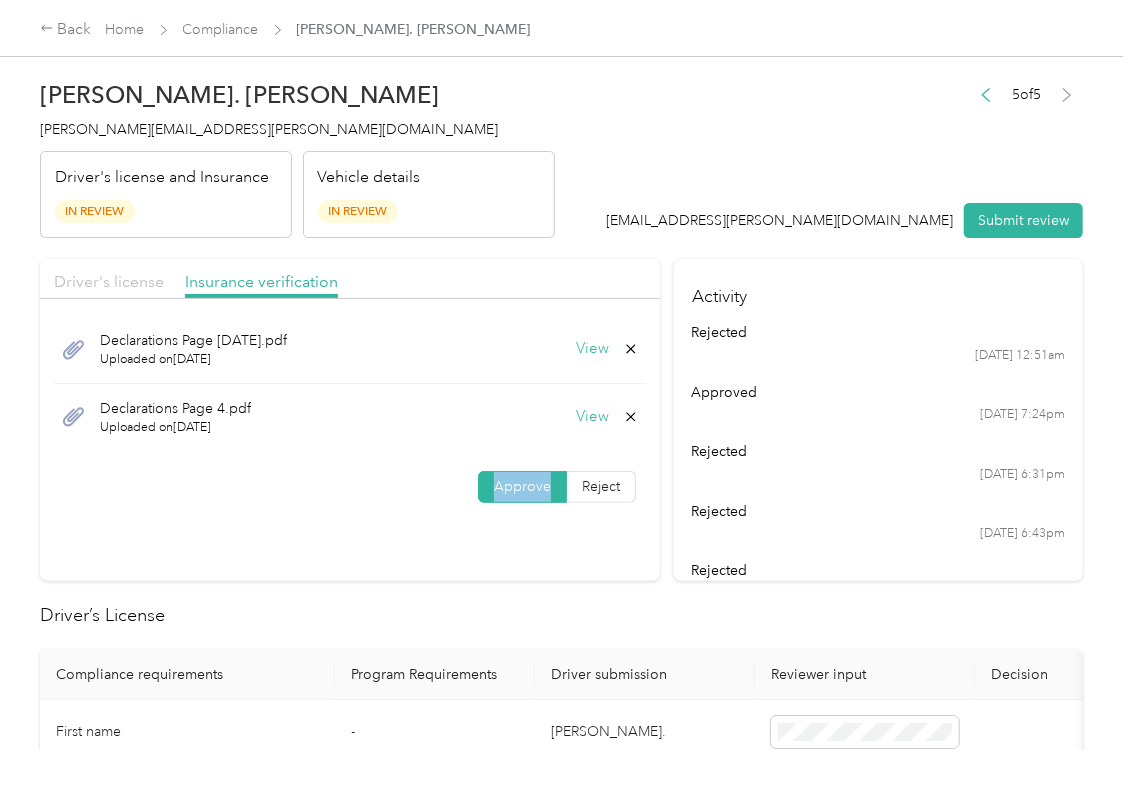 click on "Driver's license" at bounding box center [109, 281] 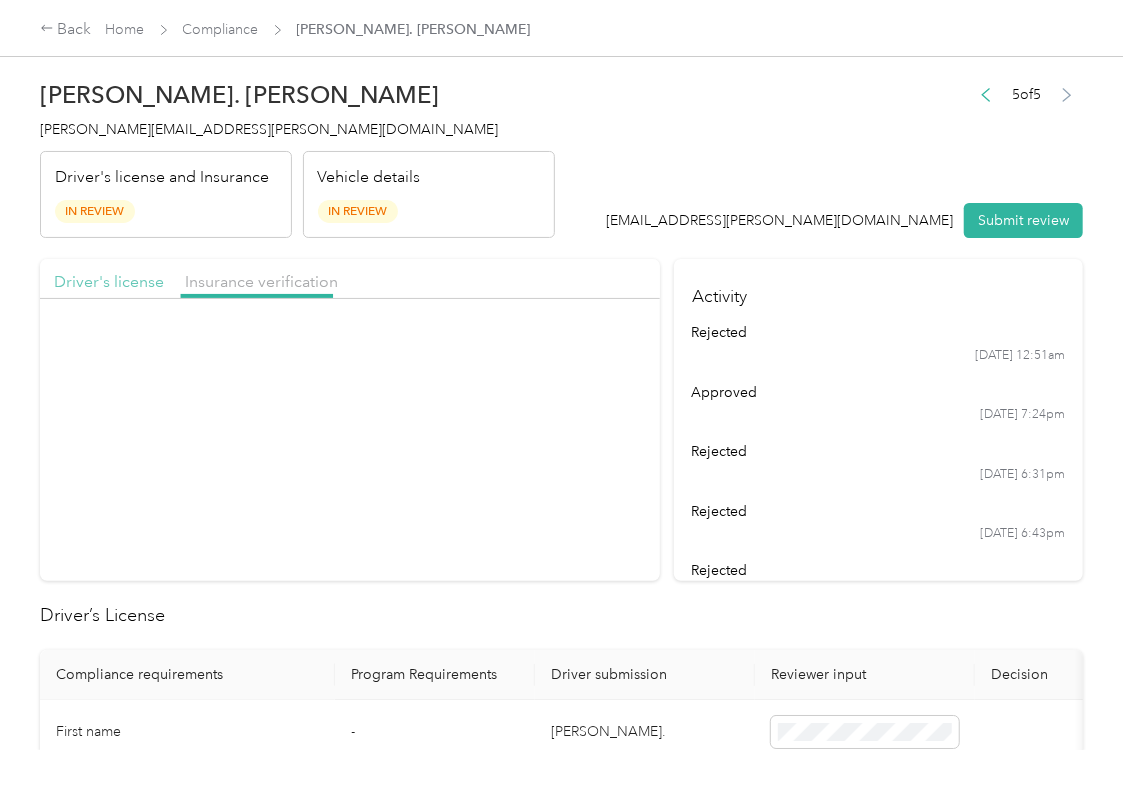 click on "Driver's license" at bounding box center [109, 281] 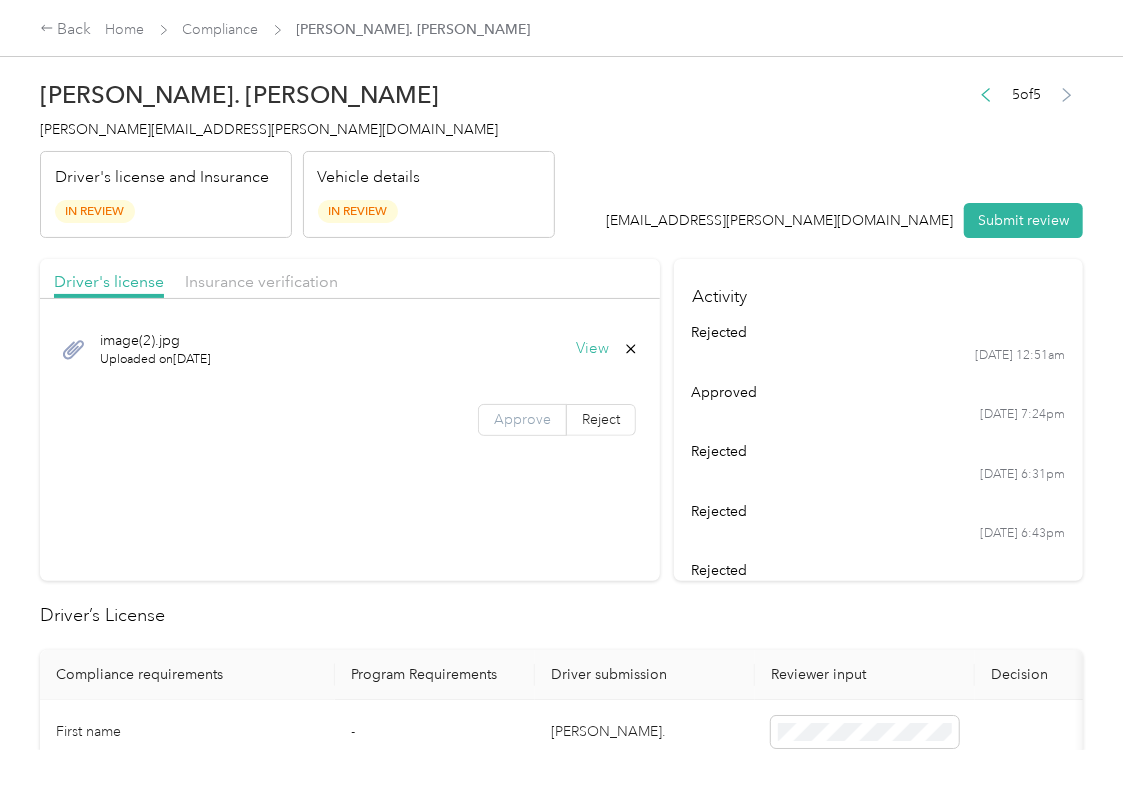 click on "Approve" at bounding box center (522, 420) 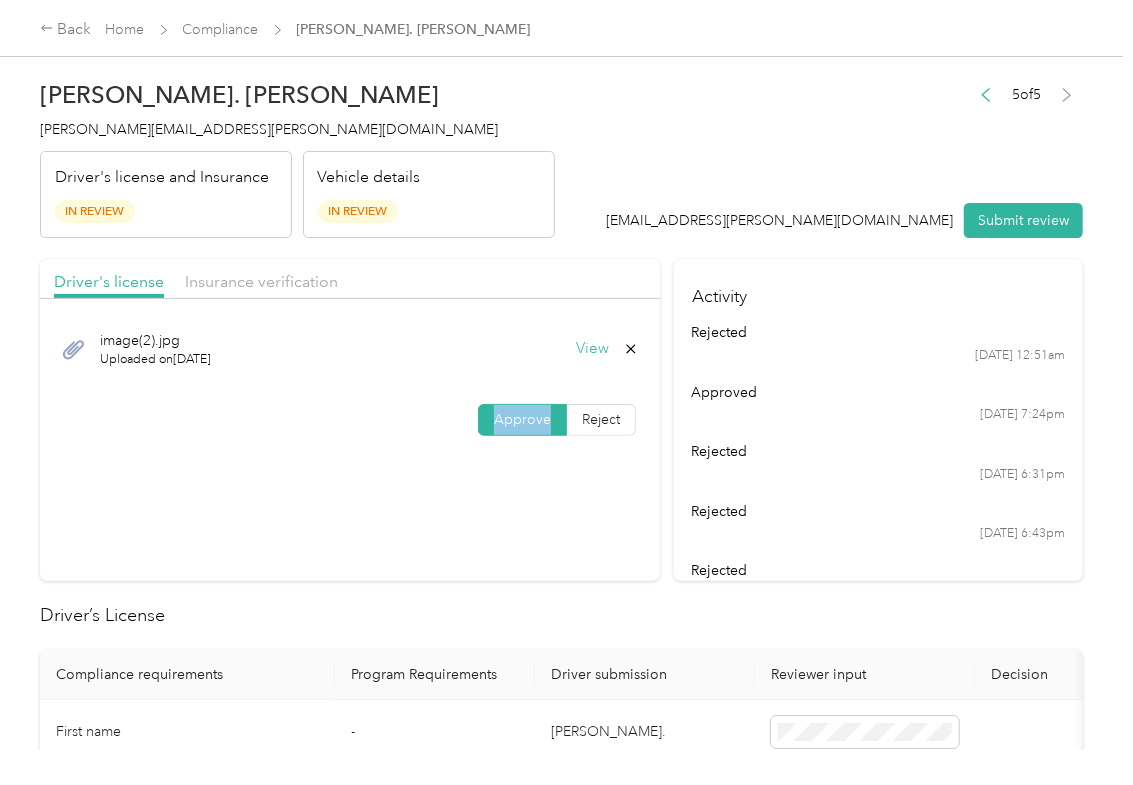 click on "Approve" at bounding box center (522, 420) 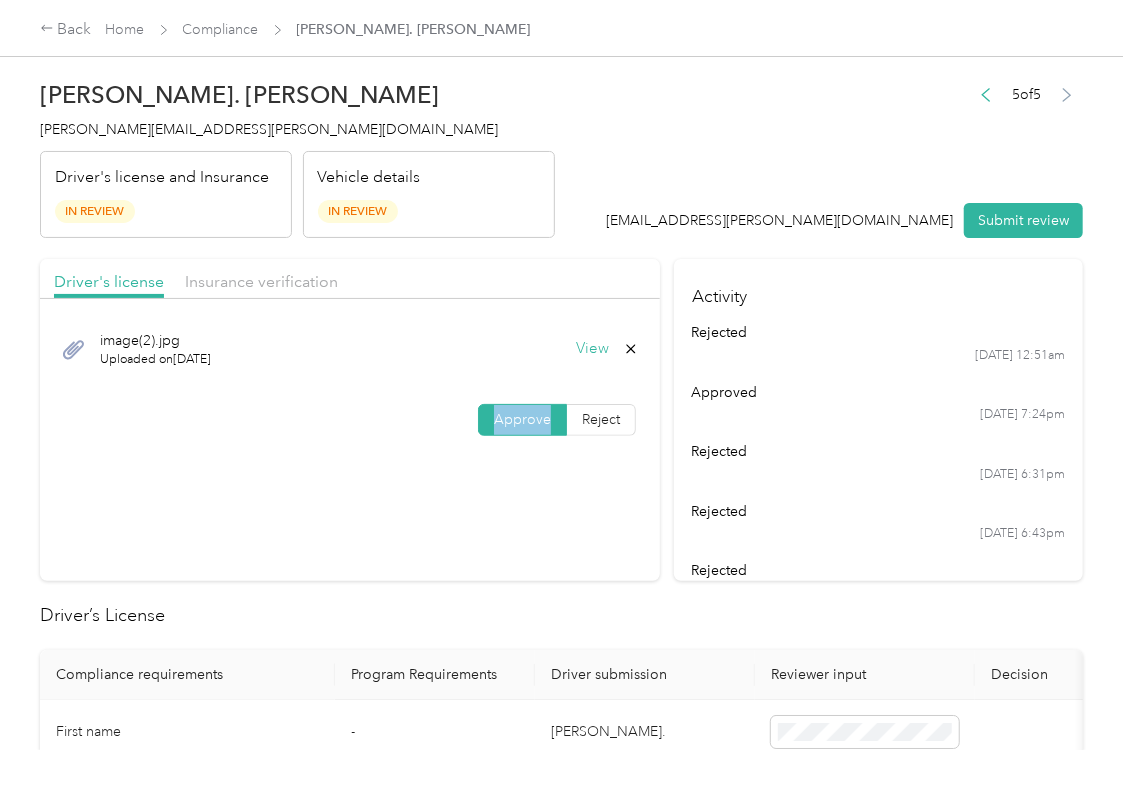 drag, startPoint x: 453, startPoint y: 605, endPoint x: 512, endPoint y: 448, distance: 167.72 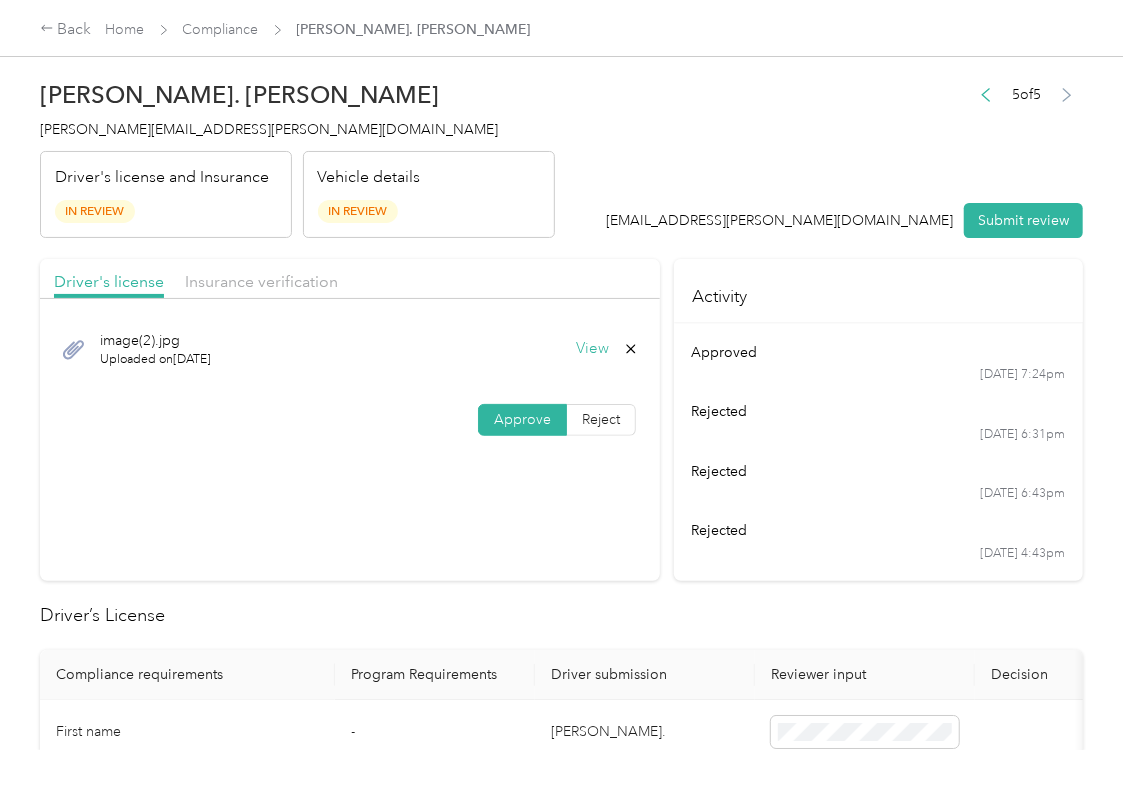 scroll, scrollTop: 45, scrollLeft: 0, axis: vertical 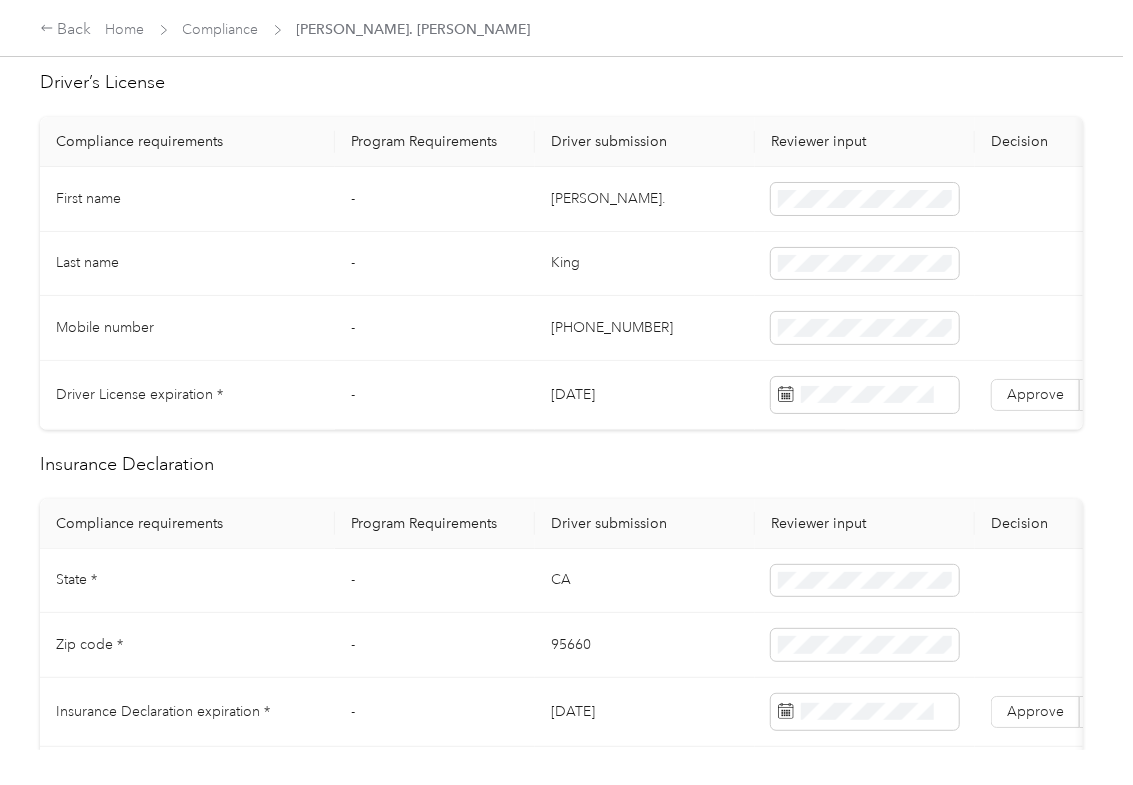 click on "[DATE]" at bounding box center [645, 395] 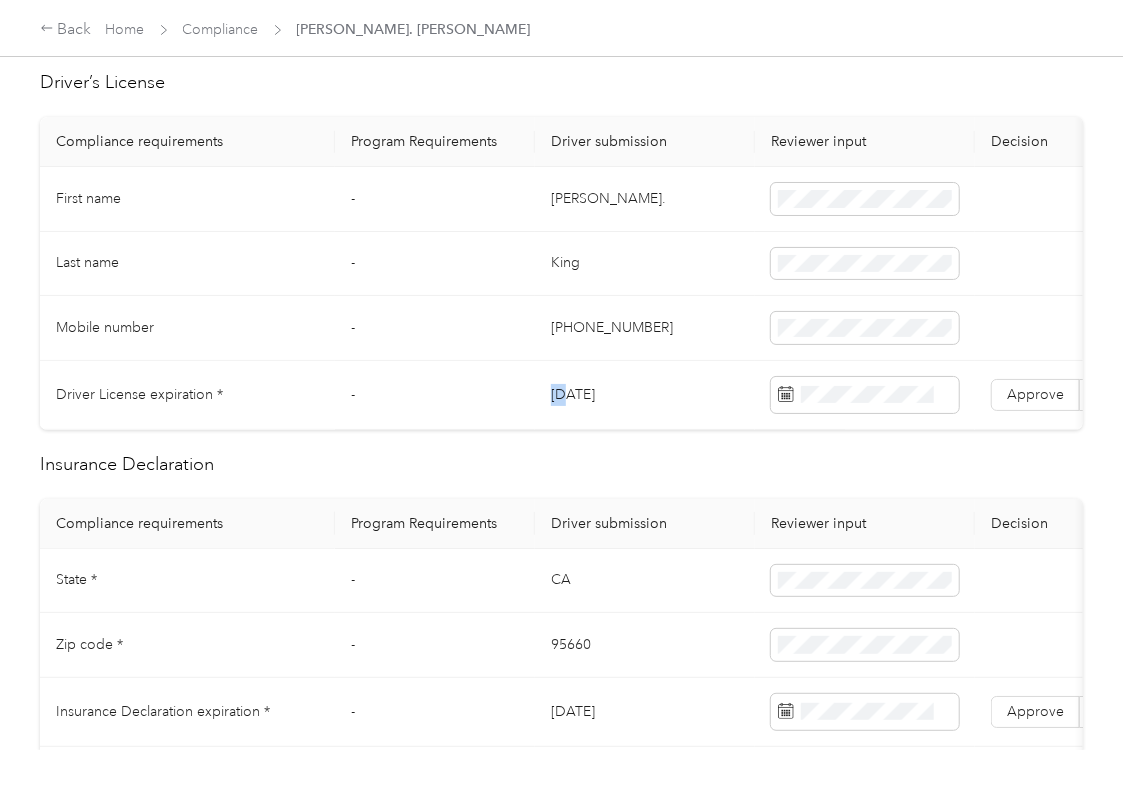 click on "[DATE]" at bounding box center (645, 395) 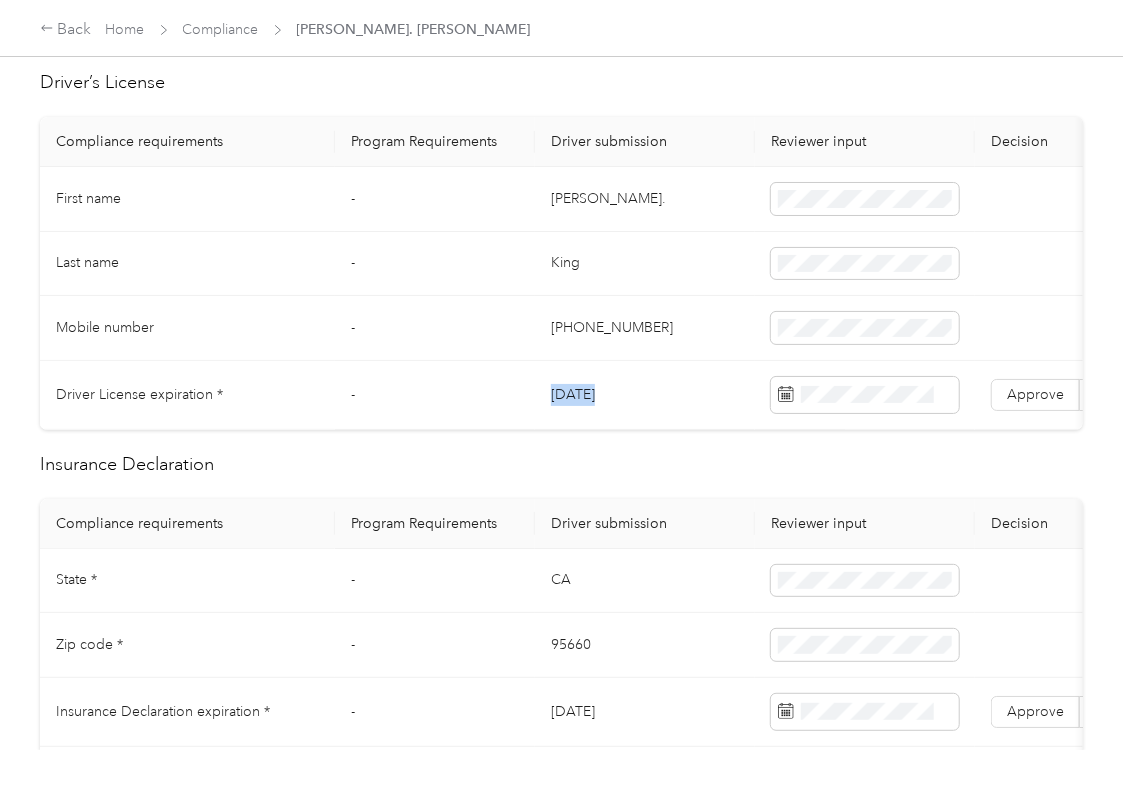 click on "[DATE]" at bounding box center (645, 395) 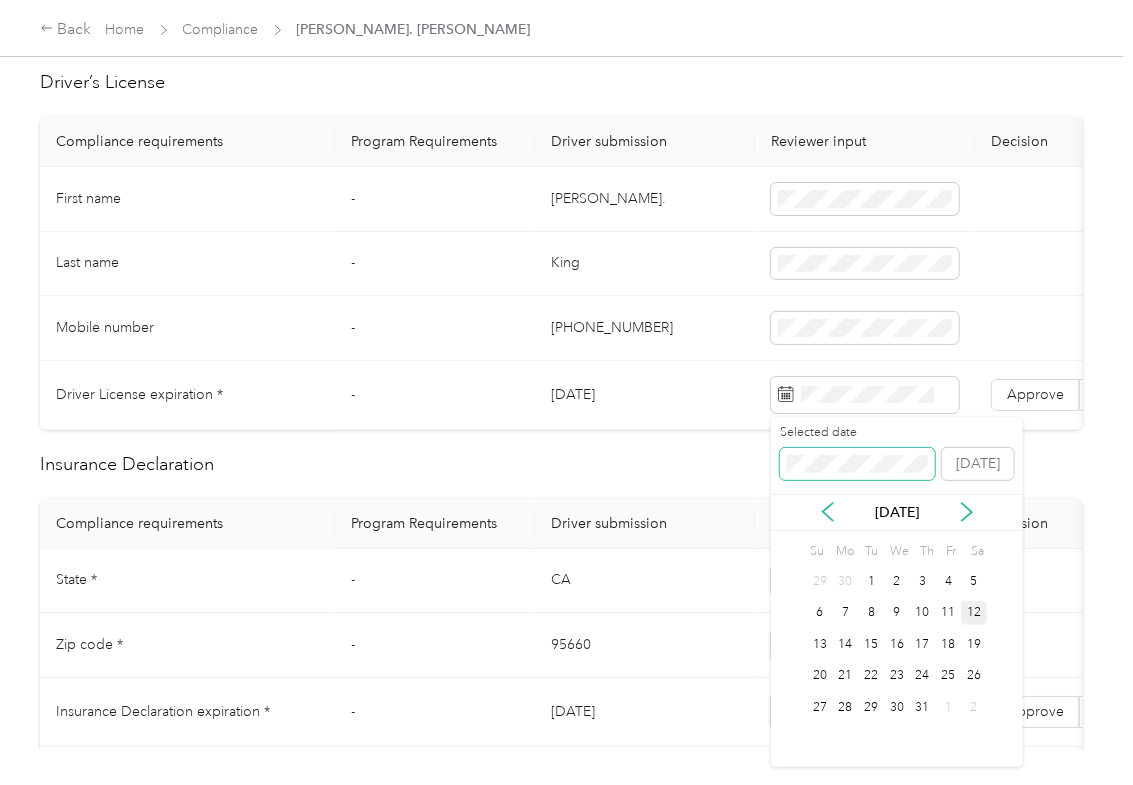 click at bounding box center (857, 464) 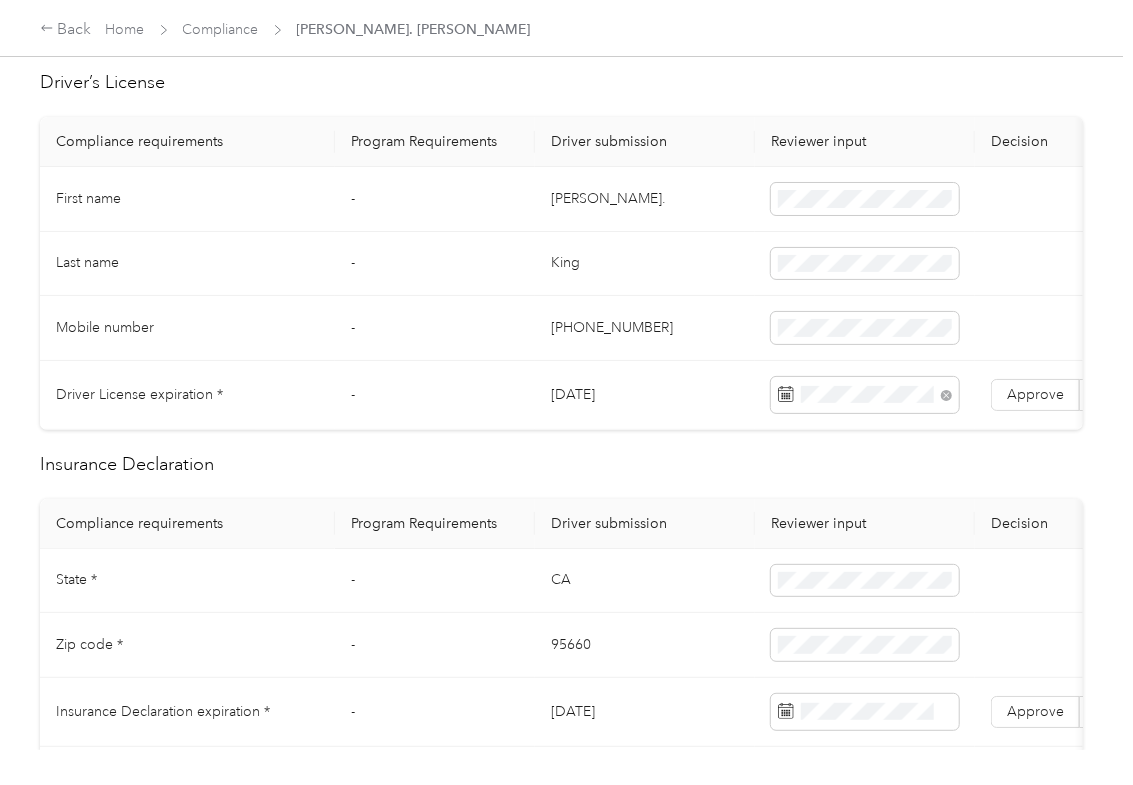 click on "Insurance Declaration" at bounding box center (561, 464) 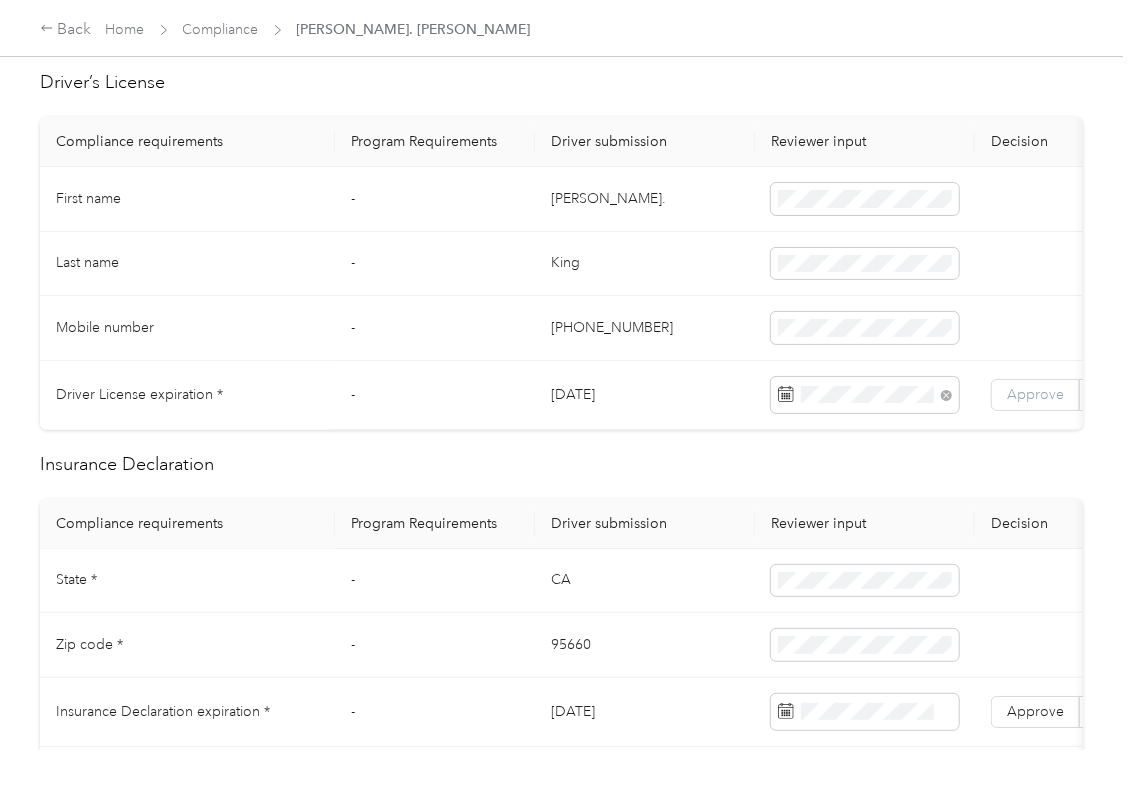 click on "Approve" at bounding box center (1035, 394) 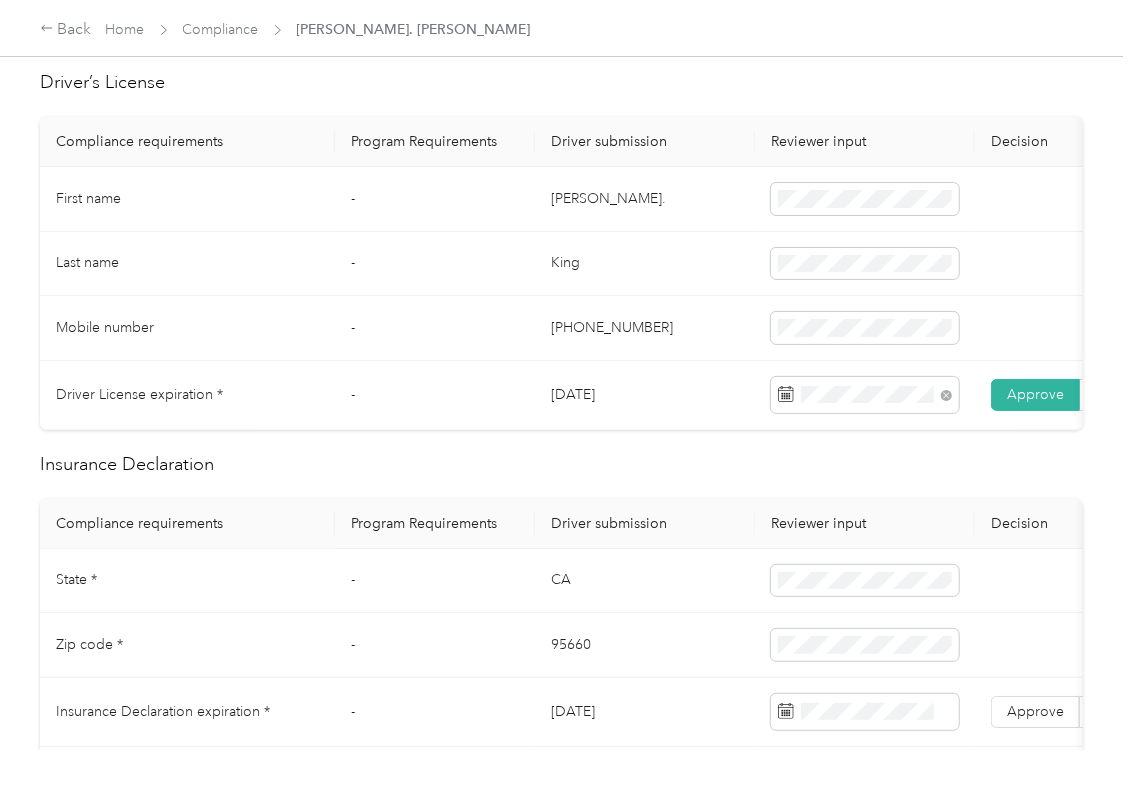 scroll, scrollTop: 0, scrollLeft: 54, axis: horizontal 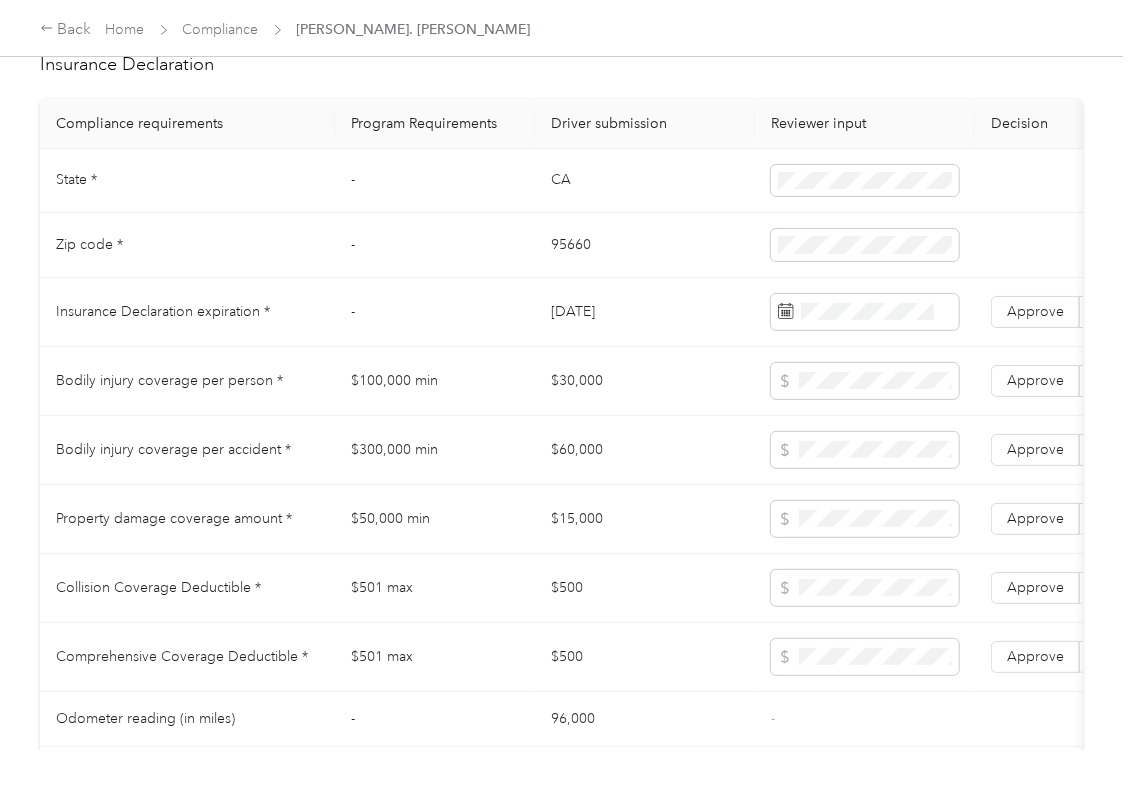 click on "CA" at bounding box center [645, 181] 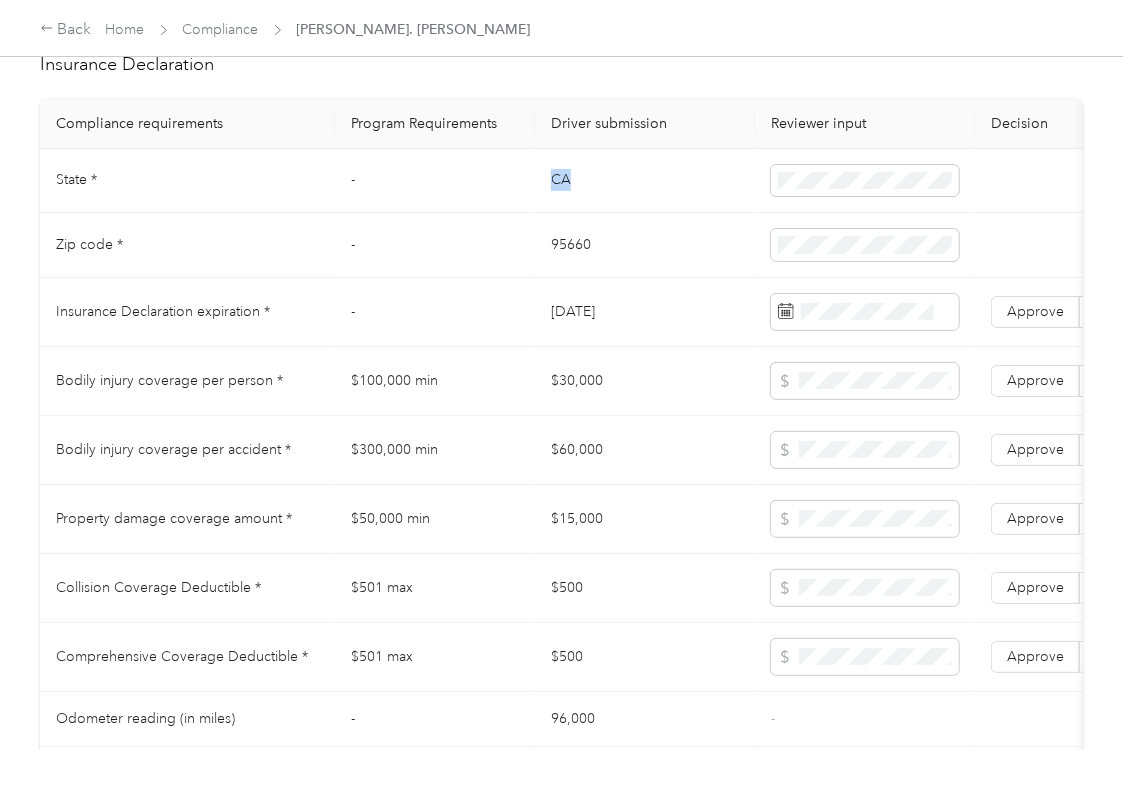 click on "CA" at bounding box center [645, 181] 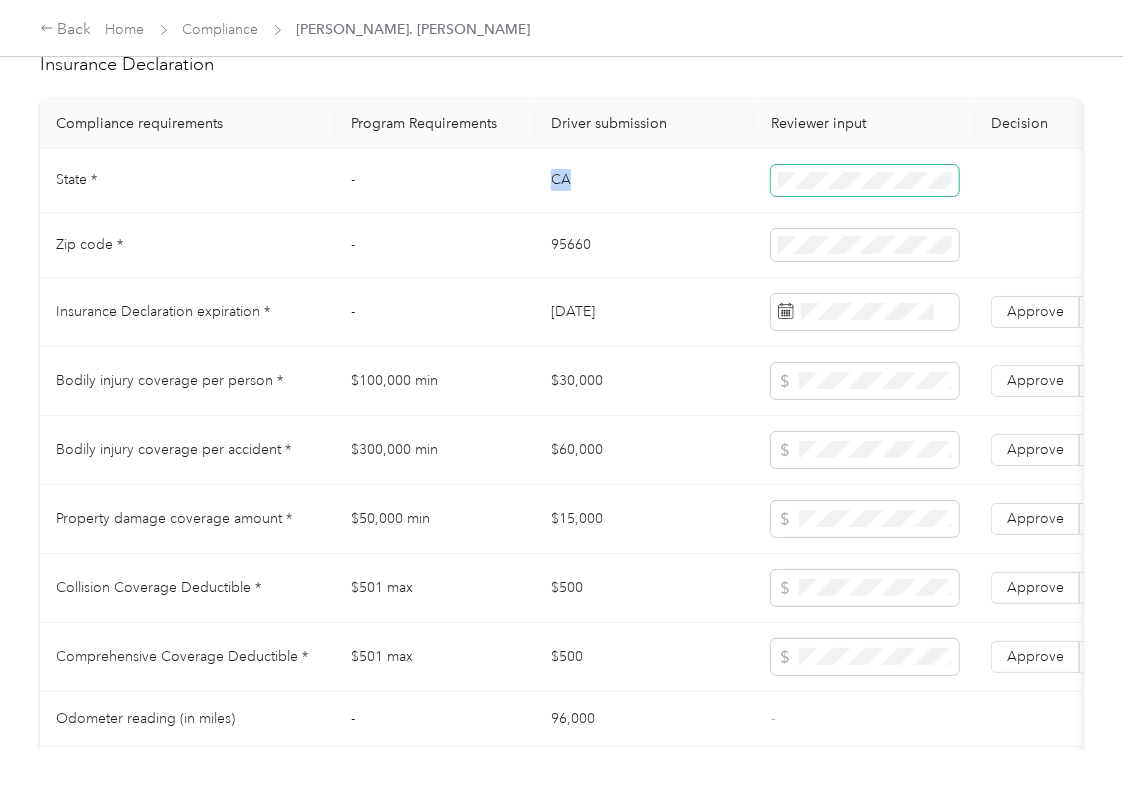 copy on "CA" 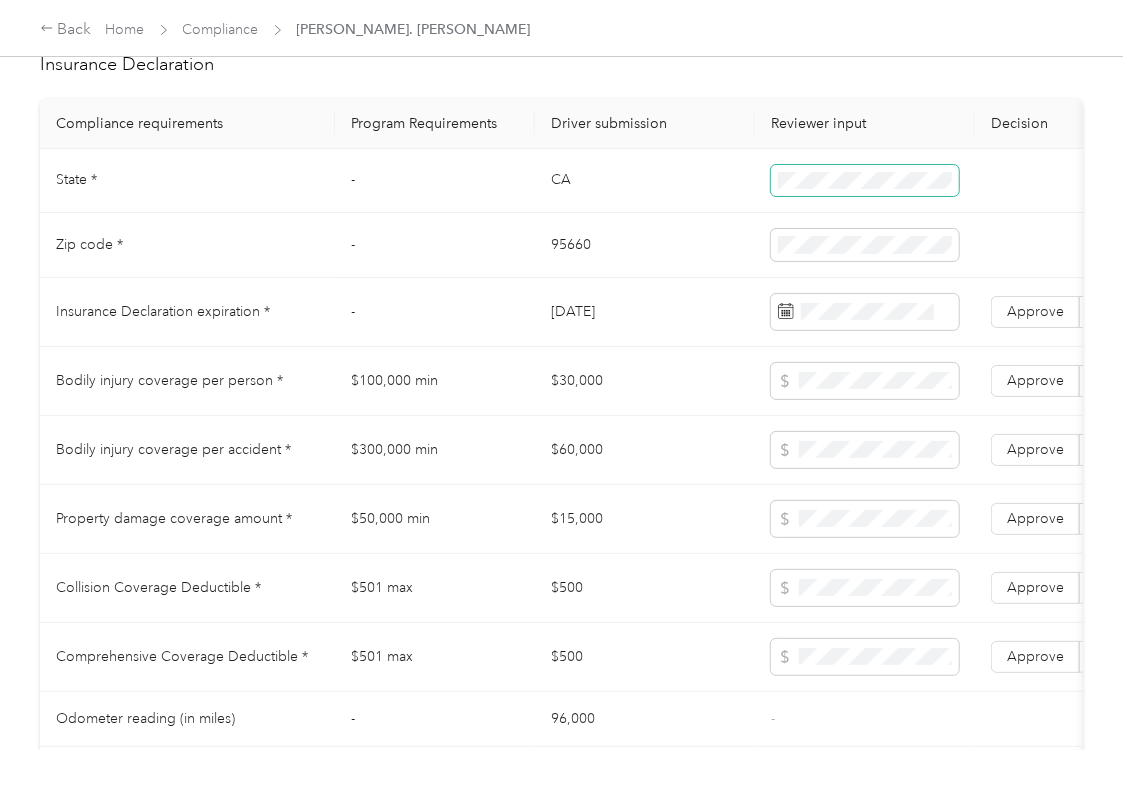 click at bounding box center [865, 181] 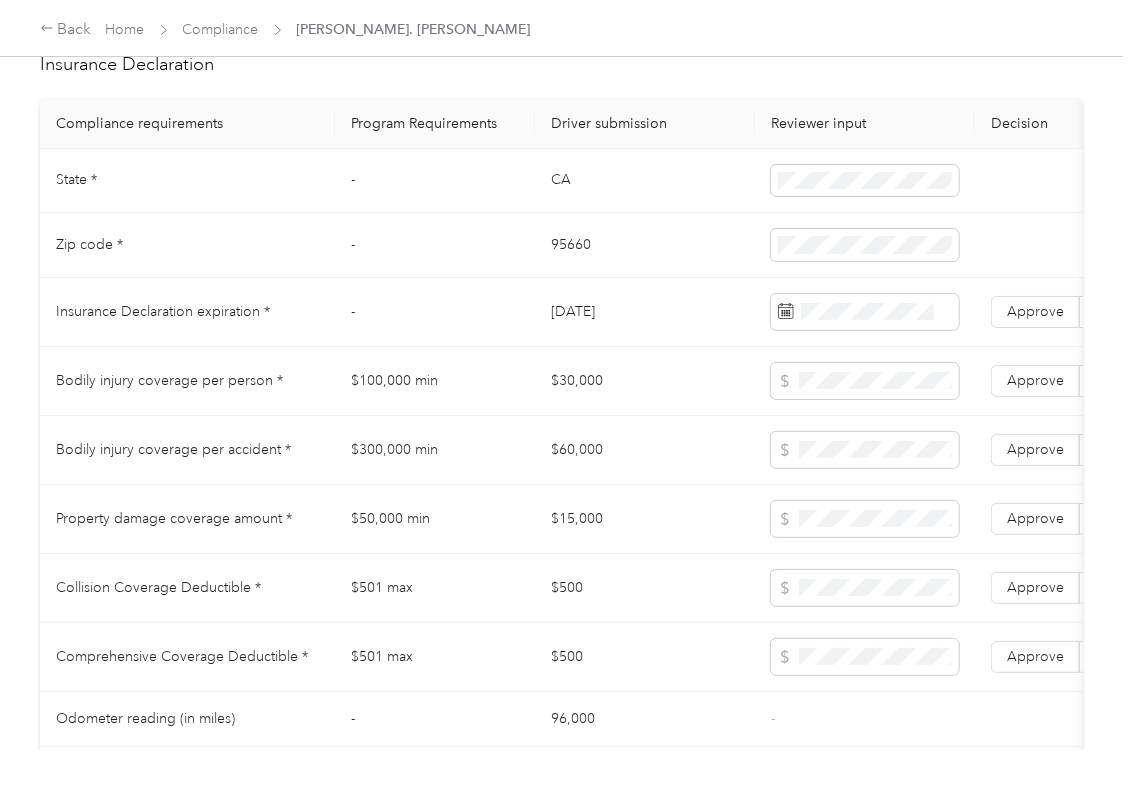 click on "95660" at bounding box center (645, 245) 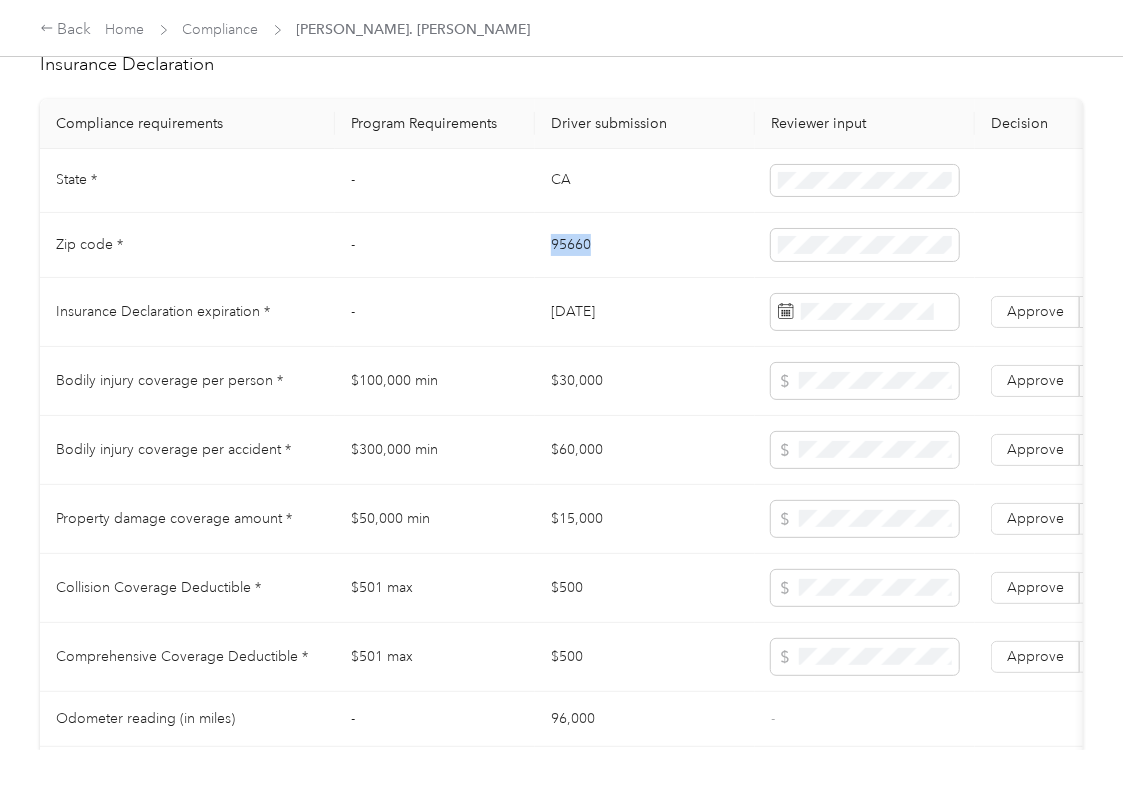 click on "95660" at bounding box center (645, 245) 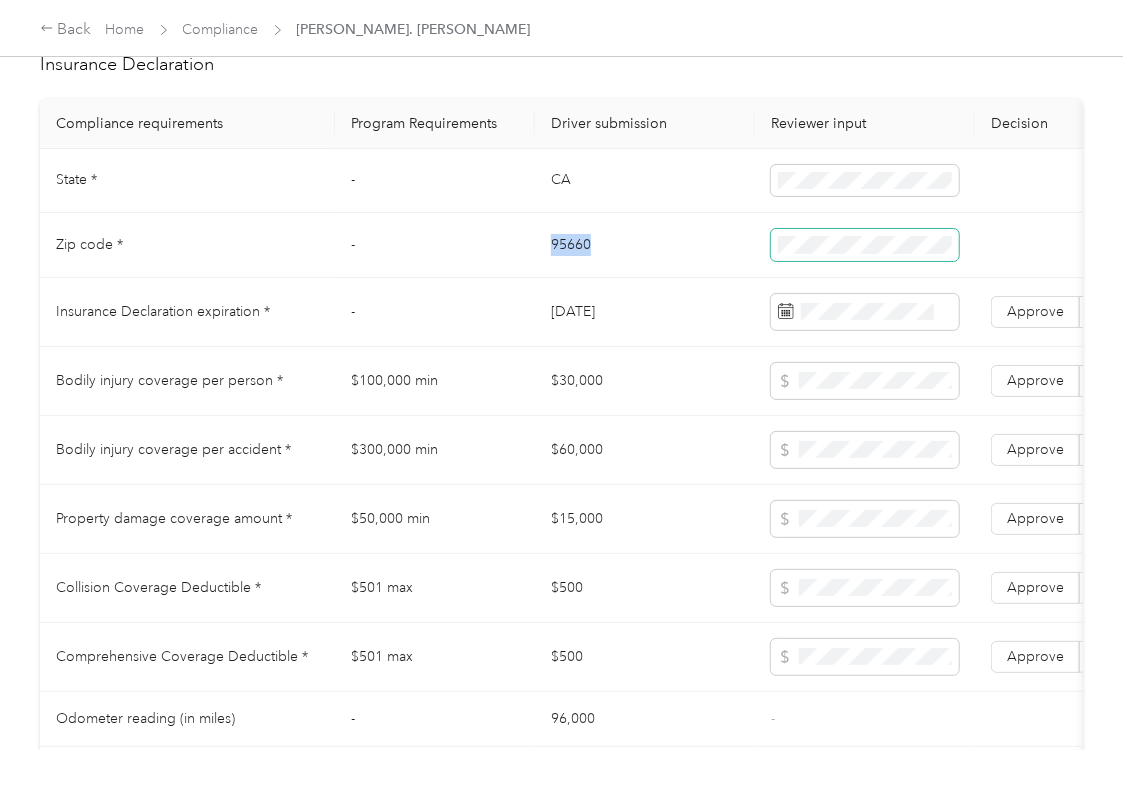 copy on "95660" 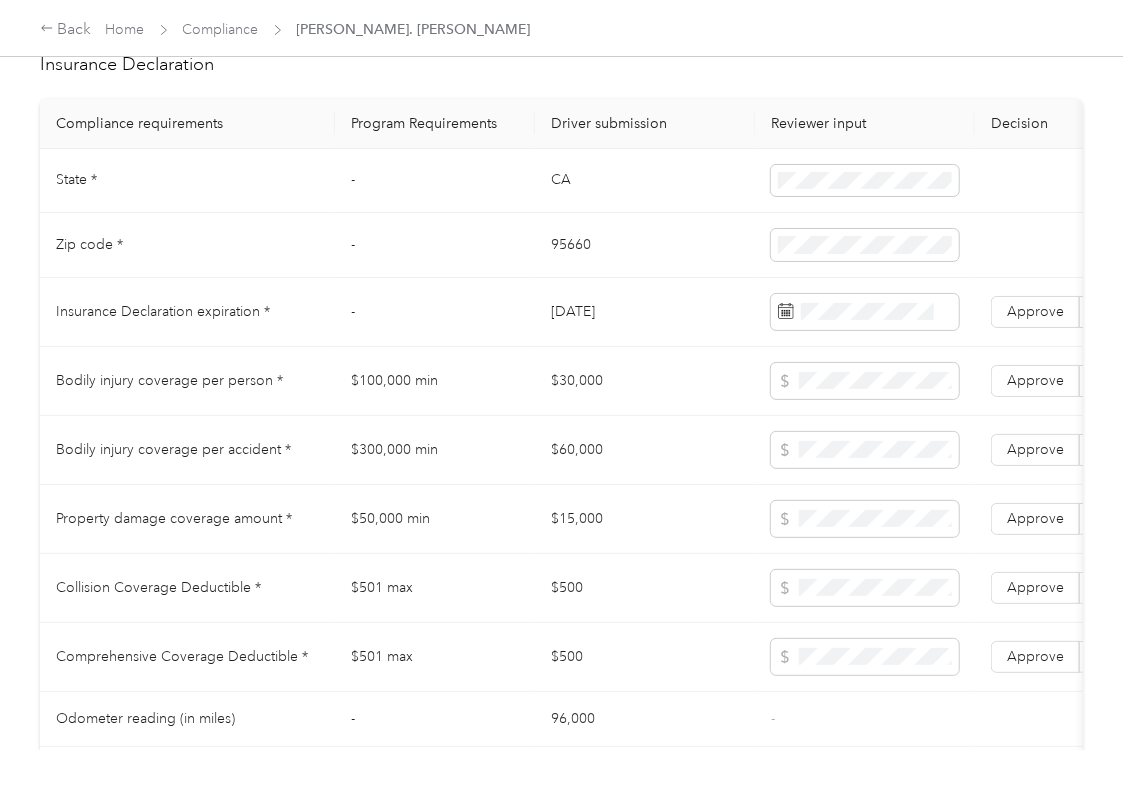 click on "-" at bounding box center (435, 245) 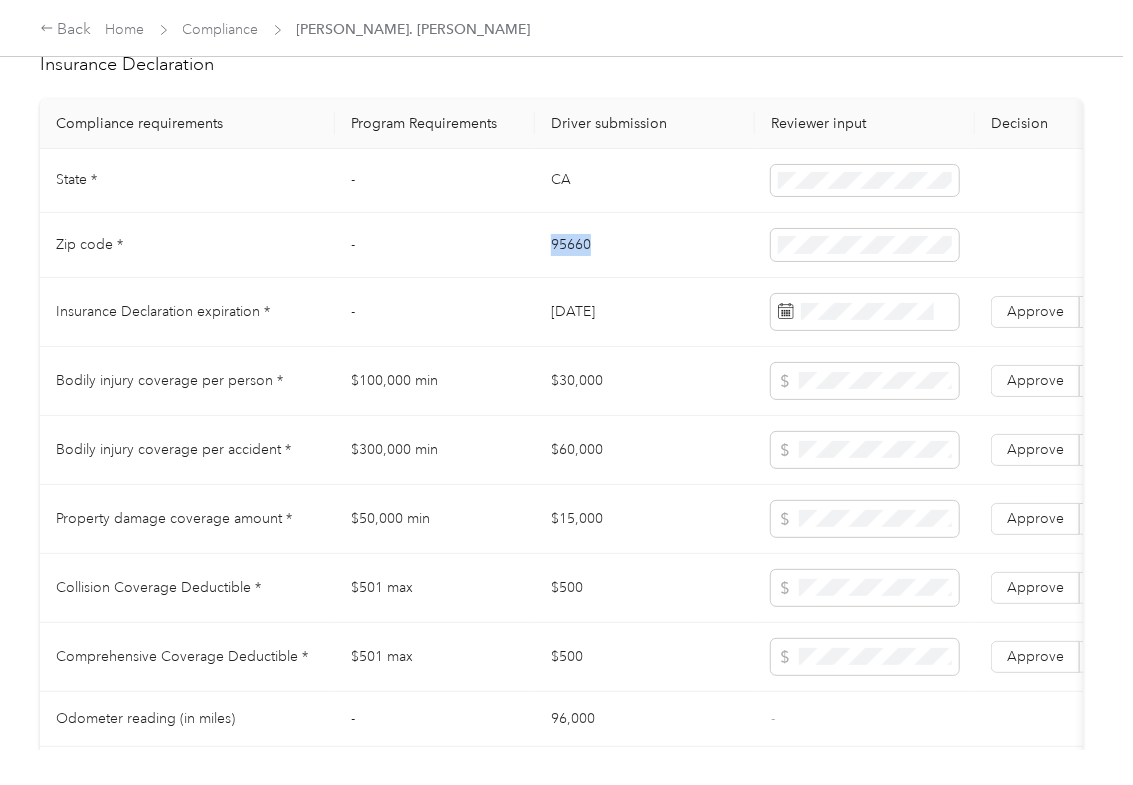 click on "95660" at bounding box center (645, 245) 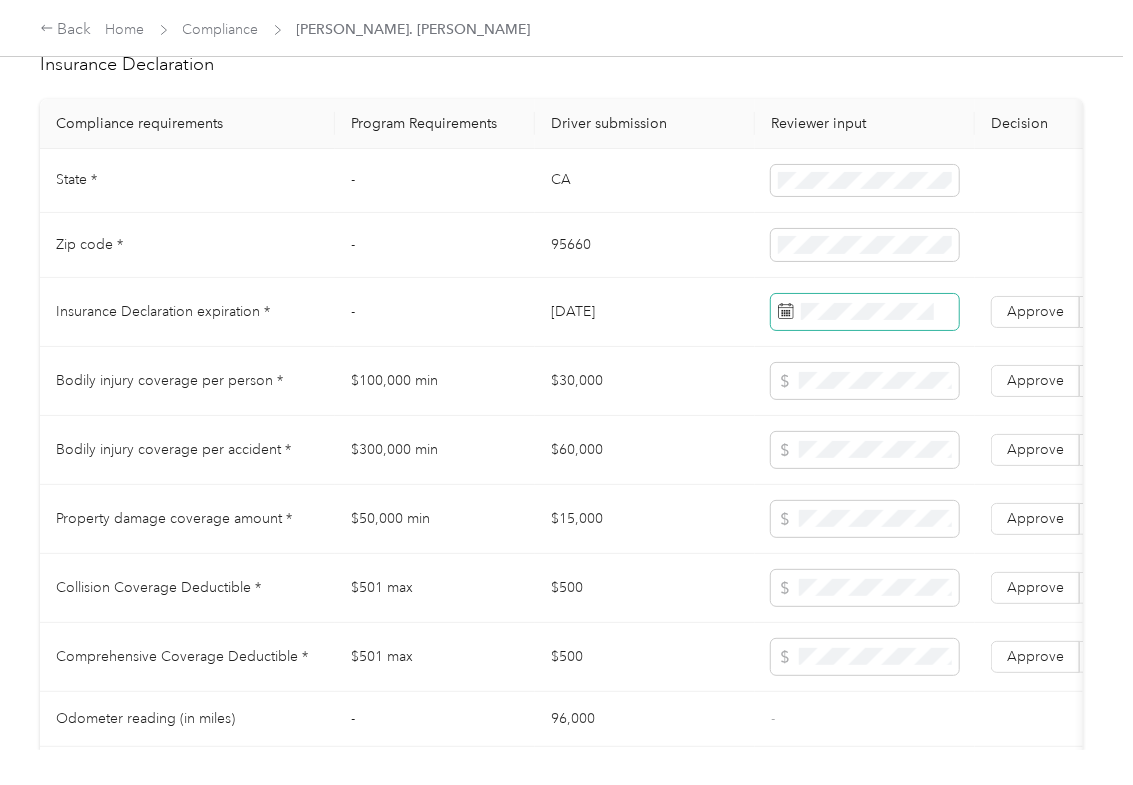 click at bounding box center (865, 312) 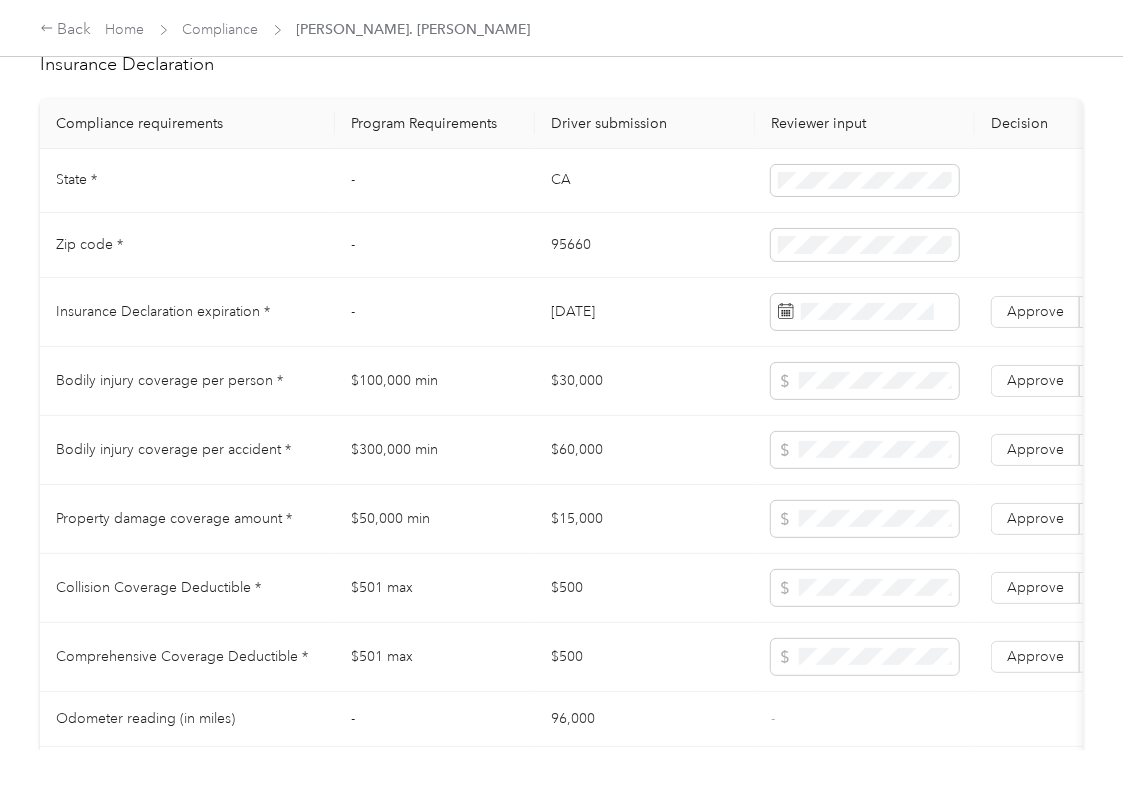 click on "[DATE]" at bounding box center [645, 312] 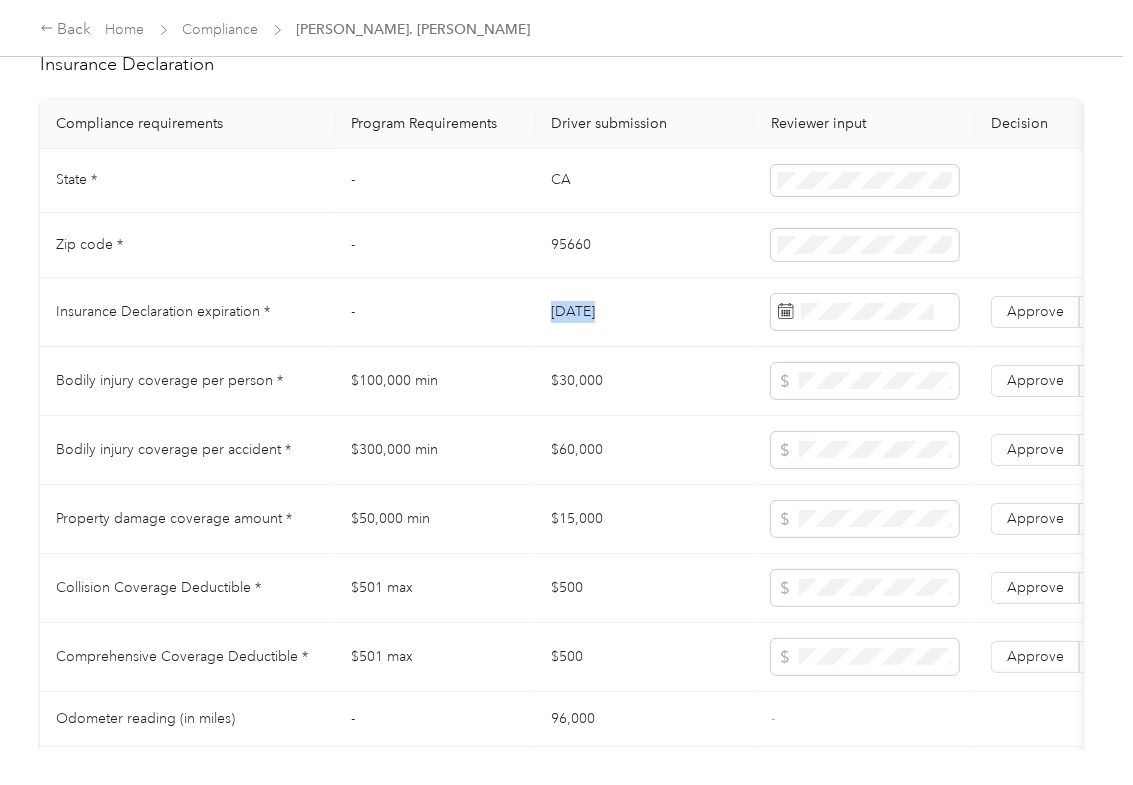 click on "[DATE]" at bounding box center [645, 312] 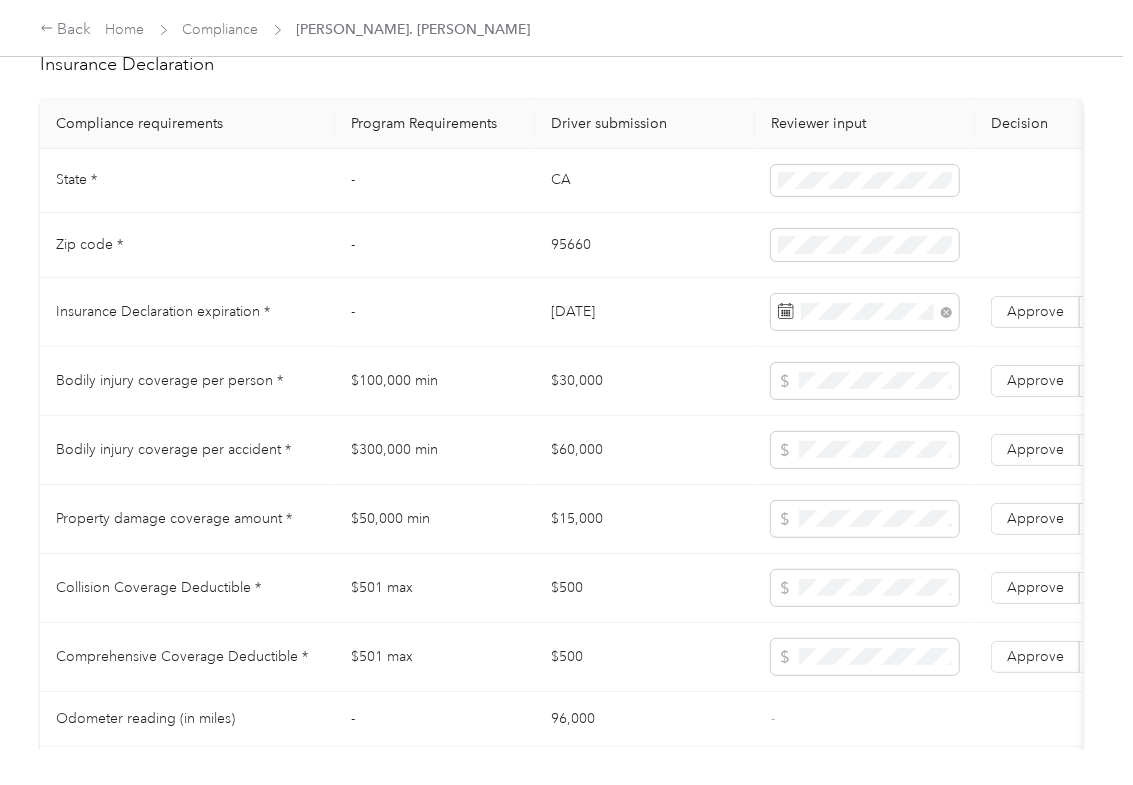click on "$30,000" at bounding box center (645, 381) 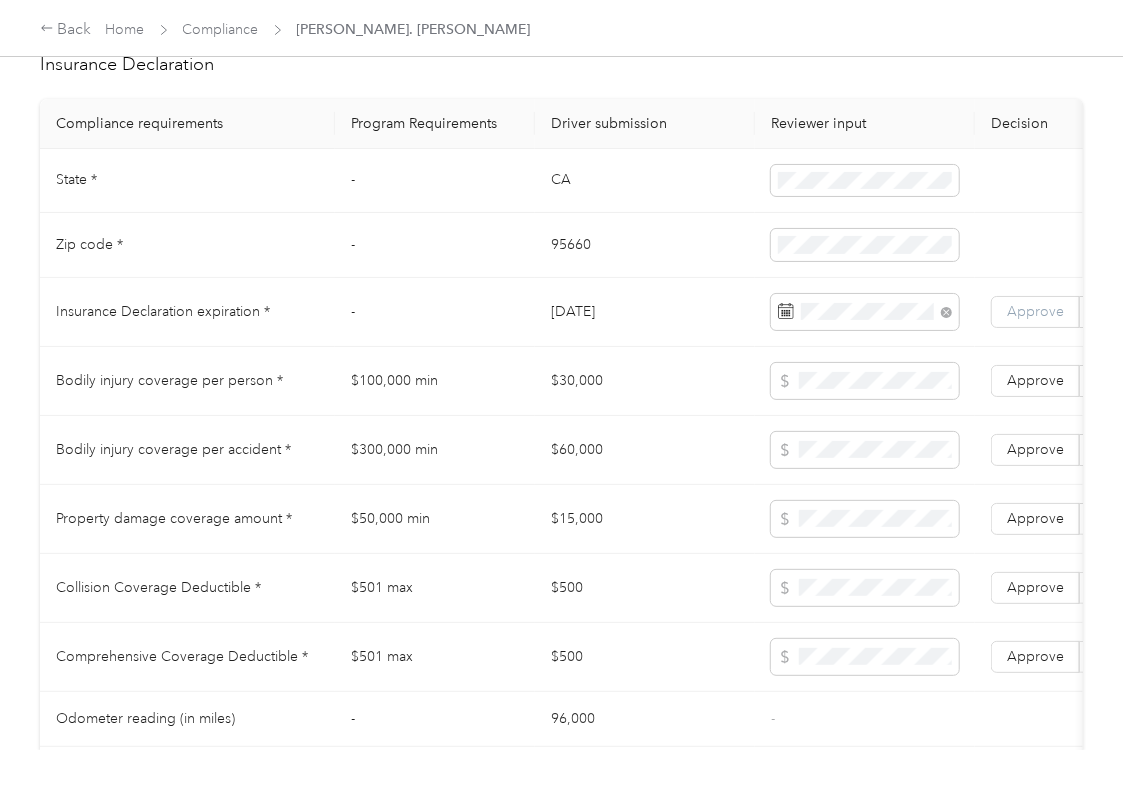 click on "Approve" at bounding box center [1035, 312] 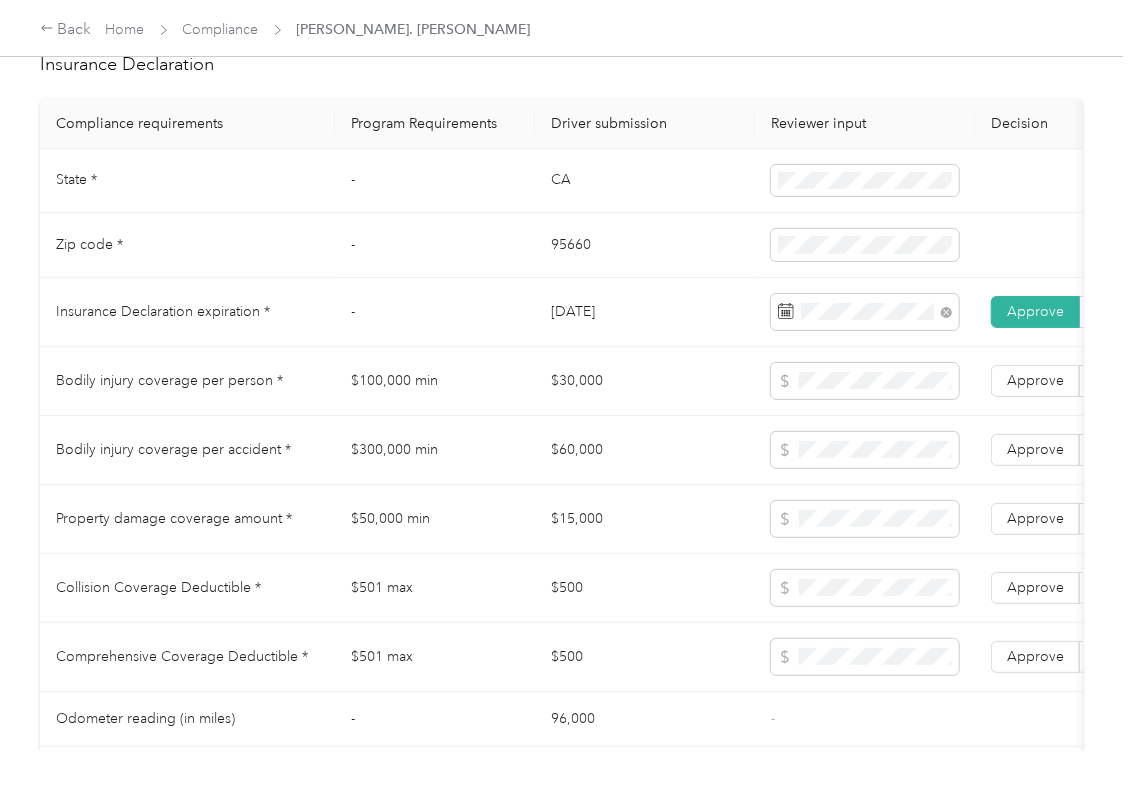 click on "Approve" at bounding box center [1035, 311] 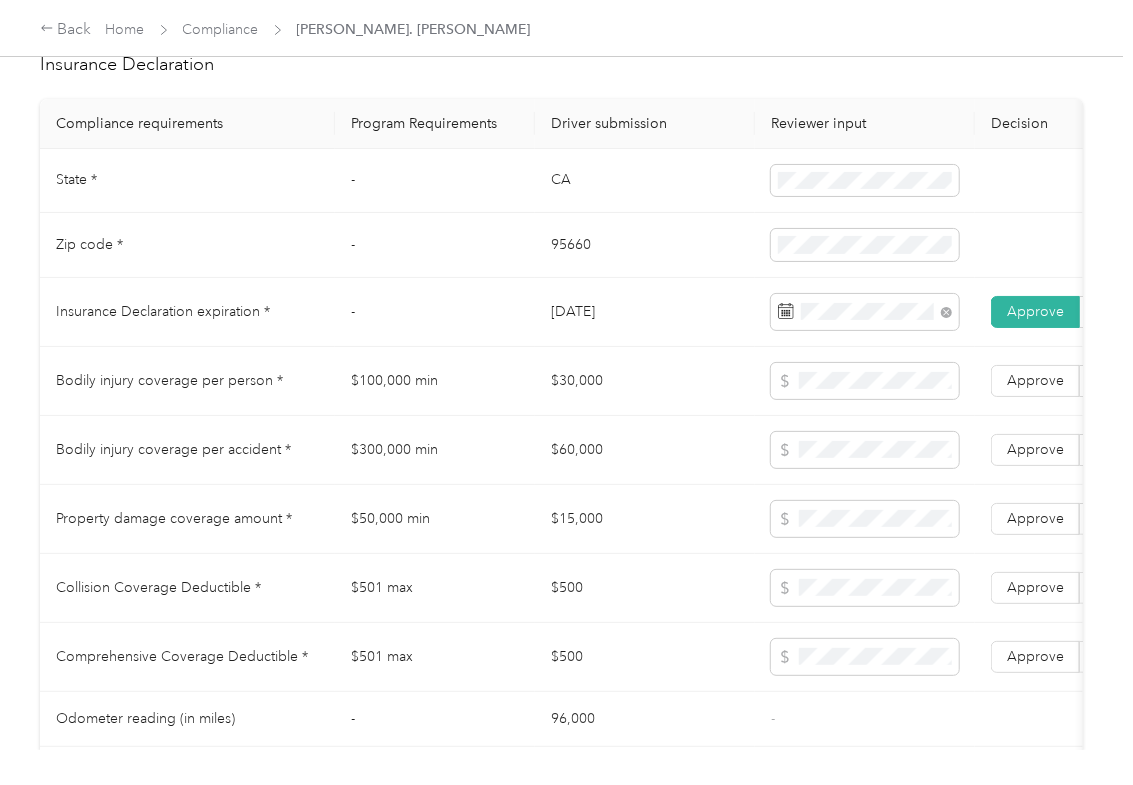 scroll, scrollTop: 1733, scrollLeft: 0, axis: vertical 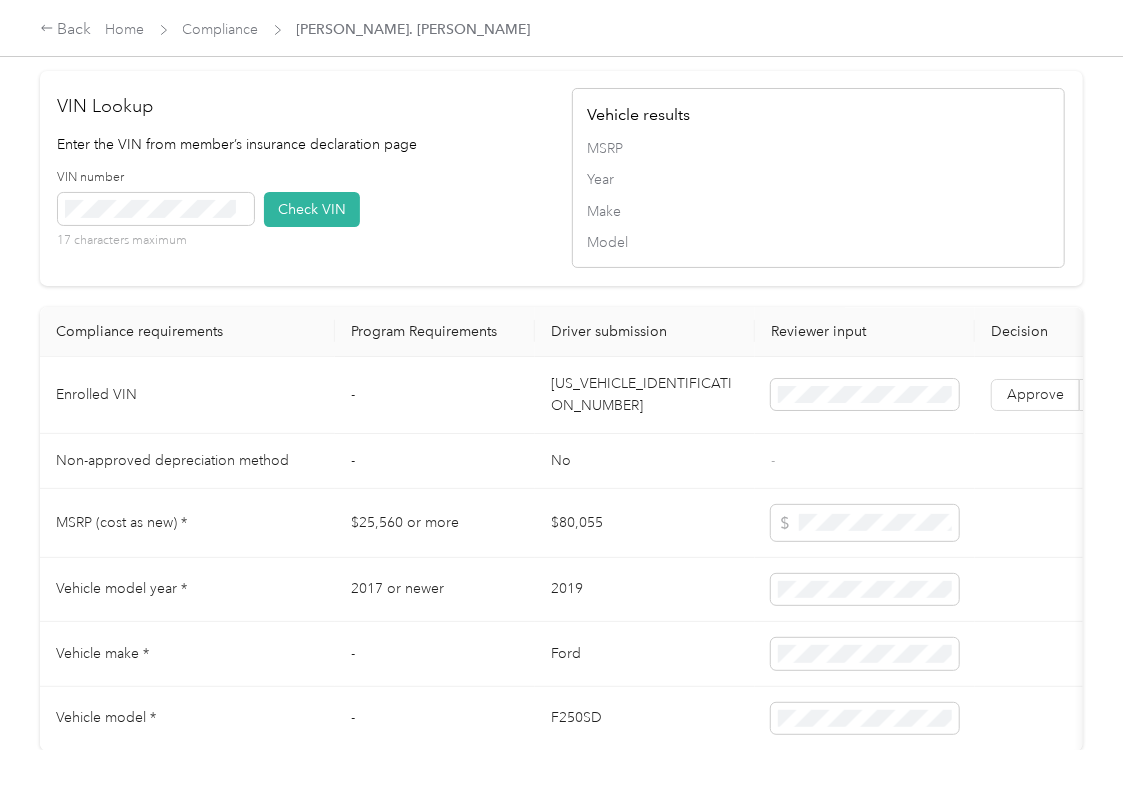 click on "[US_VEHICLE_IDENTIFICATION_NUMBER]" at bounding box center (645, 395) 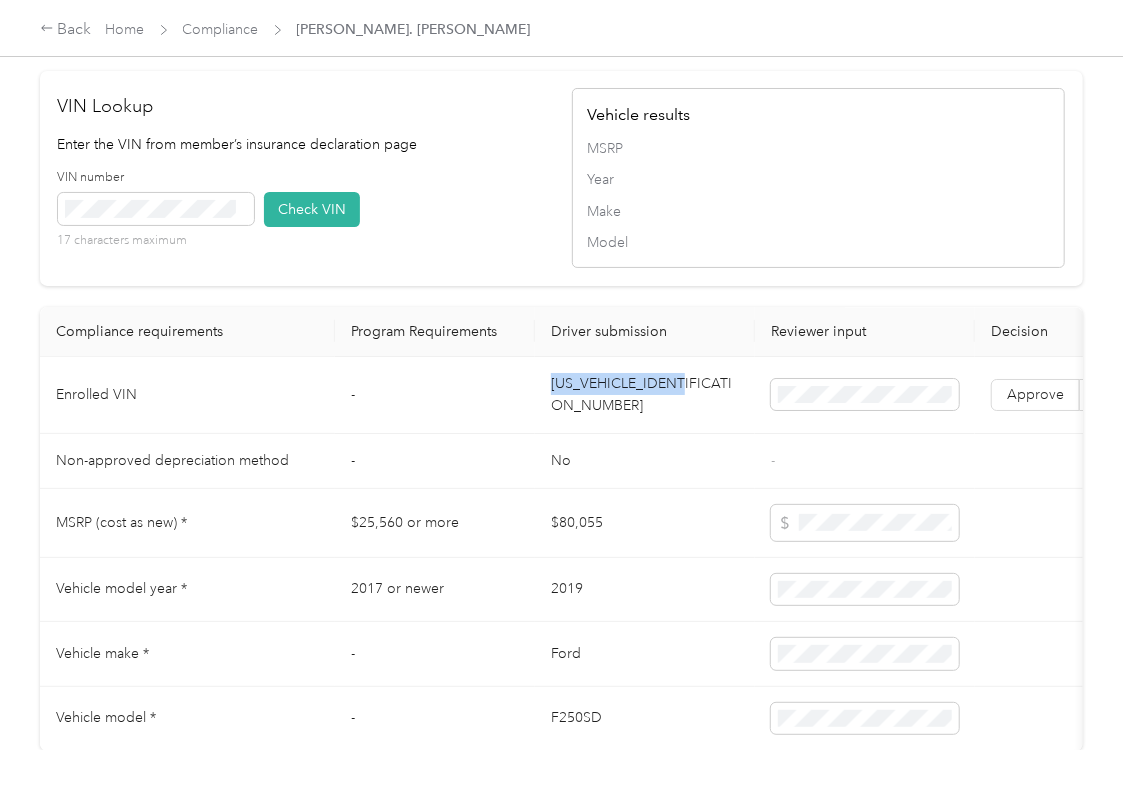 click on "[US_VEHICLE_IDENTIFICATION_NUMBER]" at bounding box center (645, 395) 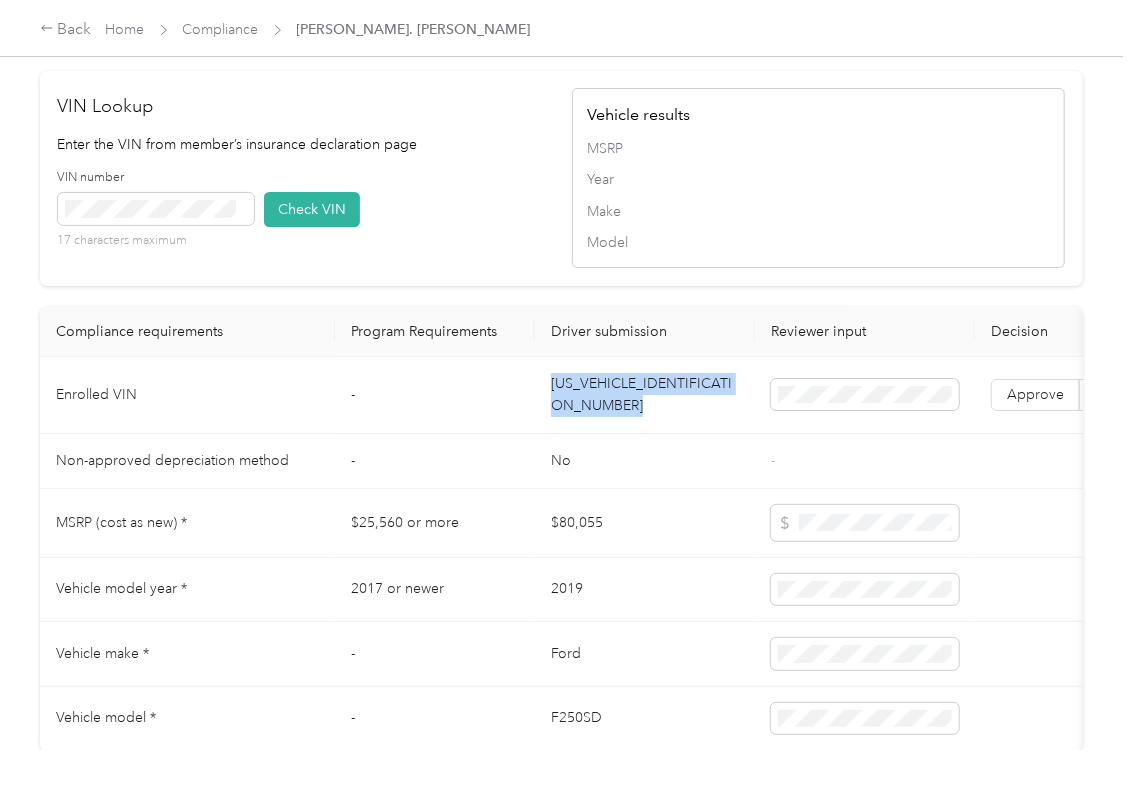 click on "[US_VEHICLE_IDENTIFICATION_NUMBER]" at bounding box center [645, 395] 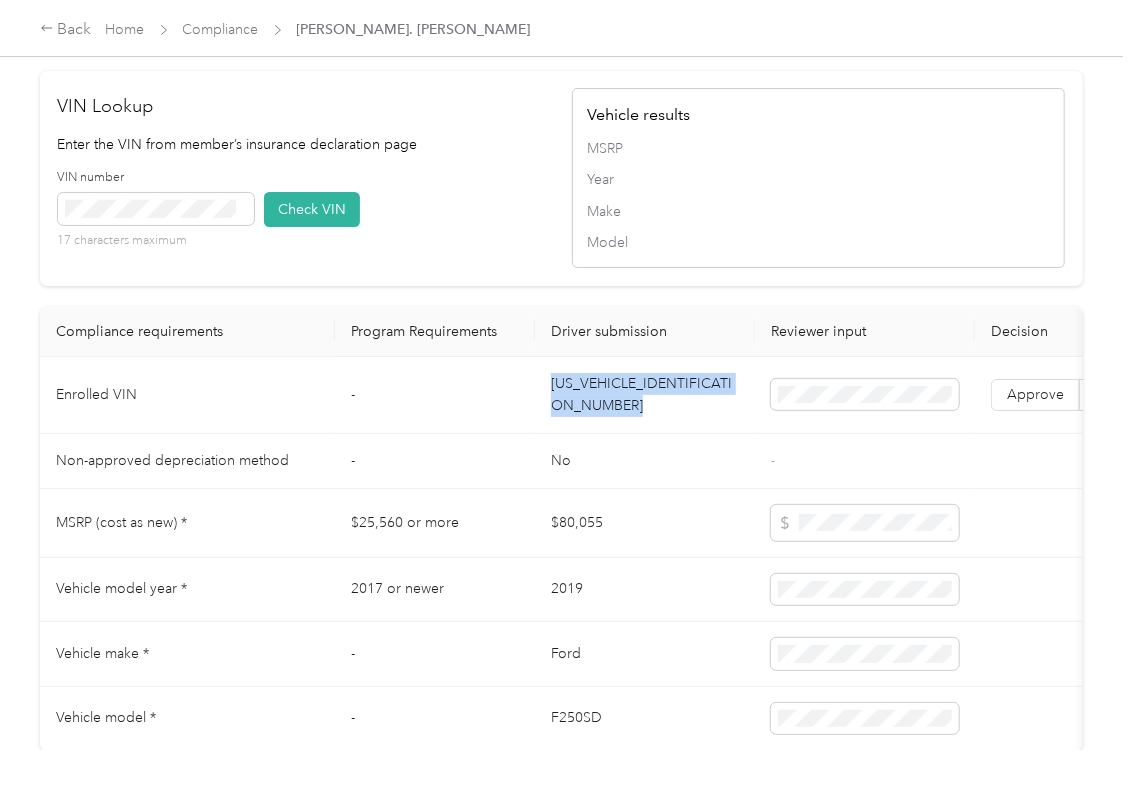 copy on "[US_VEHICLE_IDENTIFICATION_NUMBER]" 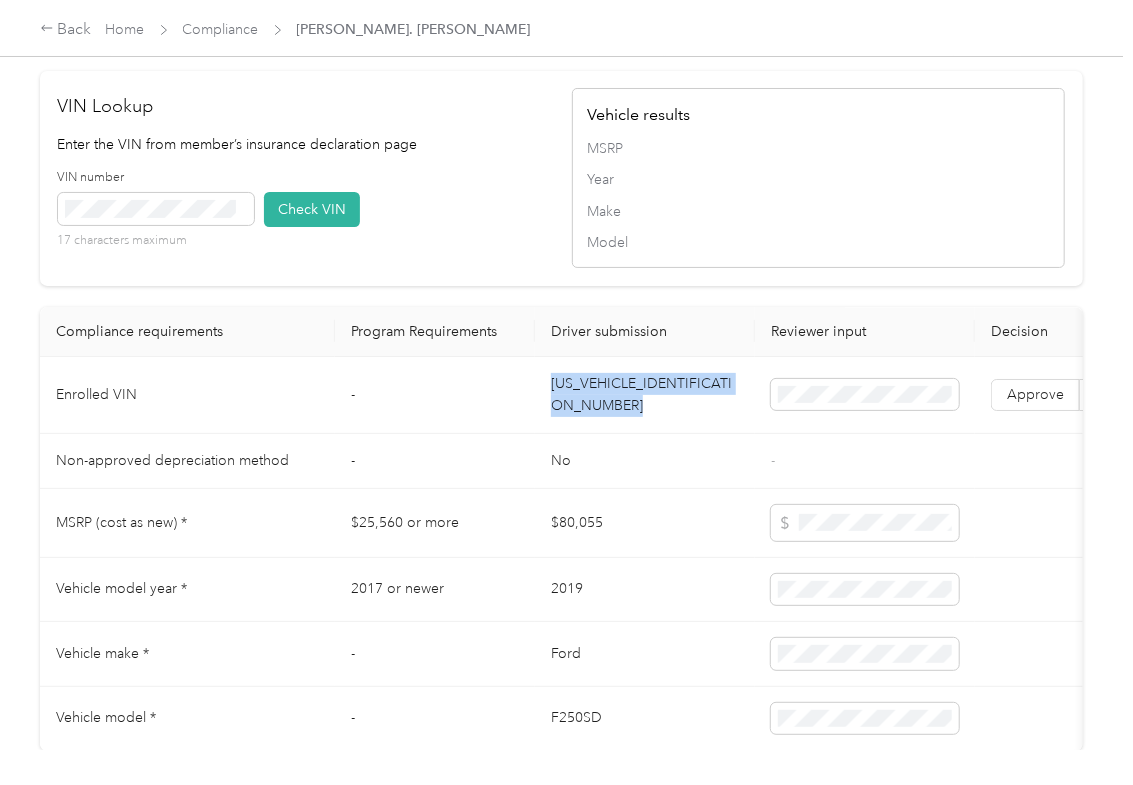 drag, startPoint x: 525, startPoint y: 232, endPoint x: 213, endPoint y: 272, distance: 314.55365 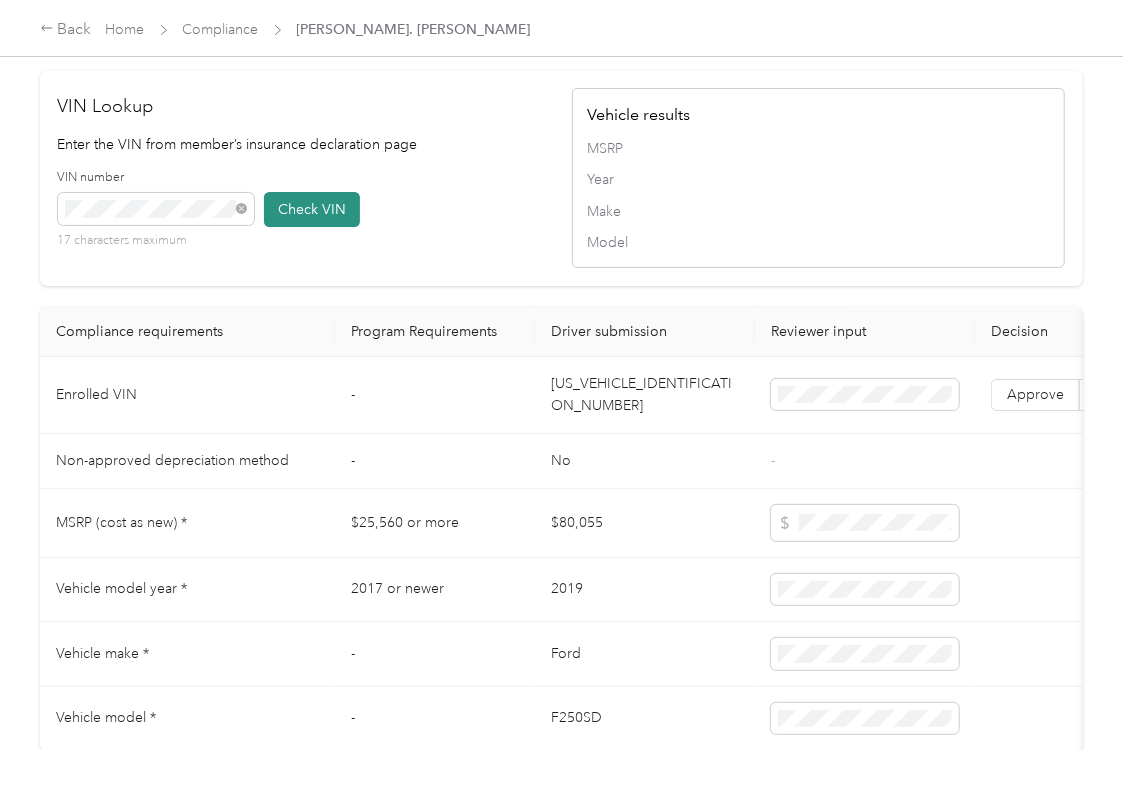 click on "Check VIN" at bounding box center (312, 209) 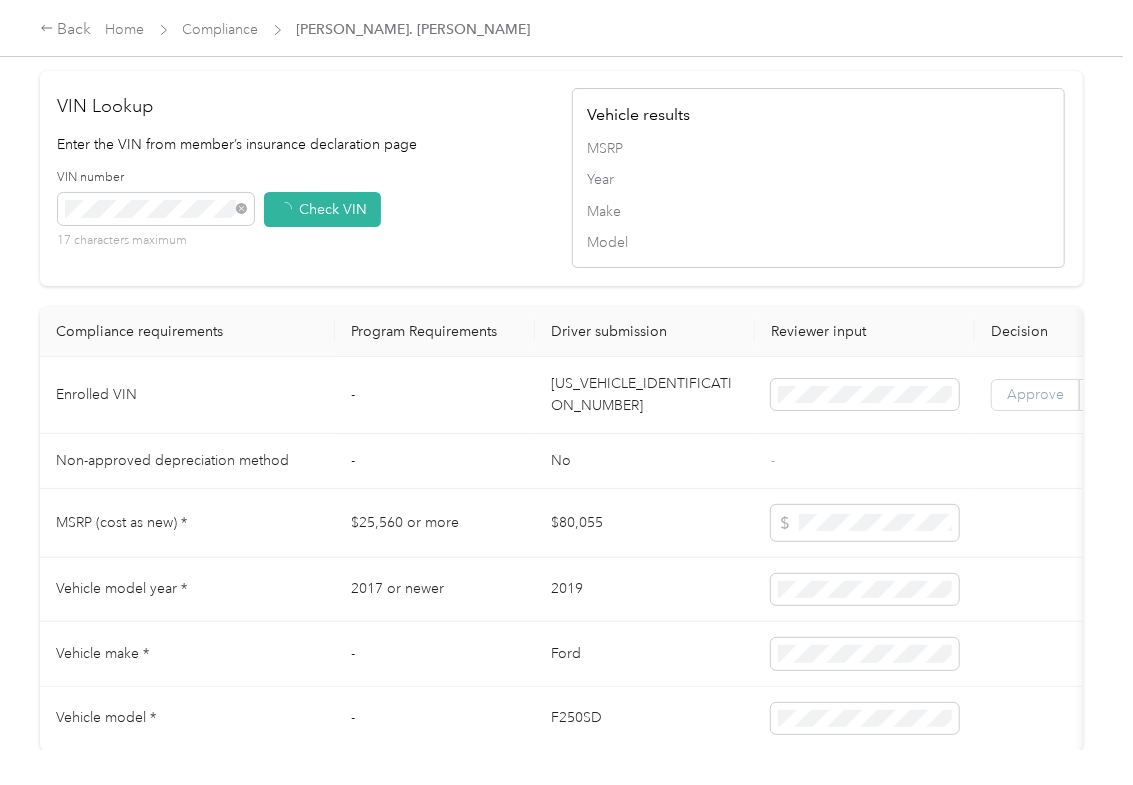 click on "Approve" at bounding box center [1035, 395] 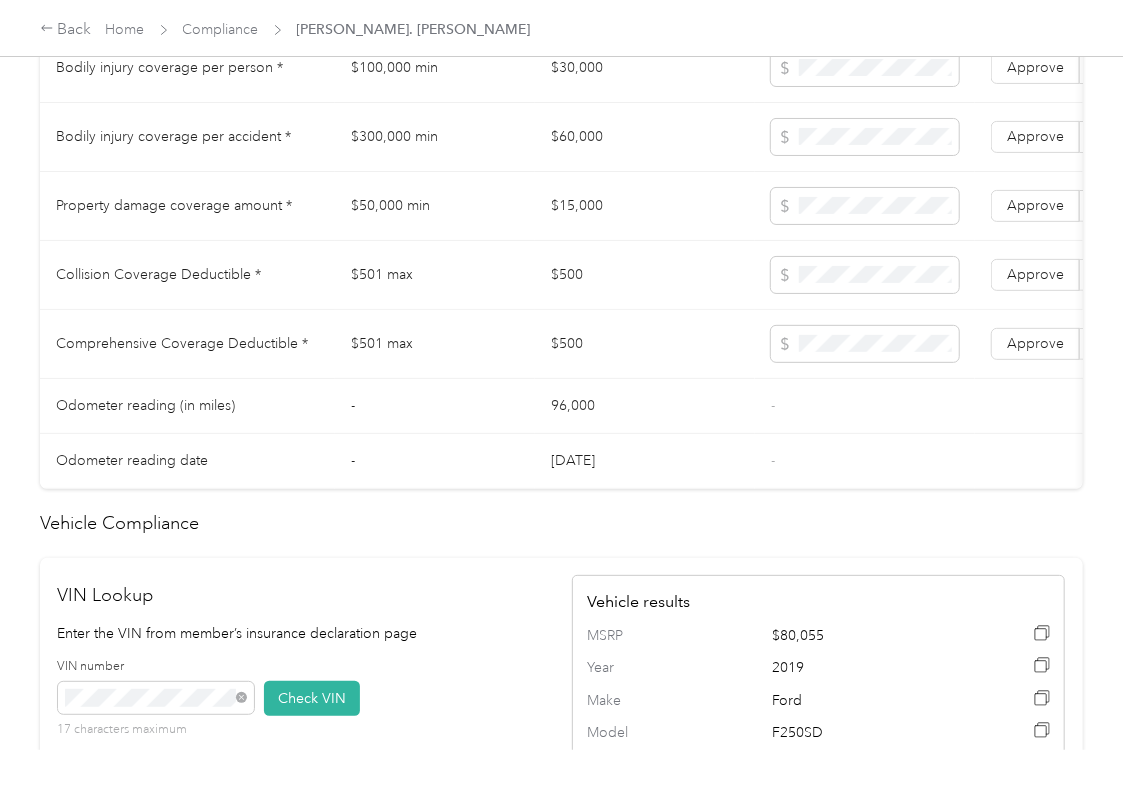 scroll, scrollTop: 1200, scrollLeft: 0, axis: vertical 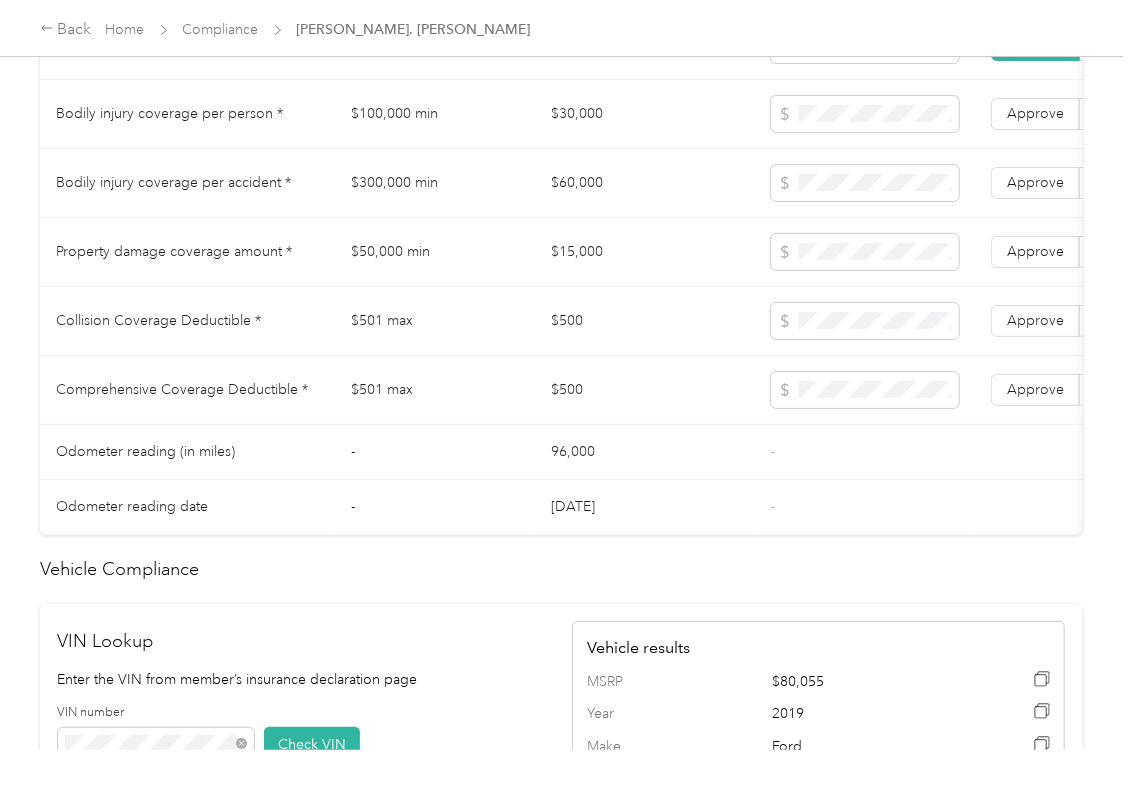drag, startPoint x: 610, startPoint y: 153, endPoint x: 450, endPoint y: 153, distance: 160 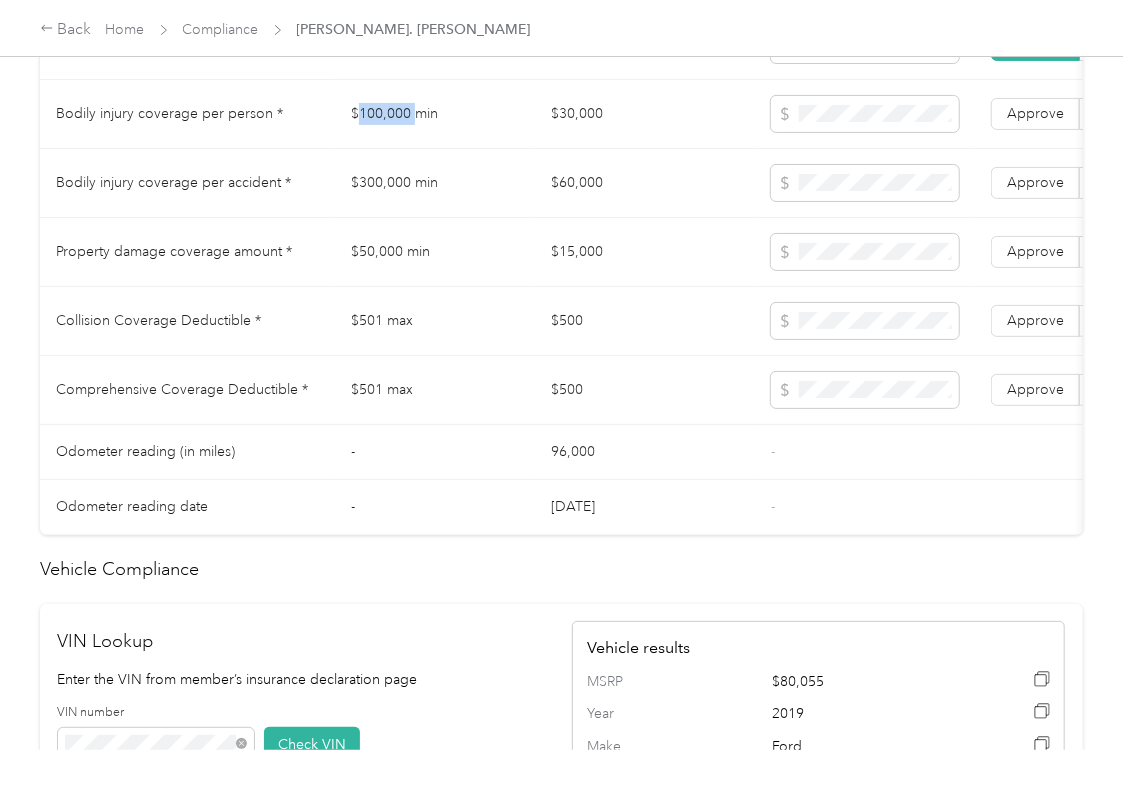 click on "$100,000 min" at bounding box center [435, 114] 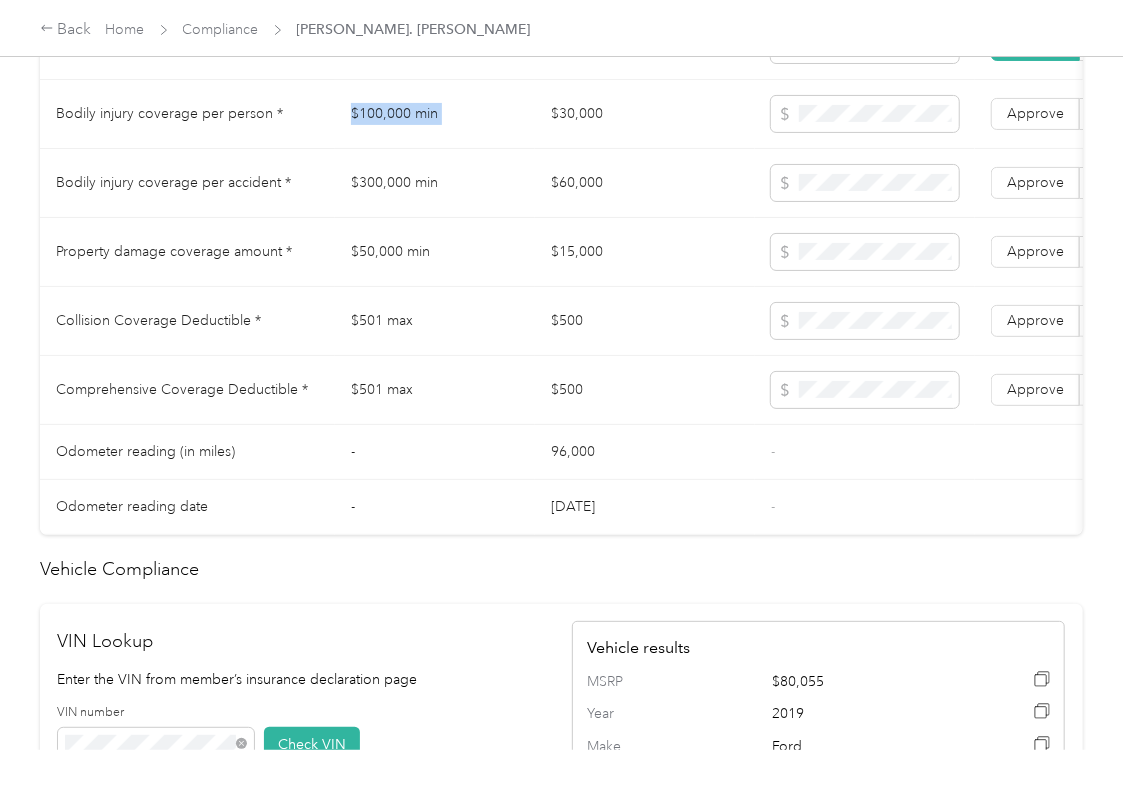 click on "$100,000 min" at bounding box center (435, 114) 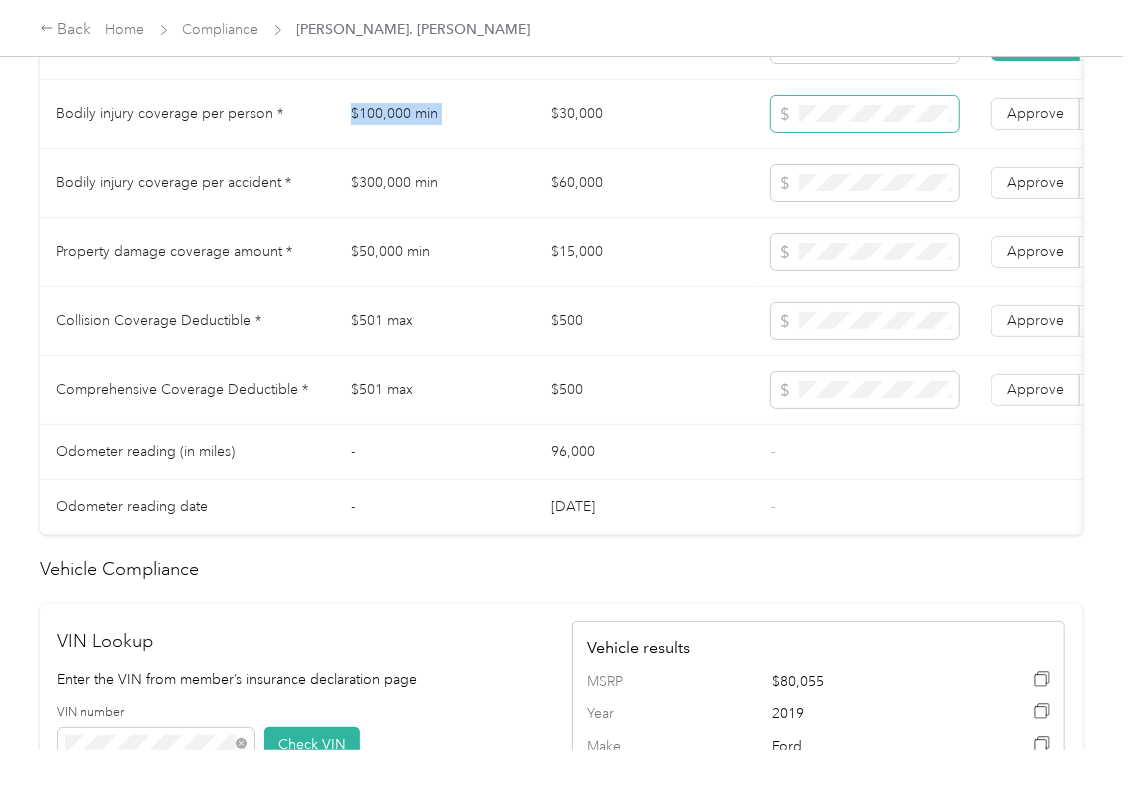 copy on "$100,000 min" 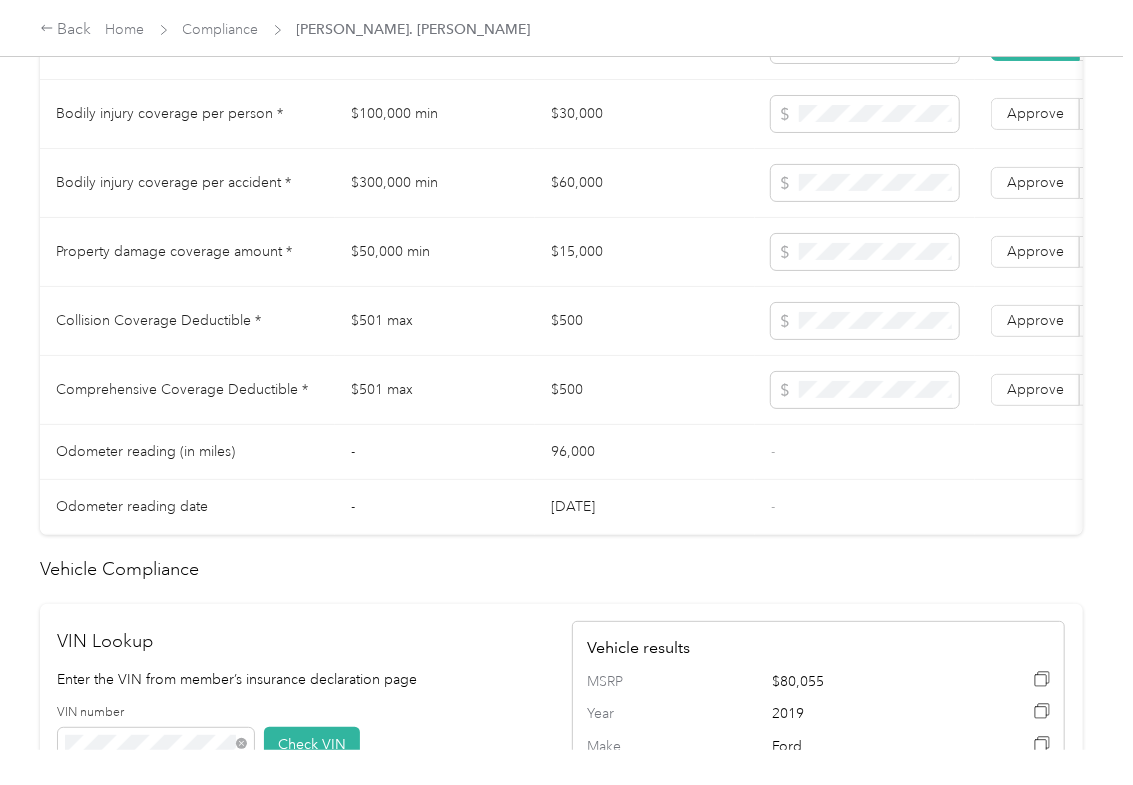 click on "$300,000 min" at bounding box center (435, 183) 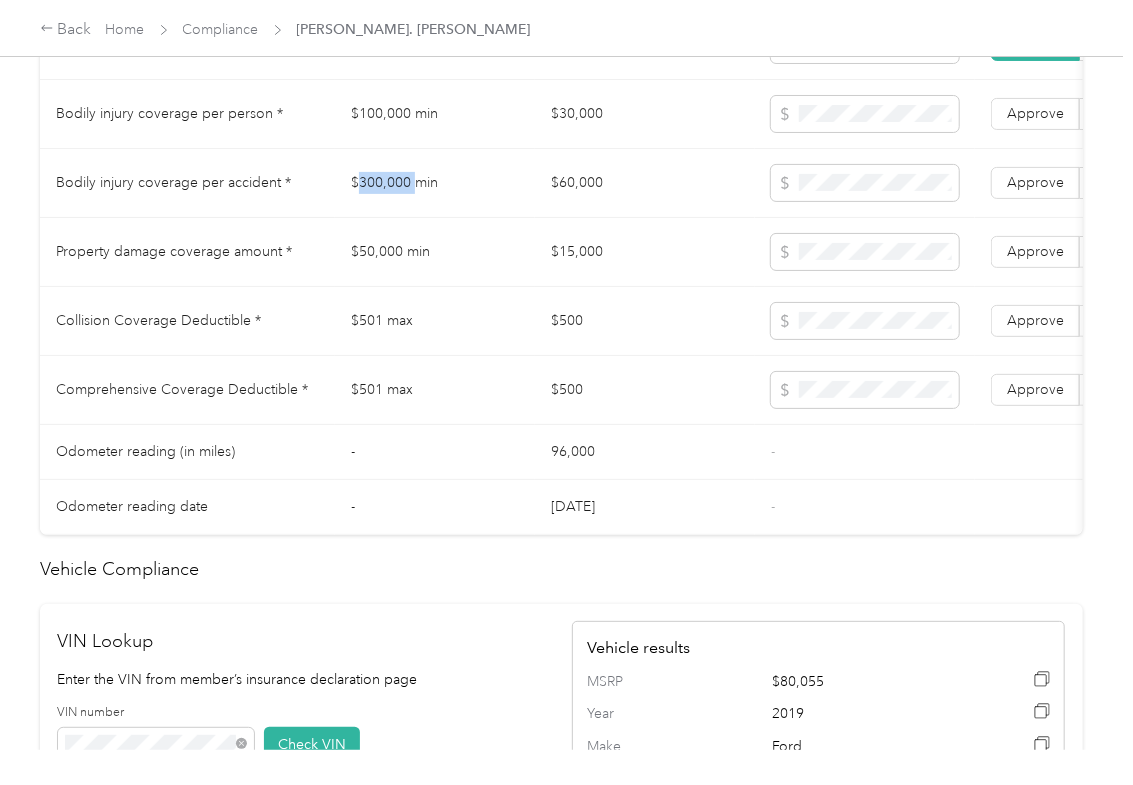 click on "$300,000 min" at bounding box center (435, 183) 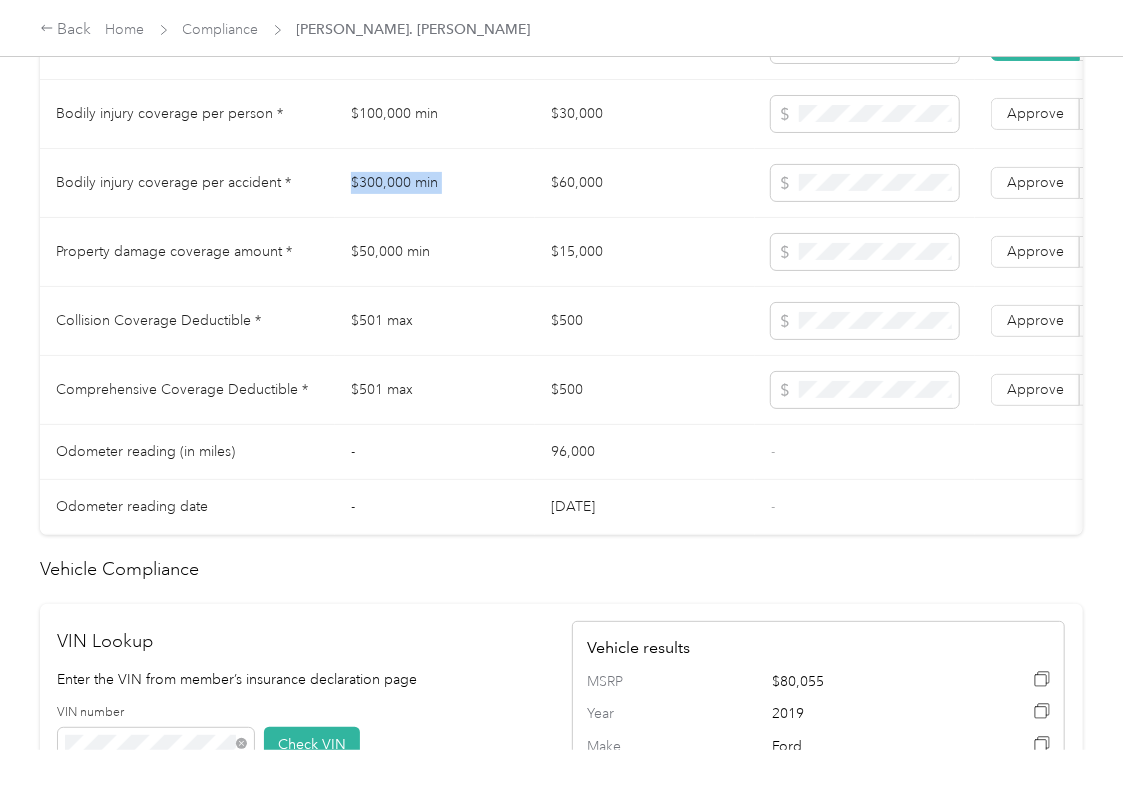click on "$300,000 min" at bounding box center [435, 183] 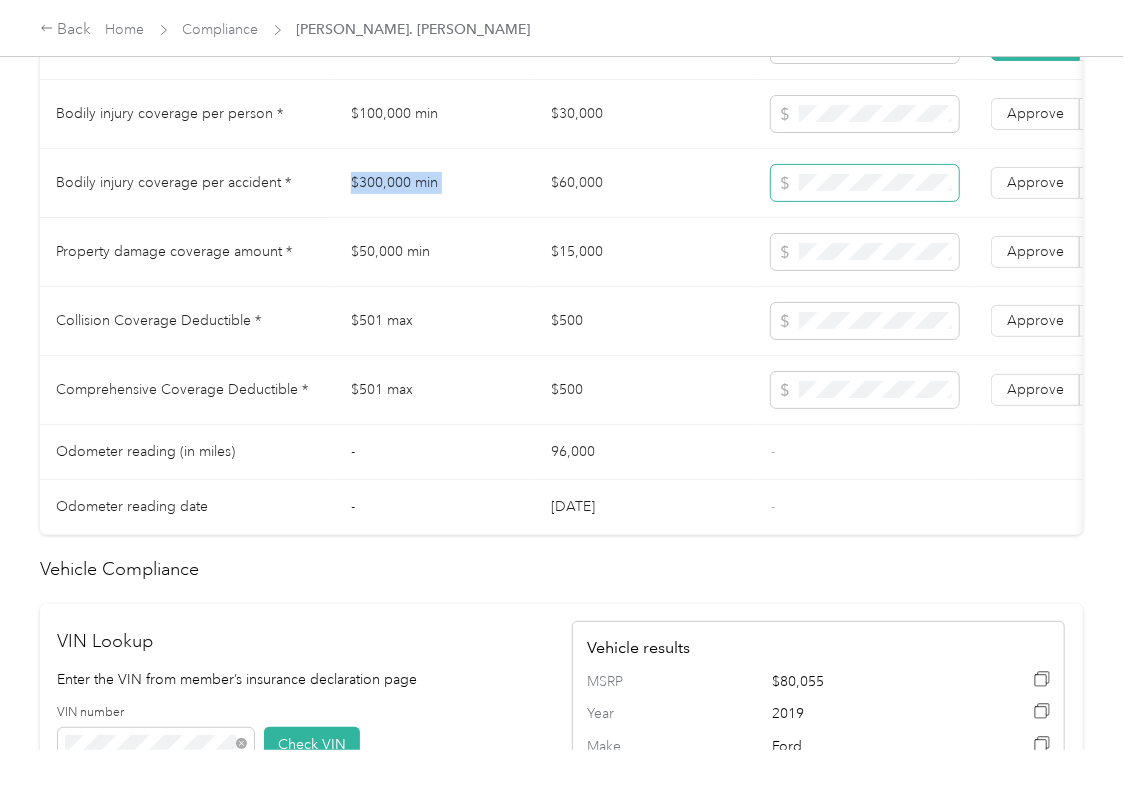 copy on "$300,000 min" 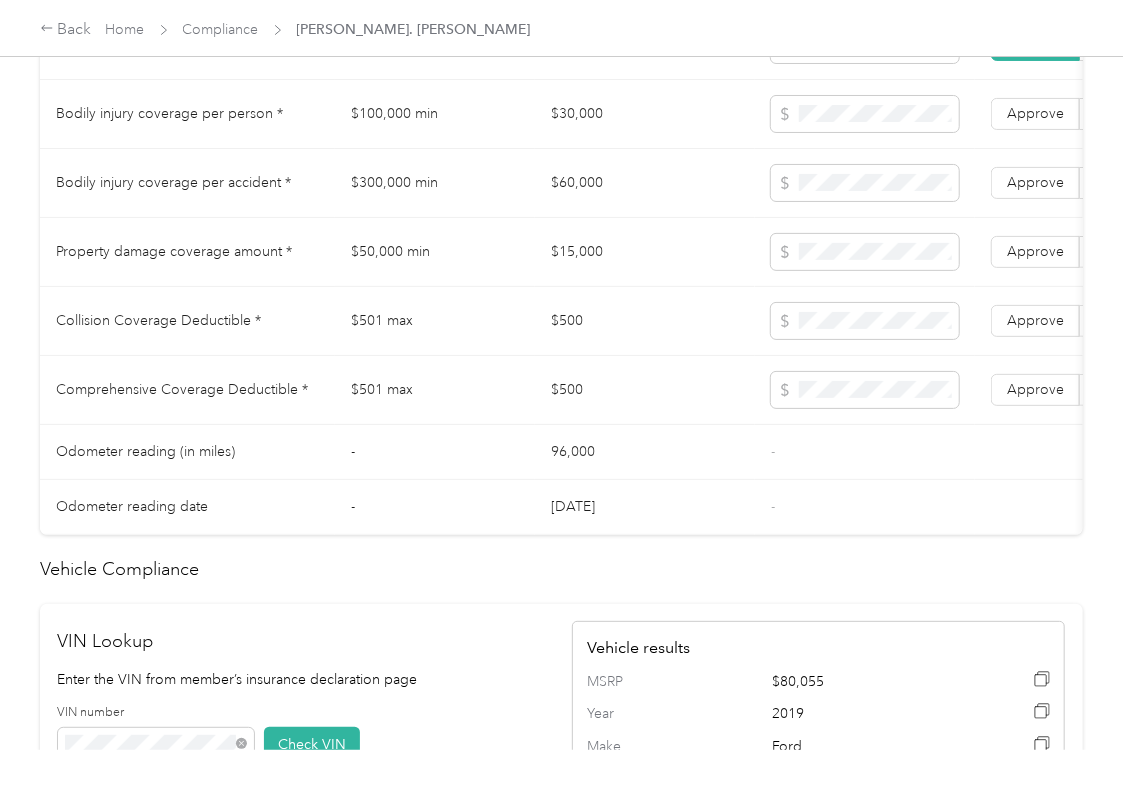 click on "$50,000 min" at bounding box center [435, 252] 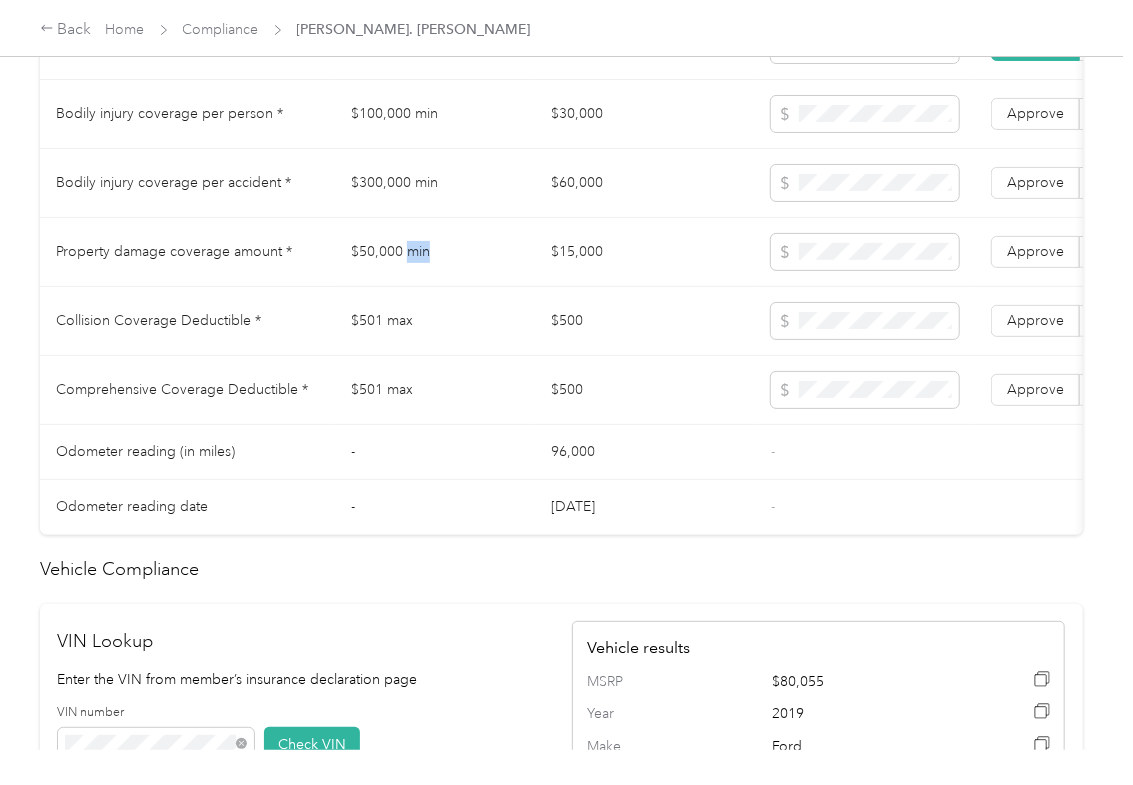 click on "$50,000 min" at bounding box center (435, 252) 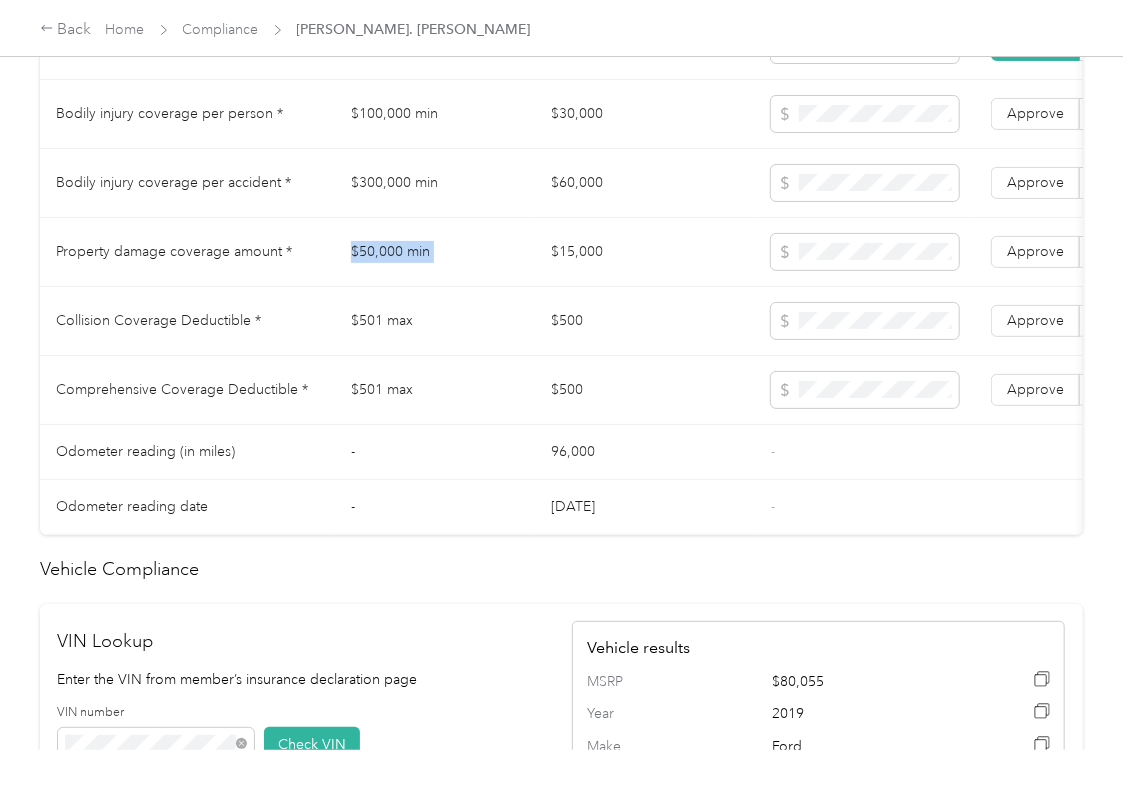 click on "$50,000 min" at bounding box center [435, 252] 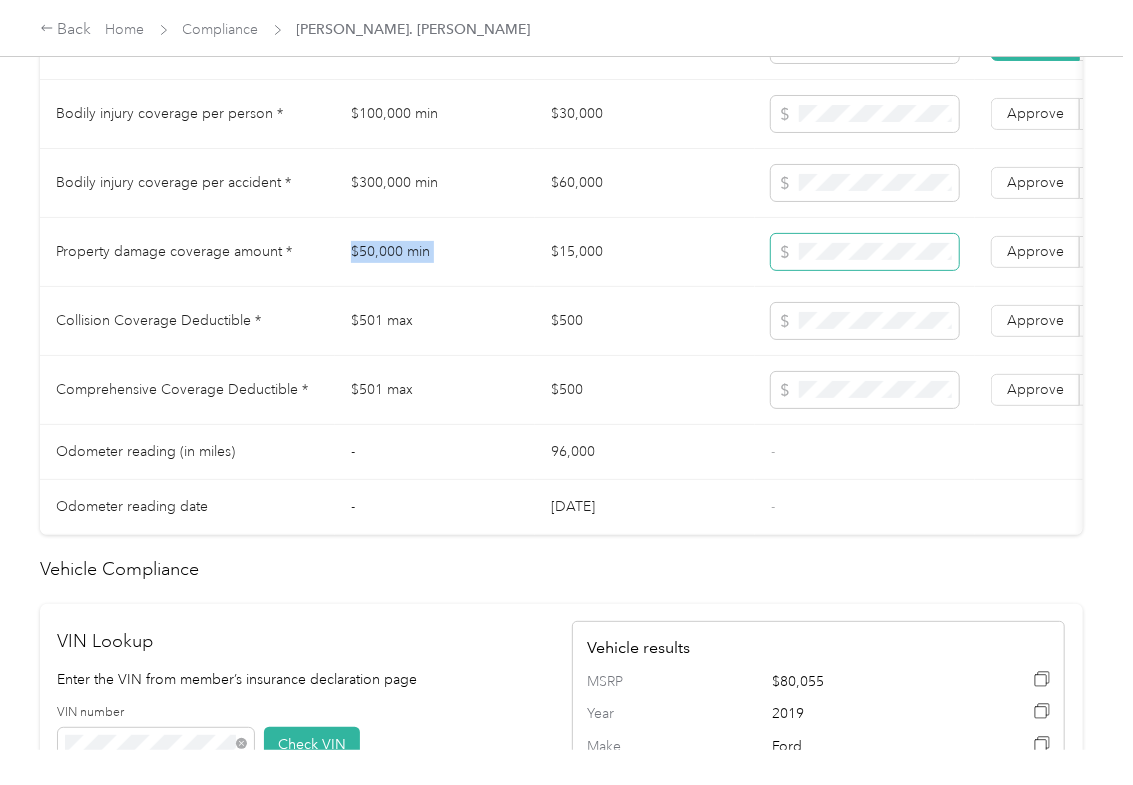 copy on "$50,000 min" 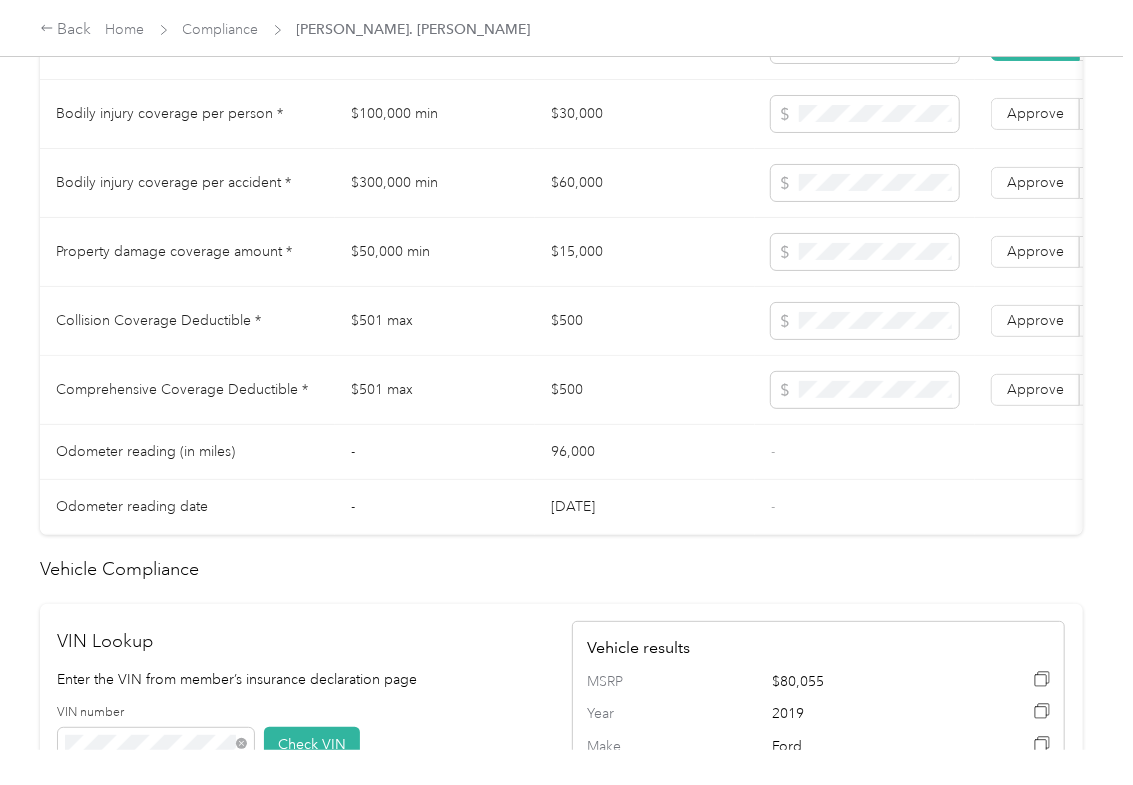 click on "$500" at bounding box center (645, 390) 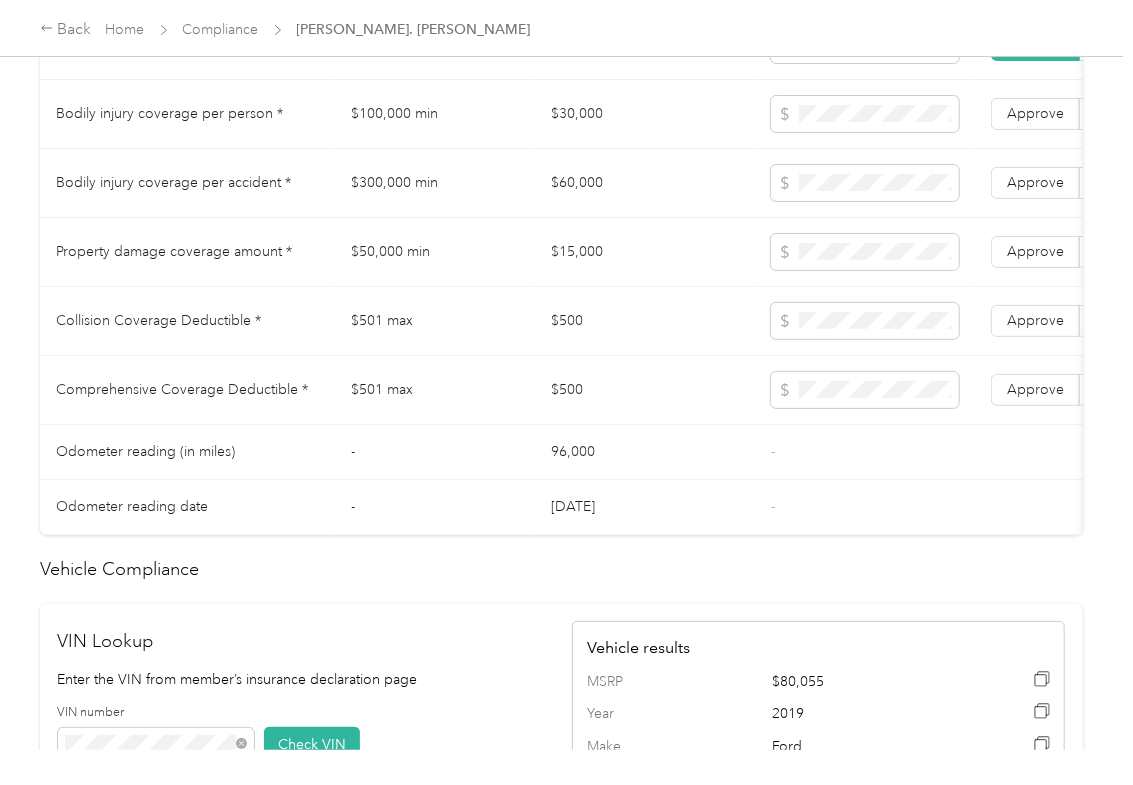 click on "$500" at bounding box center (645, 321) 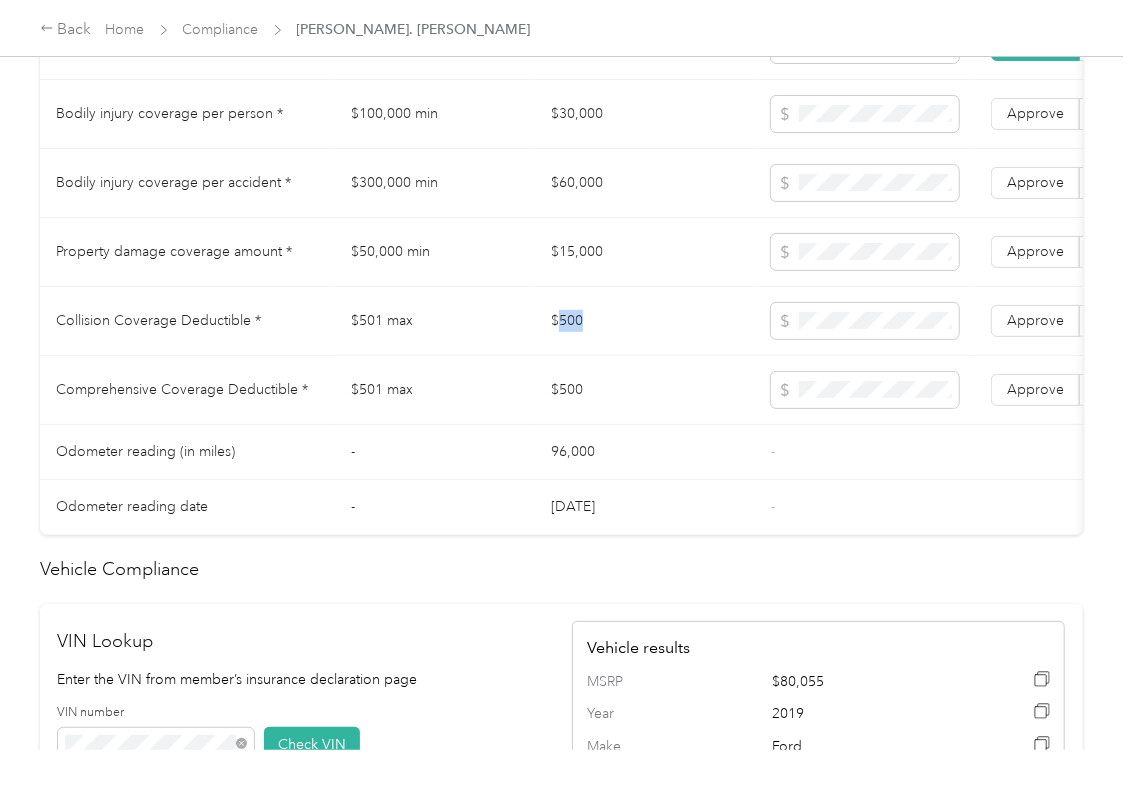 click on "$500" at bounding box center [645, 321] 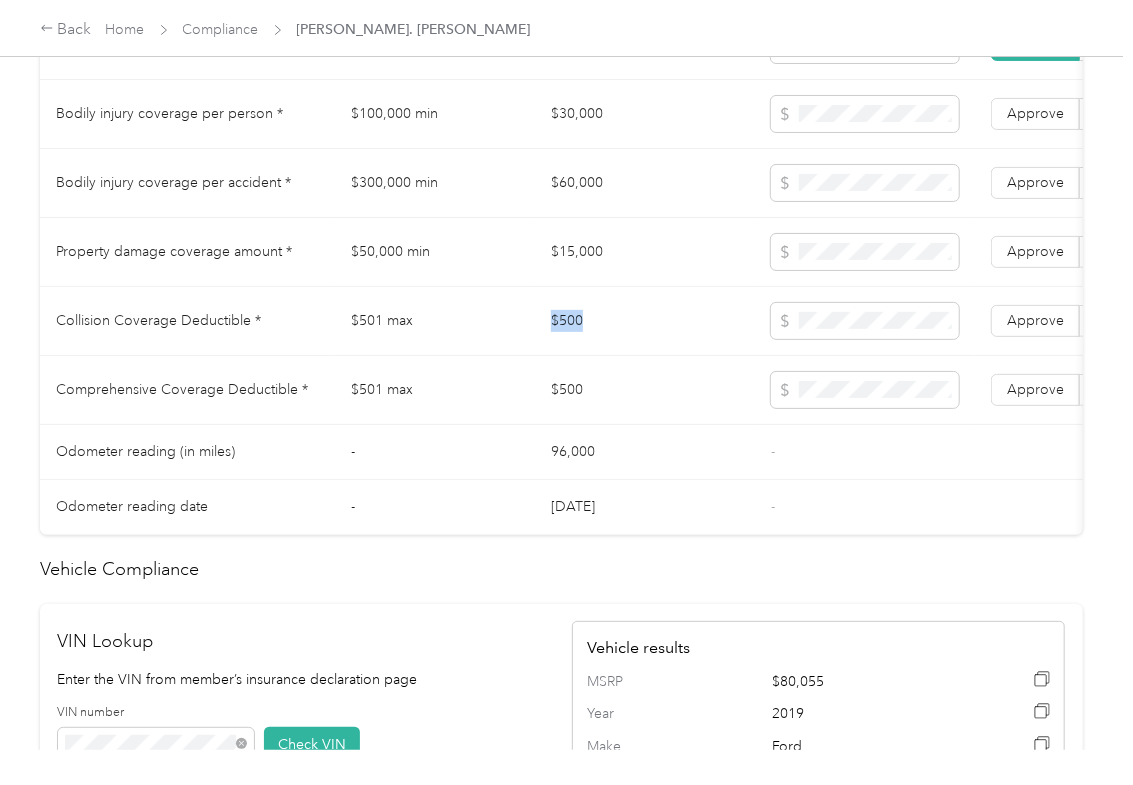 click on "$500" at bounding box center [645, 321] 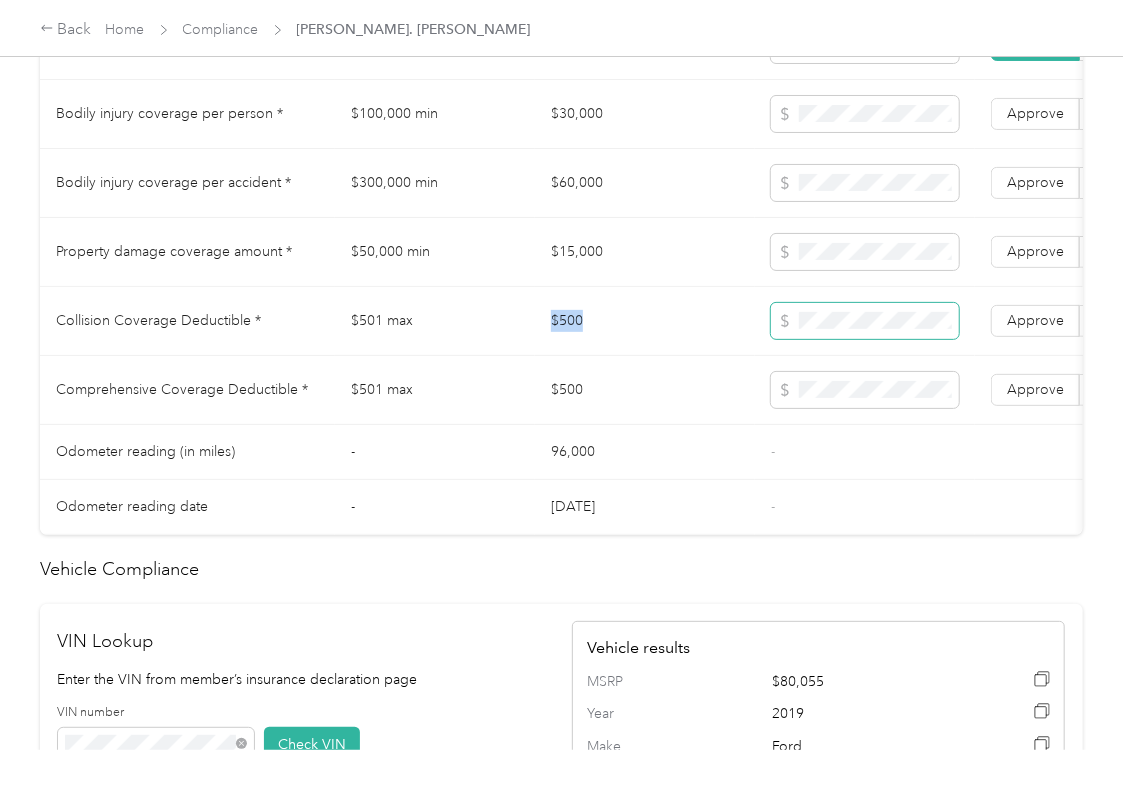 copy on "$500" 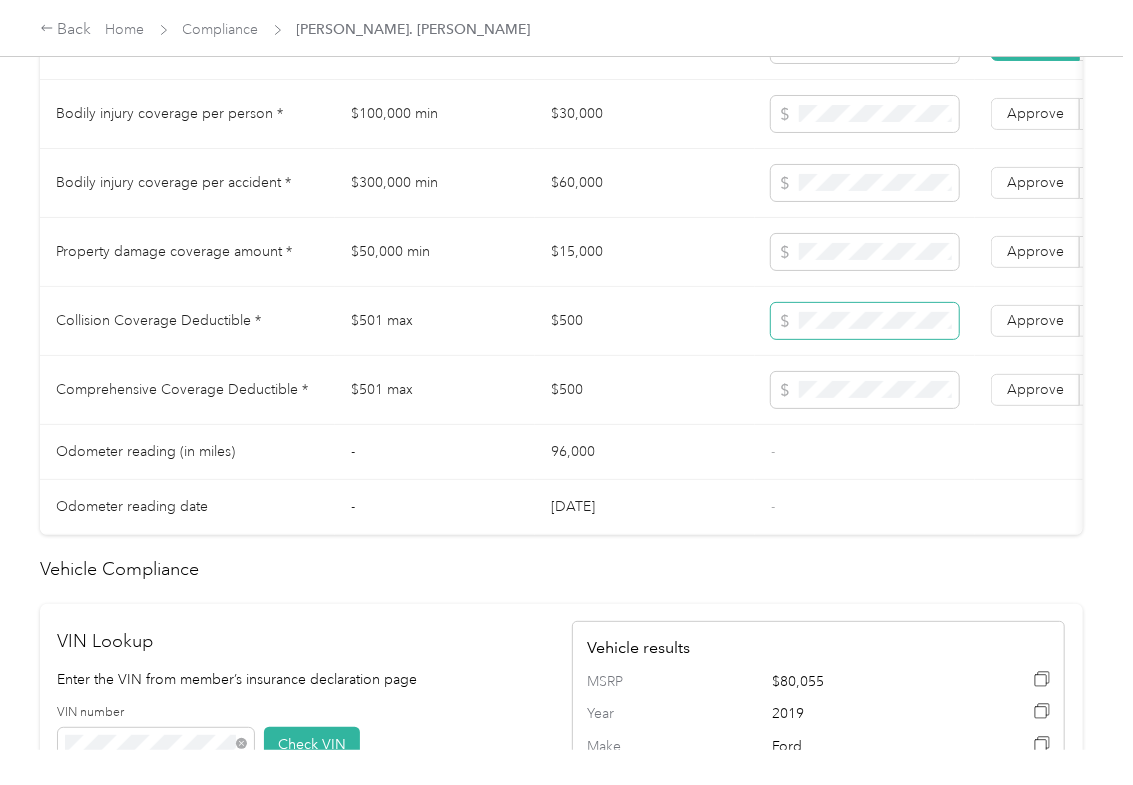 click at bounding box center (865, 321) 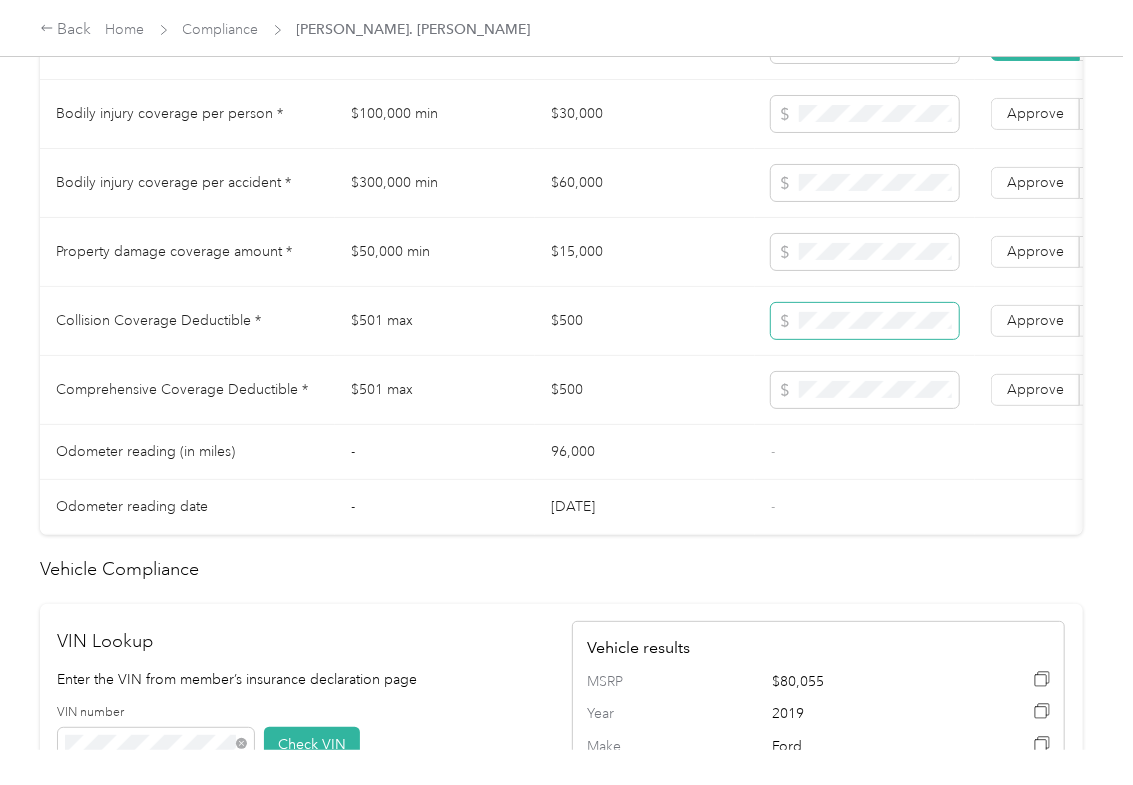 click at bounding box center (865, 321) 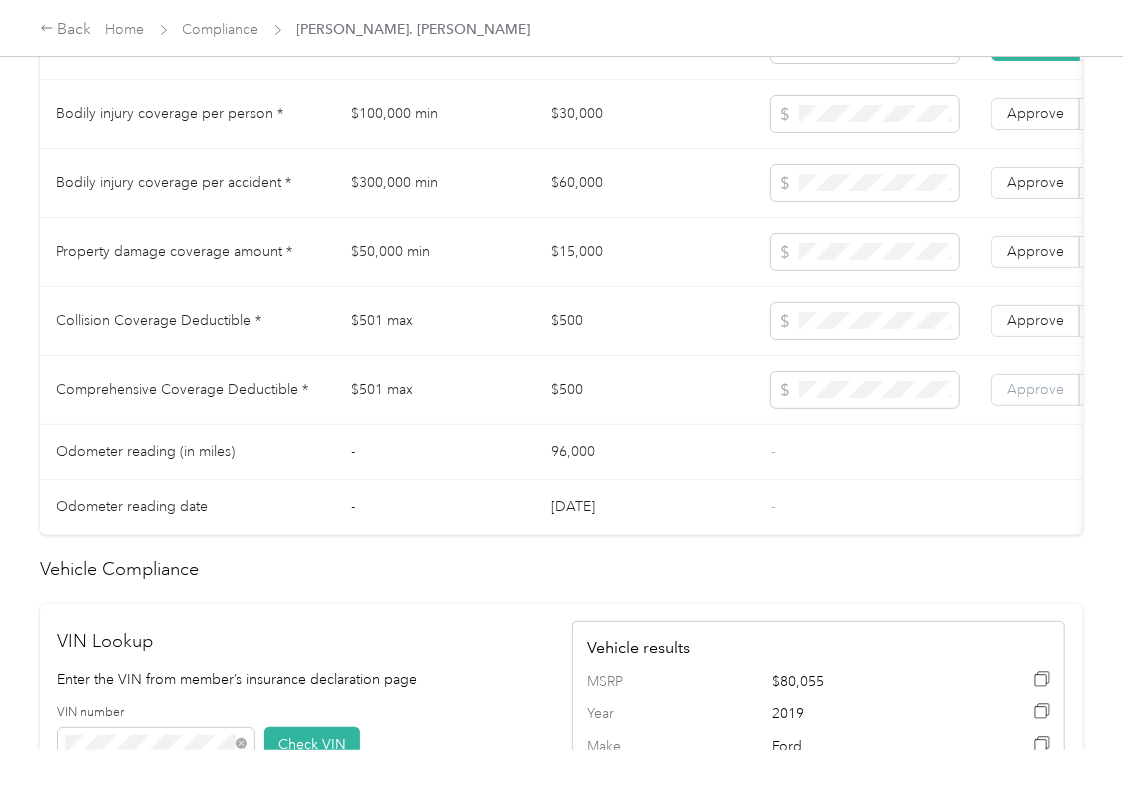 click on "Approve" at bounding box center (1035, 390) 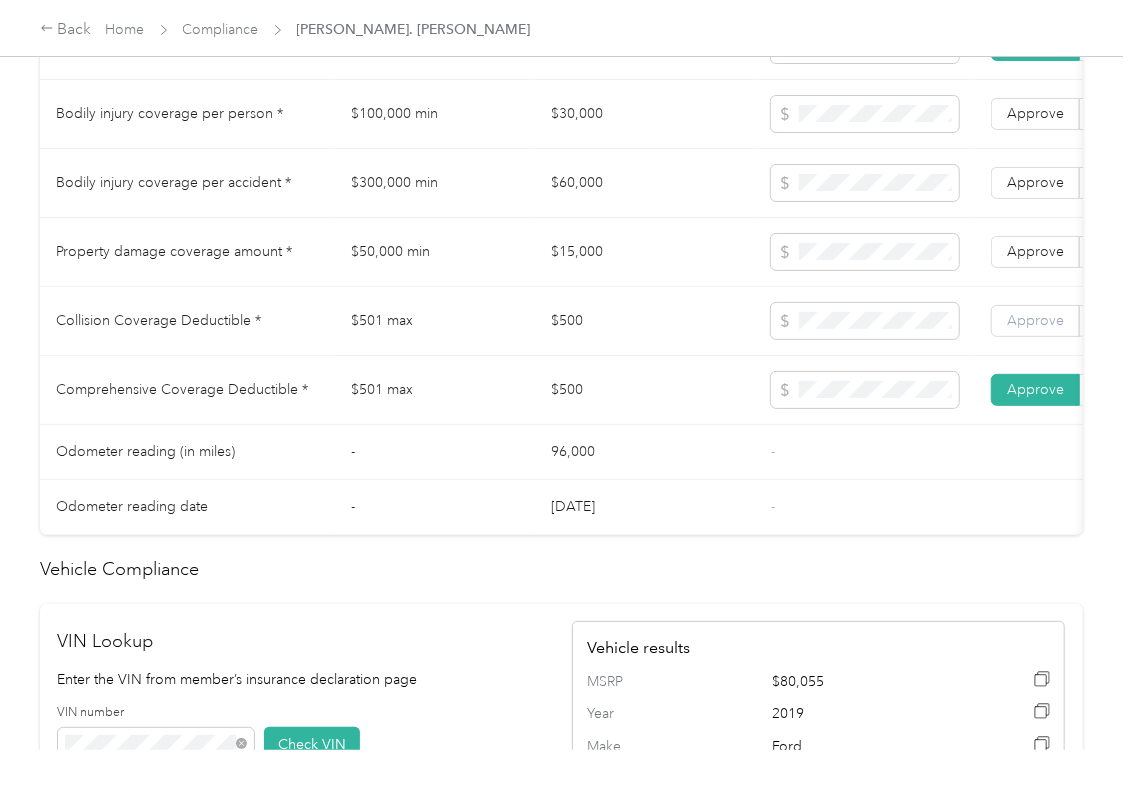 click on "Approve" at bounding box center (1035, 321) 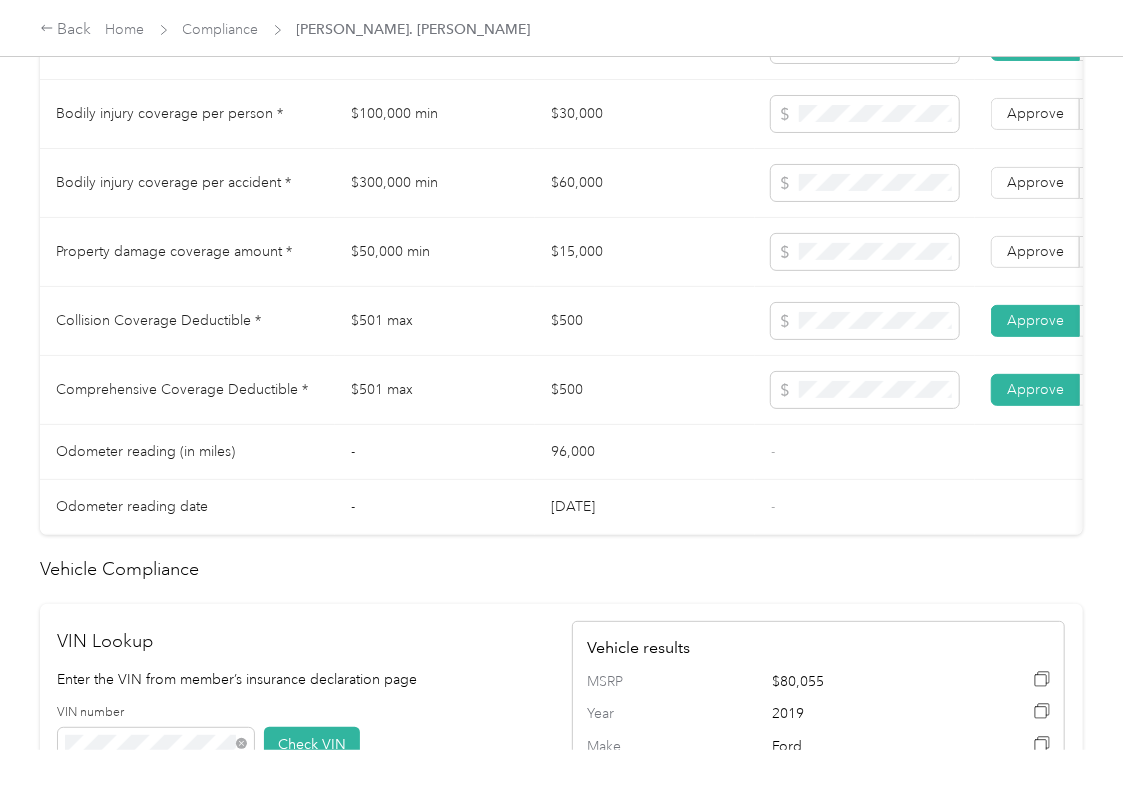 click on "Approve Reject" at bounding box center (1080, 252) 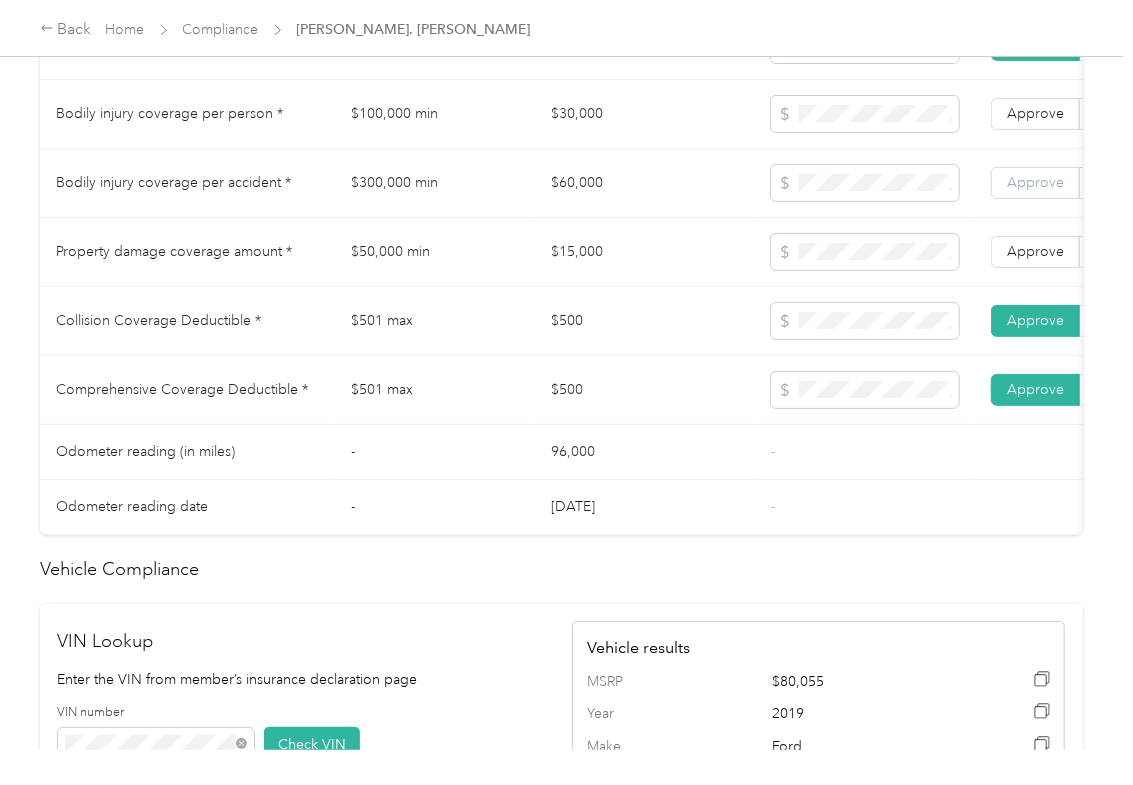 click on "Approve" at bounding box center [1035, 182] 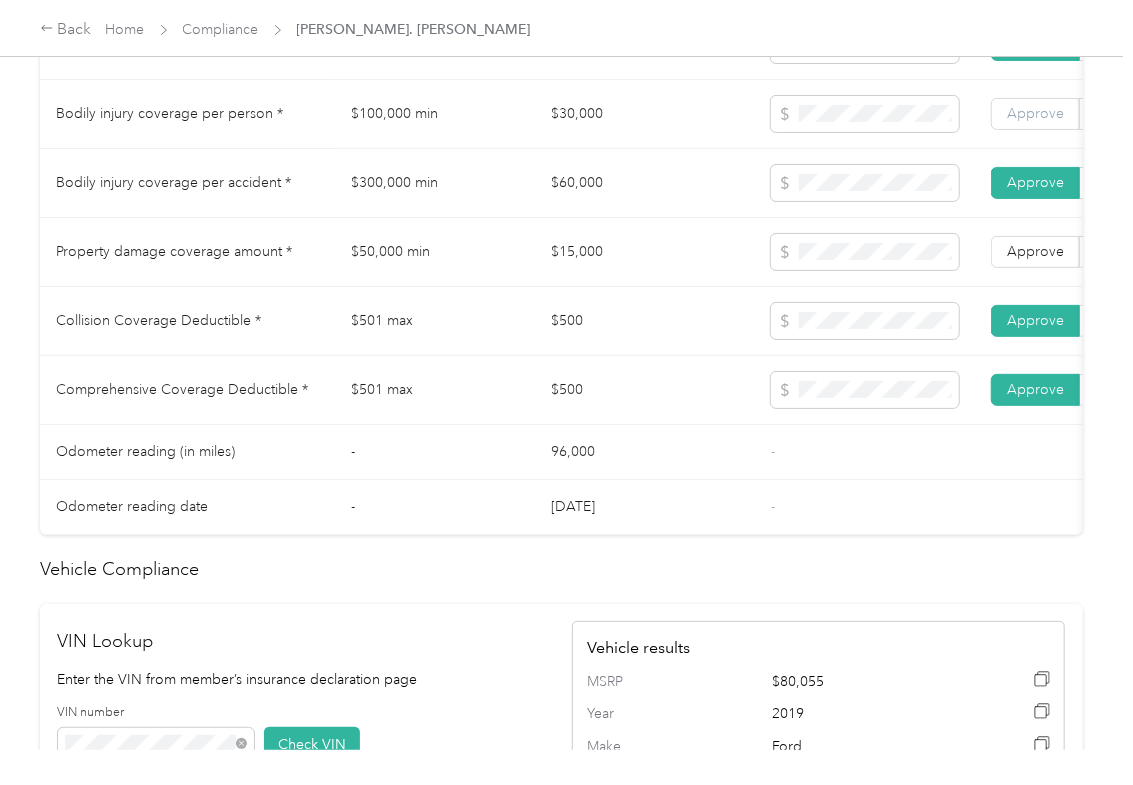 click on "Approve" at bounding box center [1035, 113] 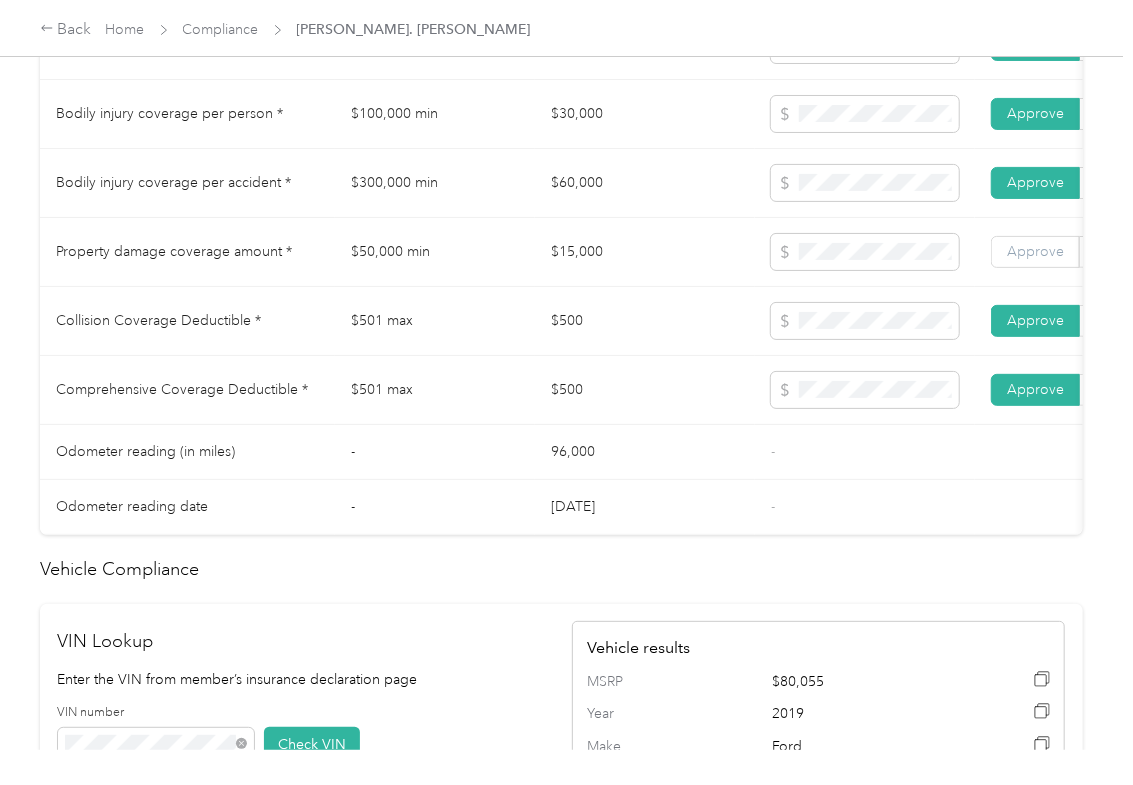 click on "Approve" at bounding box center [1035, 251] 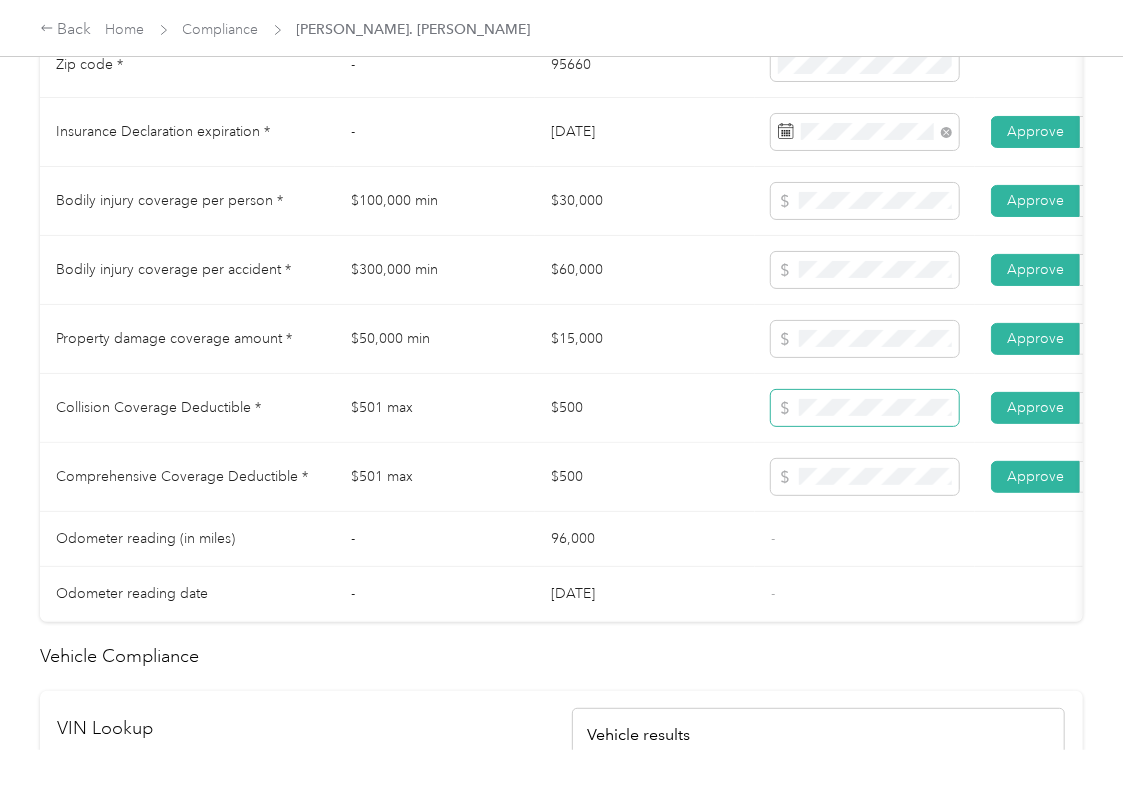 scroll, scrollTop: 1066, scrollLeft: 0, axis: vertical 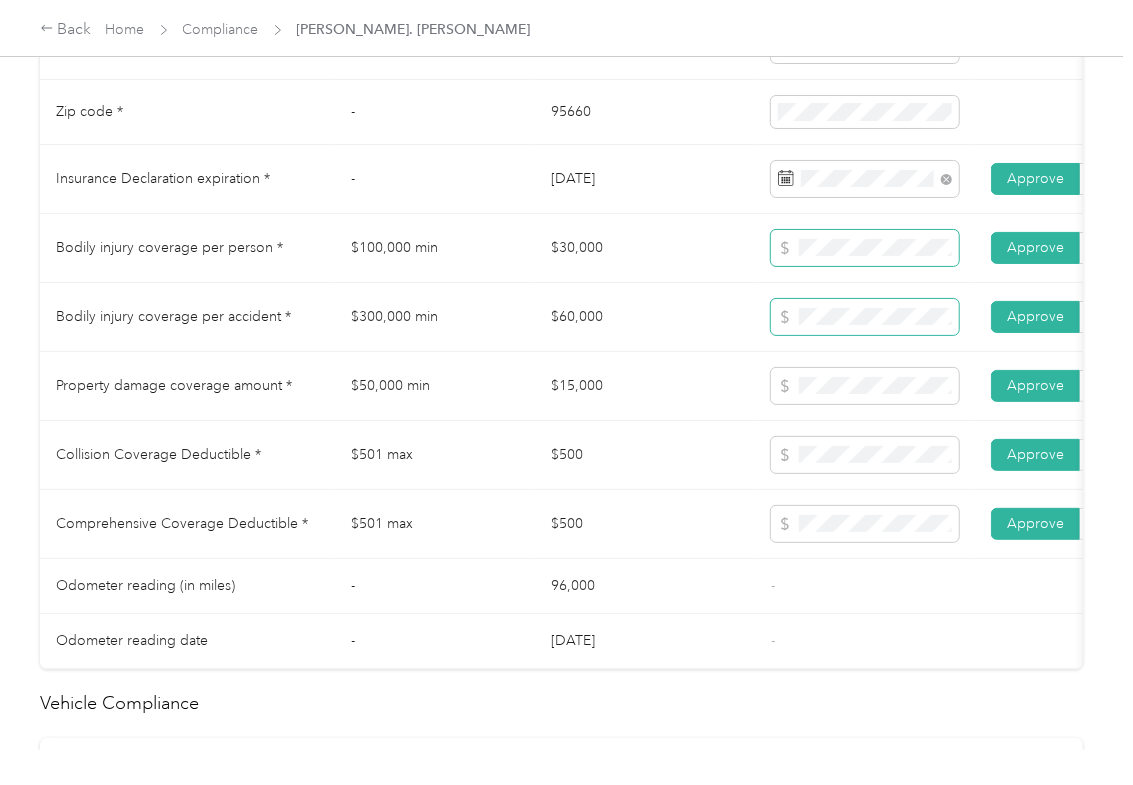 click on "State * - [US_STATE] Zip code * - 95660 Insurance Declaration expiration * - [DATE] Approve Reject Bodily injury coverage per person * $100,000 min $30,000 Approve Reject Bodily injury coverage per accident * $300,000 min $60,000 Approve Reject Property damage coverage amount * $50,000 min $15,000 Approve Reject Collision Coverage Deductible * $501 max $500 Approve Reject Comprehensive Coverage Deductible * $501 max $500 Approve Reject Odometer reading (in miles) - 96,000 - Odometer reading date - [DATE] -" at bounding box center [745, 342] 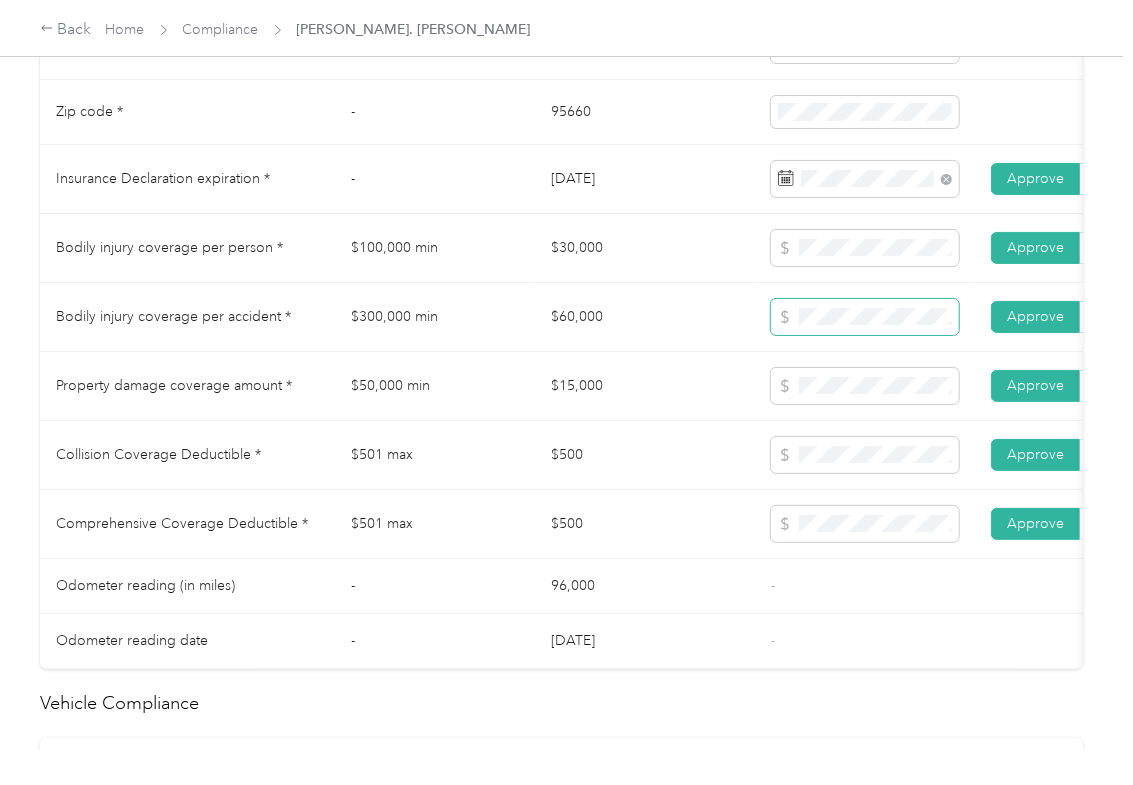 click at bounding box center [865, 317] 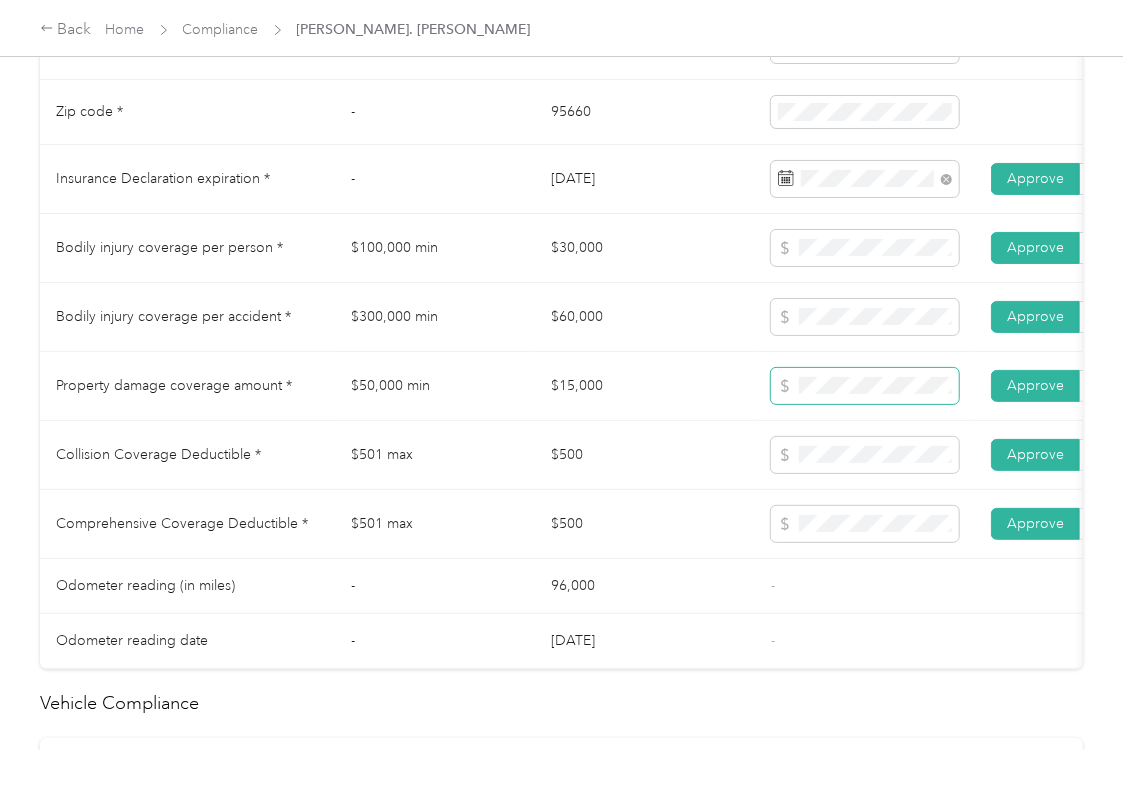 click at bounding box center (865, 386) 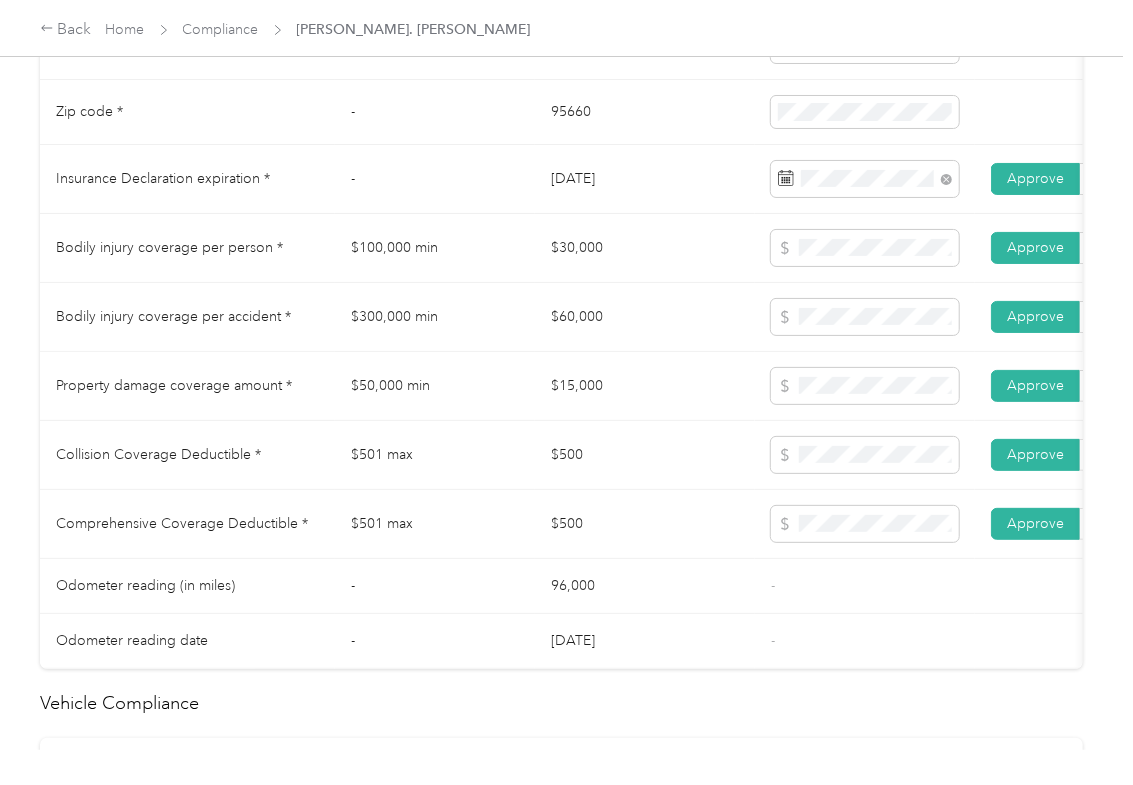 click on "$15,000" at bounding box center (645, 386) 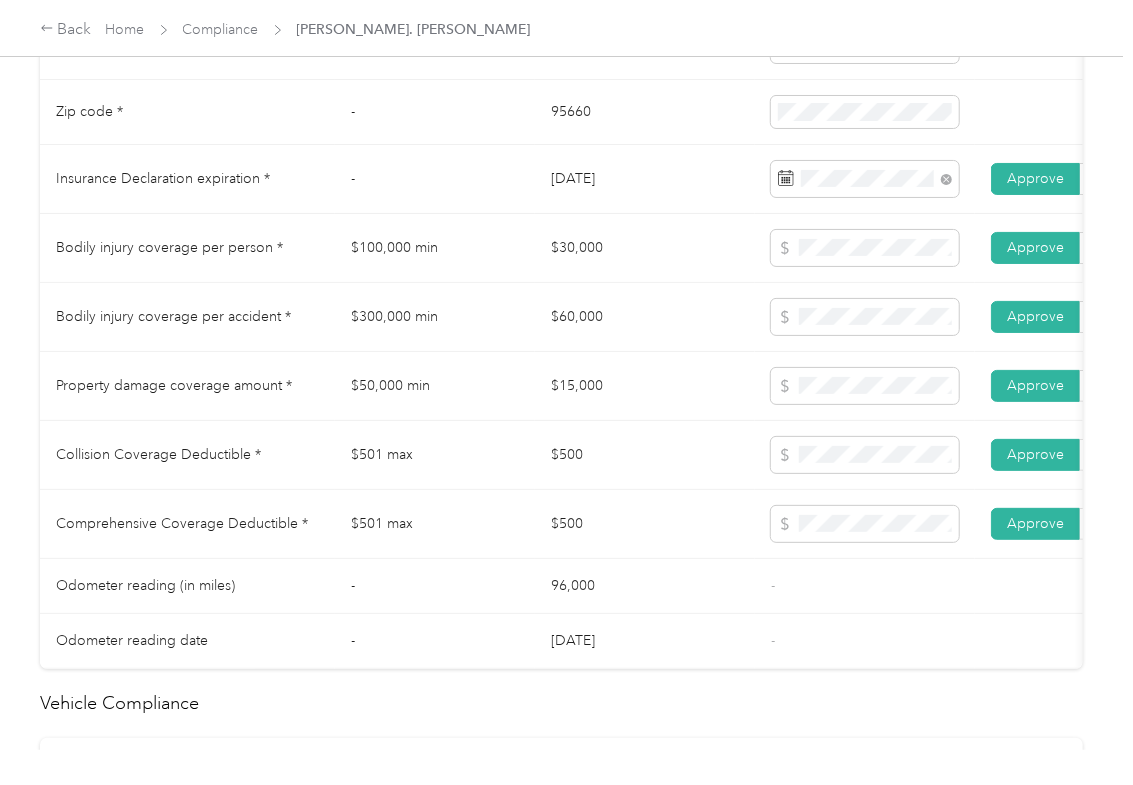 click on "$300,000 min" at bounding box center (435, 317) 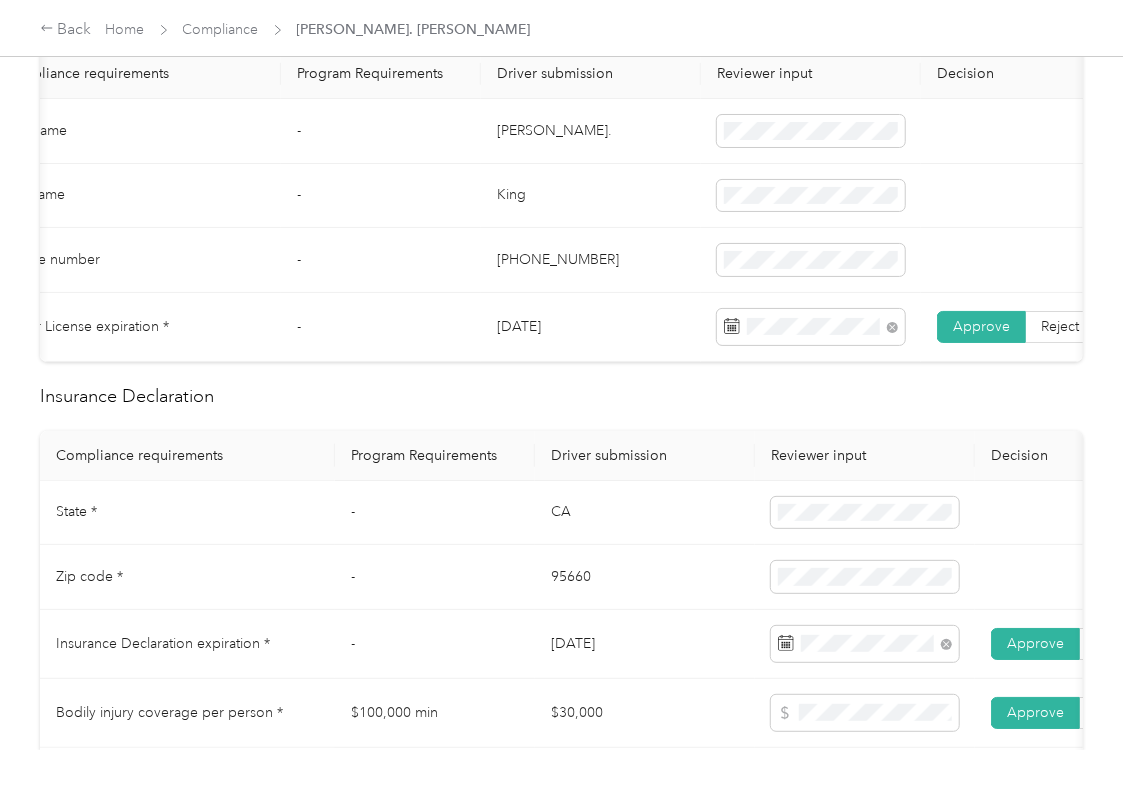 scroll, scrollTop: 0, scrollLeft: 0, axis: both 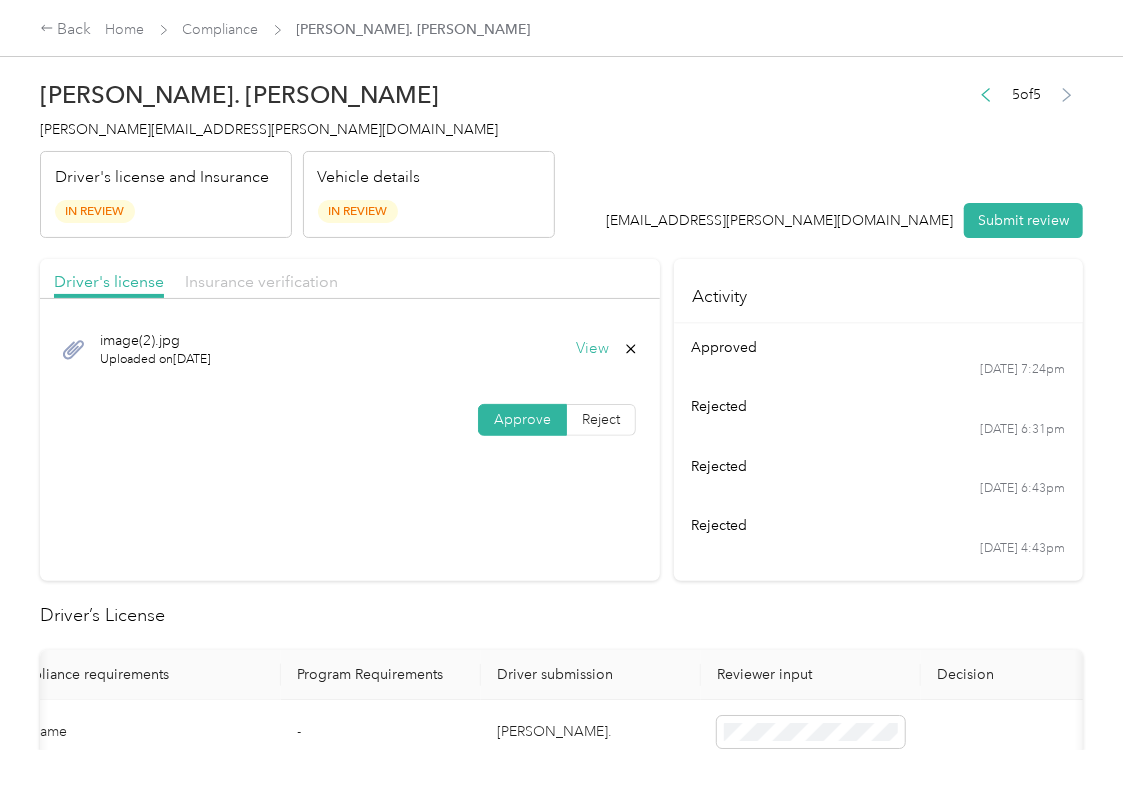 click on "Insurance verification" at bounding box center [261, 281] 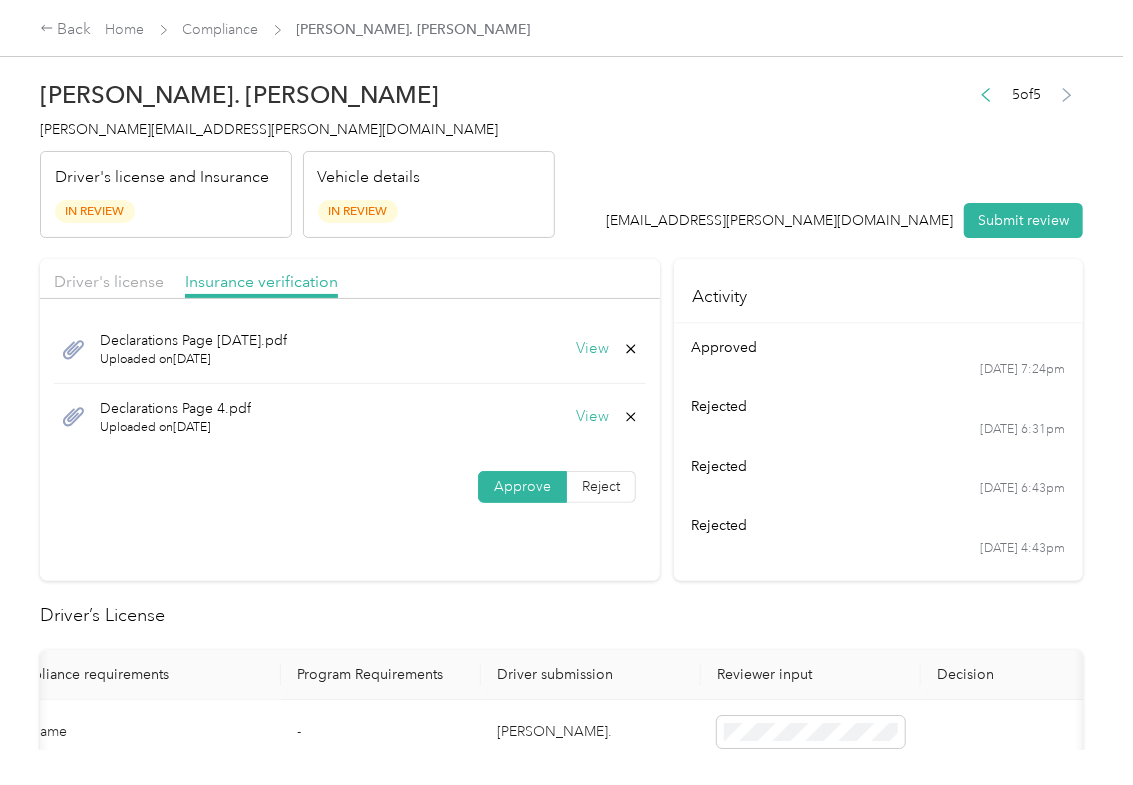 click on "View" at bounding box center [592, 417] 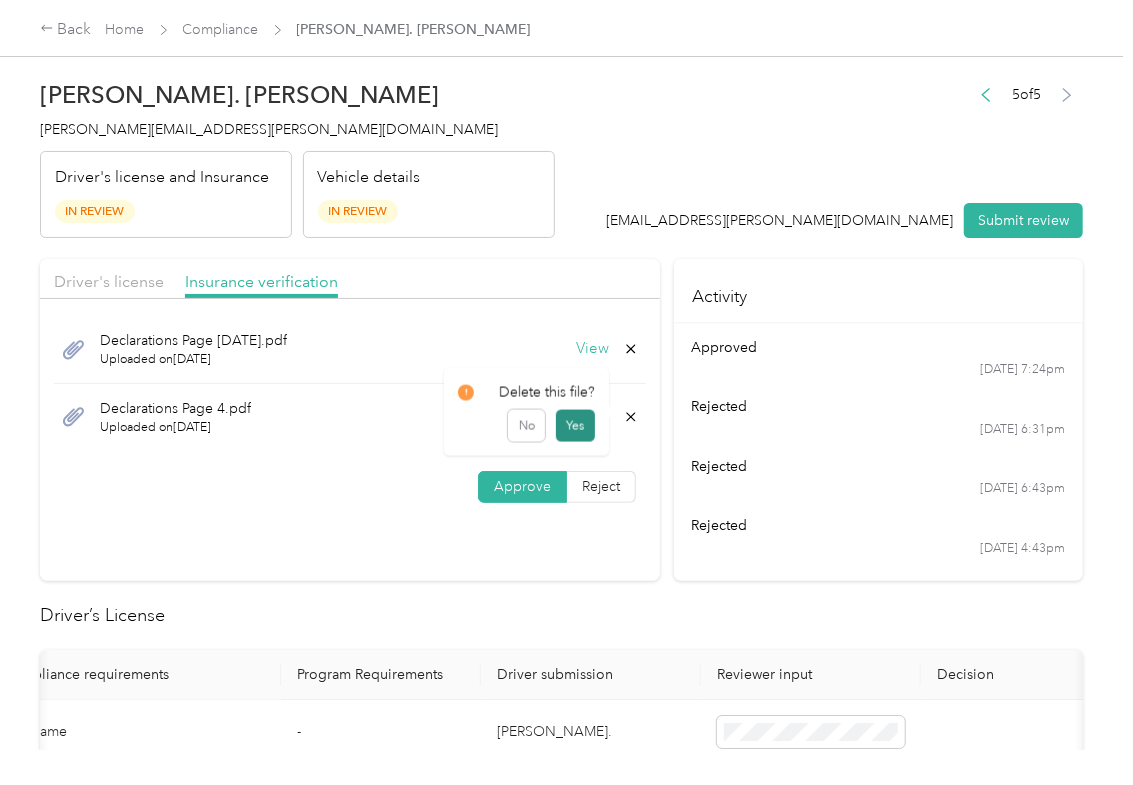click on "Yes" at bounding box center [575, 426] 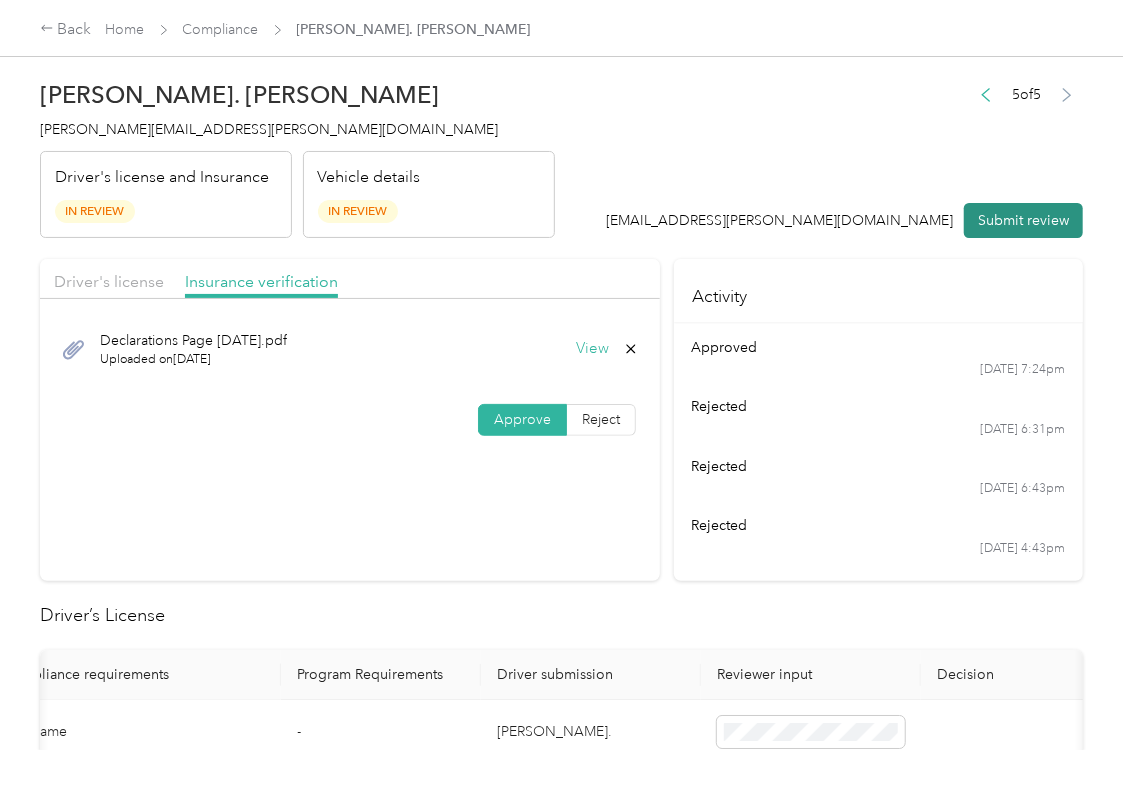 drag, startPoint x: 998, startPoint y: 216, endPoint x: 401, endPoint y: 206, distance: 597.08374 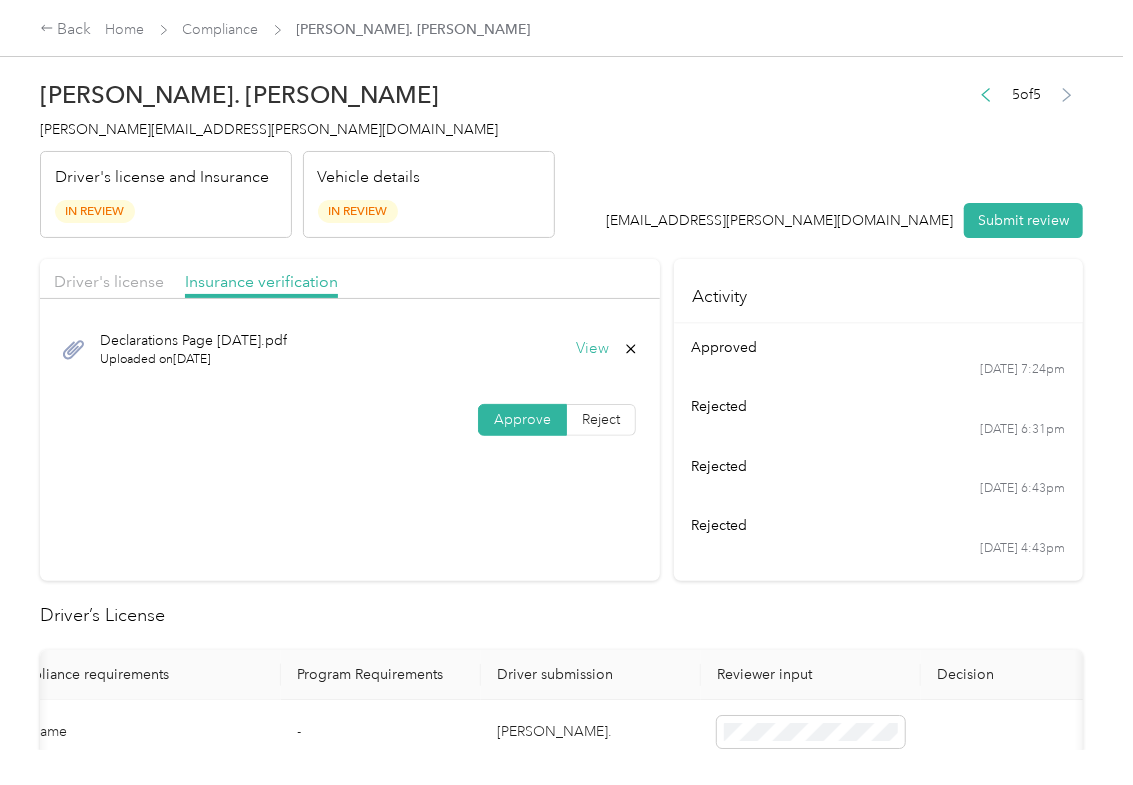 click on "Submit review" at bounding box center [1023, 220] 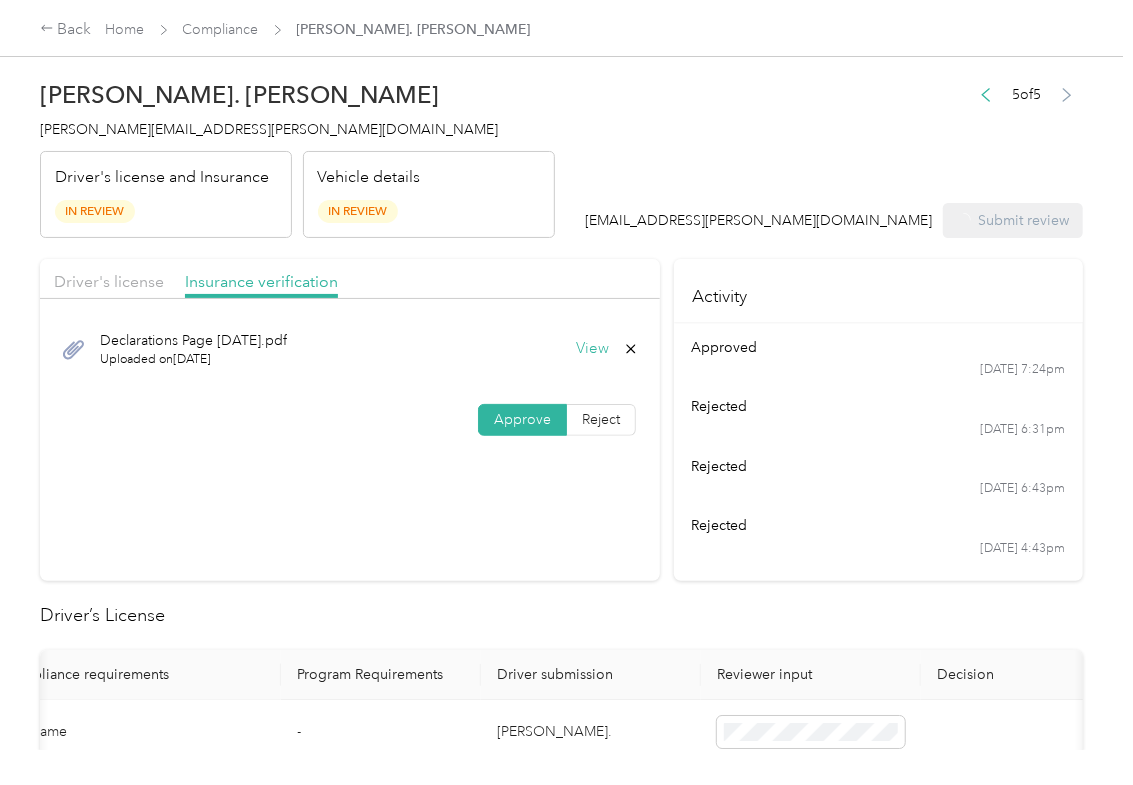 click on "[PERSON_NAME][EMAIL_ADDRESS][PERSON_NAME][DOMAIN_NAME]" at bounding box center (269, 129) 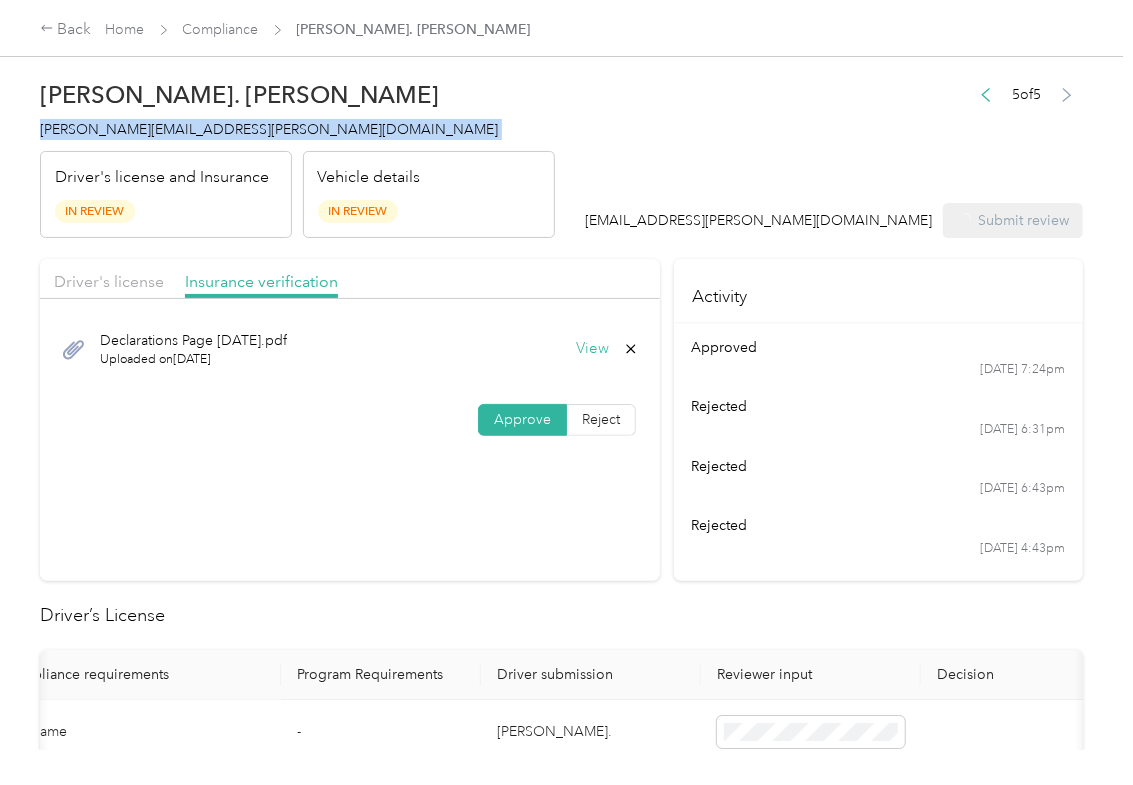 click on "[PERSON_NAME][EMAIL_ADDRESS][PERSON_NAME][DOMAIN_NAME]" at bounding box center [269, 129] 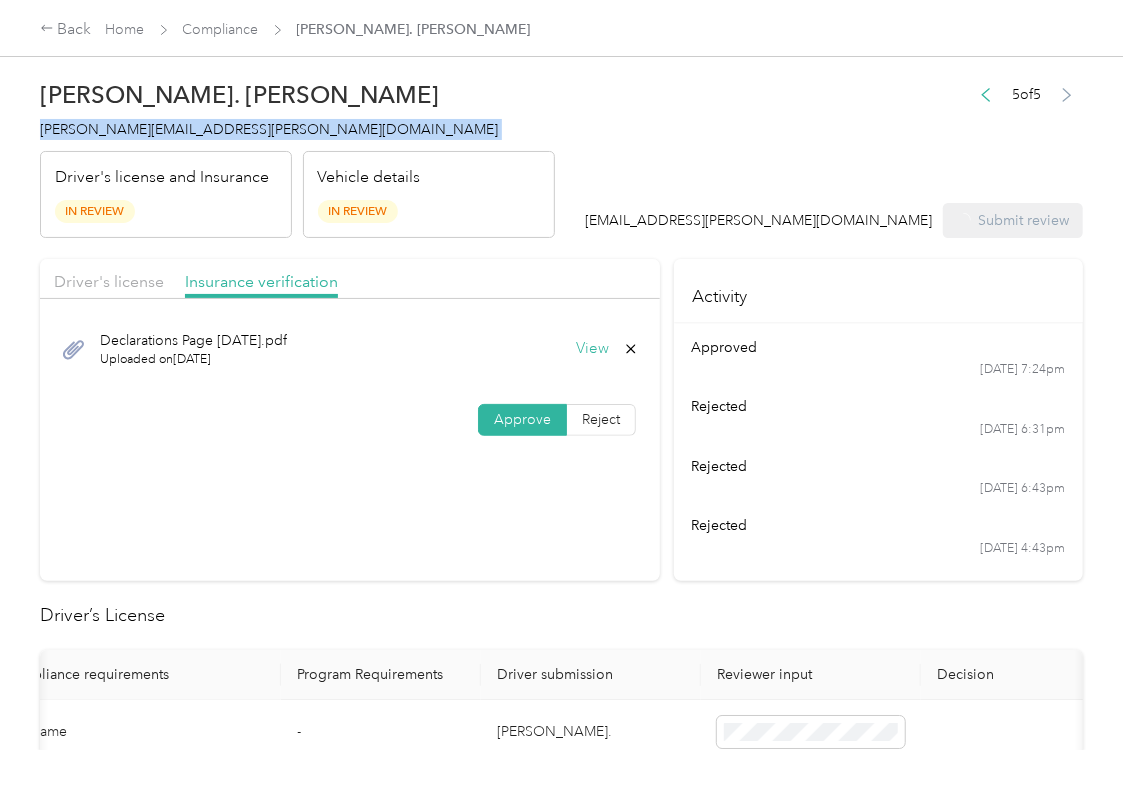 click on "[PERSON_NAME][EMAIL_ADDRESS][PERSON_NAME][DOMAIN_NAME]" at bounding box center (269, 129) 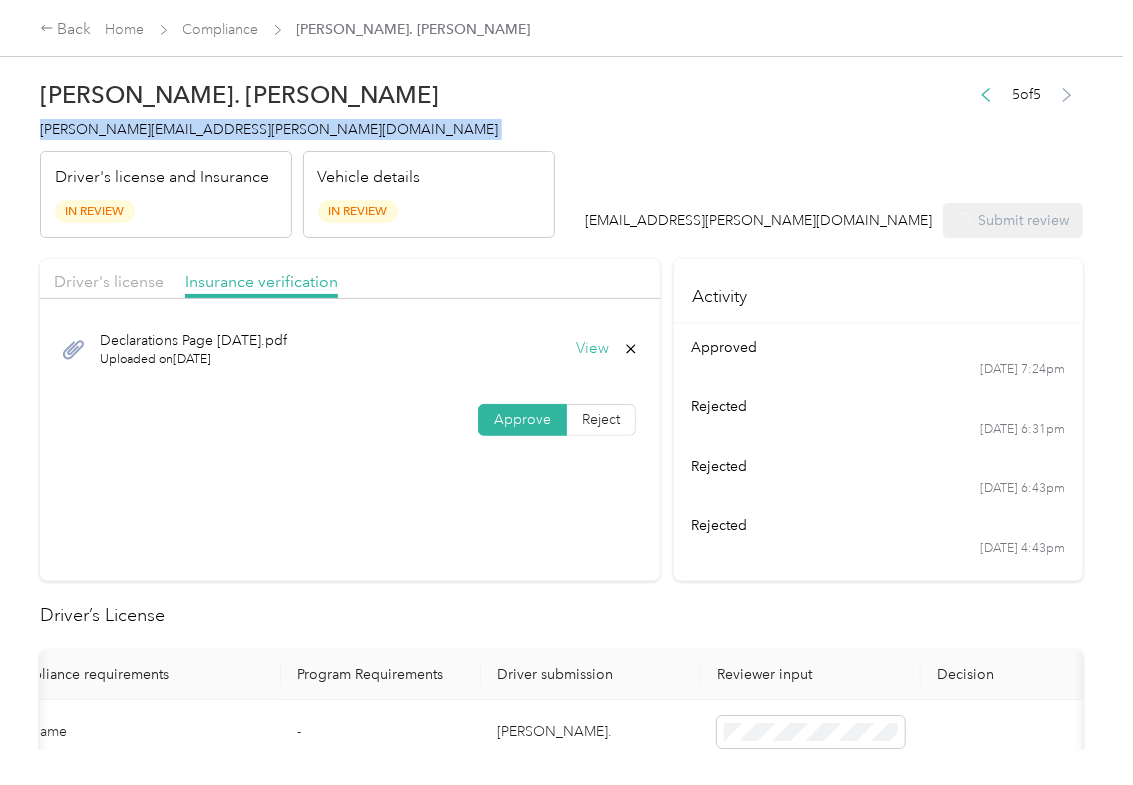 copy on "[PERSON_NAME][EMAIL_ADDRESS][PERSON_NAME][DOMAIN_NAME]" 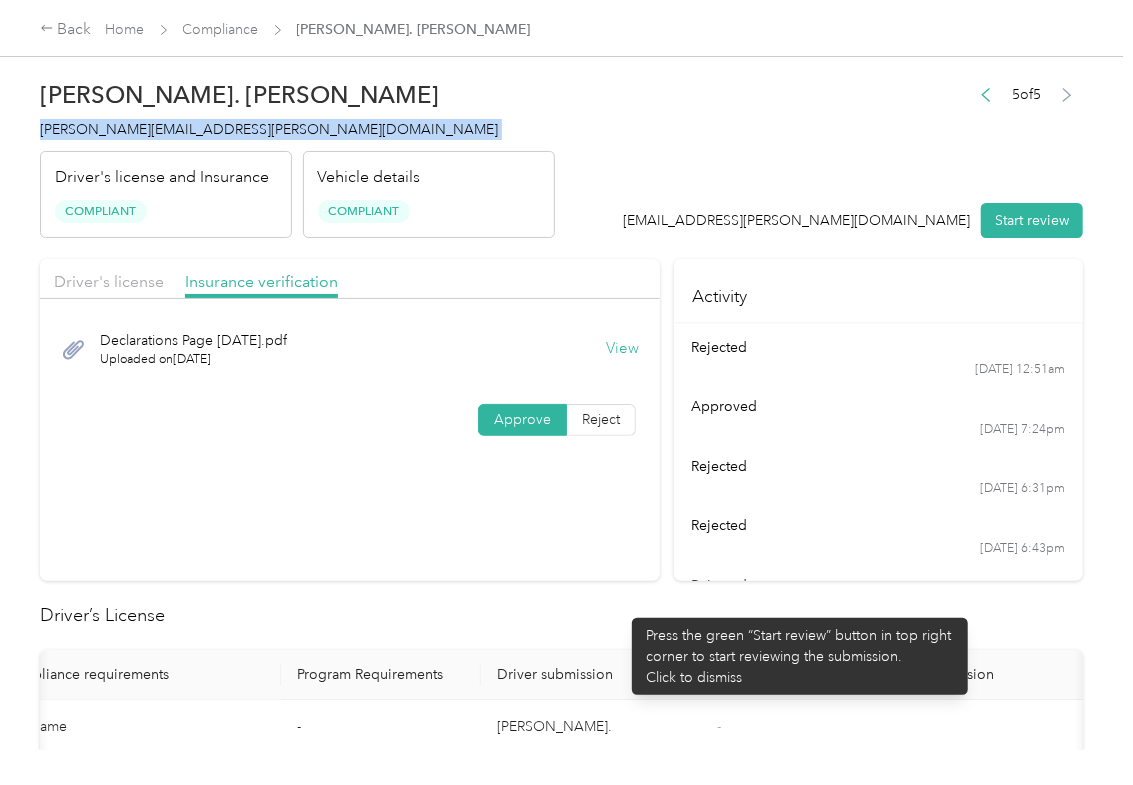click on "Driver’s License" at bounding box center [561, 615] 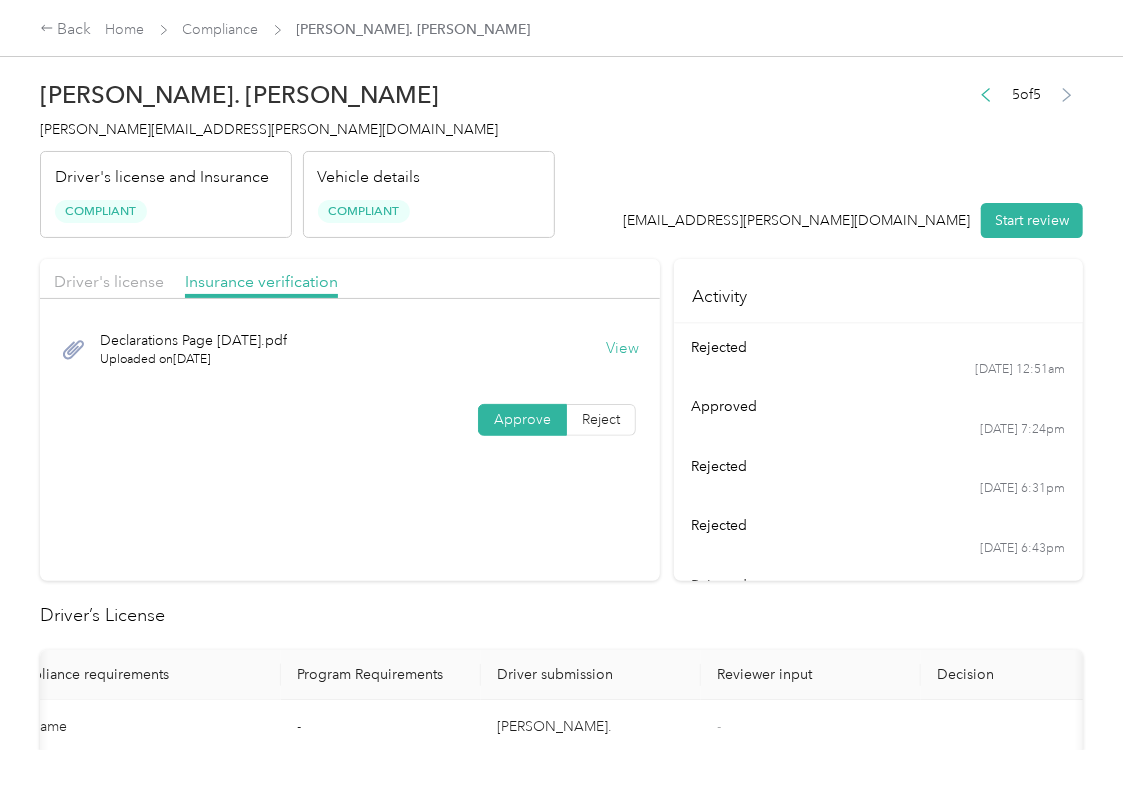 click on "[PERSON_NAME]. King [EMAIL_ADDRESS][PERSON_NAME][DOMAIN_NAME] Driver's license and Insurance Compliant Vehicle details Compliant 5  of  5 [EMAIL_ADDRESS][PERSON_NAME][DOMAIN_NAME] Start review" at bounding box center [561, 154] 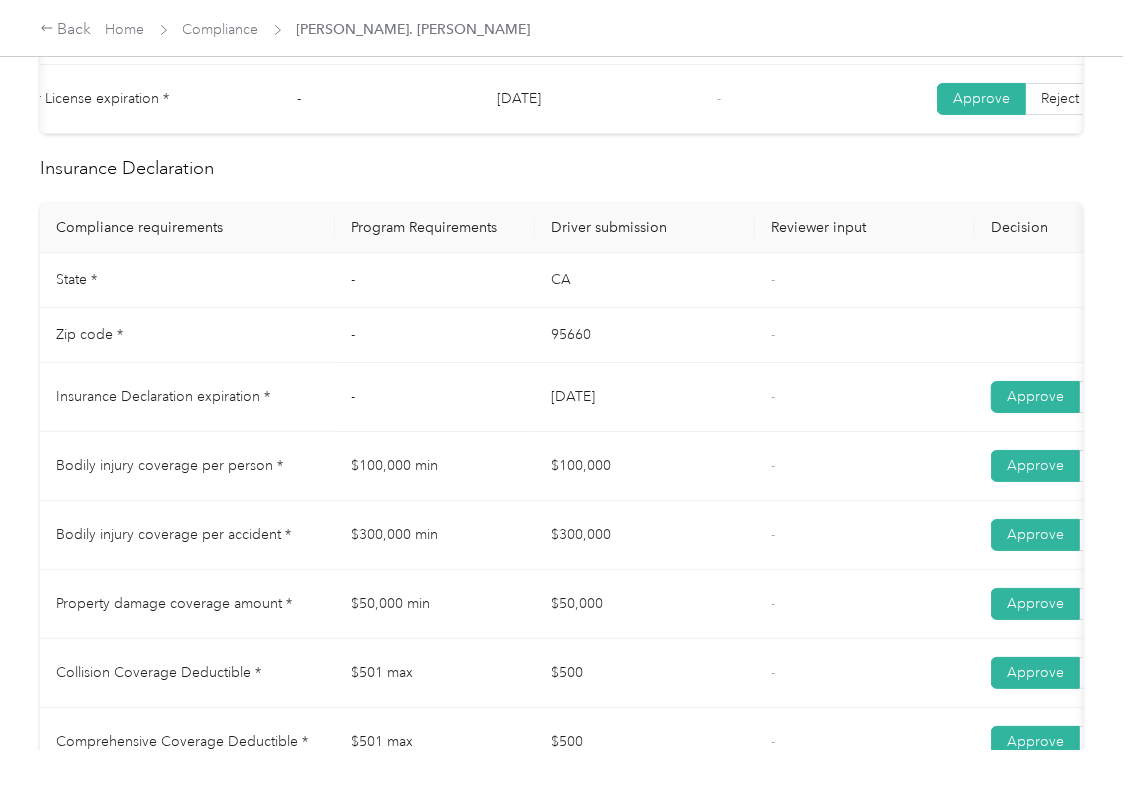 scroll, scrollTop: 933, scrollLeft: 0, axis: vertical 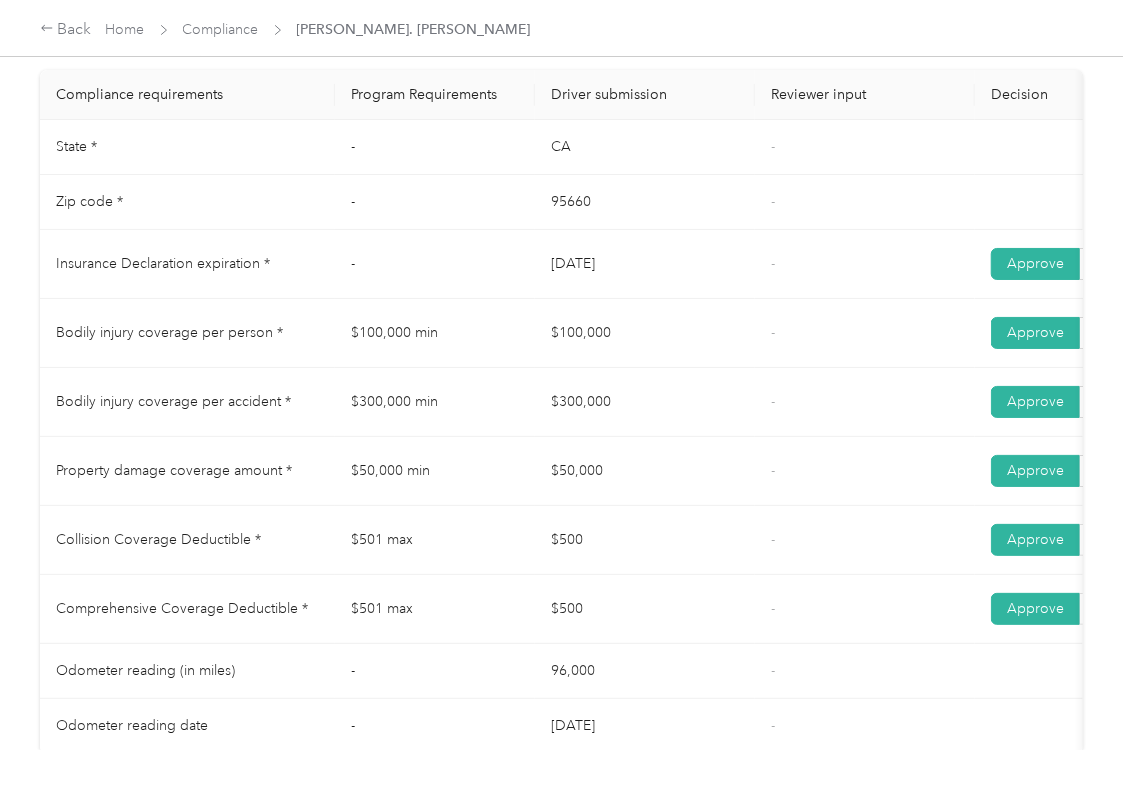 drag, startPoint x: 545, startPoint y: 286, endPoint x: 617, endPoint y: 281, distance: 72.1734 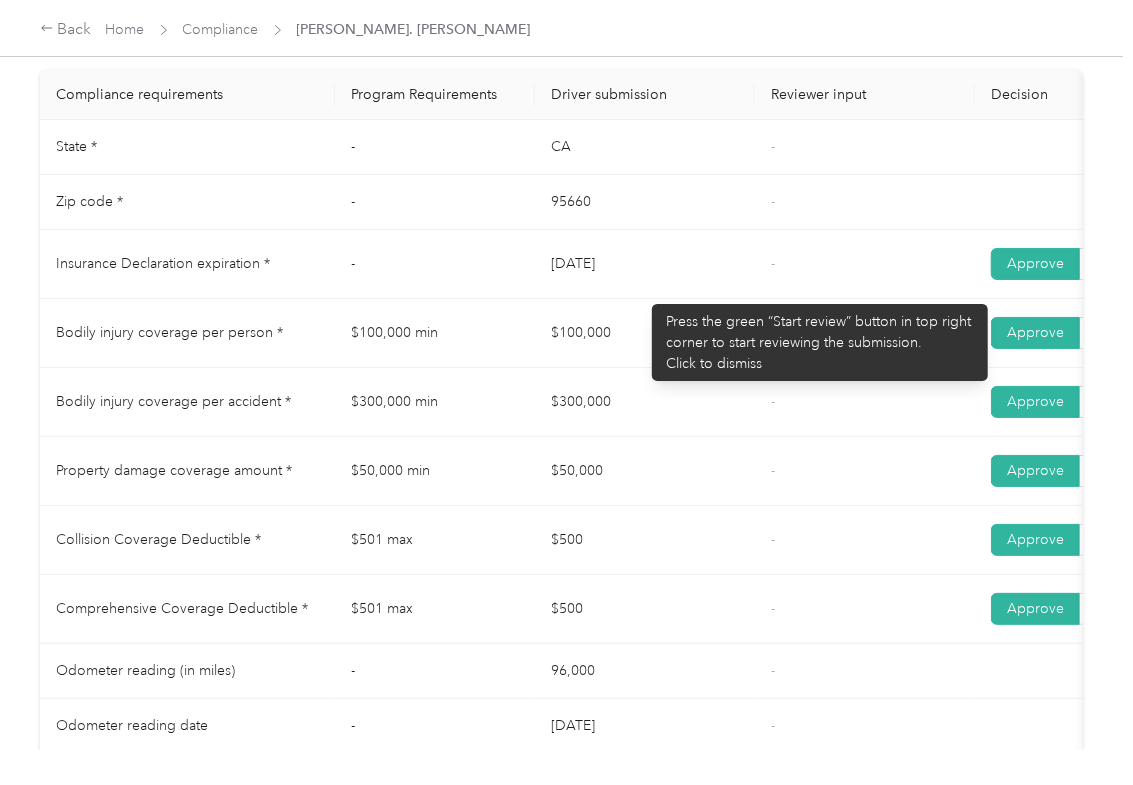 click on "[DATE]" at bounding box center (645, 264) 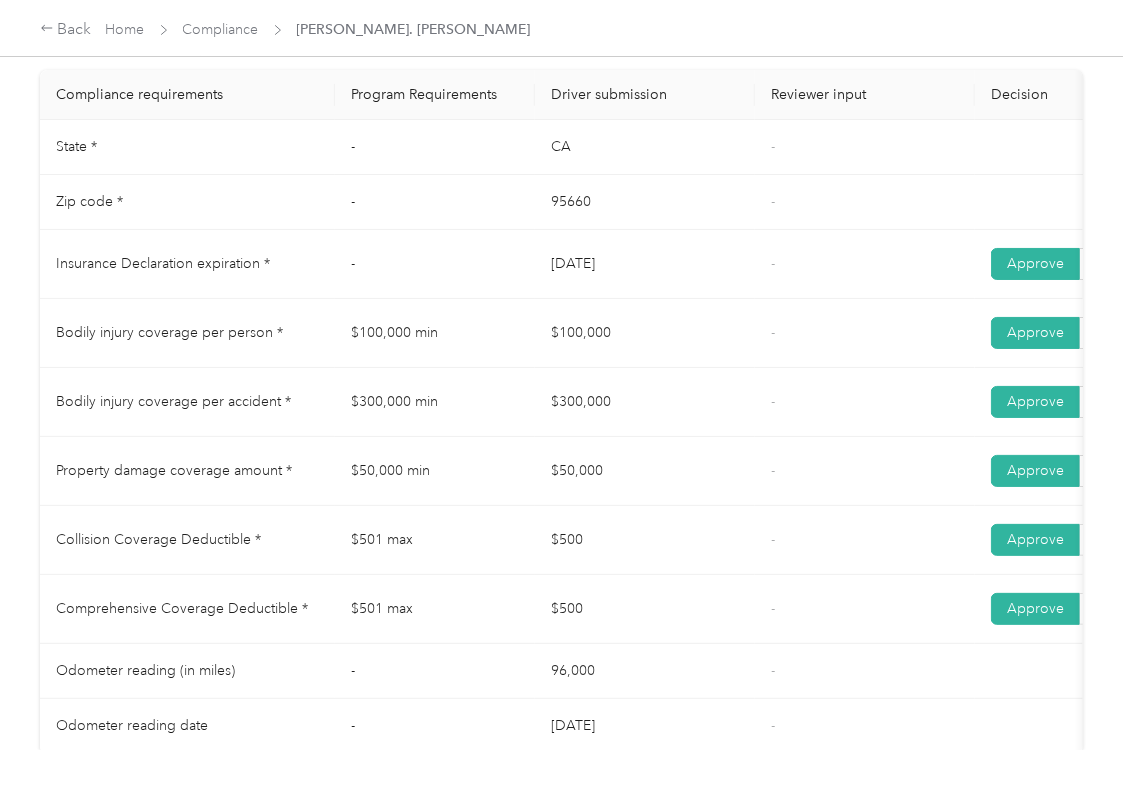 drag, startPoint x: 550, startPoint y: 345, endPoint x: 634, endPoint y: 358, distance: 85 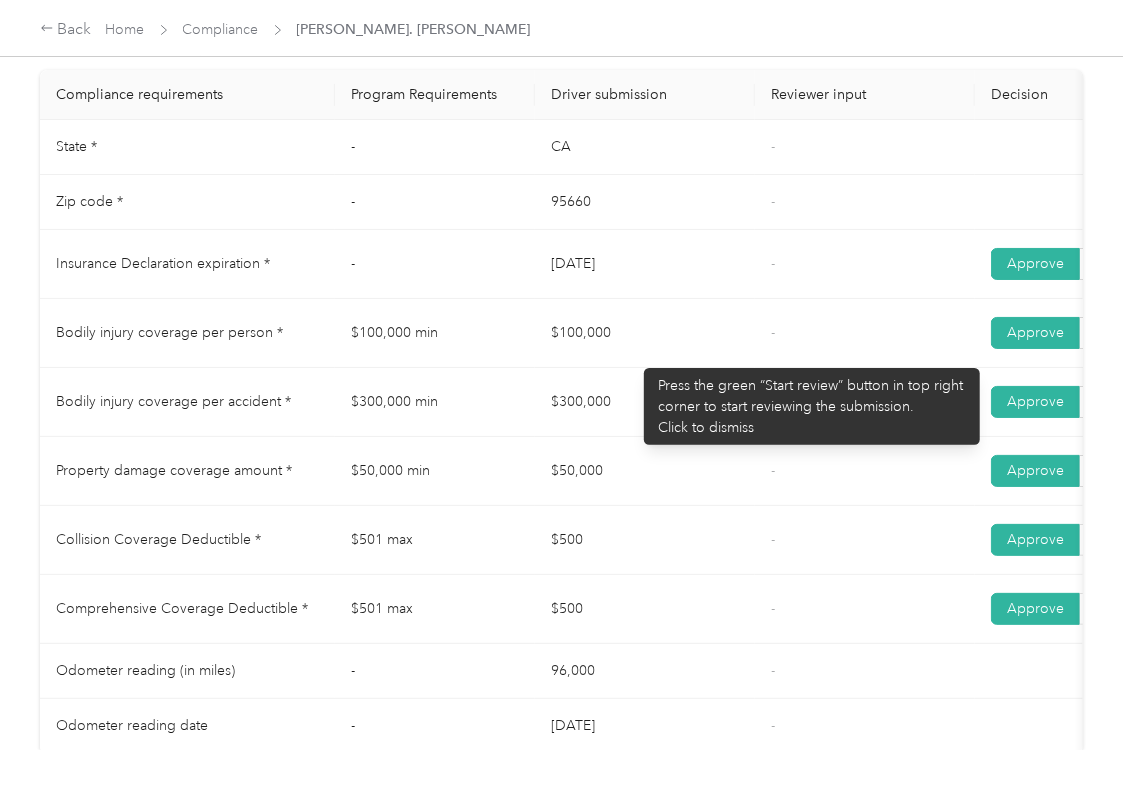 drag, startPoint x: 553, startPoint y: 406, endPoint x: 650, endPoint y: 417, distance: 97.62172 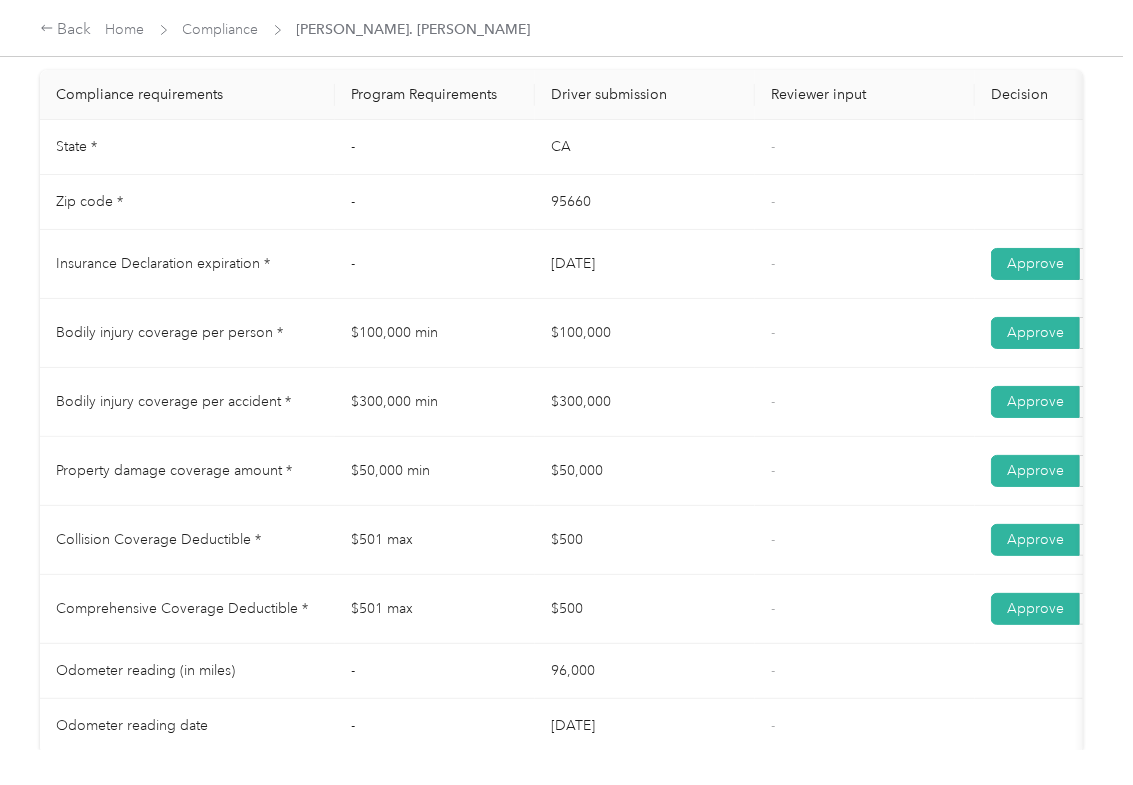 drag, startPoint x: 553, startPoint y: 496, endPoint x: 733, endPoint y: 473, distance: 181.4635 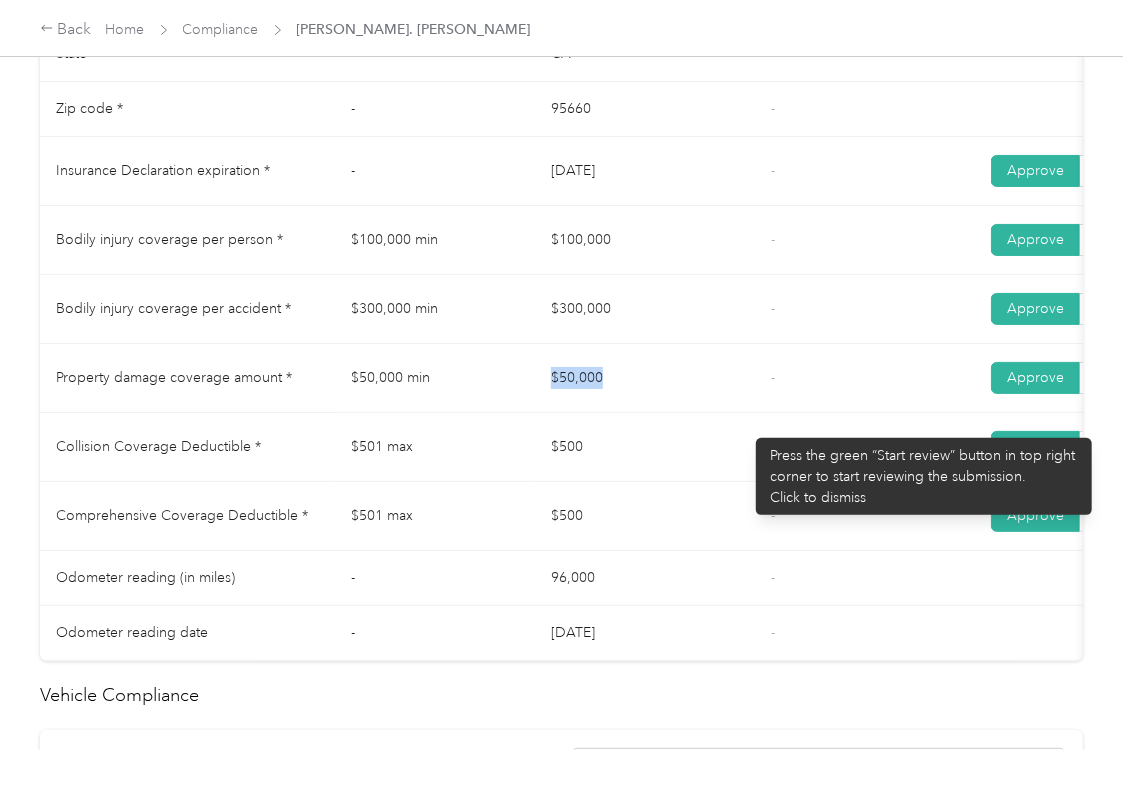 scroll, scrollTop: 1066, scrollLeft: 0, axis: vertical 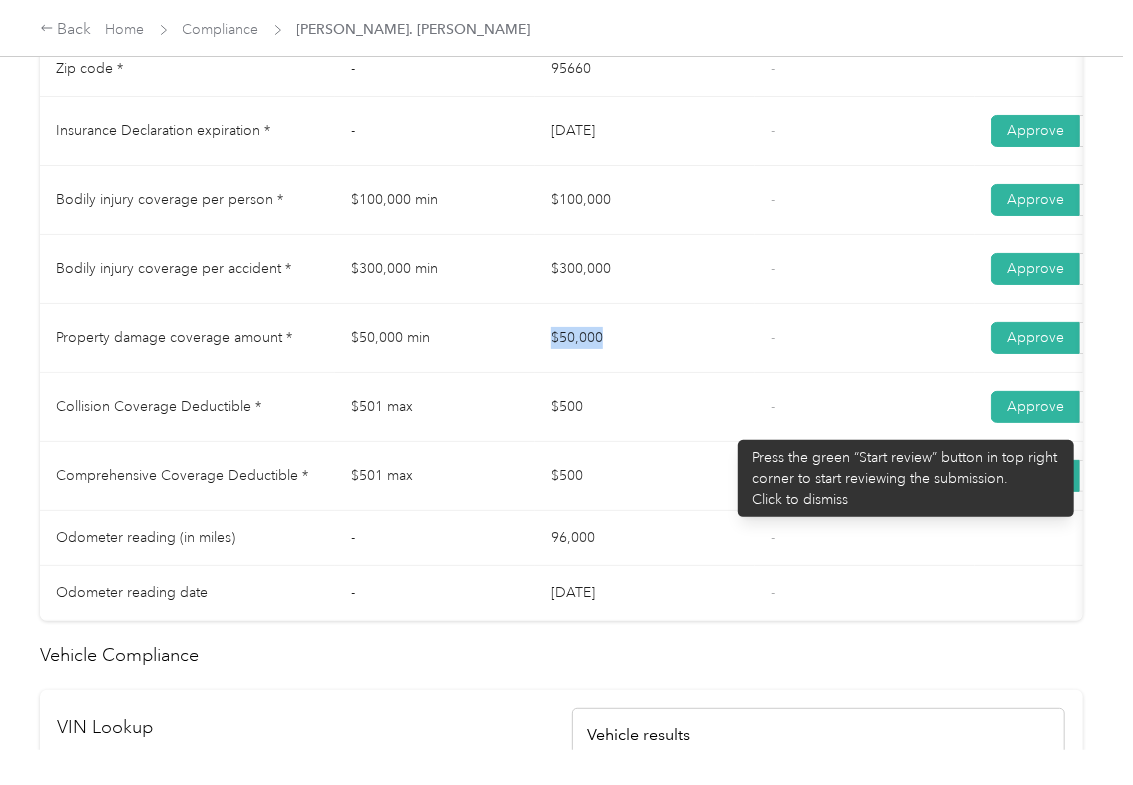drag, startPoint x: 680, startPoint y: 385, endPoint x: 660, endPoint y: 384, distance: 20.024984 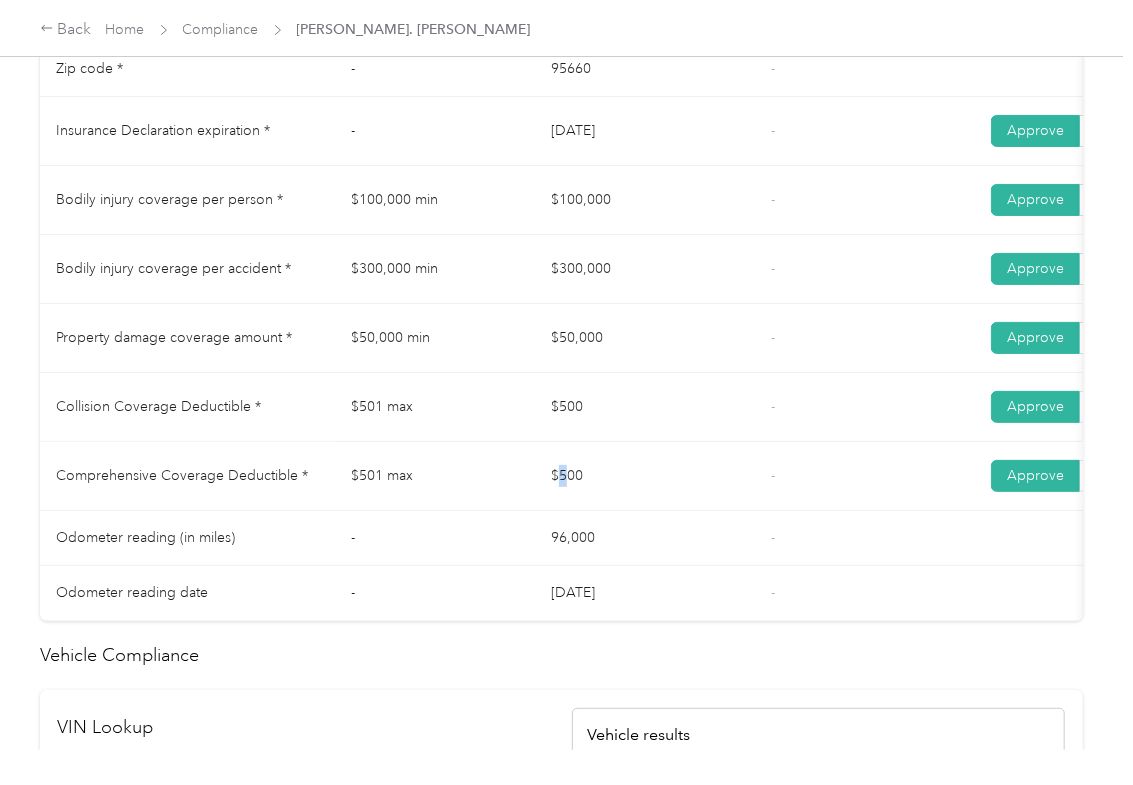 drag, startPoint x: 558, startPoint y: 466, endPoint x: 594, endPoint y: 482, distance: 39.39543 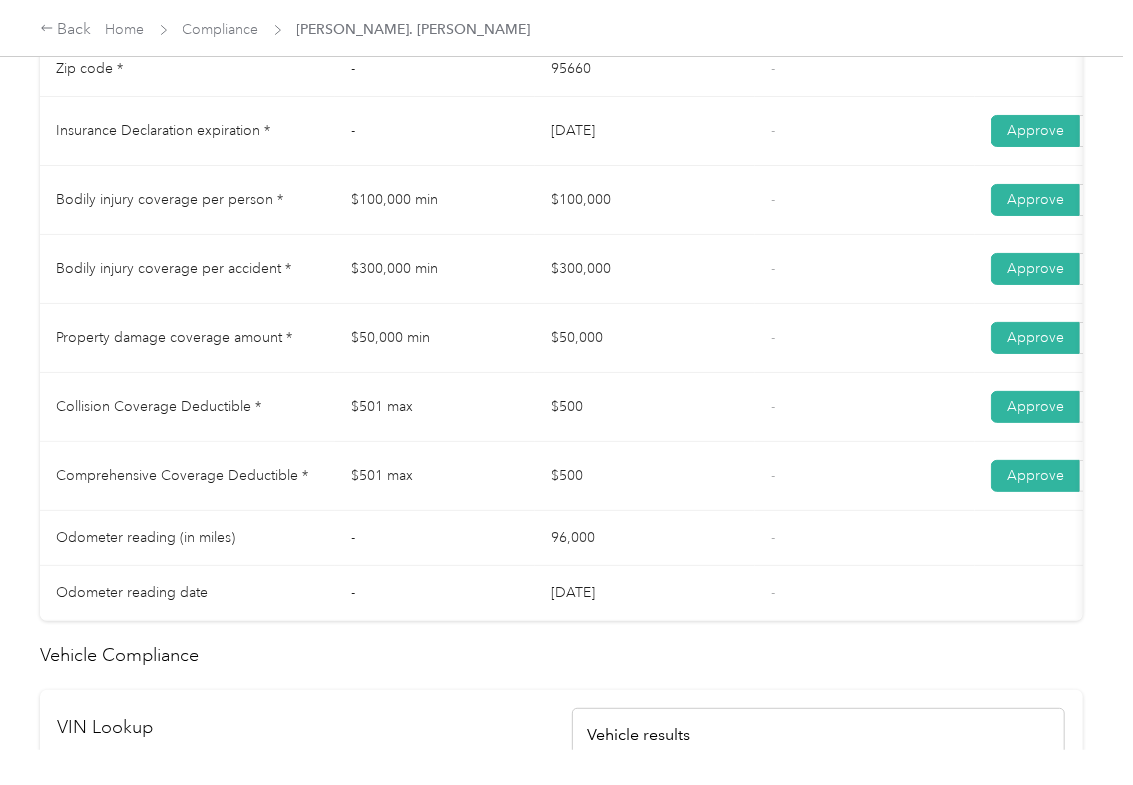 click on "-" at bounding box center [865, 476] 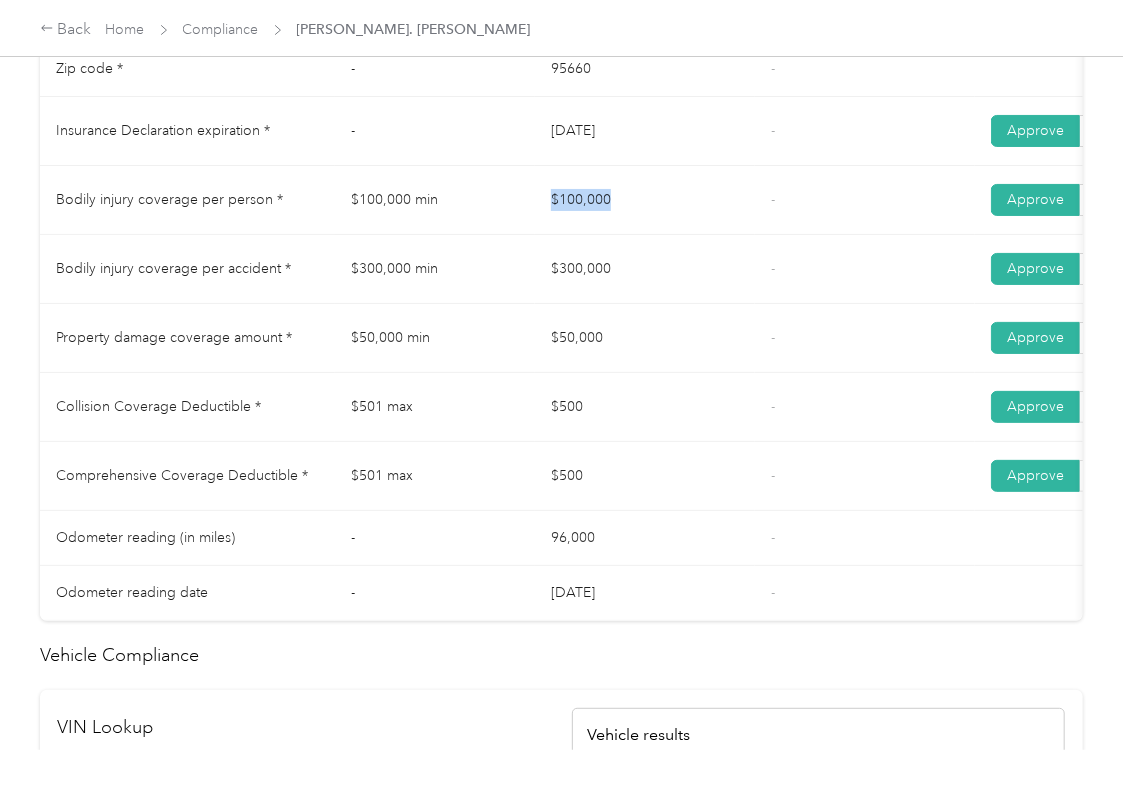 click on "Bodily injury coverage per person * $100,000 min $100,000 - Approve Reject" at bounding box center (745, 200) 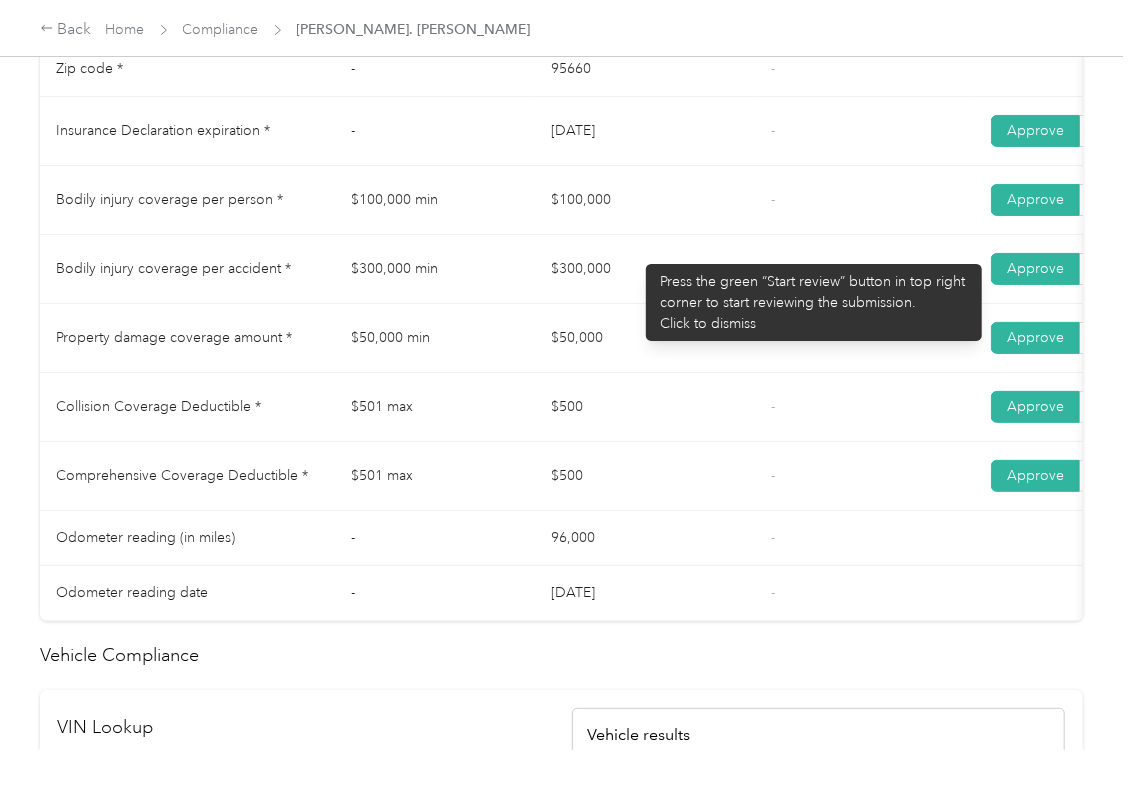 click on "$300,000" at bounding box center [645, 269] 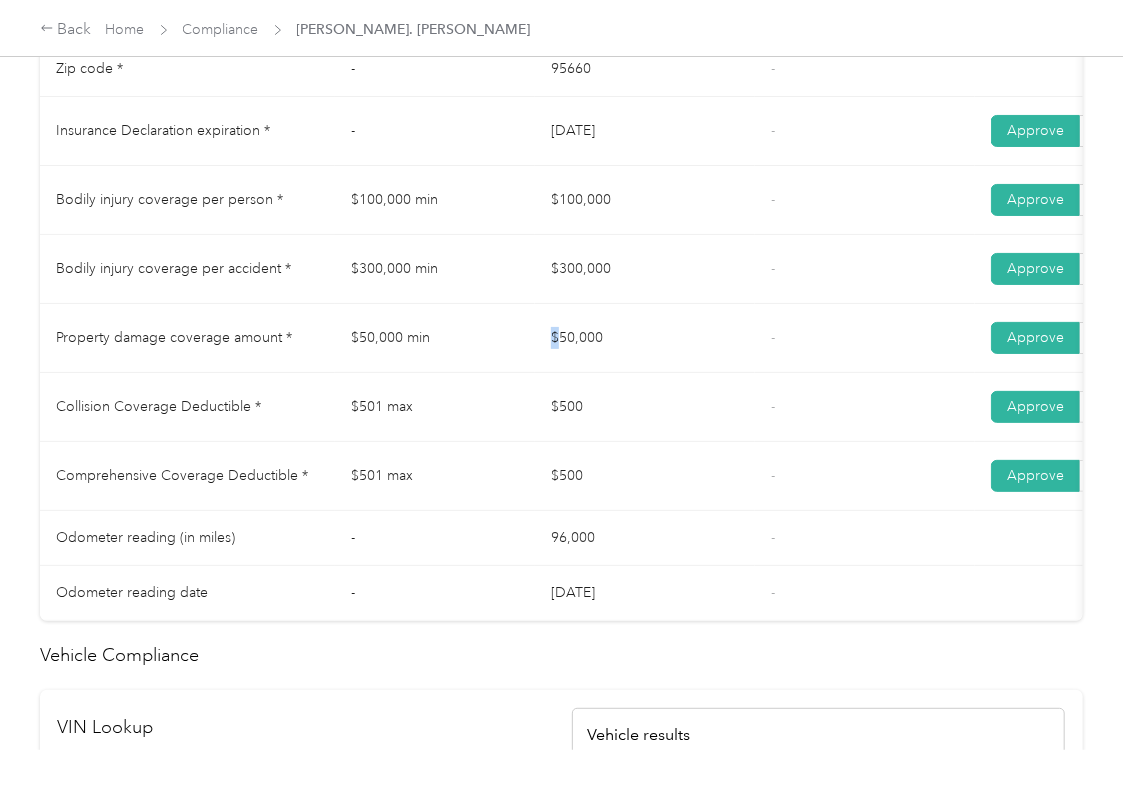 drag, startPoint x: 550, startPoint y: 350, endPoint x: 728, endPoint y: 368, distance: 178.90779 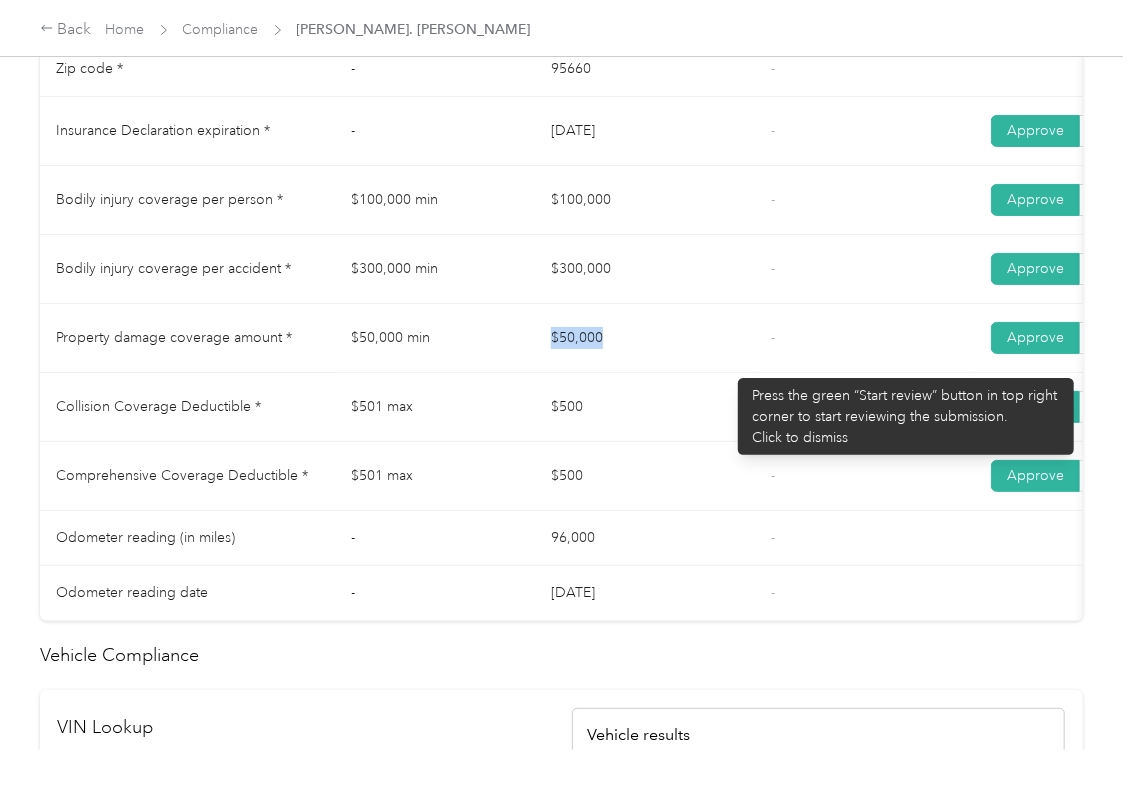 drag, startPoint x: 728, startPoint y: 368, endPoint x: 746, endPoint y: 378, distance: 20.59126 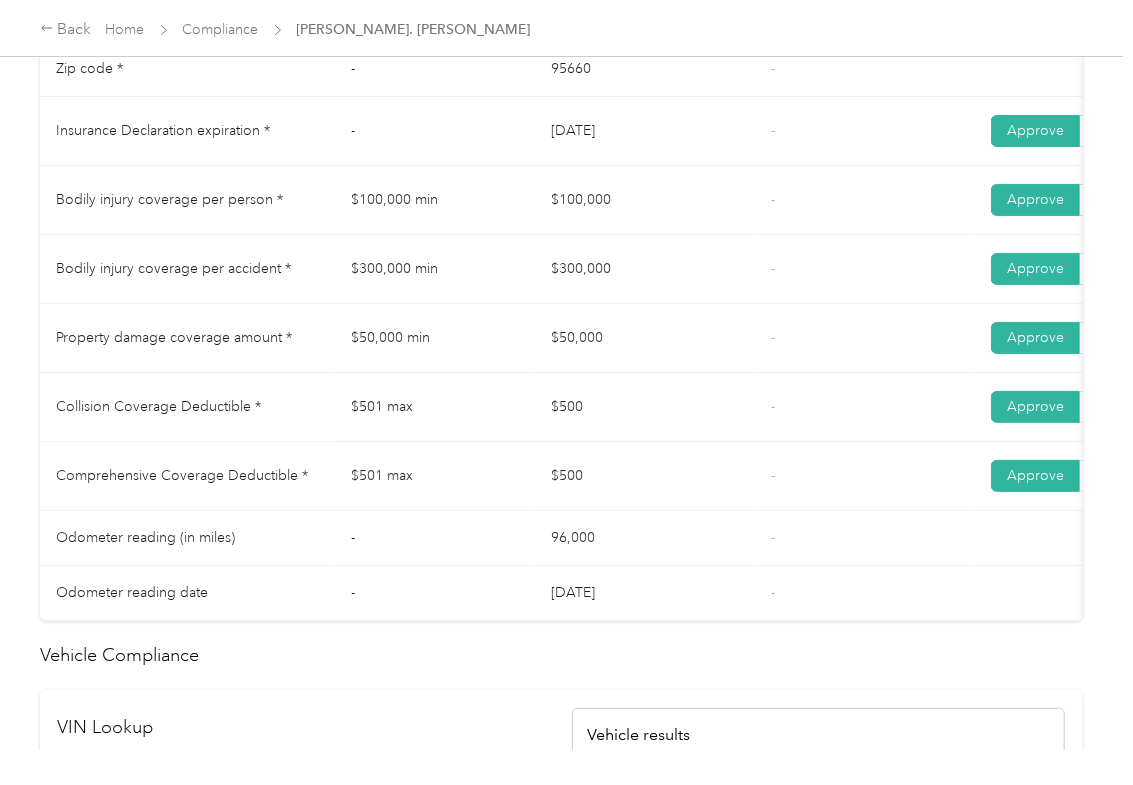 click on "$500" at bounding box center (645, 476) 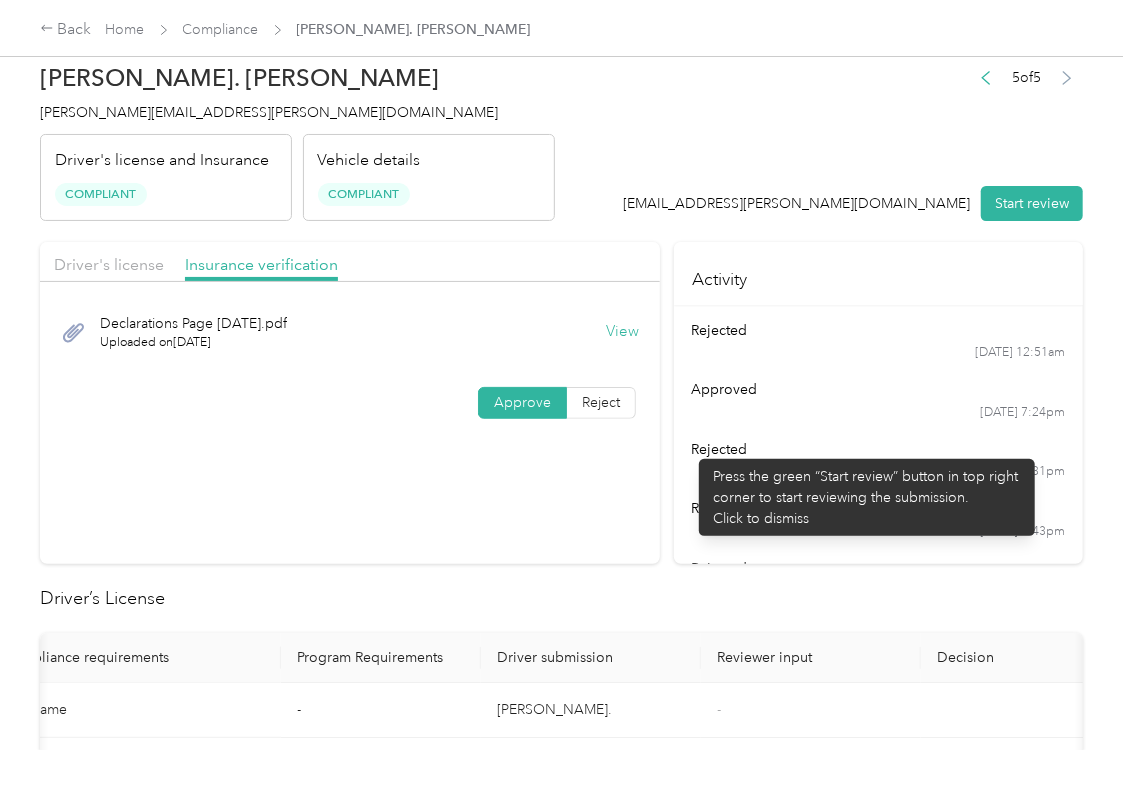 scroll, scrollTop: 0, scrollLeft: 0, axis: both 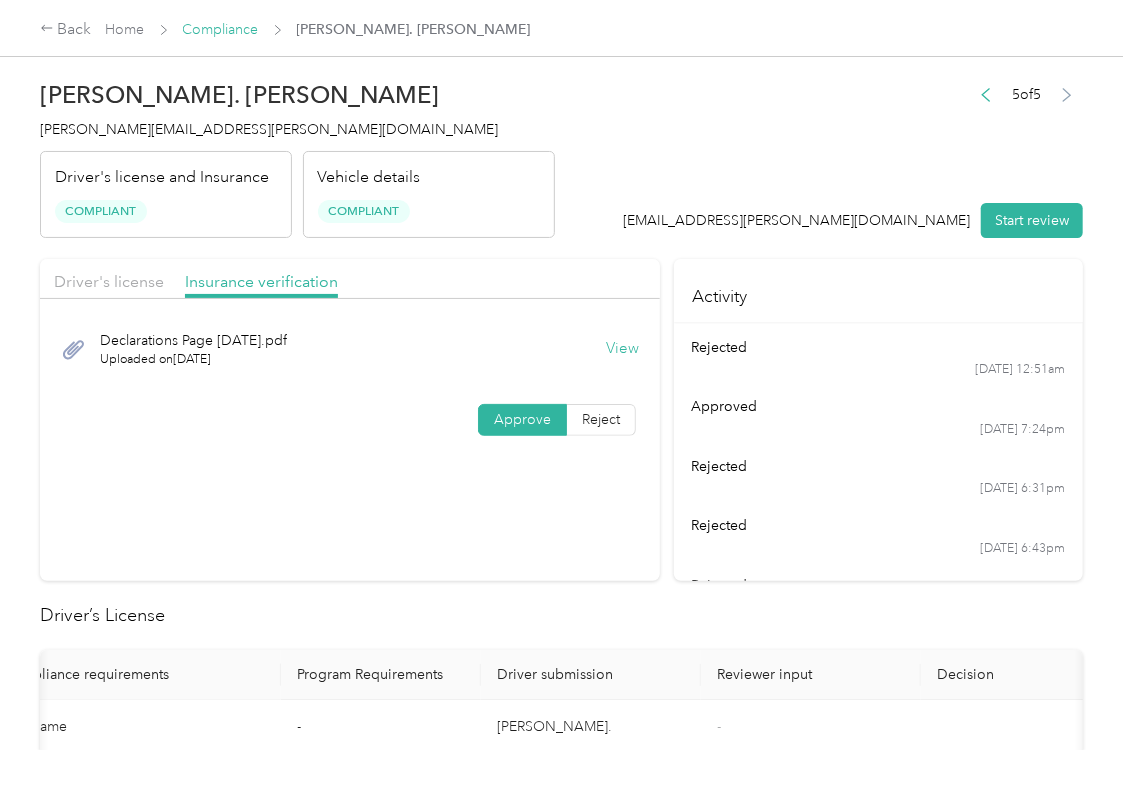 click on "Compliance" at bounding box center [221, 29] 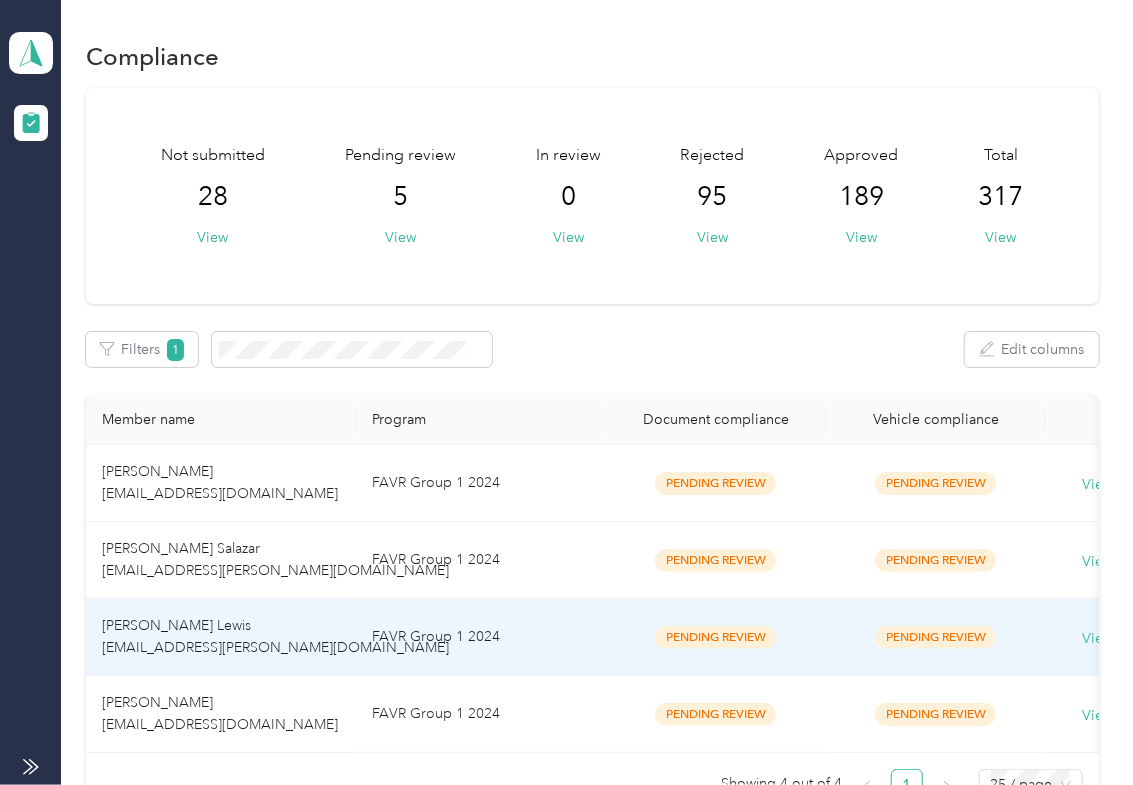 click on "[PERSON_NAME] Lewis
[EMAIL_ADDRESS][PERSON_NAME][DOMAIN_NAME]" at bounding box center [221, 637] 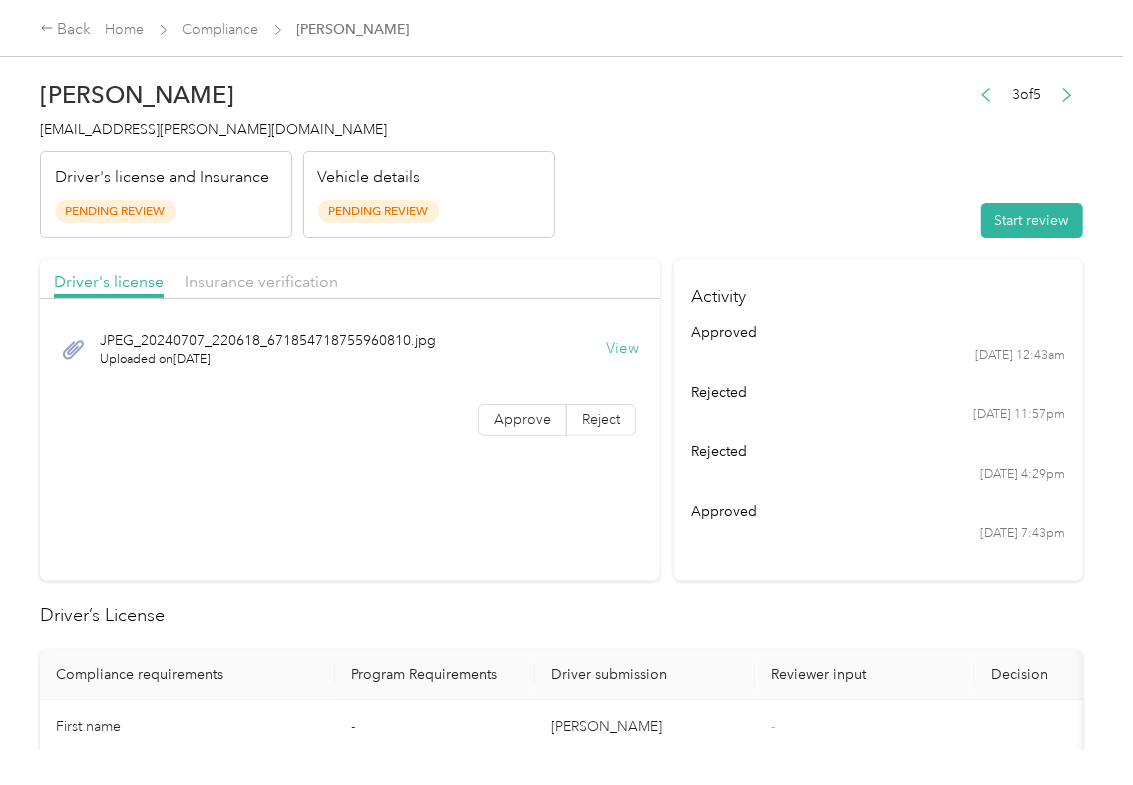 click on "View" at bounding box center (622, 349) 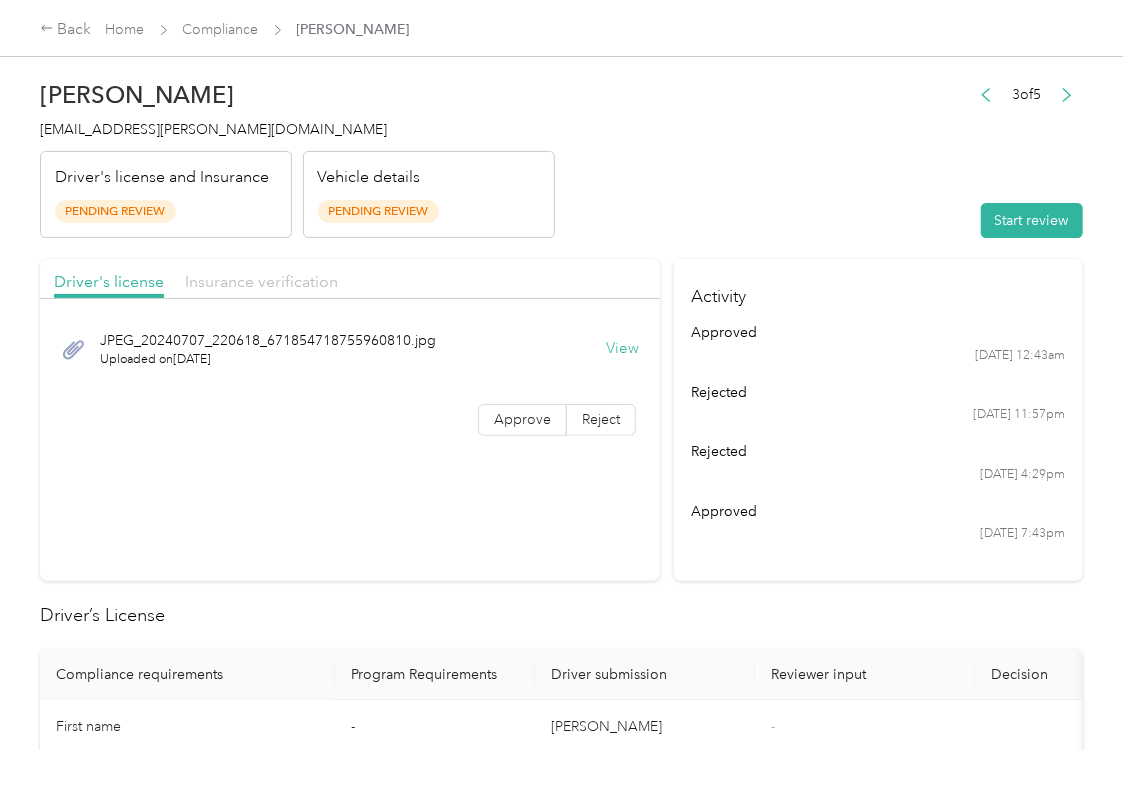 click on "Insurance verification" at bounding box center (261, 281) 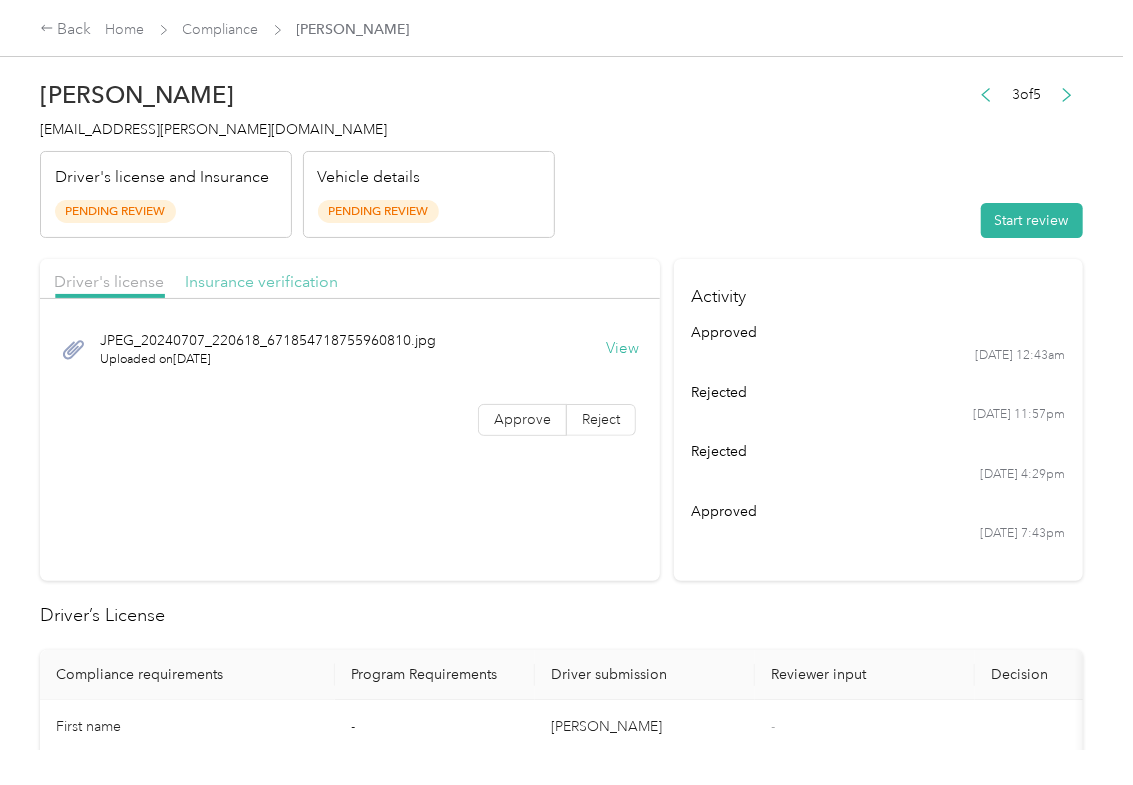 click on "Insurance verification" at bounding box center (261, 281) 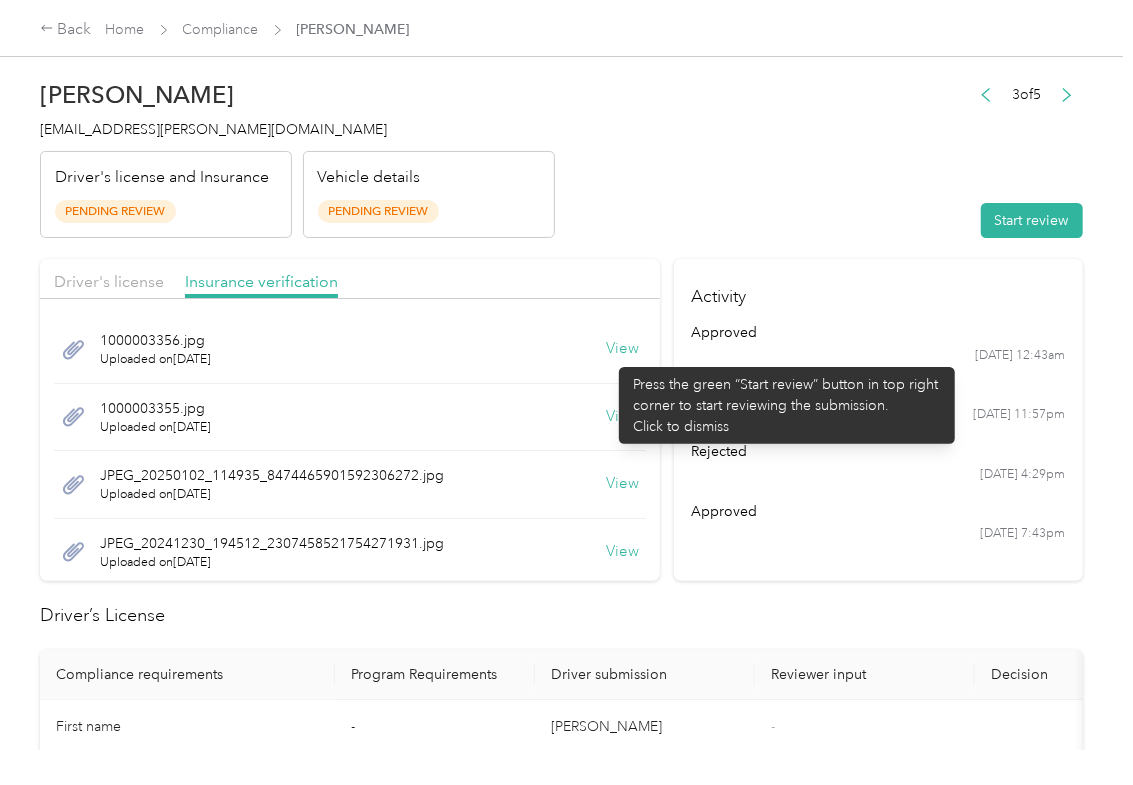 click on "View" at bounding box center (622, 349) 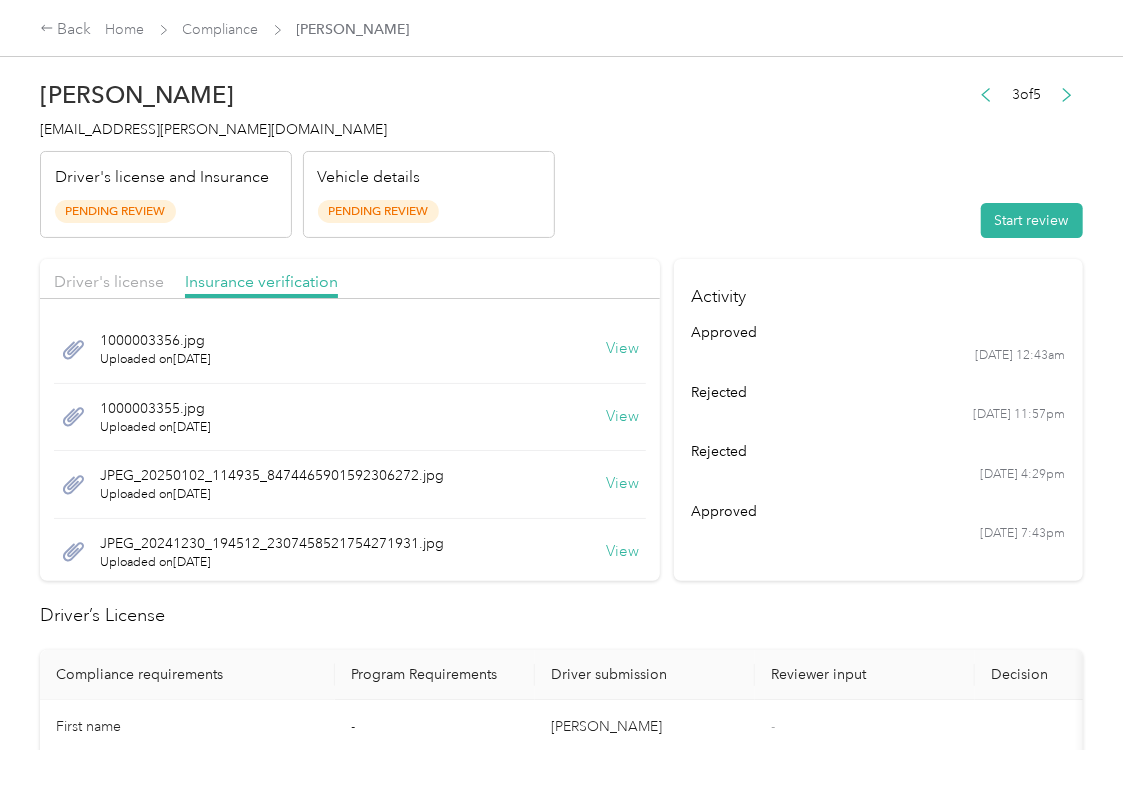 click on "View" at bounding box center (622, 417) 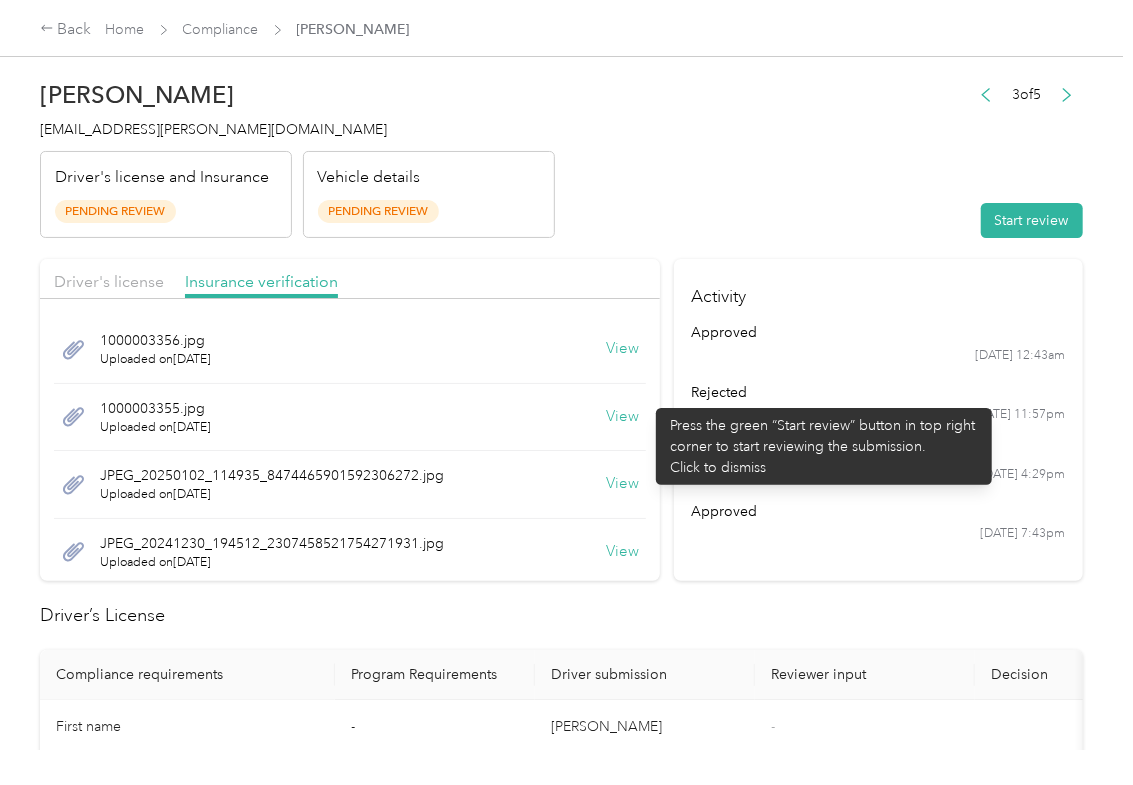 scroll, scrollTop: 72, scrollLeft: 0, axis: vertical 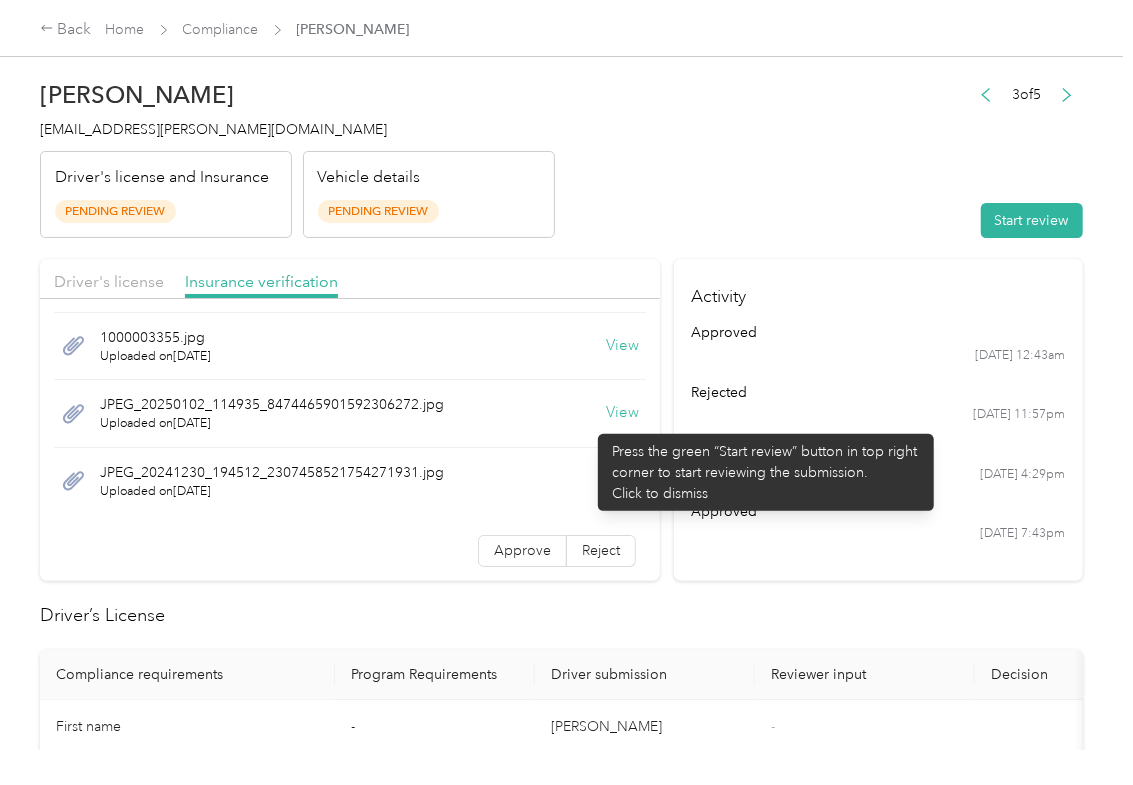 click on "View" at bounding box center [622, 413] 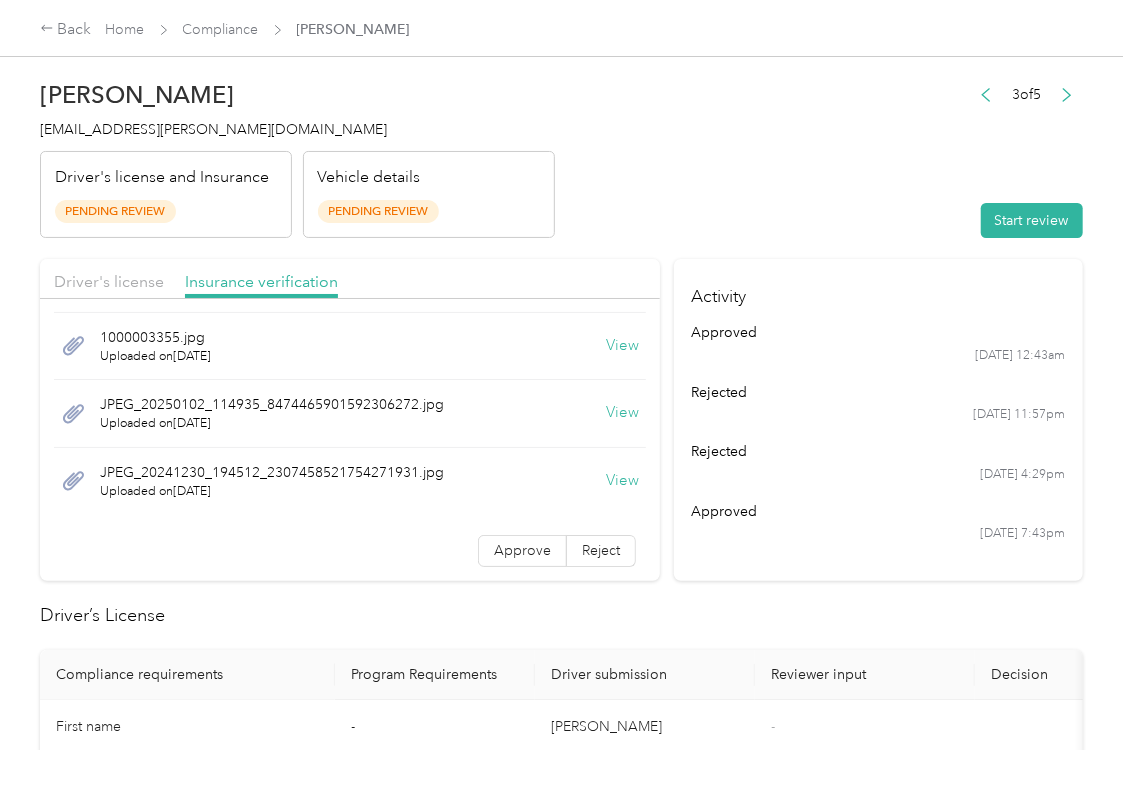 click on "View" at bounding box center [622, 481] 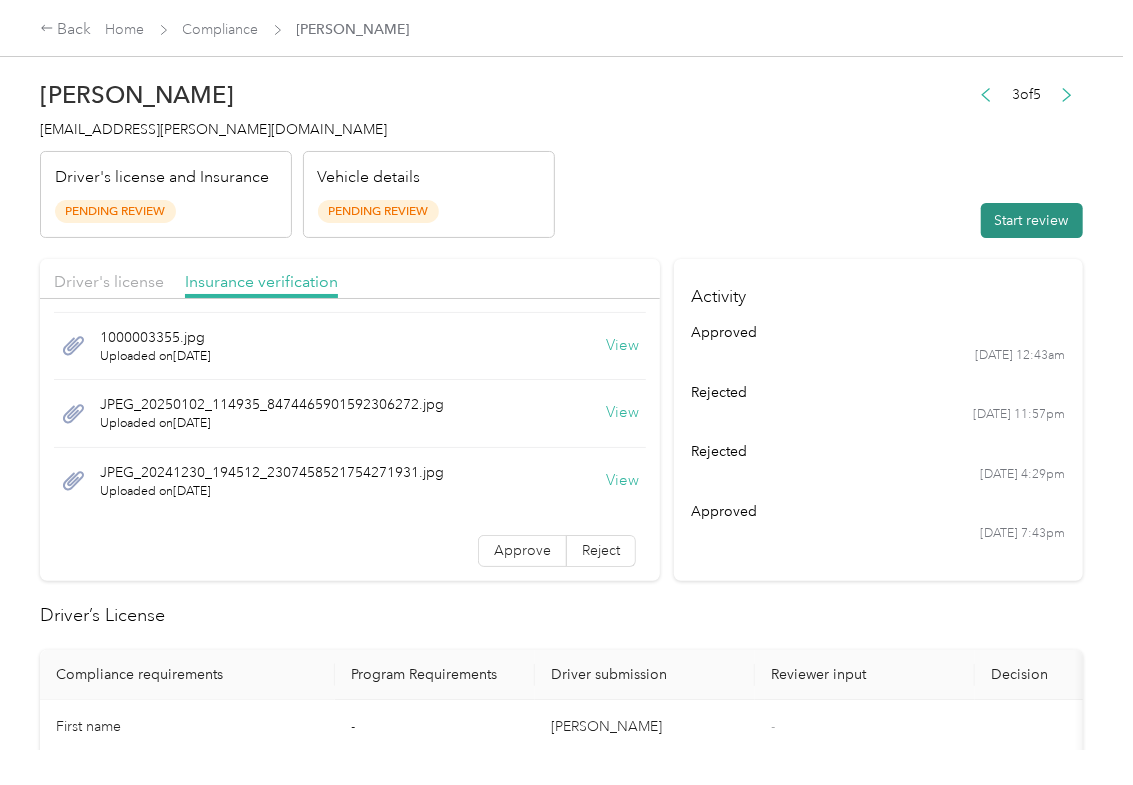 click on "Start review" at bounding box center [1032, 220] 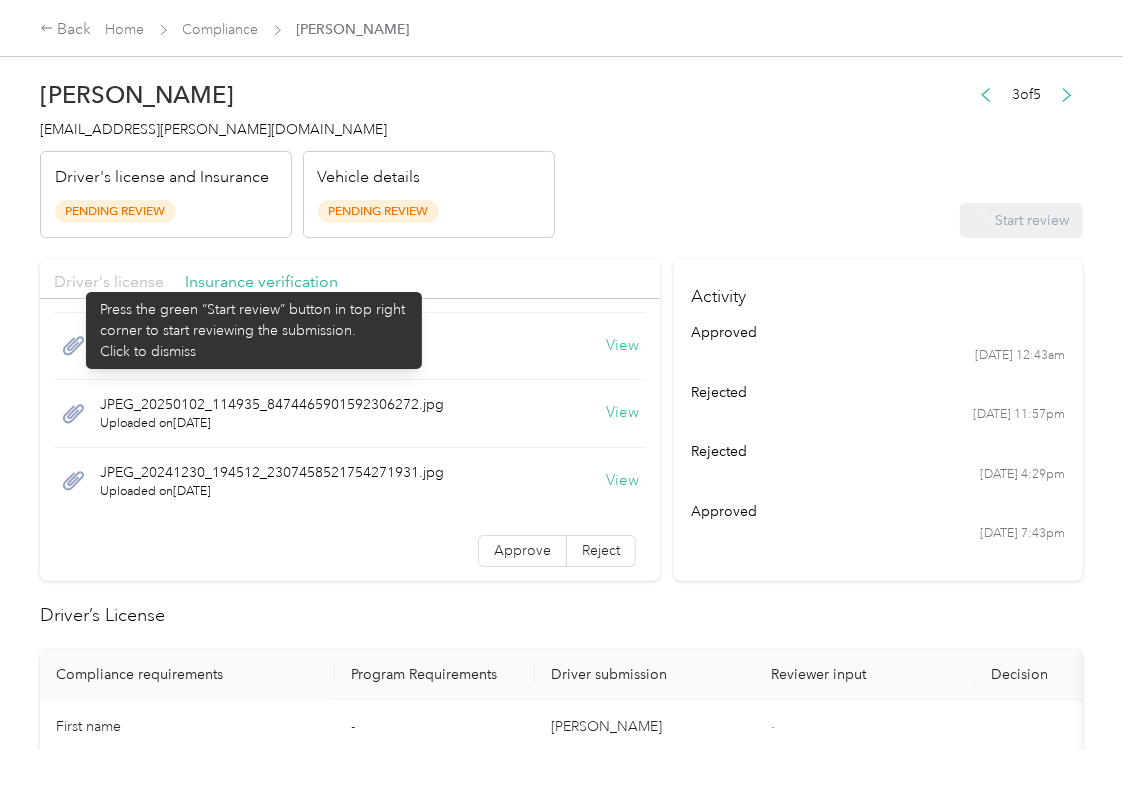 click on "Driver's license" at bounding box center [109, 281] 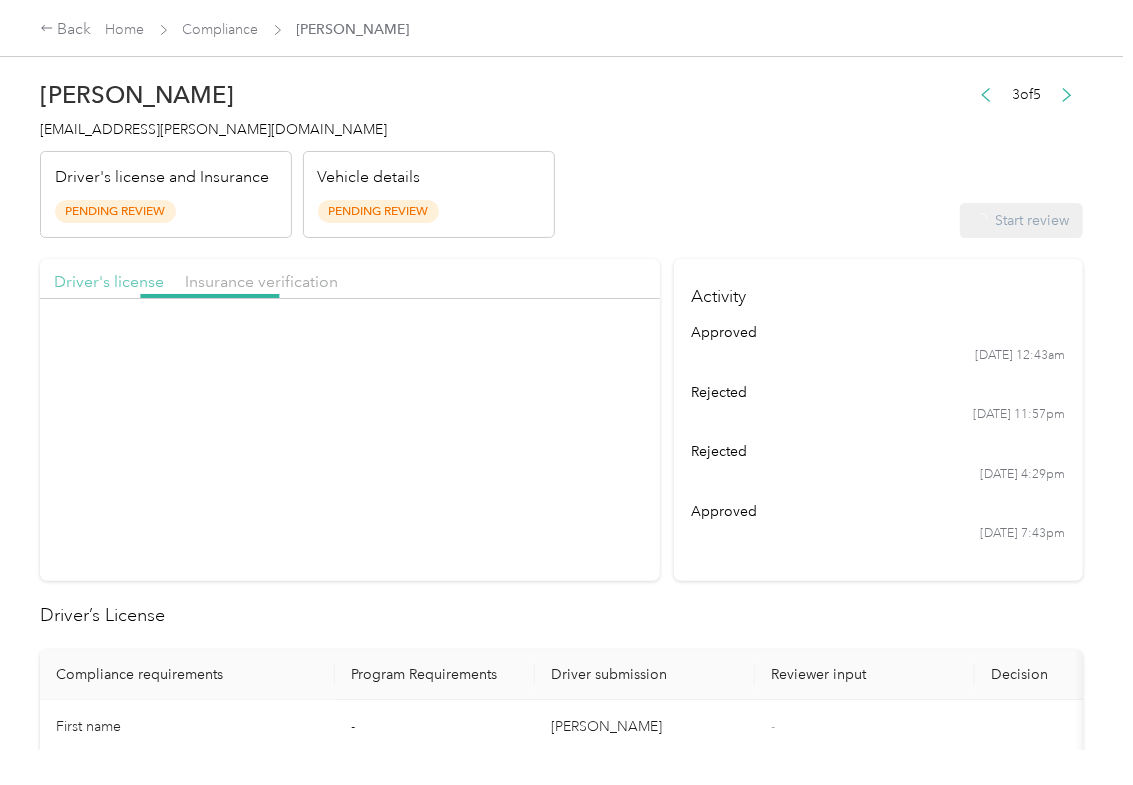 click on "Driver's license" at bounding box center (109, 281) 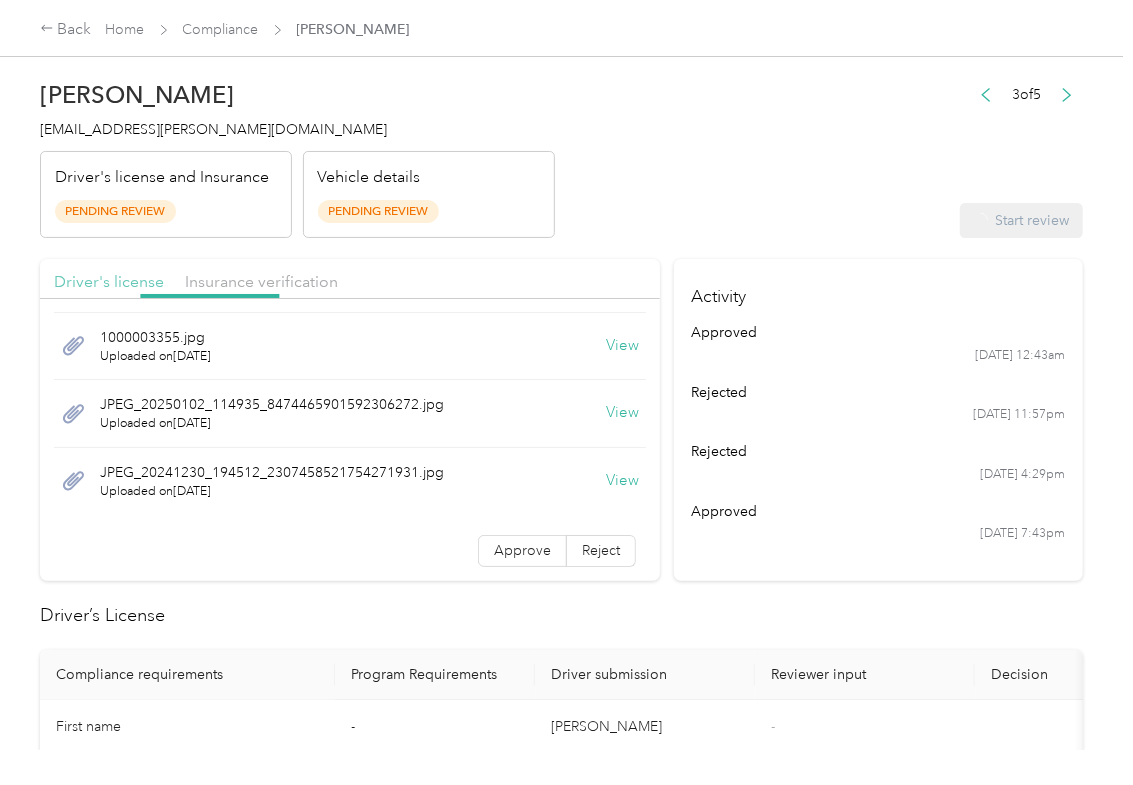 click on "Driver's license" at bounding box center (109, 281) 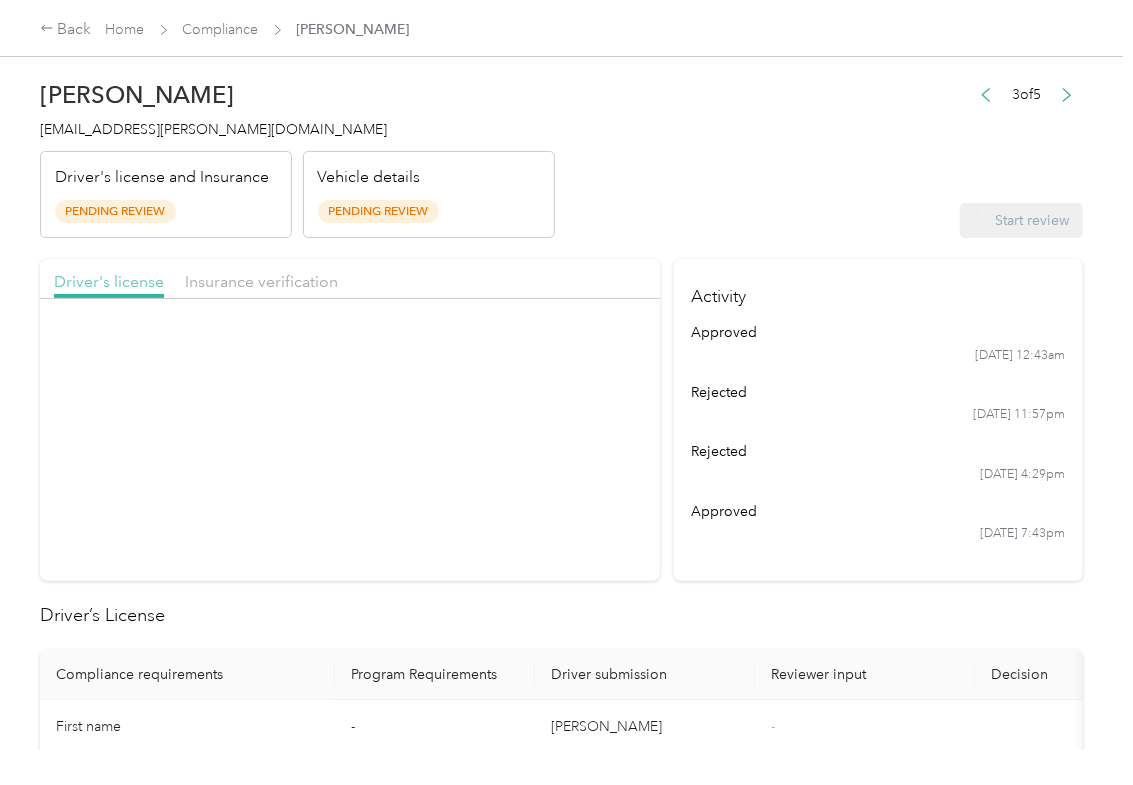 click on "Driver's license" at bounding box center (109, 281) 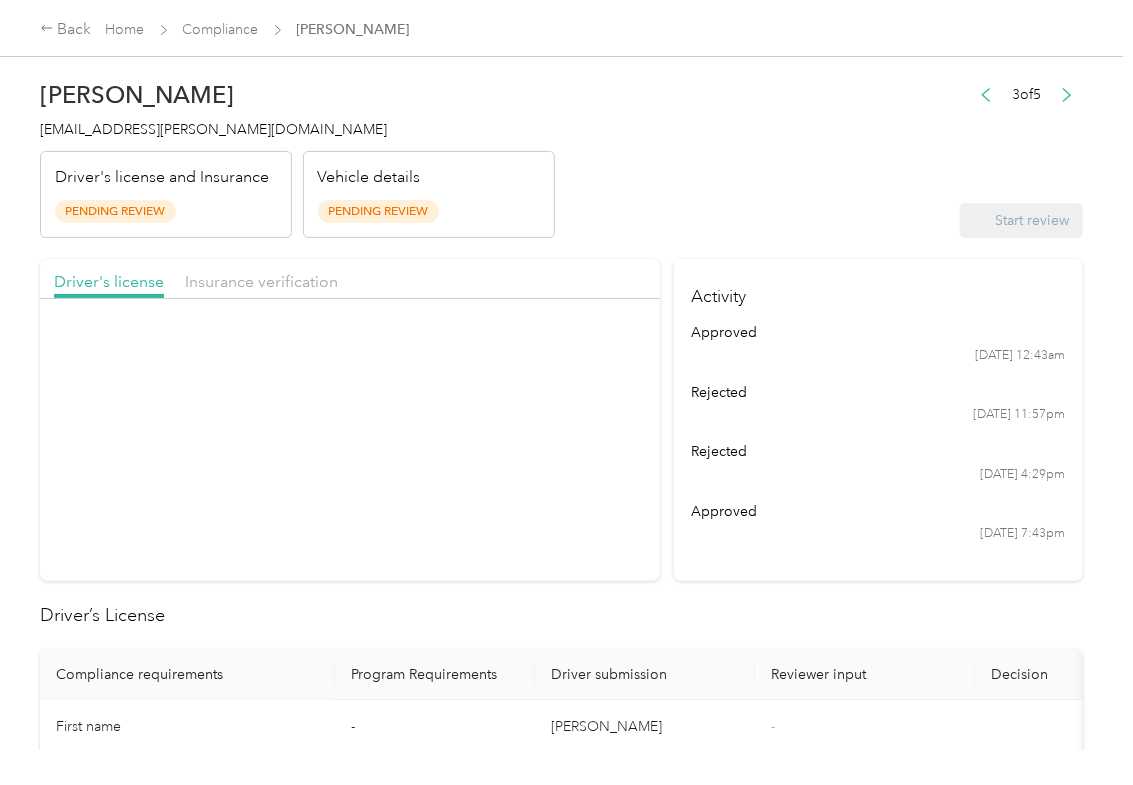 scroll, scrollTop: 0, scrollLeft: 0, axis: both 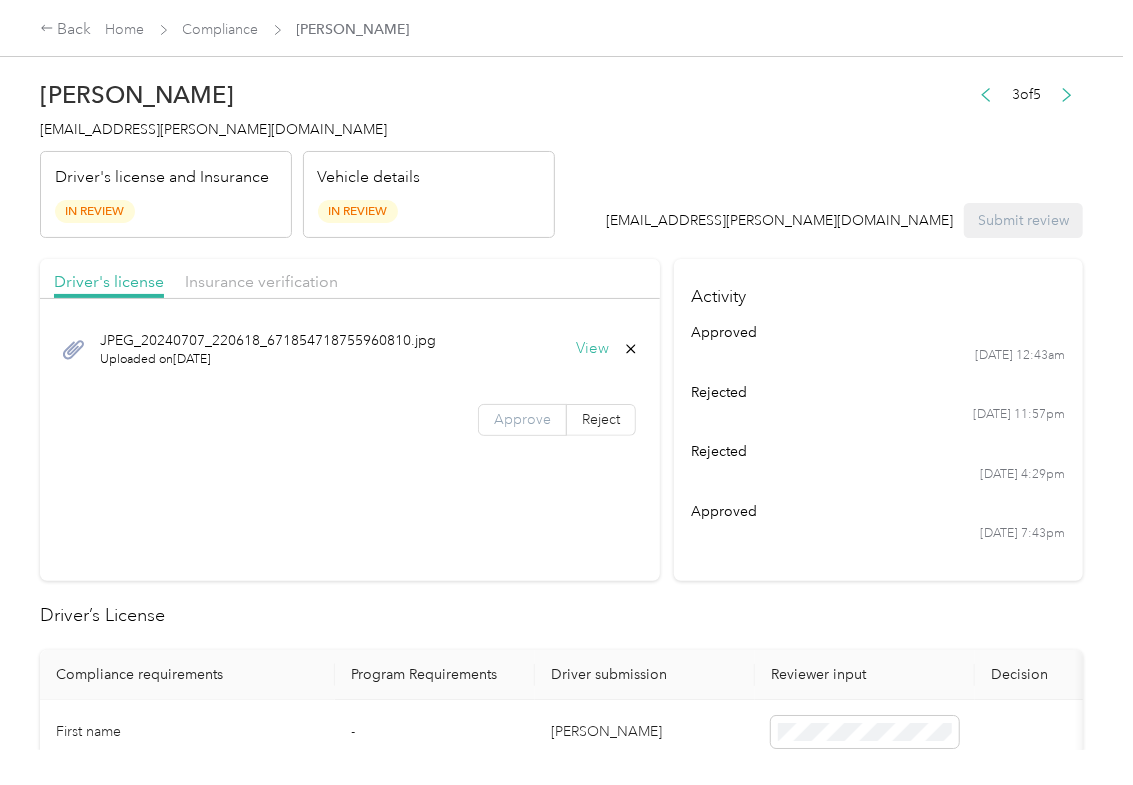 click on "Approve" at bounding box center [522, 419] 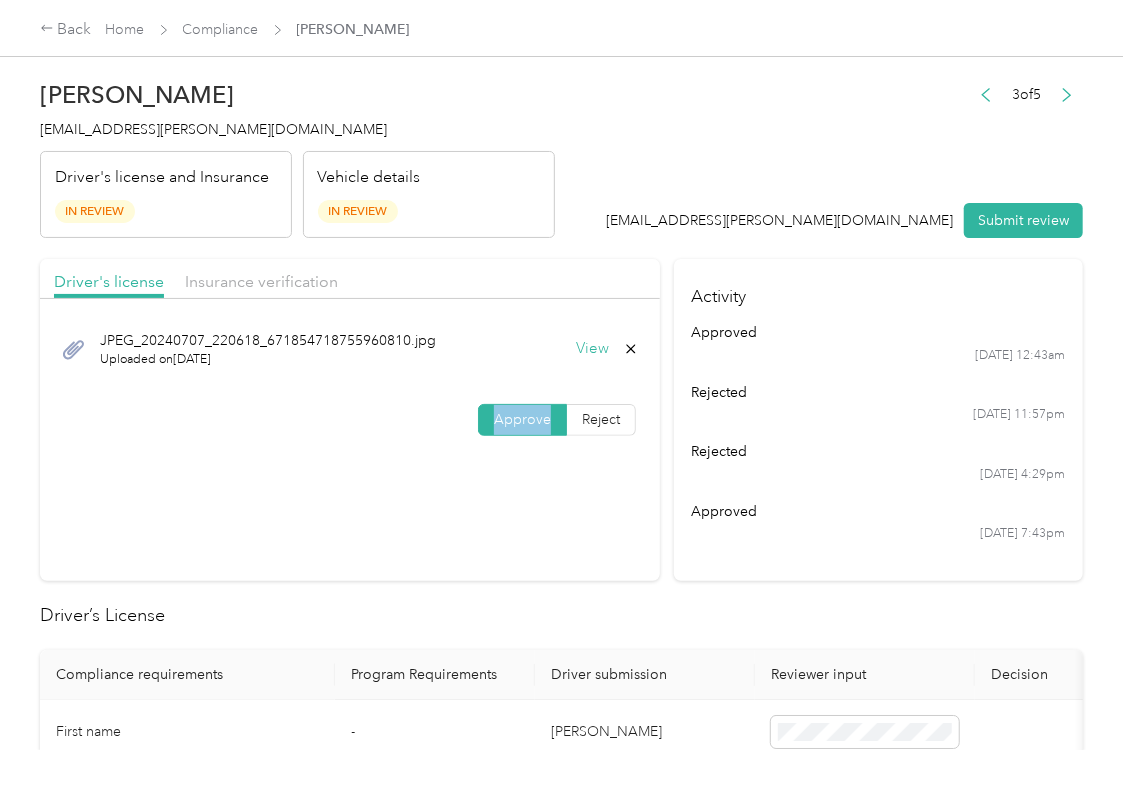 click on "Approve" at bounding box center (522, 419) 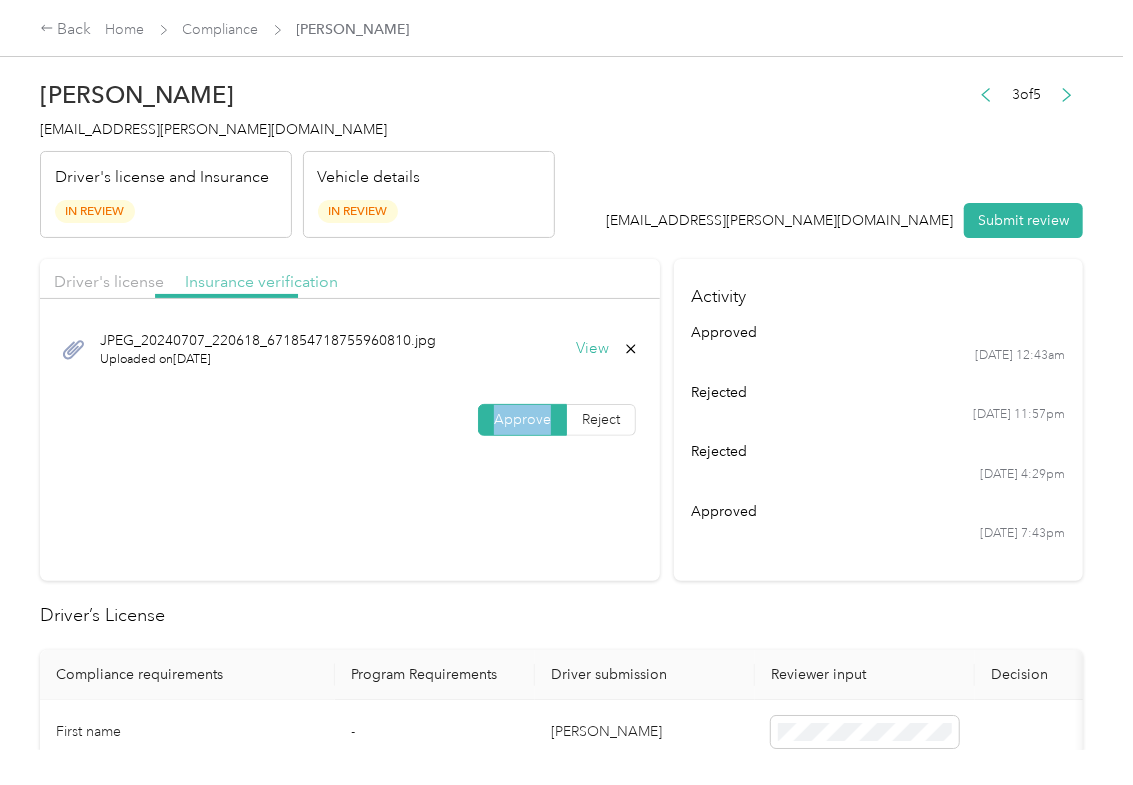 click on "Insurance verification" at bounding box center [261, 281] 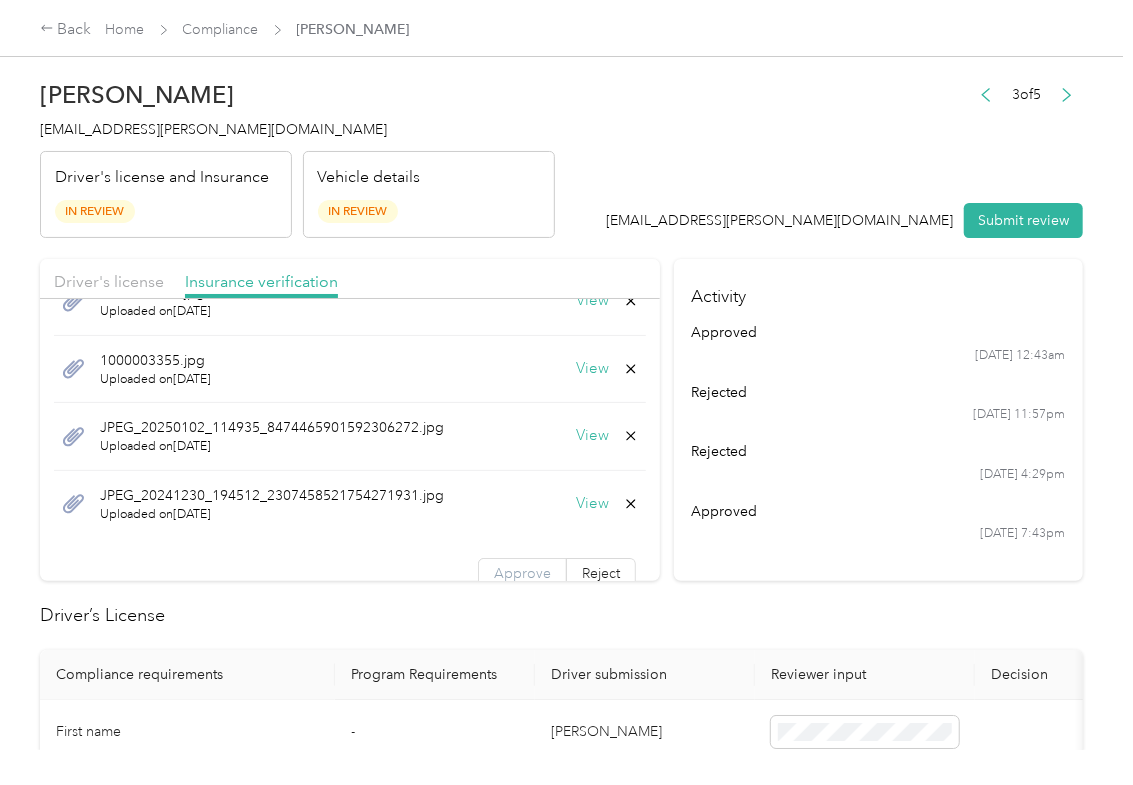 scroll, scrollTop: 72, scrollLeft: 0, axis: vertical 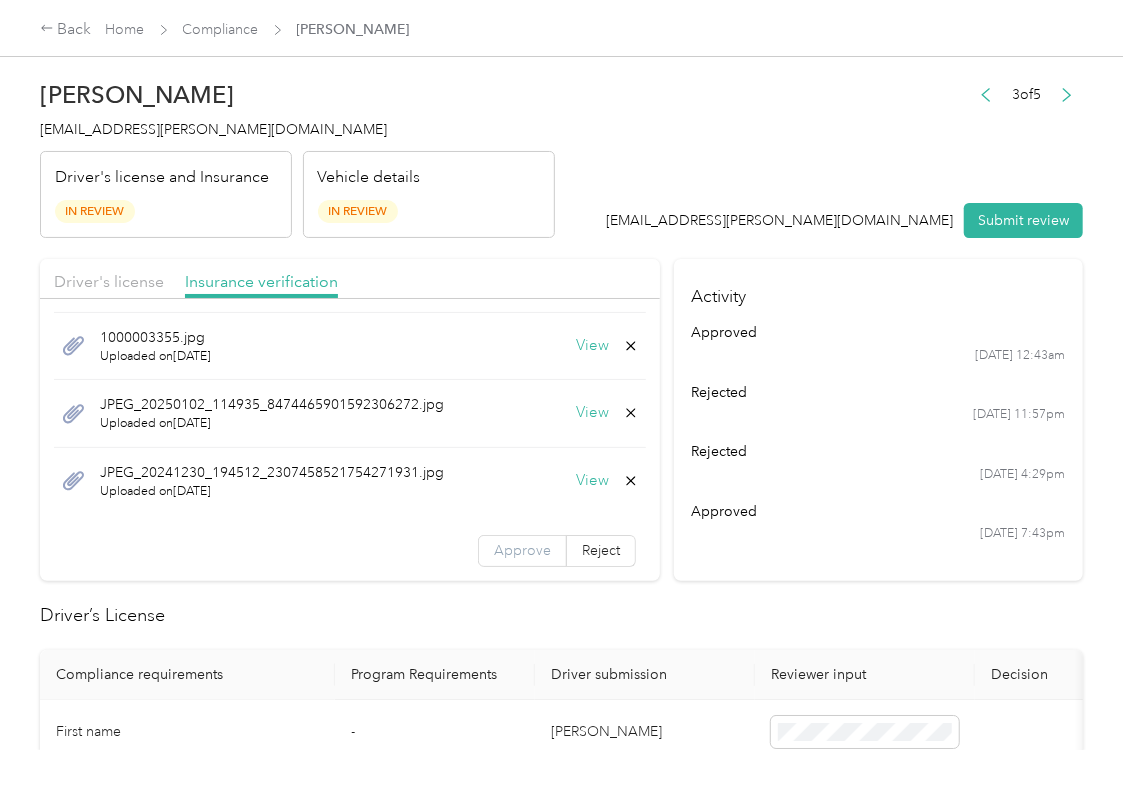 click on "Approve" at bounding box center (522, 550) 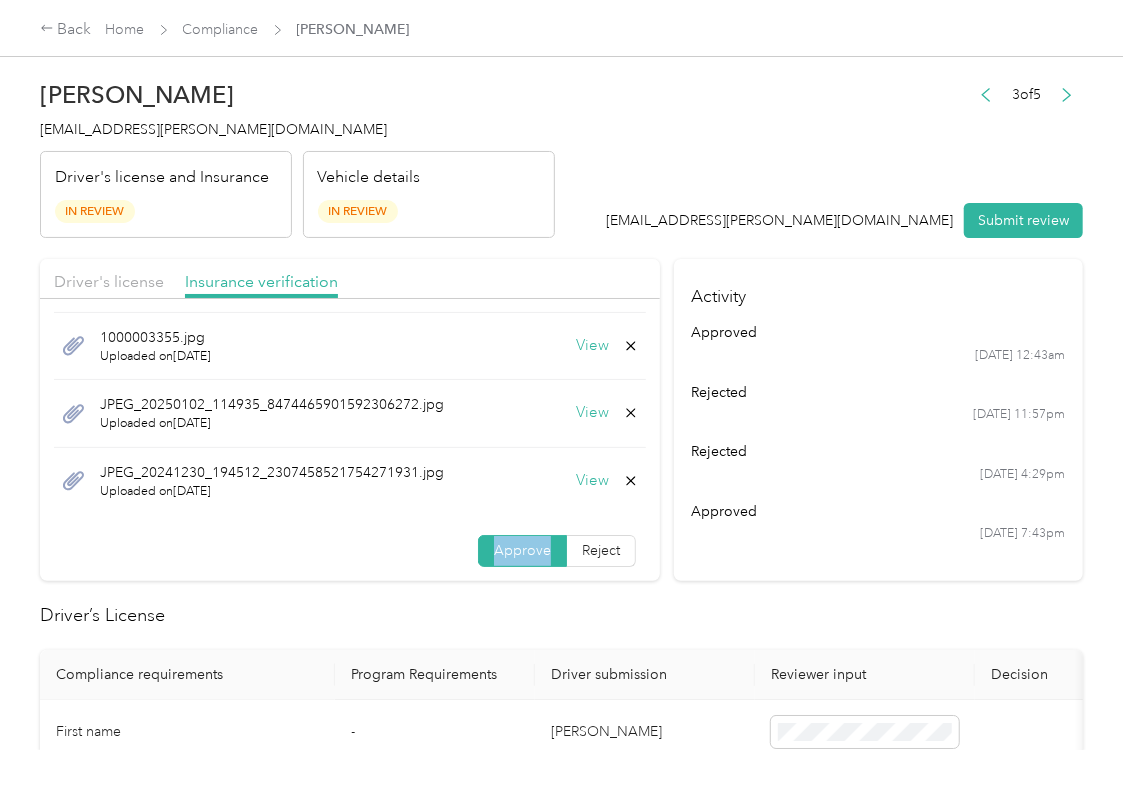 click on "Approve" at bounding box center [522, 550] 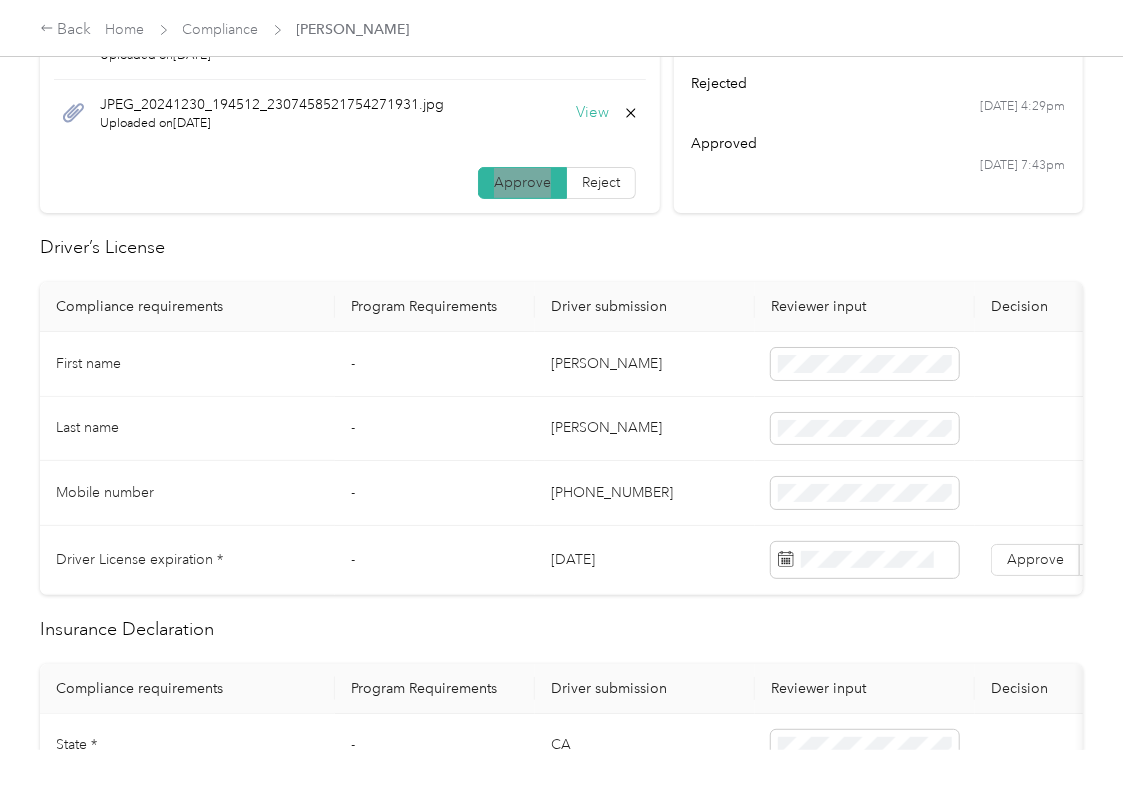scroll, scrollTop: 400, scrollLeft: 0, axis: vertical 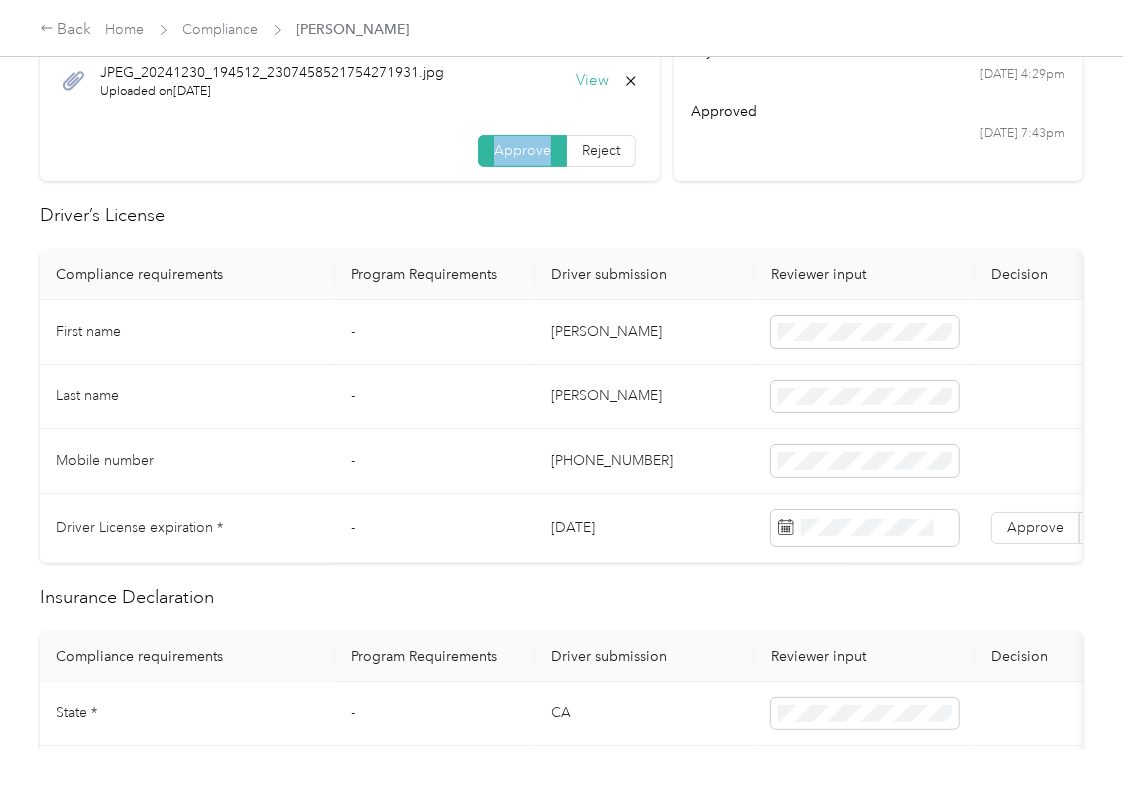 click on "[DATE]" at bounding box center (645, 528) 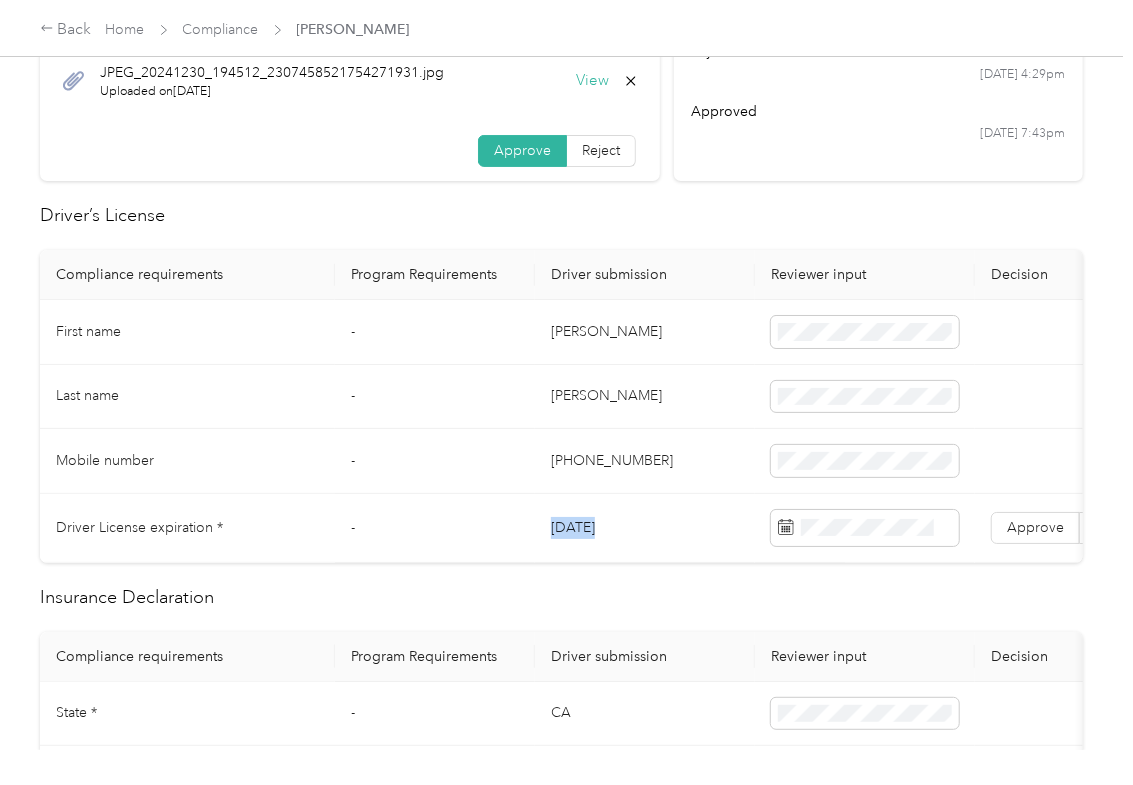 click on "[DATE]" at bounding box center (645, 528) 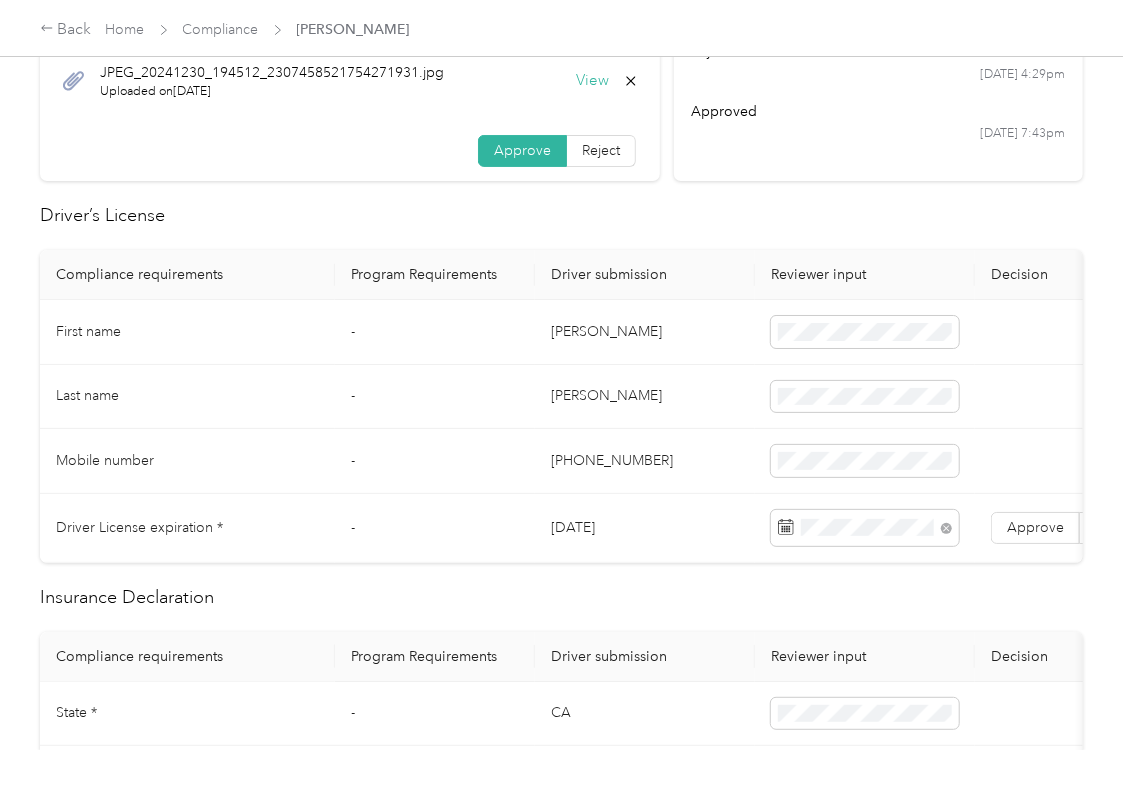 click on "Driver’s License" at bounding box center (561, 215) 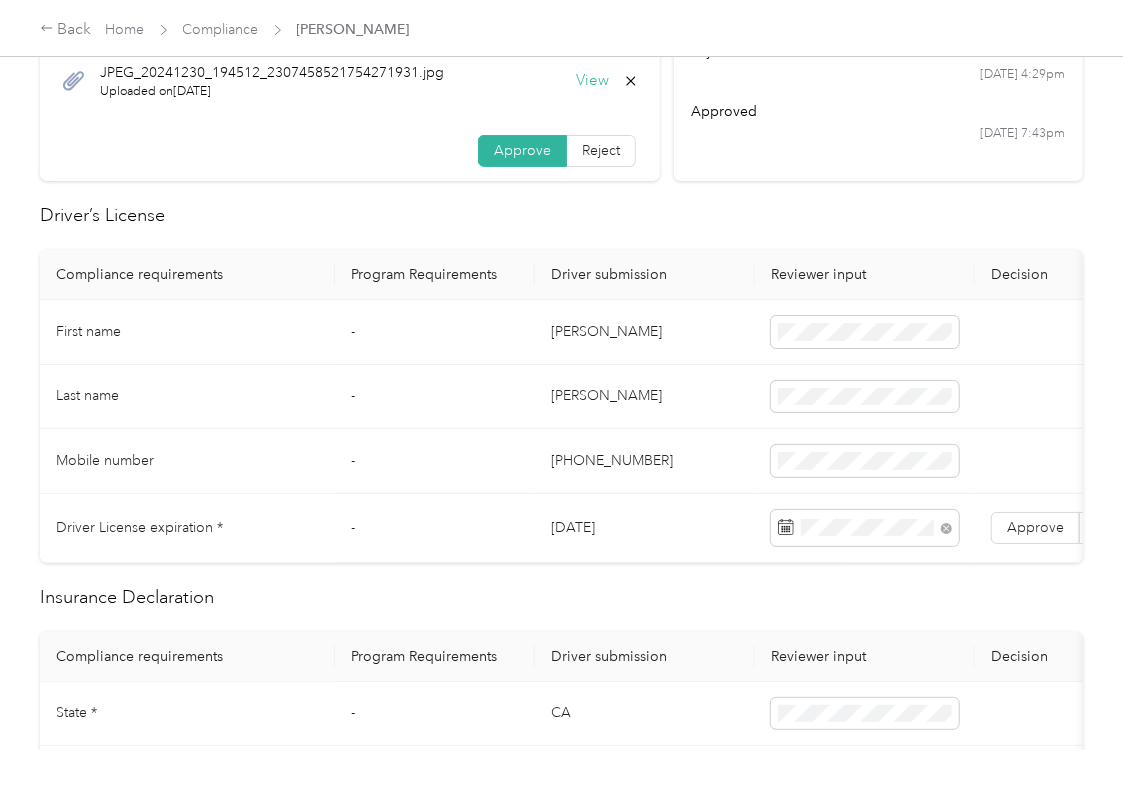 click on "Approve Reject" at bounding box center (1080, 528) 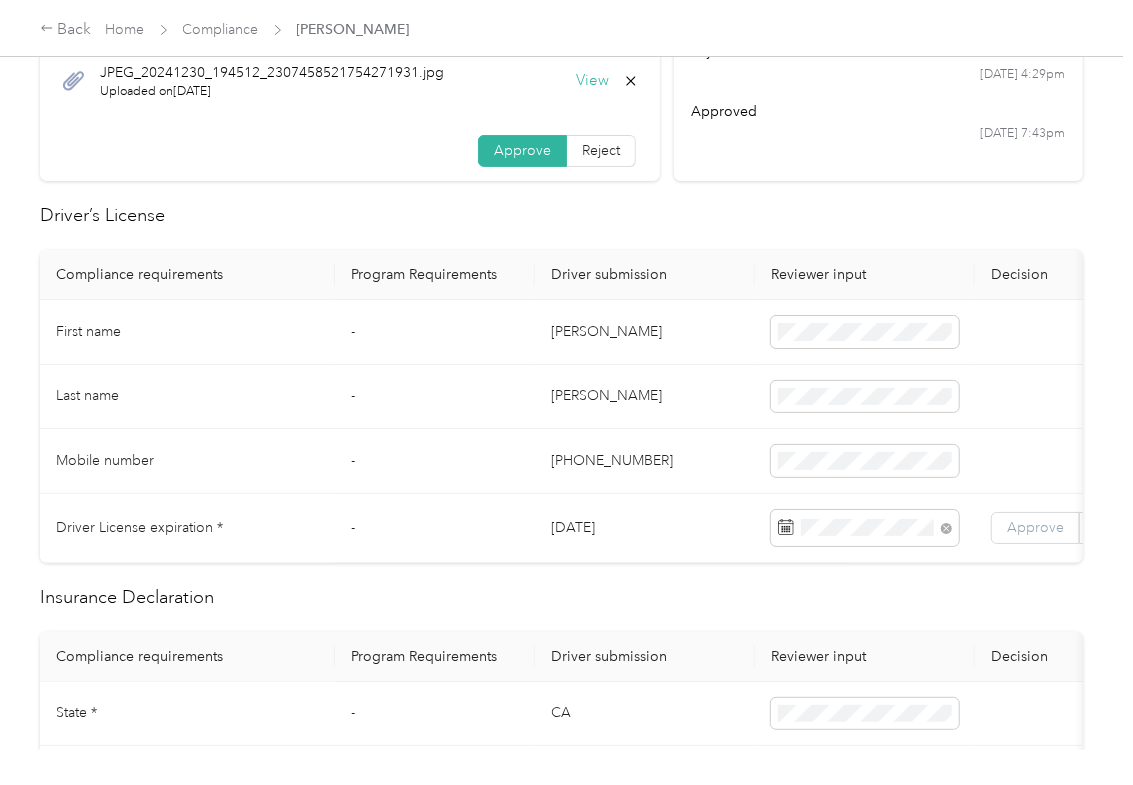 click on "Approve" at bounding box center [1035, 527] 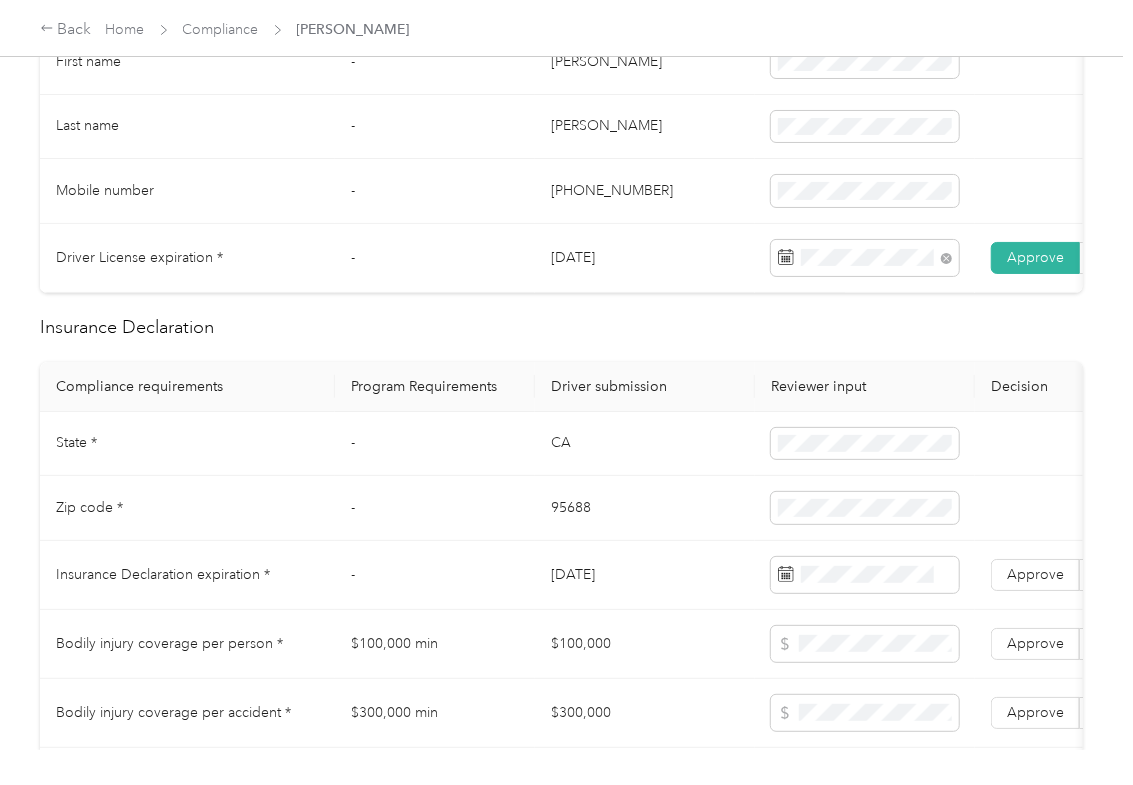 scroll, scrollTop: 800, scrollLeft: 0, axis: vertical 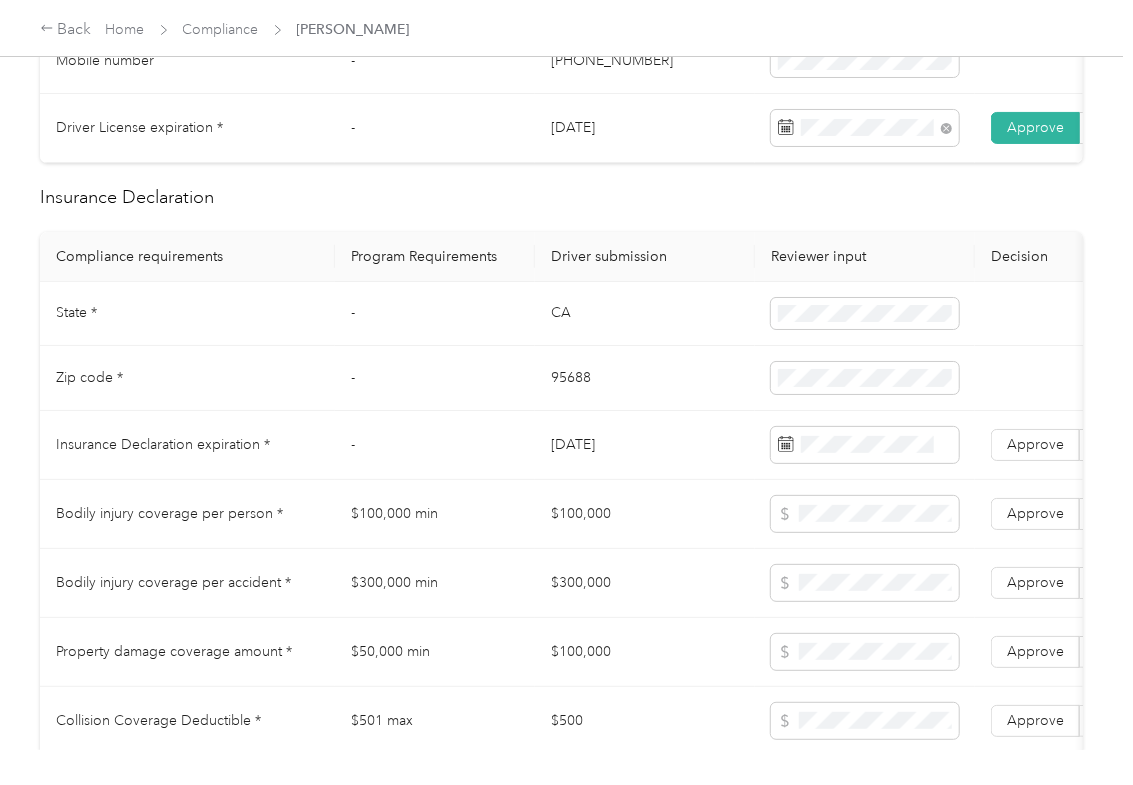 click on "CA" at bounding box center (645, 314) 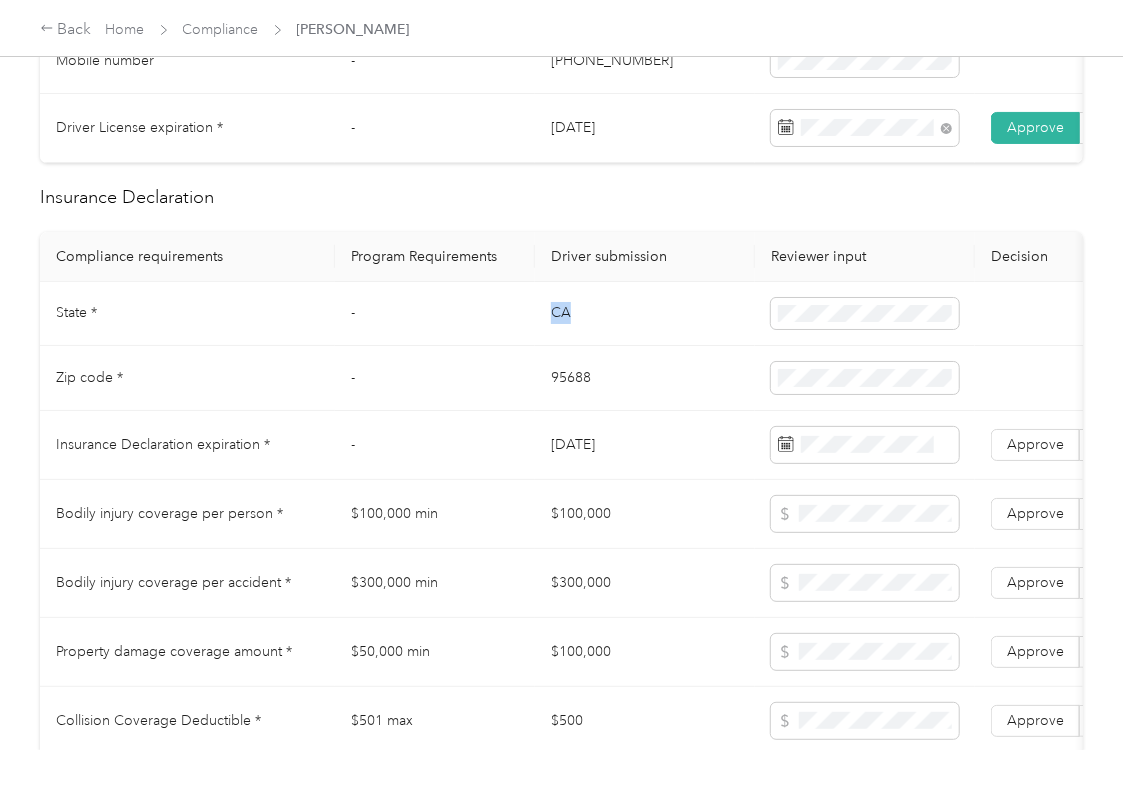 click on "CA" at bounding box center [645, 314] 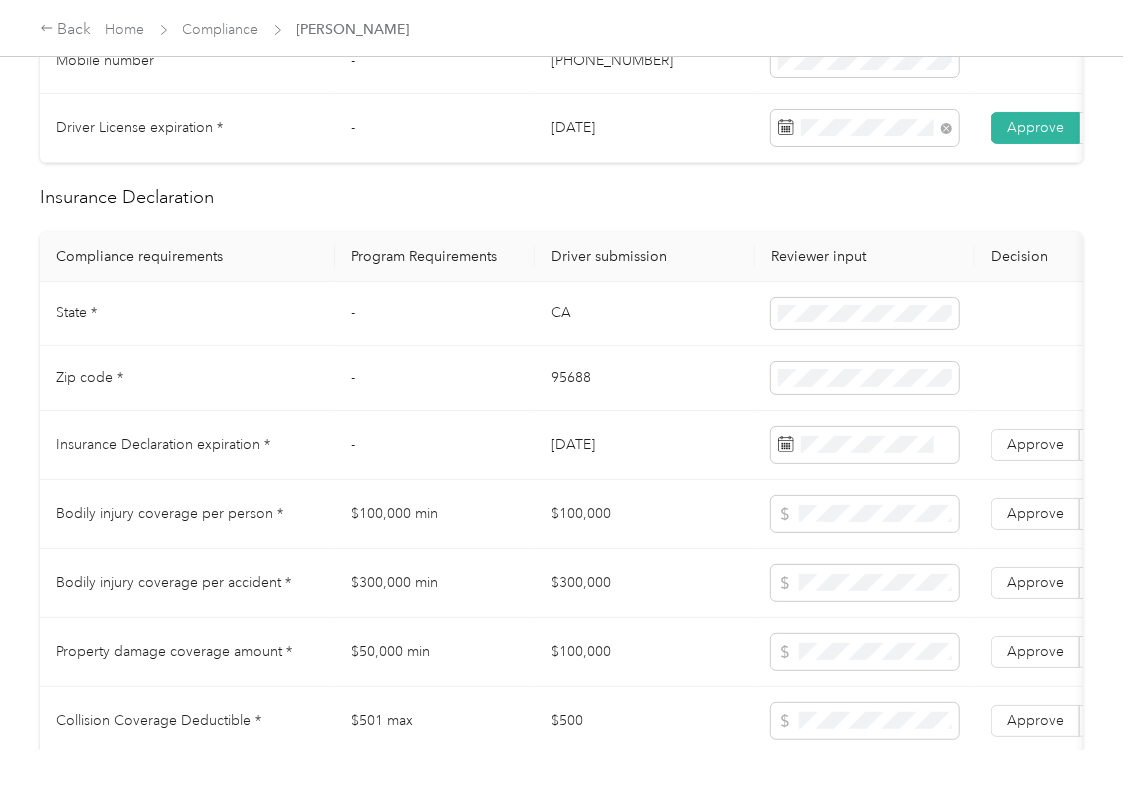 click on "95688" at bounding box center [645, 378] 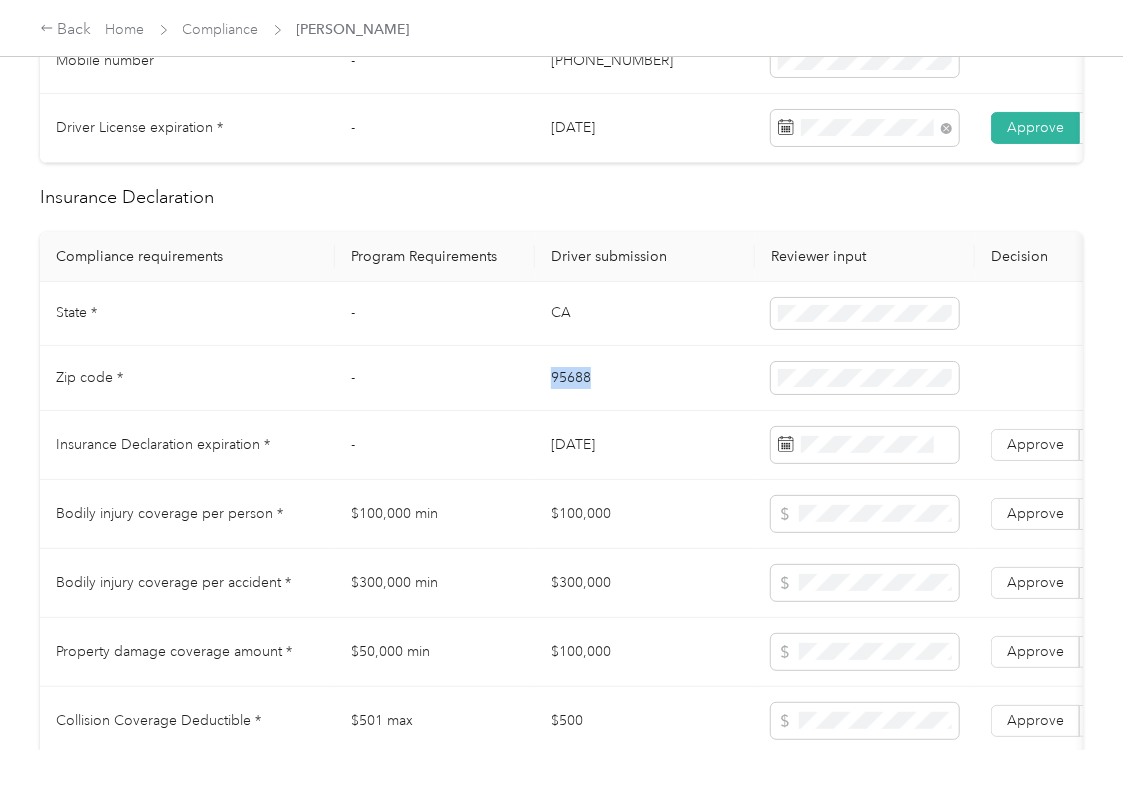 click on "95688" at bounding box center [645, 378] 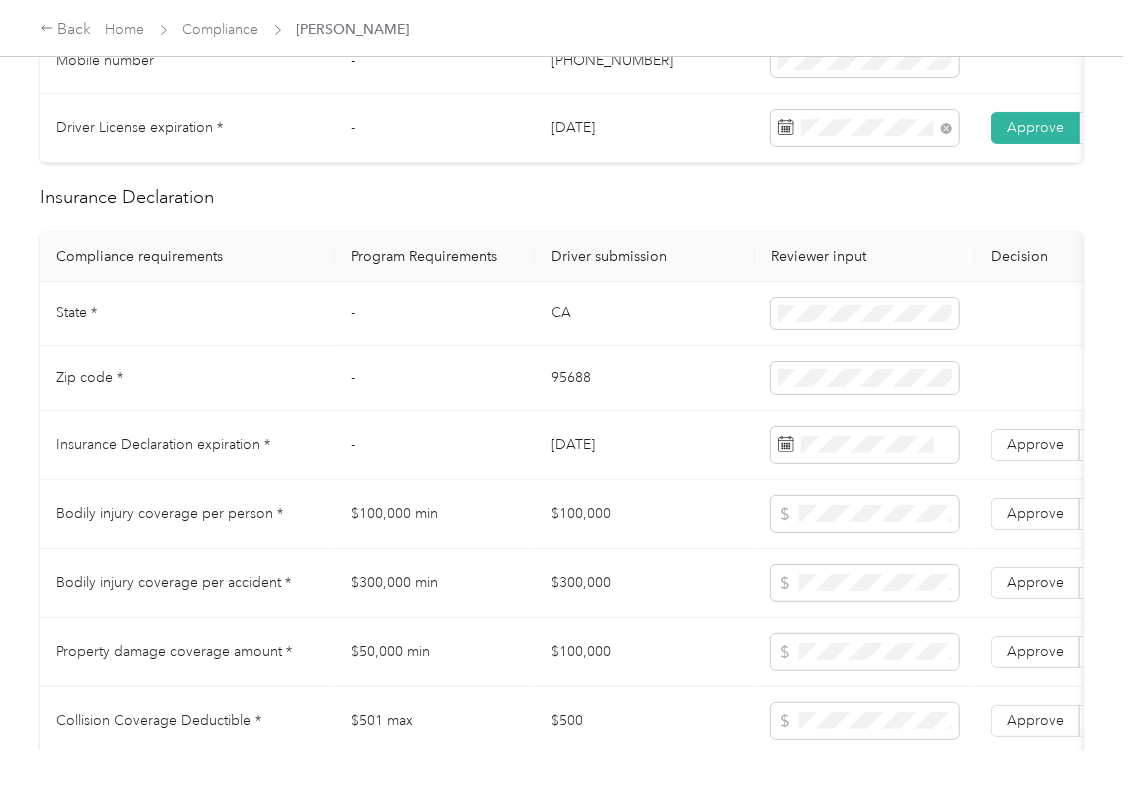 click at bounding box center (865, 378) 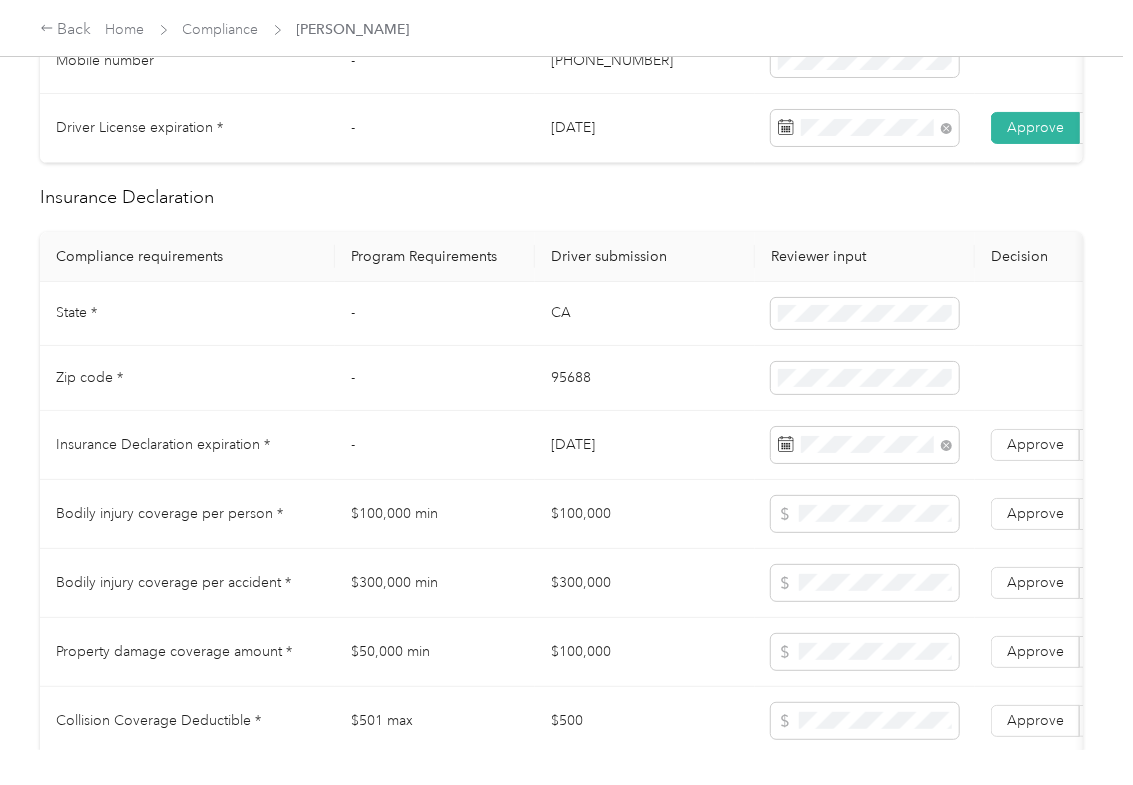 click on "-" at bounding box center [435, 445] 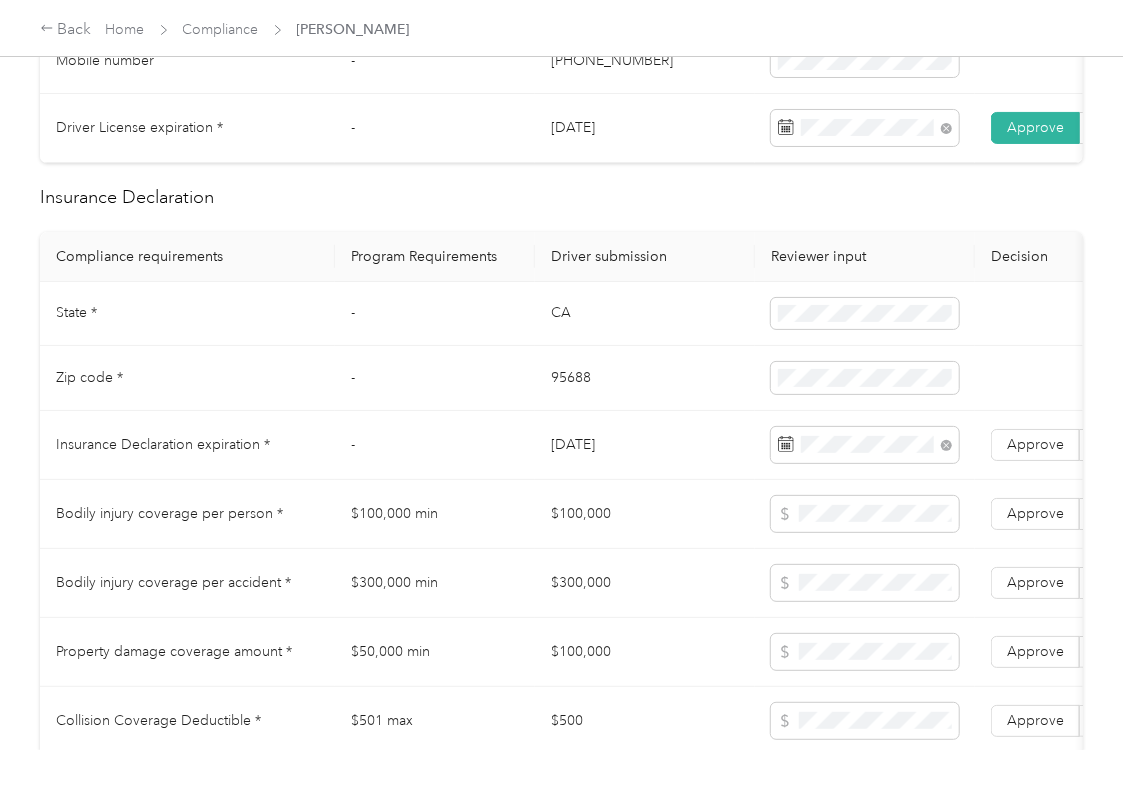 click on "[PERSON_NAME] Lewis [EMAIL_ADDRESS][PERSON_NAME][DOMAIN_NAME] Driver's license and Insurance In Review Vehicle details In Review 3  of  5 [EMAIL_ADDRESS][PERSON_NAME][DOMAIN_NAME] Submit review Driver's license Insurance verification [DRIVERS_LICENSE_NUMBER].jpg Uploaded on  [DATE] View 1000003355.jpg Uploaded on  [DATE] View JPEG_20250102_114935_8474465901592306272.jpg Uploaded on  [DATE] View JPEG_20241230_194512_2307458521754271931.jpg Uploaded on  [DATE] View Approve Reject Activity approved [DATE] 12:43am rejected [DATE] 11:57pm rejected [DATE] 4:29pm approved [DATE] 7:43pm Driver’s License  Compliance requirements Program Requirements Driver submission Reviewer input Decision Rejection reason             First name - [PERSON_NAME] Last name - [PERSON_NAME] Mobile number - [PHONE_NUMBER] Driver License expiration * - [DATE] Approve Reject Insurance Declaration Compliance requirements Program Requirements Driver submission Reviewer input Decision Rejection reason             State * - [US_STATE] Zip code * - 95688 - [DATE] Approve -" at bounding box center [561, 375] 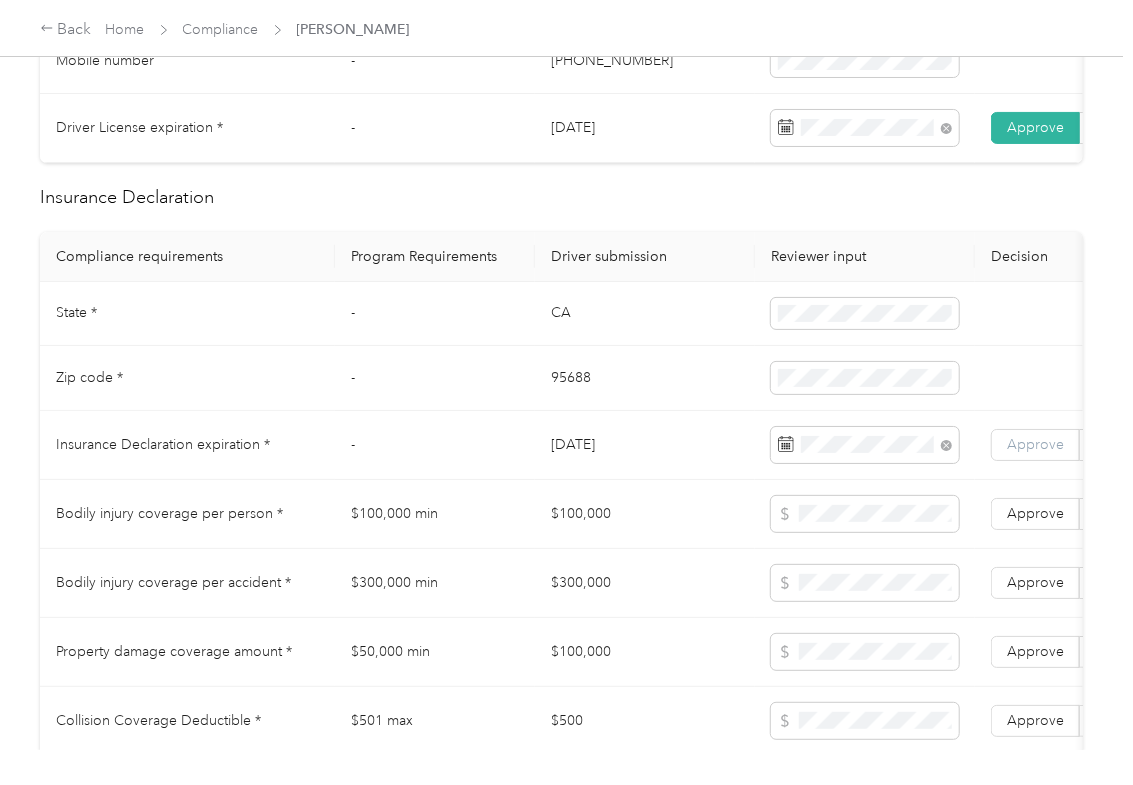 click on "Approve" at bounding box center [1035, 444] 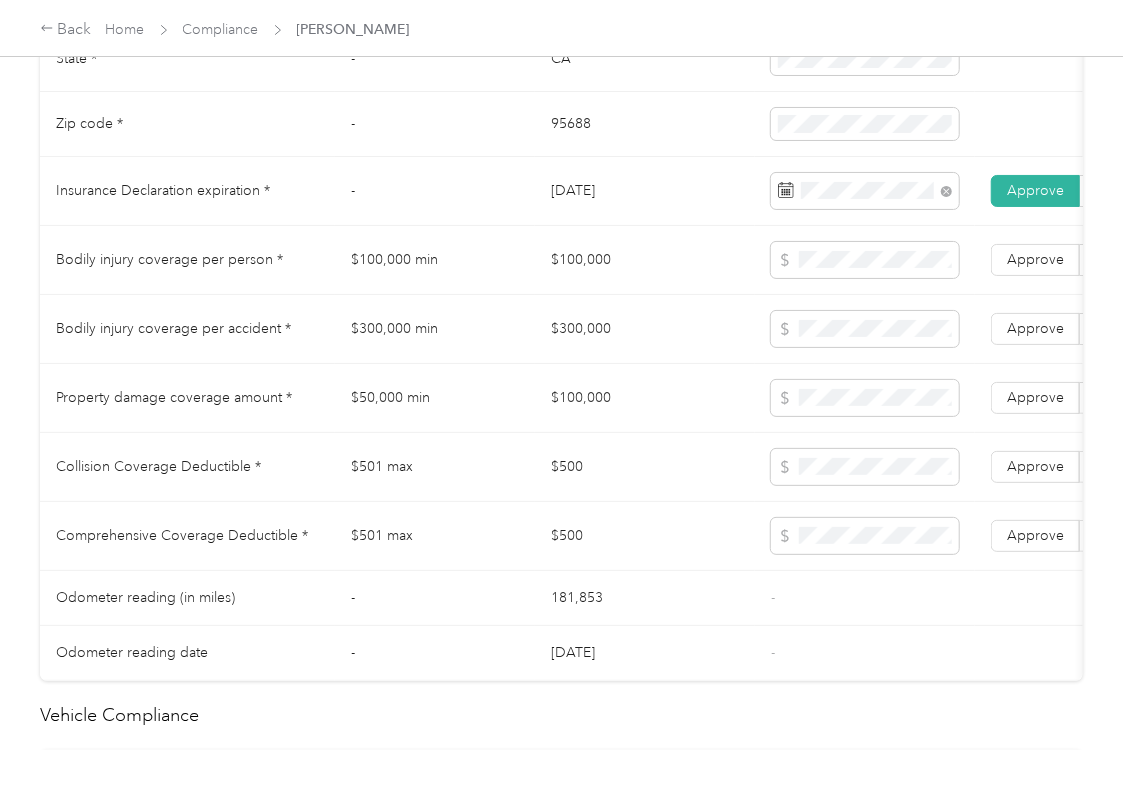 scroll, scrollTop: 1733, scrollLeft: 0, axis: vertical 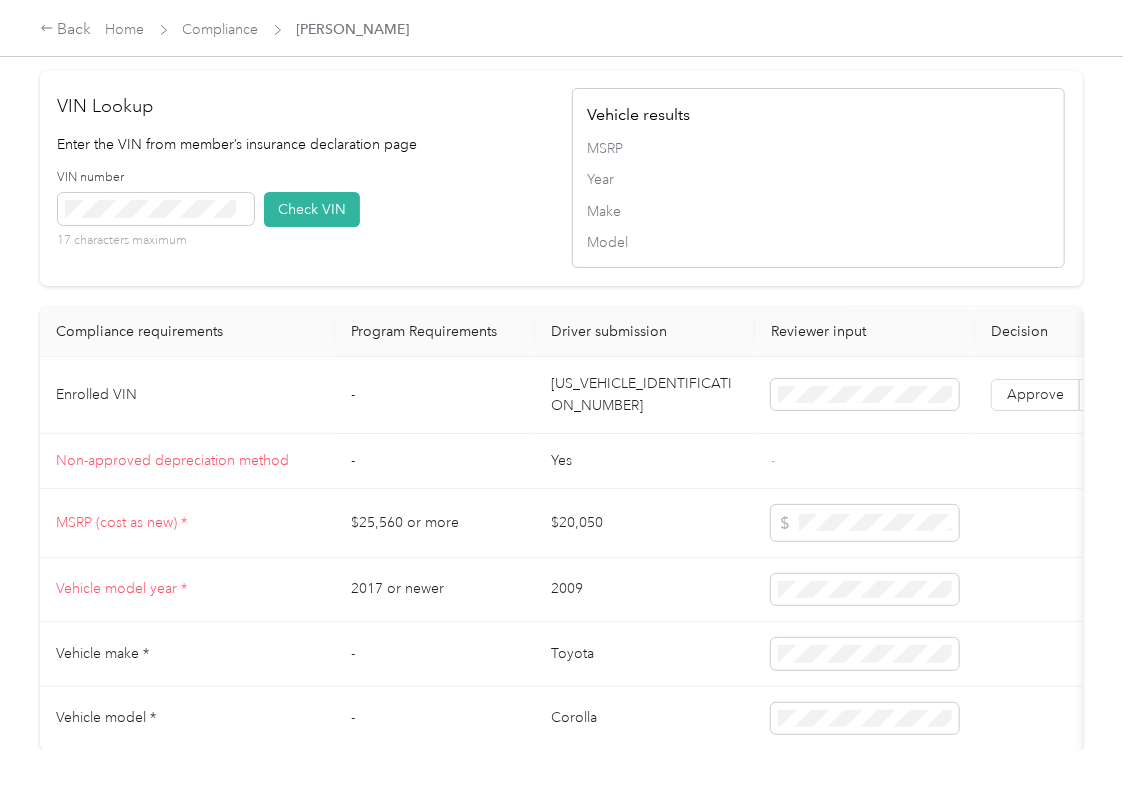 click on "[US_VEHICLE_IDENTIFICATION_NUMBER]" at bounding box center (645, 395) 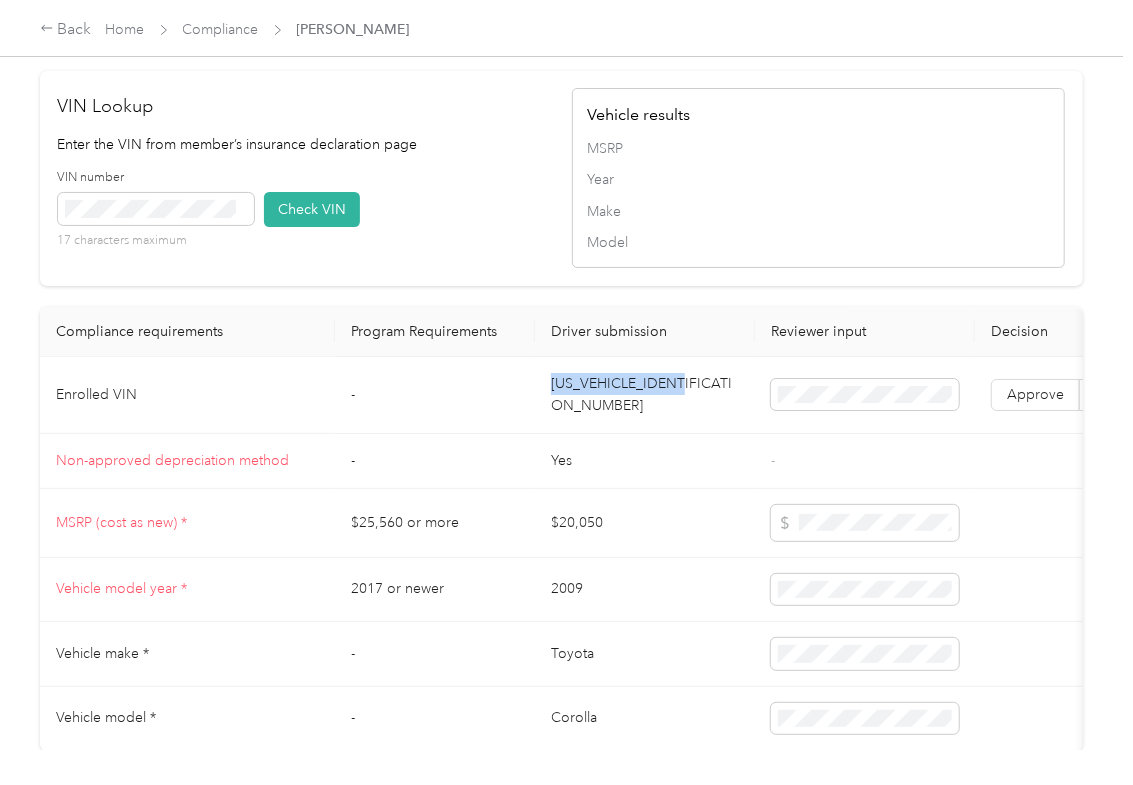 click on "[US_VEHICLE_IDENTIFICATION_NUMBER]" at bounding box center [645, 395] 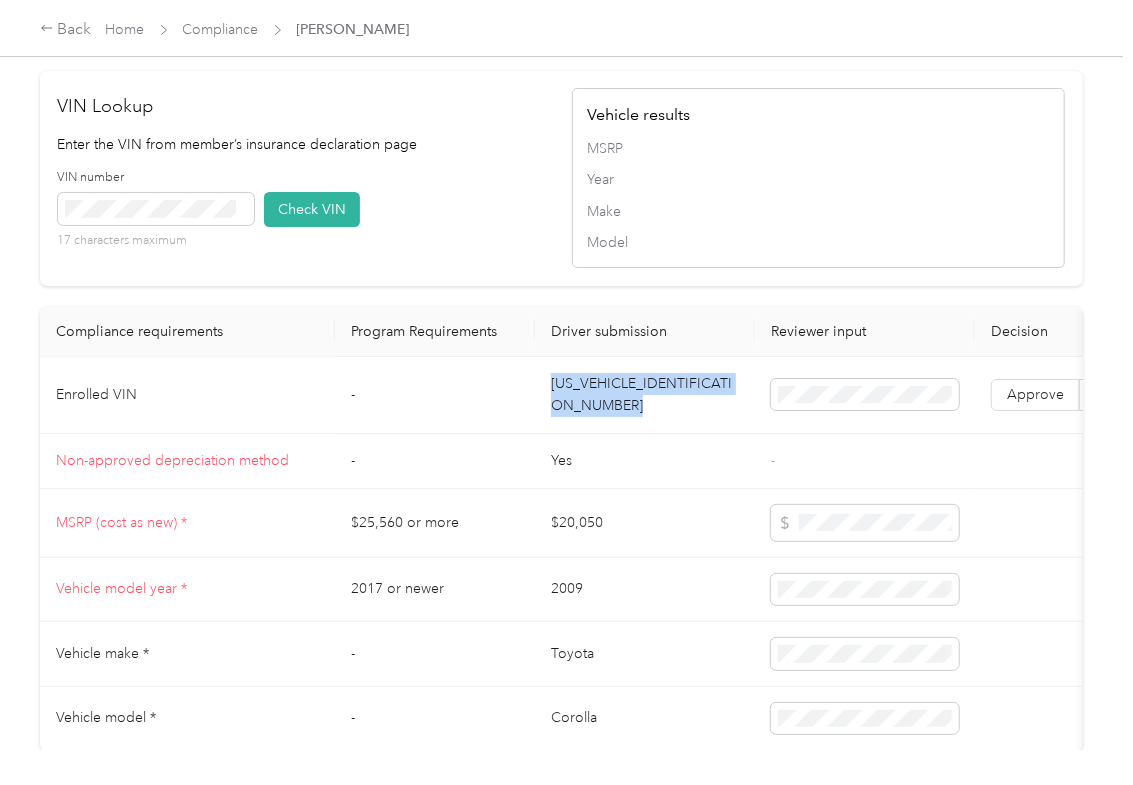 click on "[US_VEHICLE_IDENTIFICATION_NUMBER]" at bounding box center (645, 395) 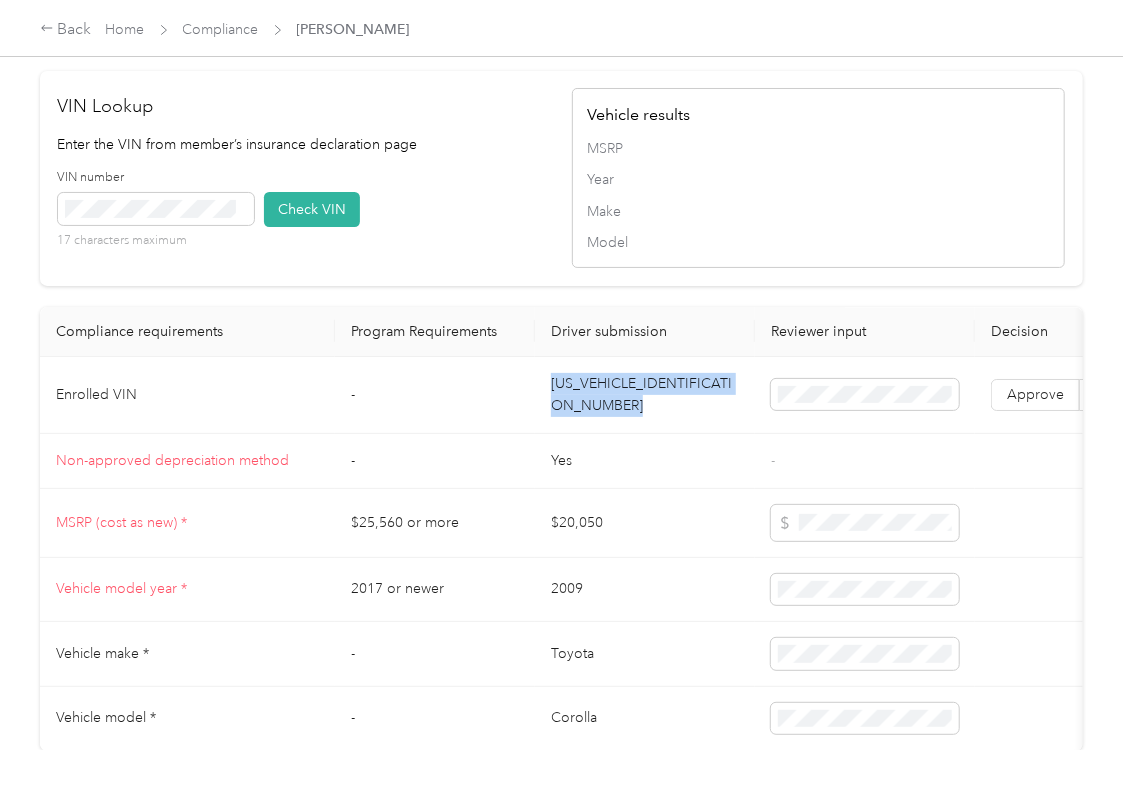 drag, startPoint x: 476, startPoint y: 257, endPoint x: 420, endPoint y: 257, distance: 56 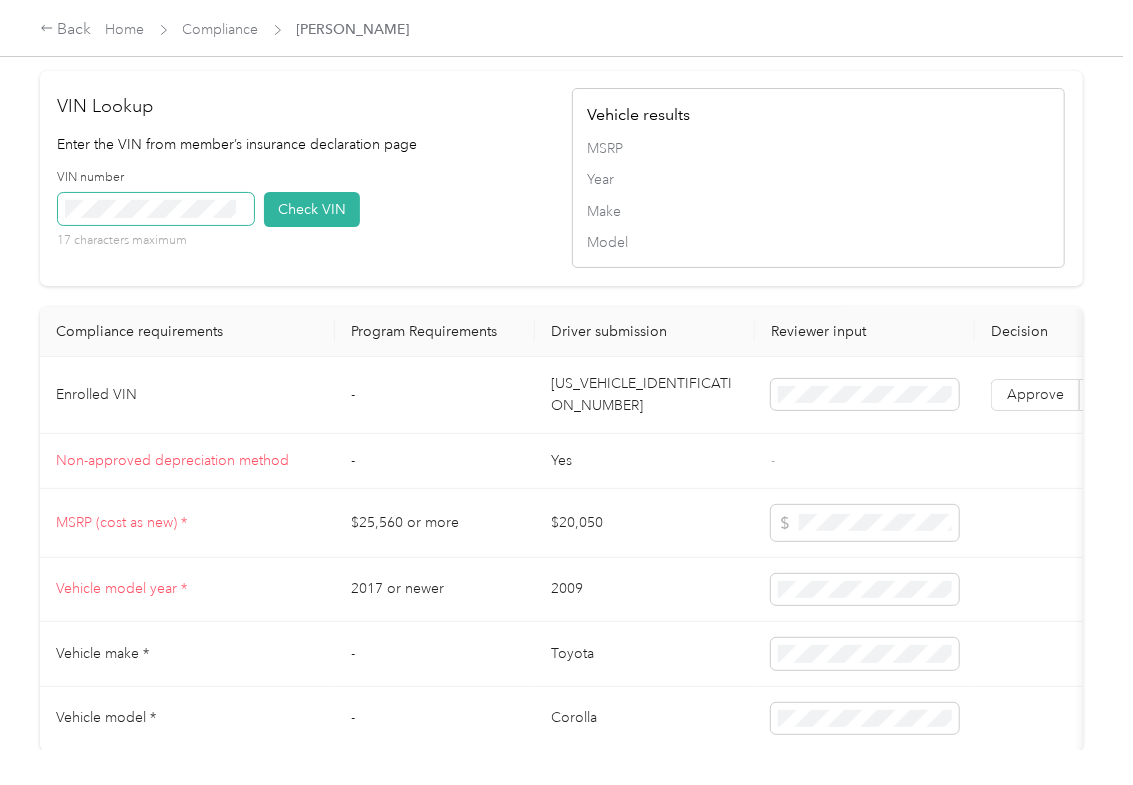 click at bounding box center (156, 209) 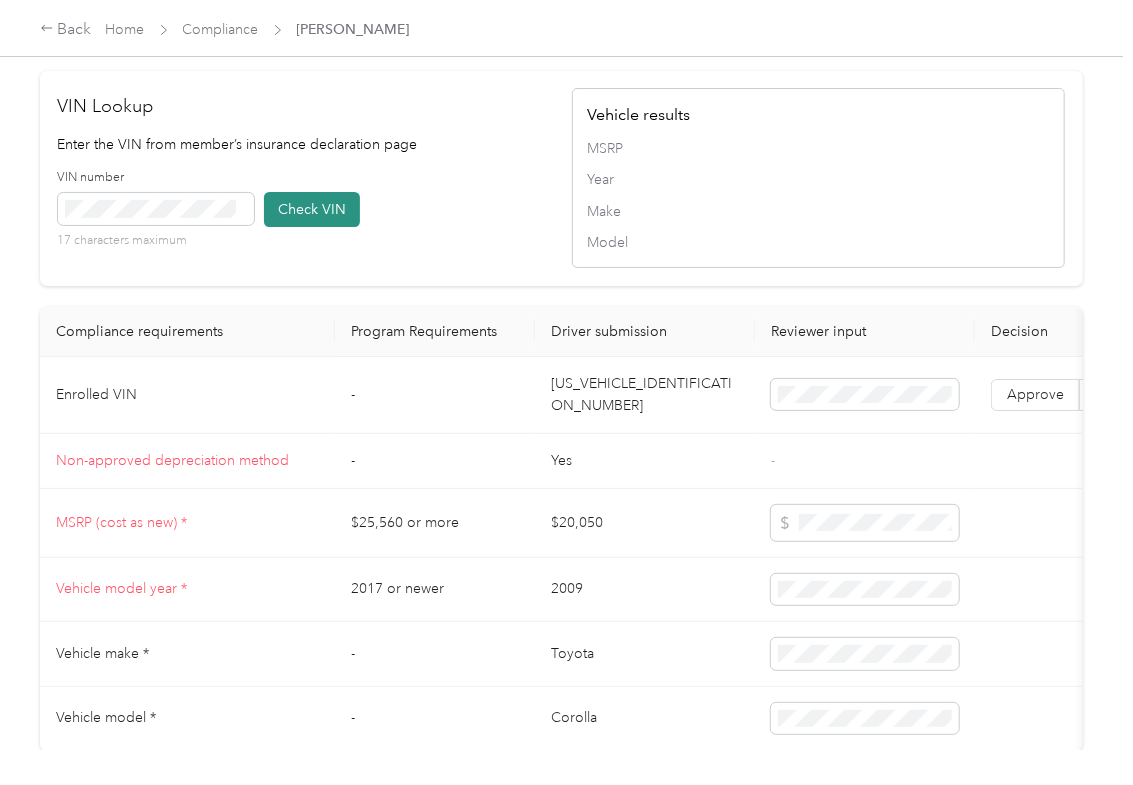 type 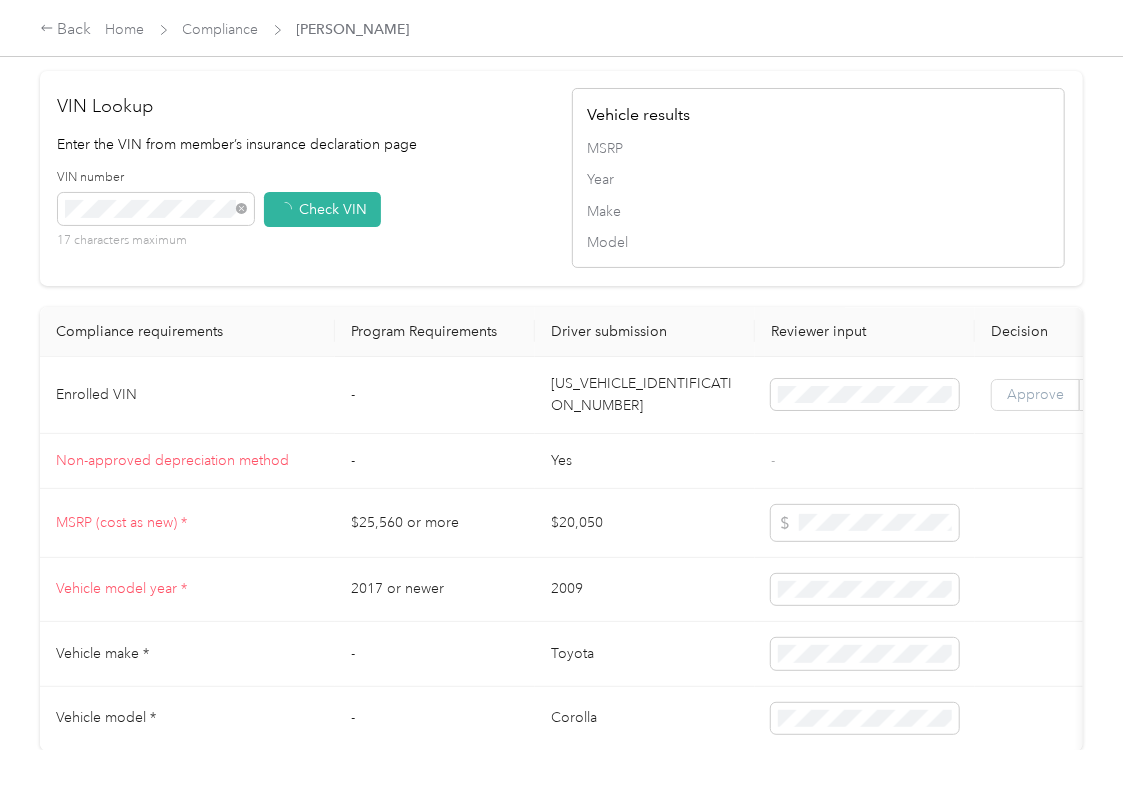 click on "Approve" at bounding box center [1035, 394] 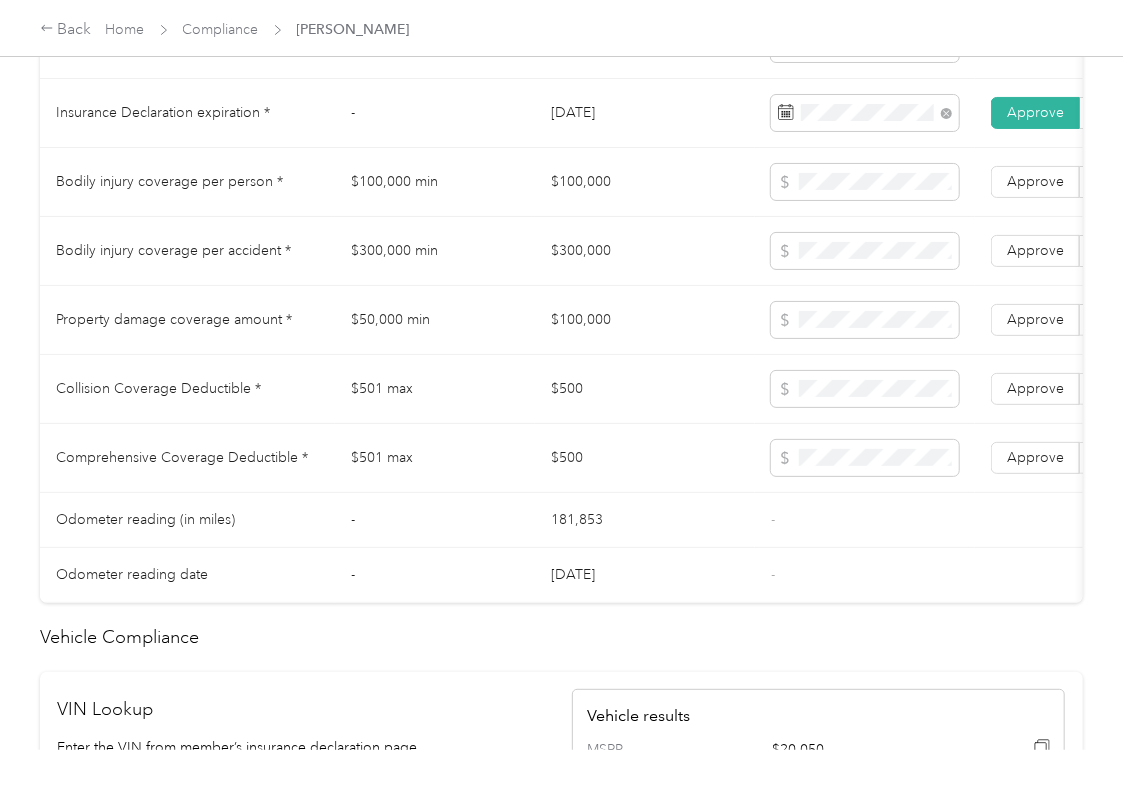 scroll, scrollTop: 1066, scrollLeft: 0, axis: vertical 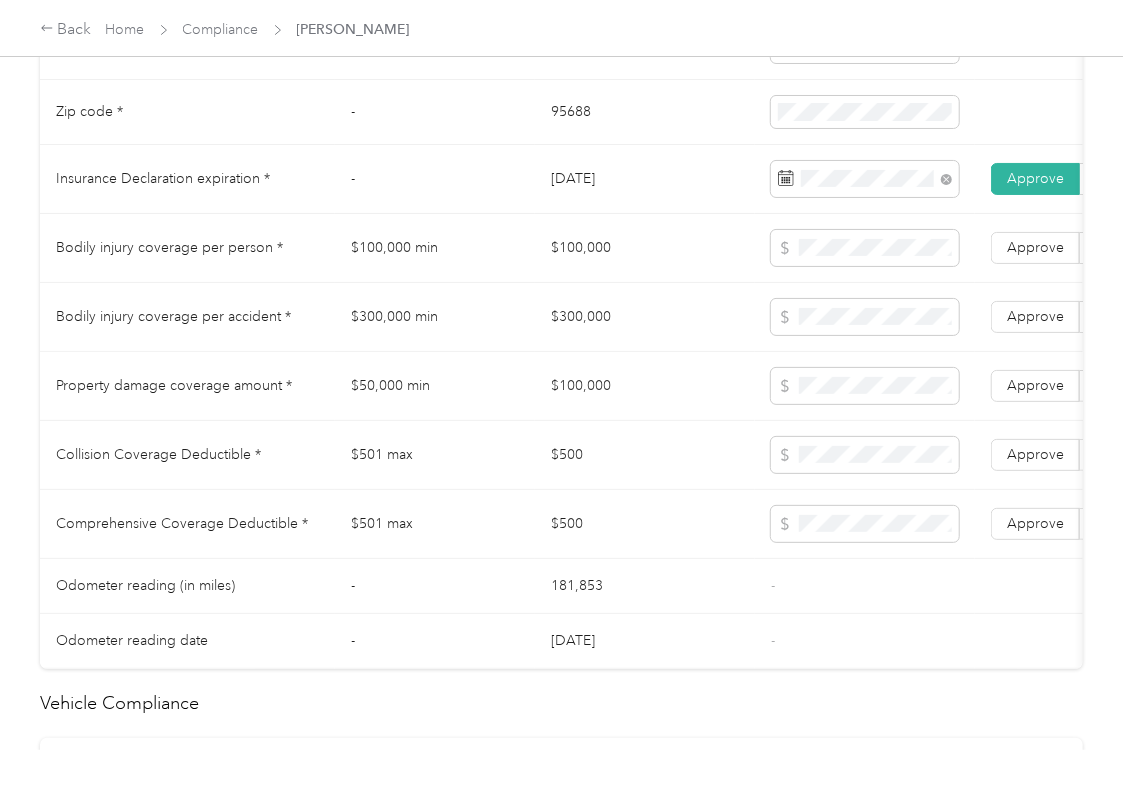 click on "$300,000" at bounding box center (645, 317) 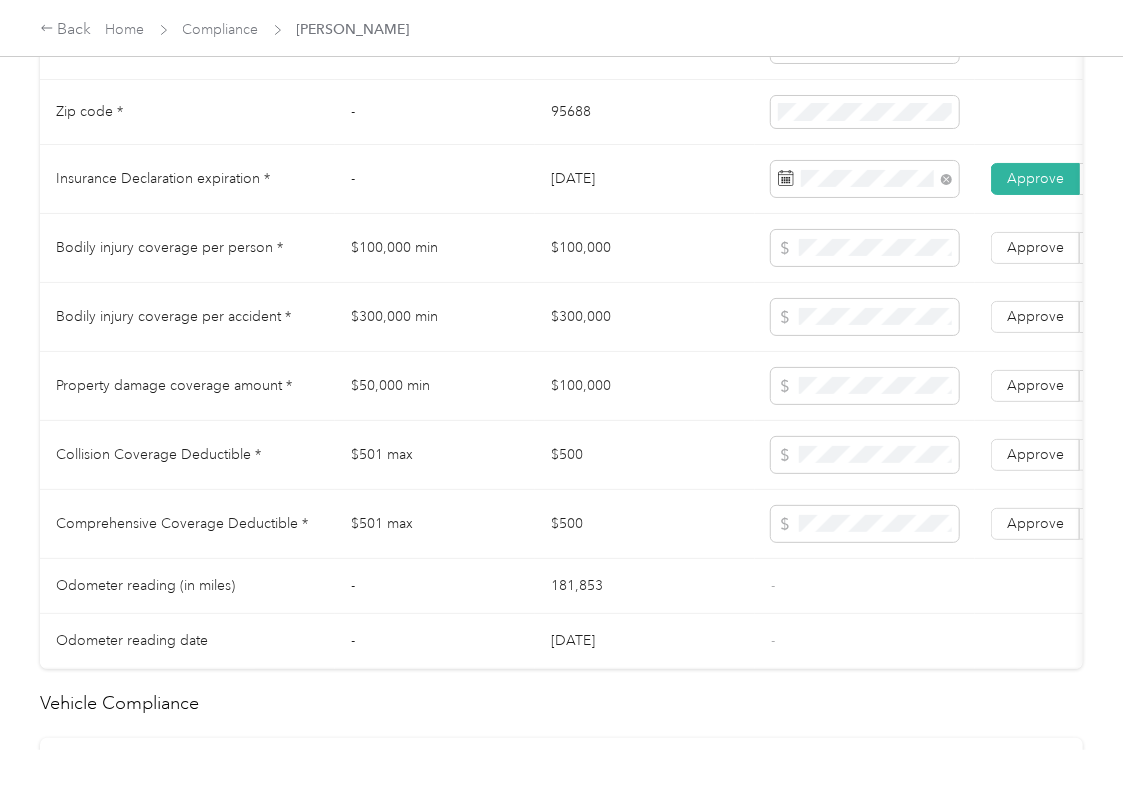 click on "$100,000 min" at bounding box center [435, 248] 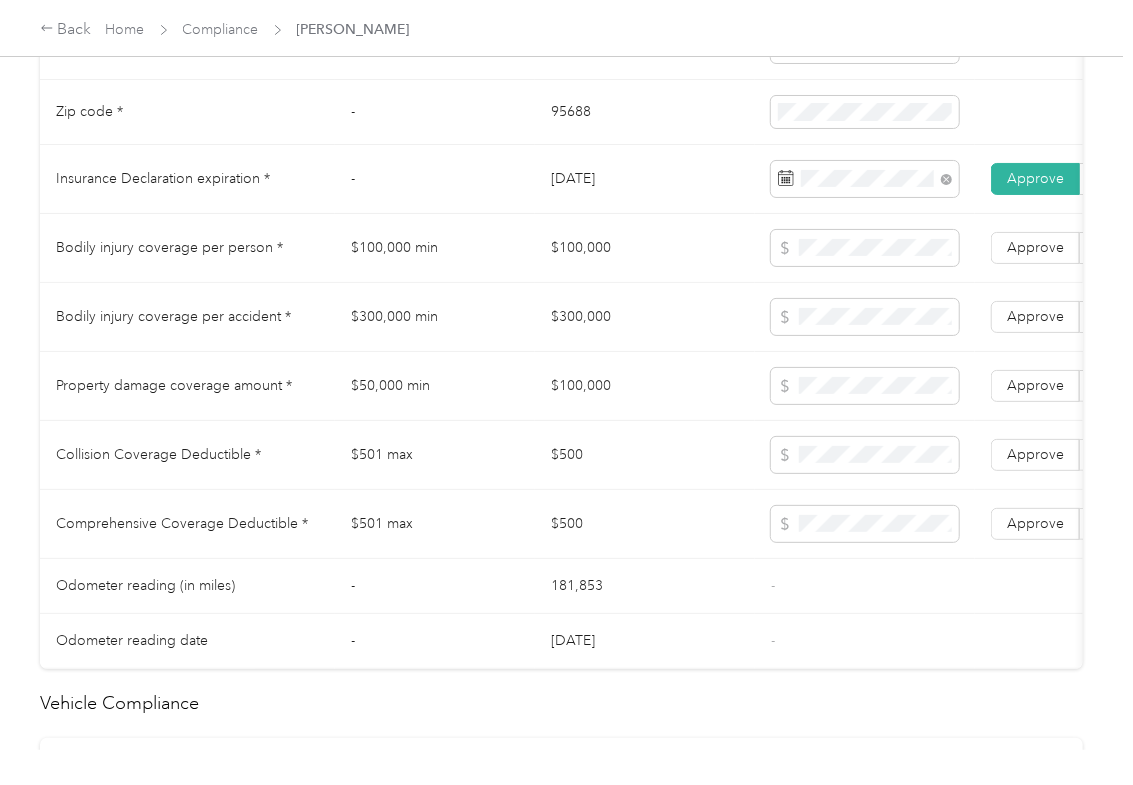 scroll, scrollTop: 0, scrollLeft: 0, axis: both 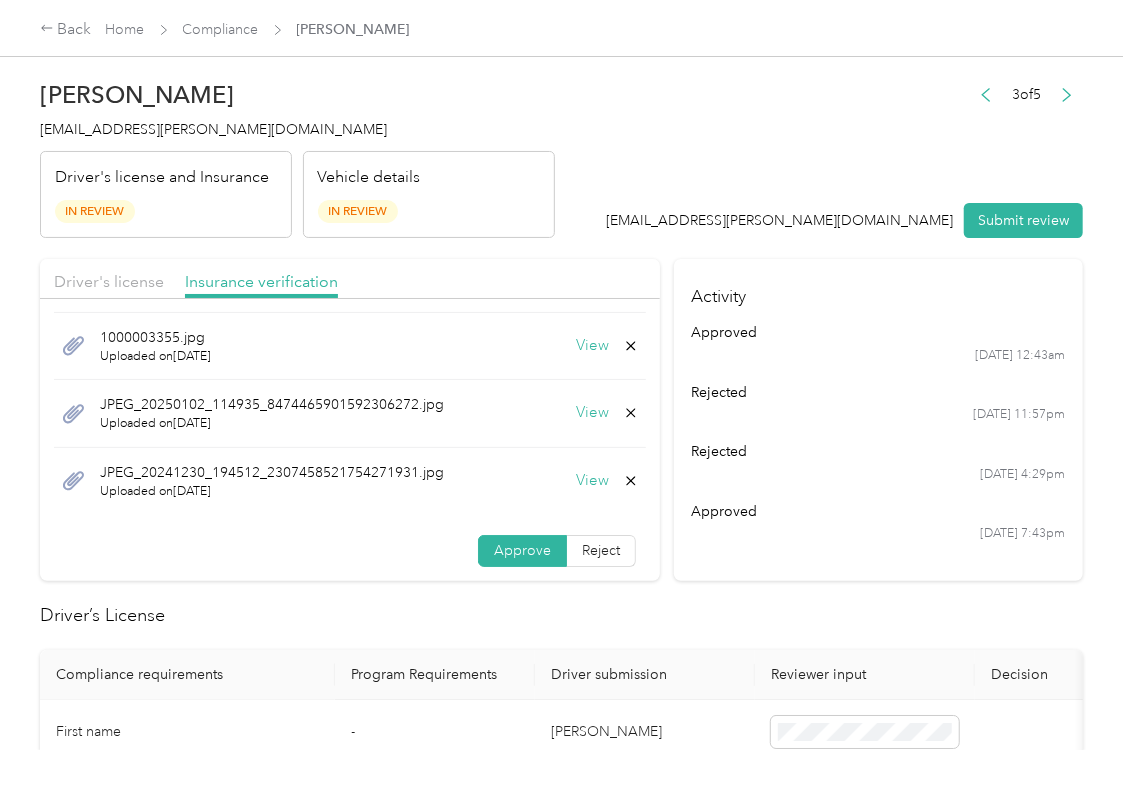 click on "View" at bounding box center [607, 481] 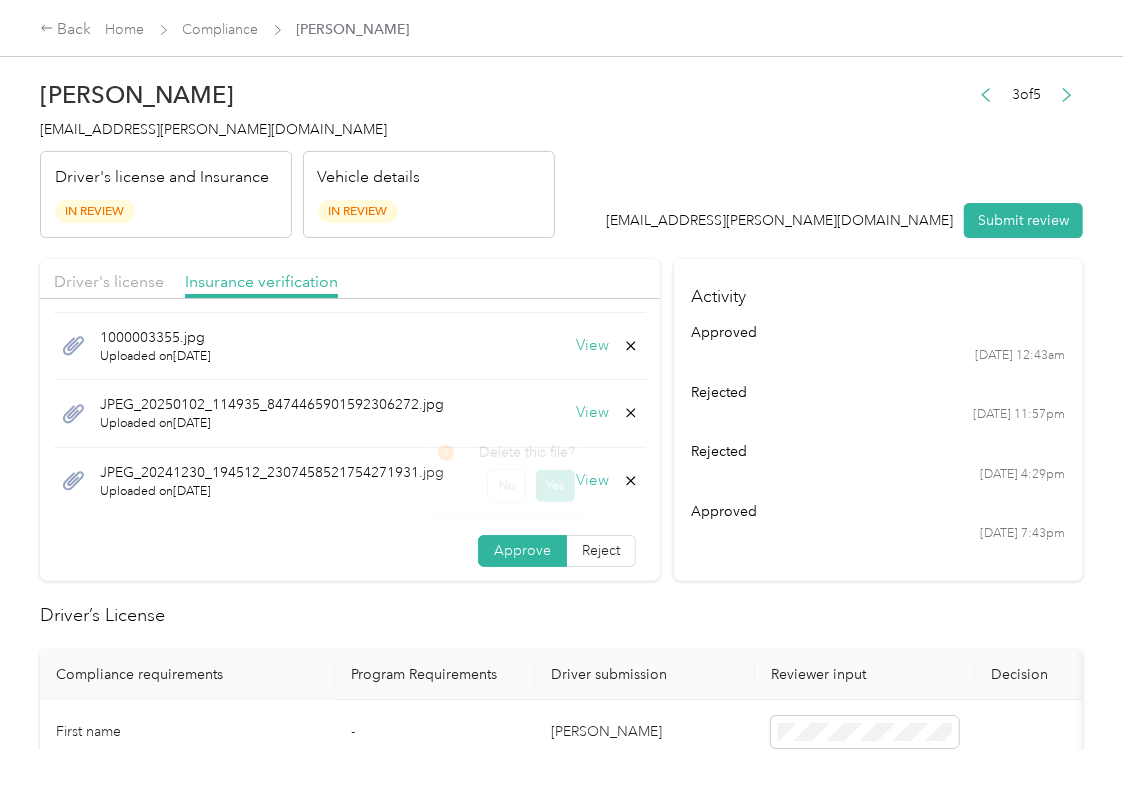 scroll, scrollTop: 4, scrollLeft: 0, axis: vertical 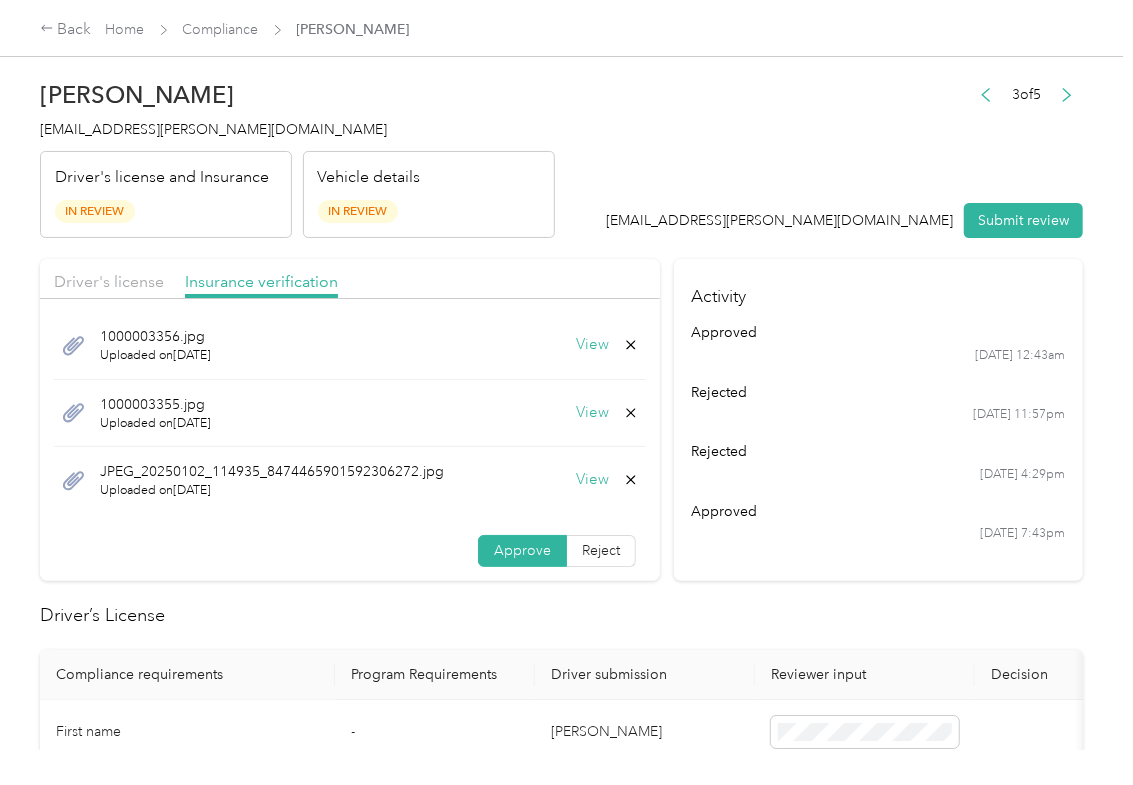 click 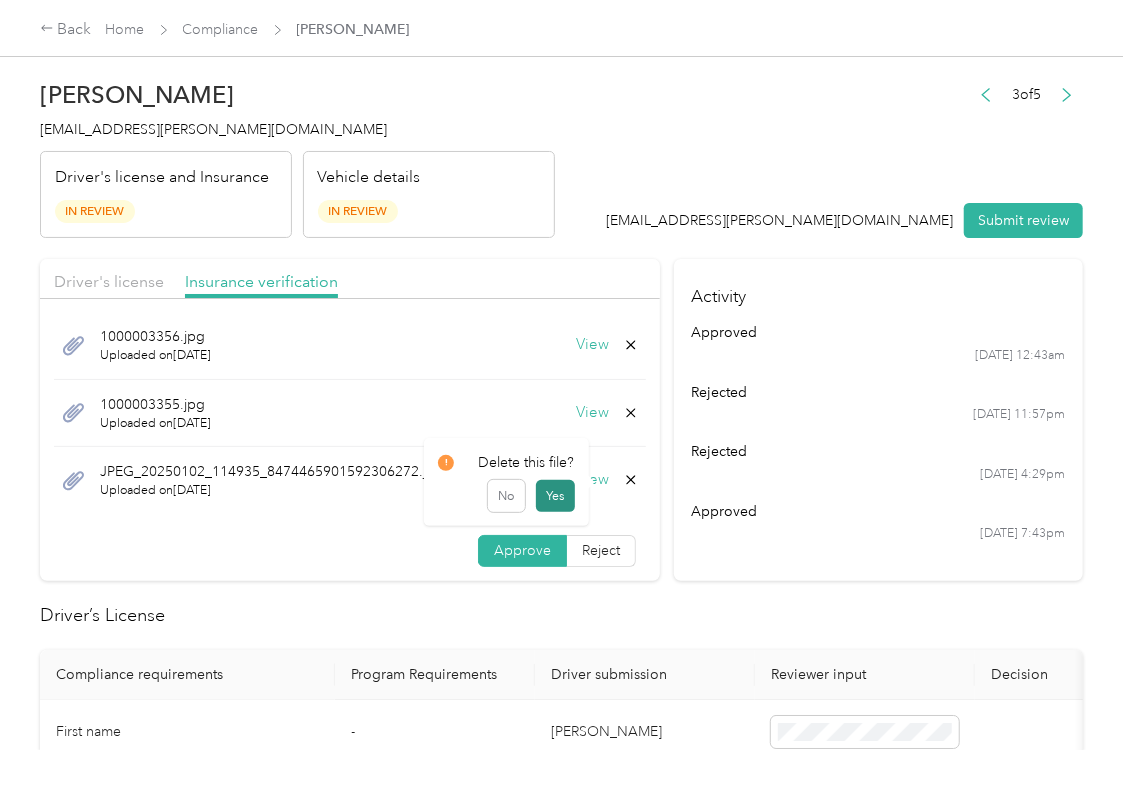 click on "Yes" at bounding box center (555, 496) 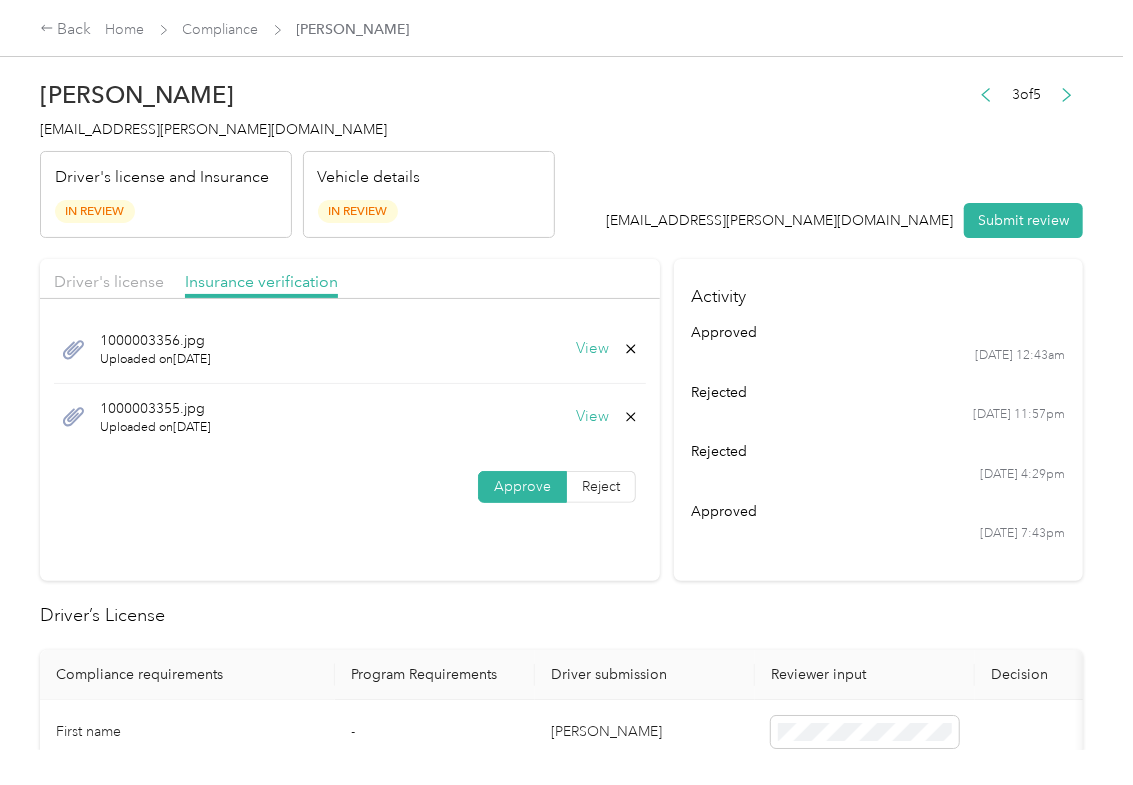 scroll, scrollTop: 0, scrollLeft: 0, axis: both 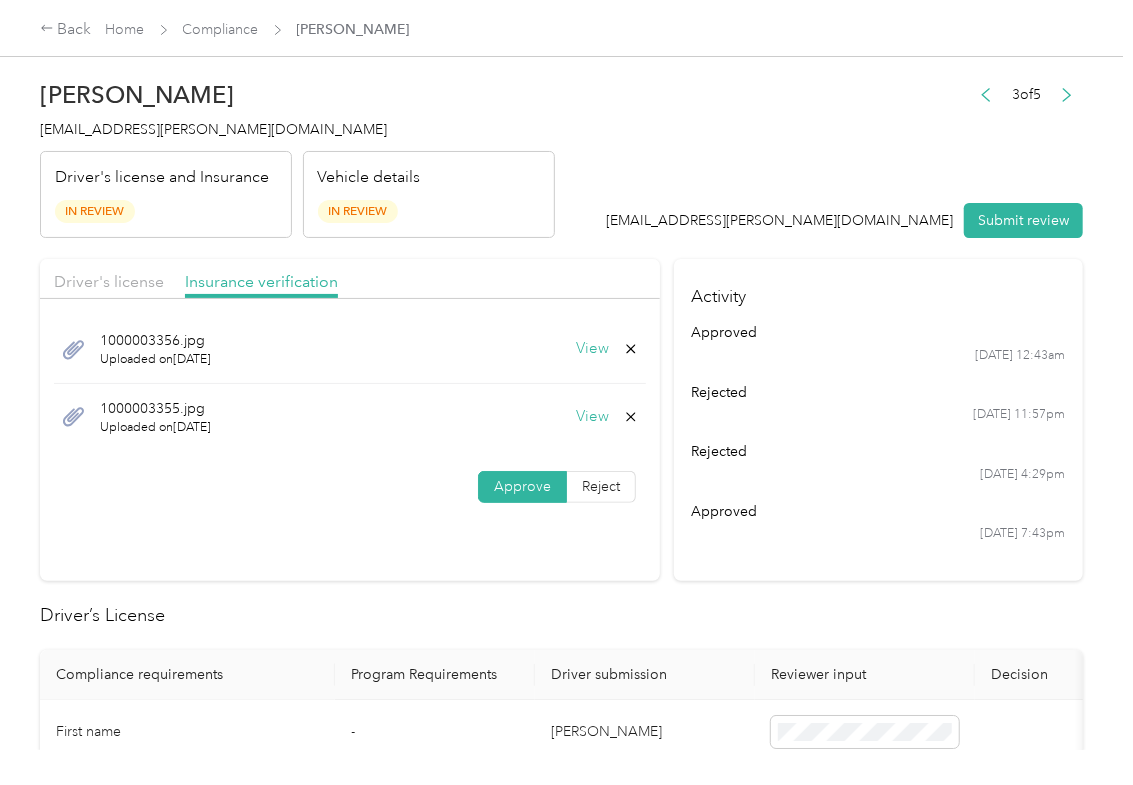 click on "View" at bounding box center (592, 349) 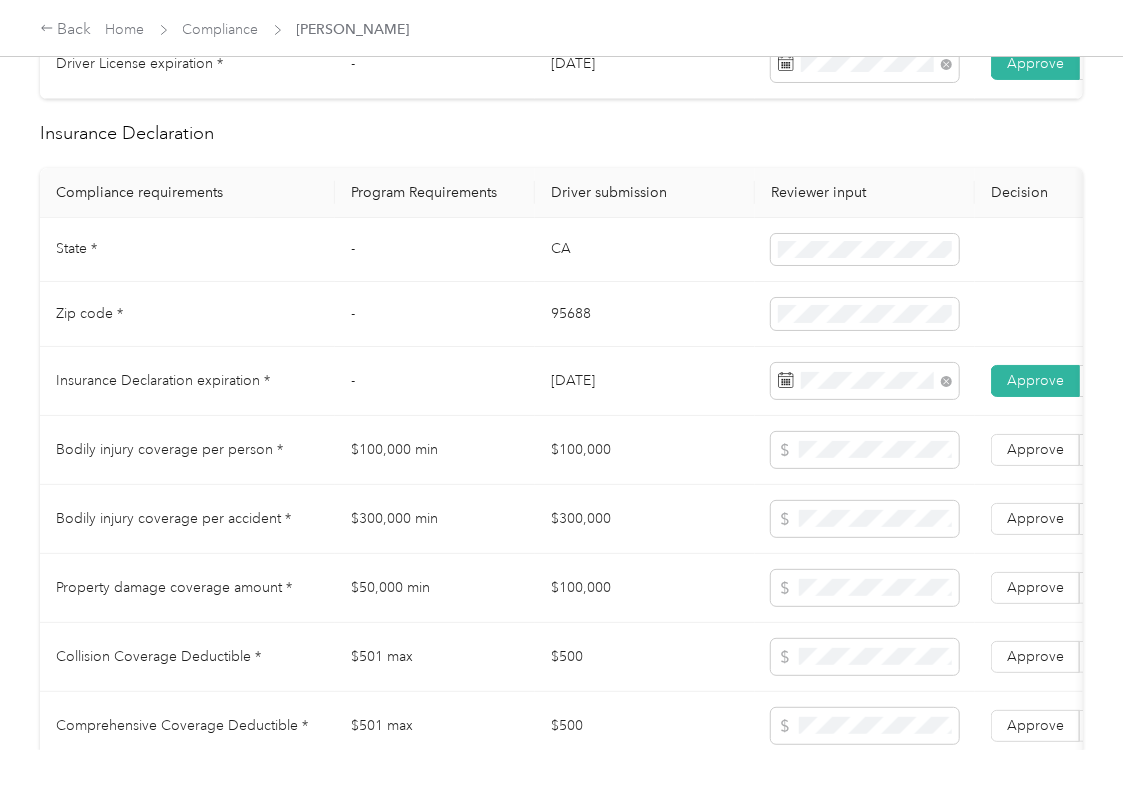 scroll, scrollTop: 1066, scrollLeft: 0, axis: vertical 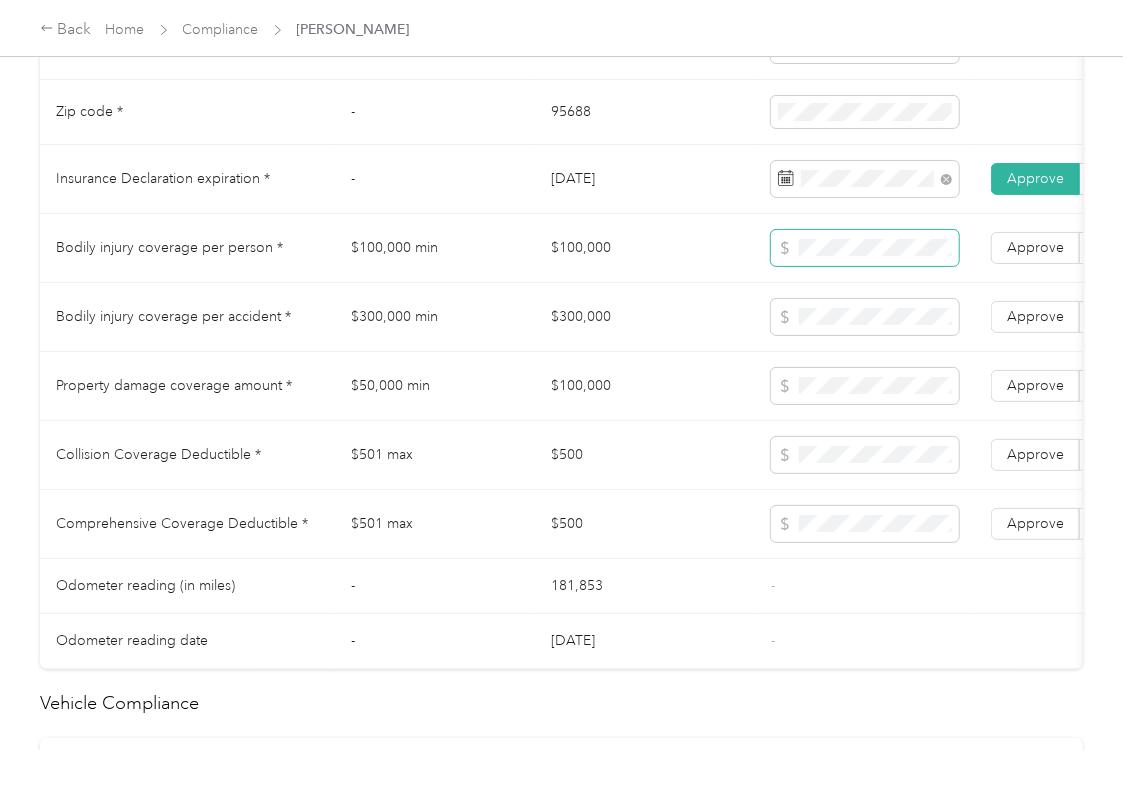 click at bounding box center (785, 248) 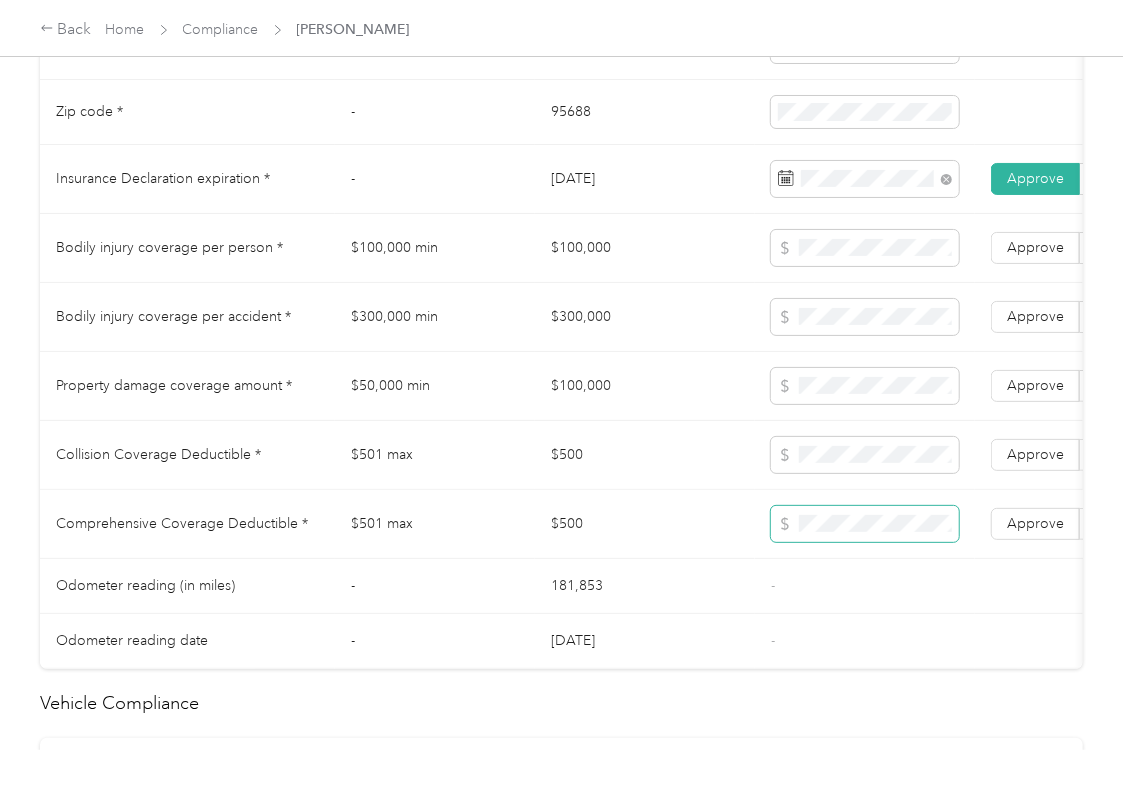 click at bounding box center [865, 524] 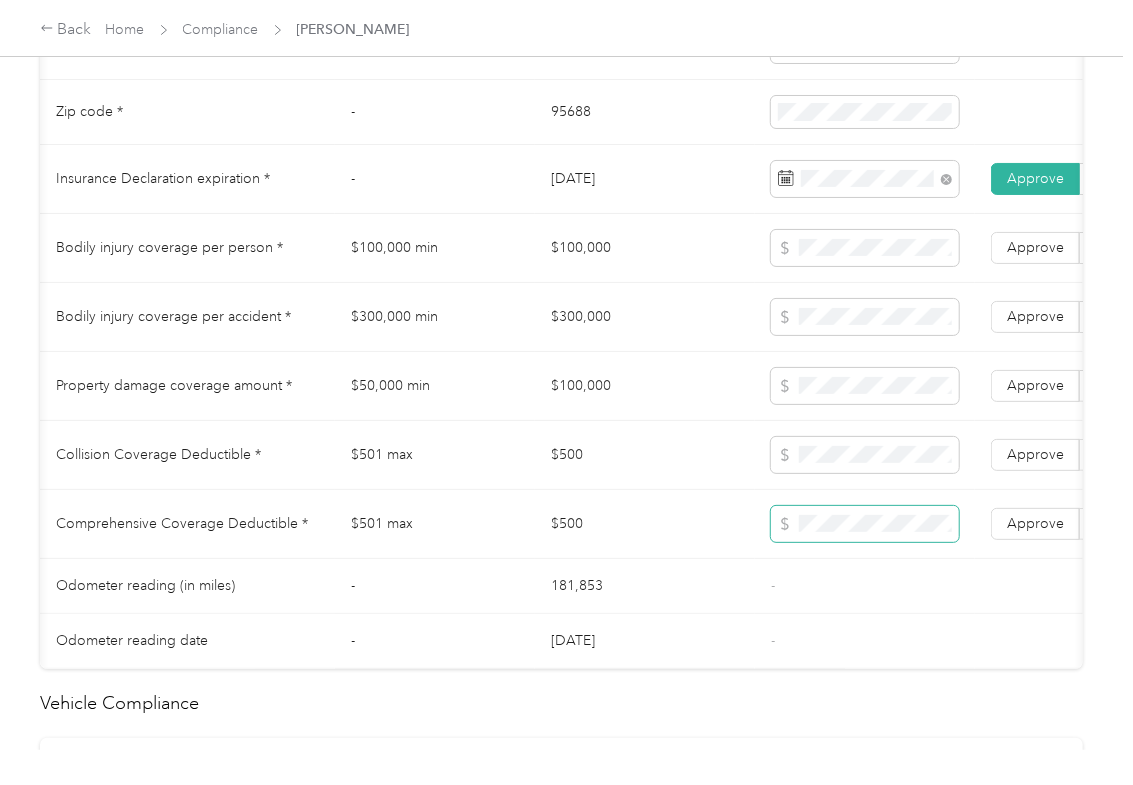scroll, scrollTop: 0, scrollLeft: 266, axis: horizontal 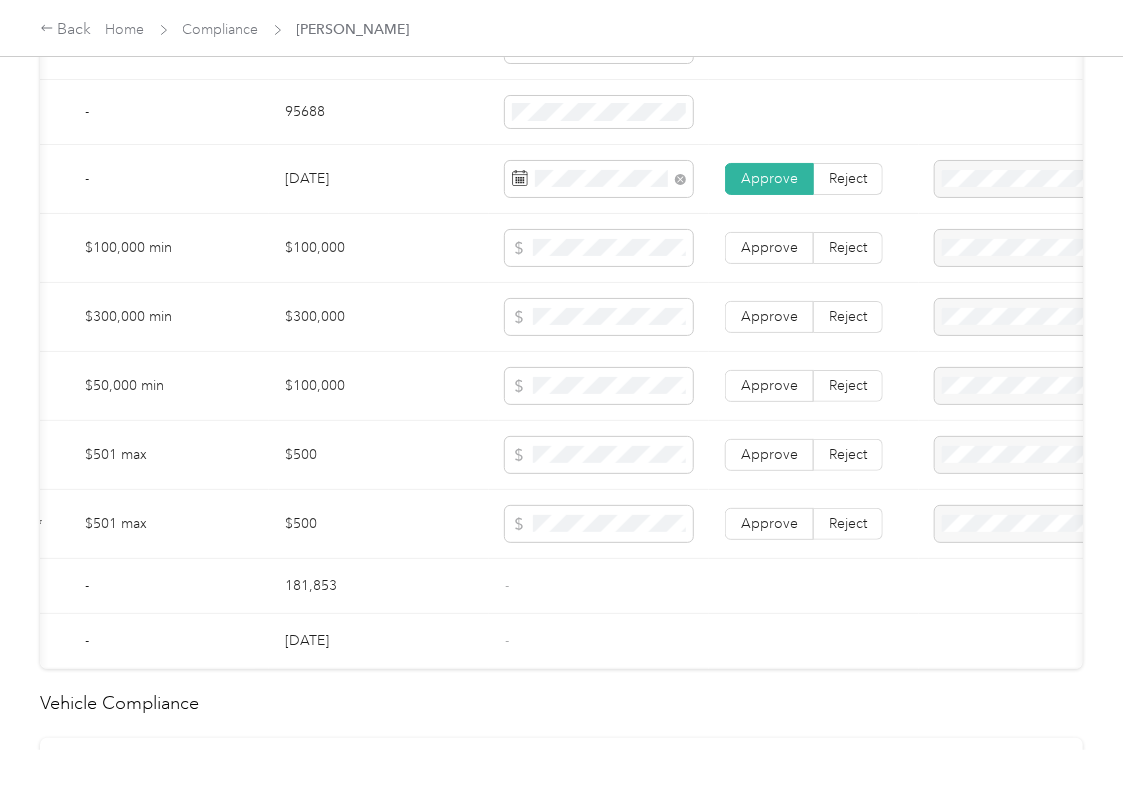 drag, startPoint x: 852, startPoint y: 478, endPoint x: 854, endPoint y: 524, distance: 46.043457 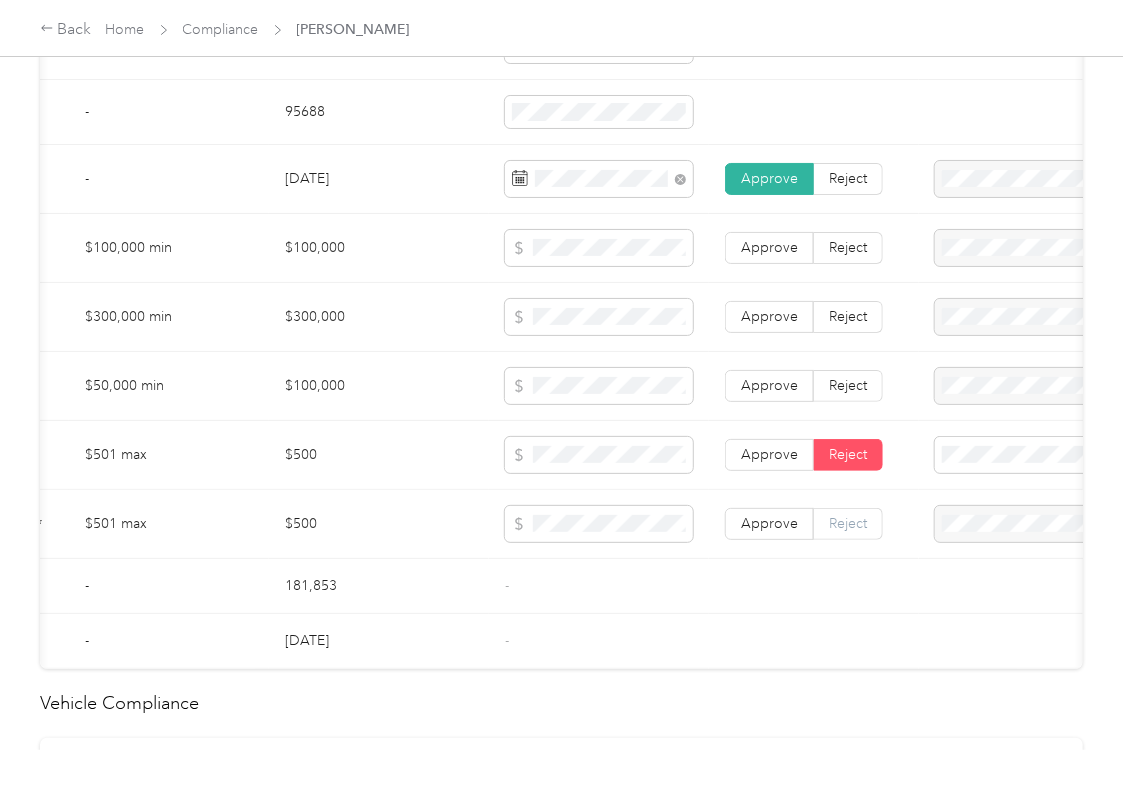 click on "Reject" at bounding box center (848, 523) 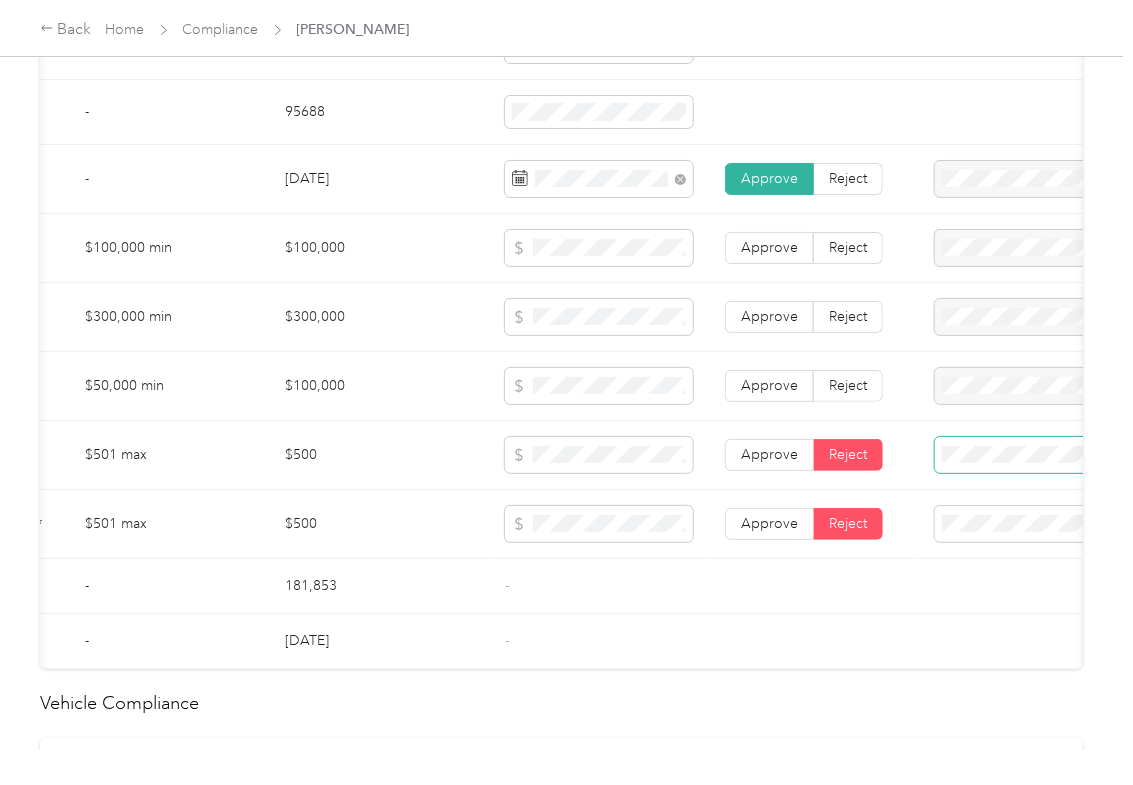 click at bounding box center (1051, 455) 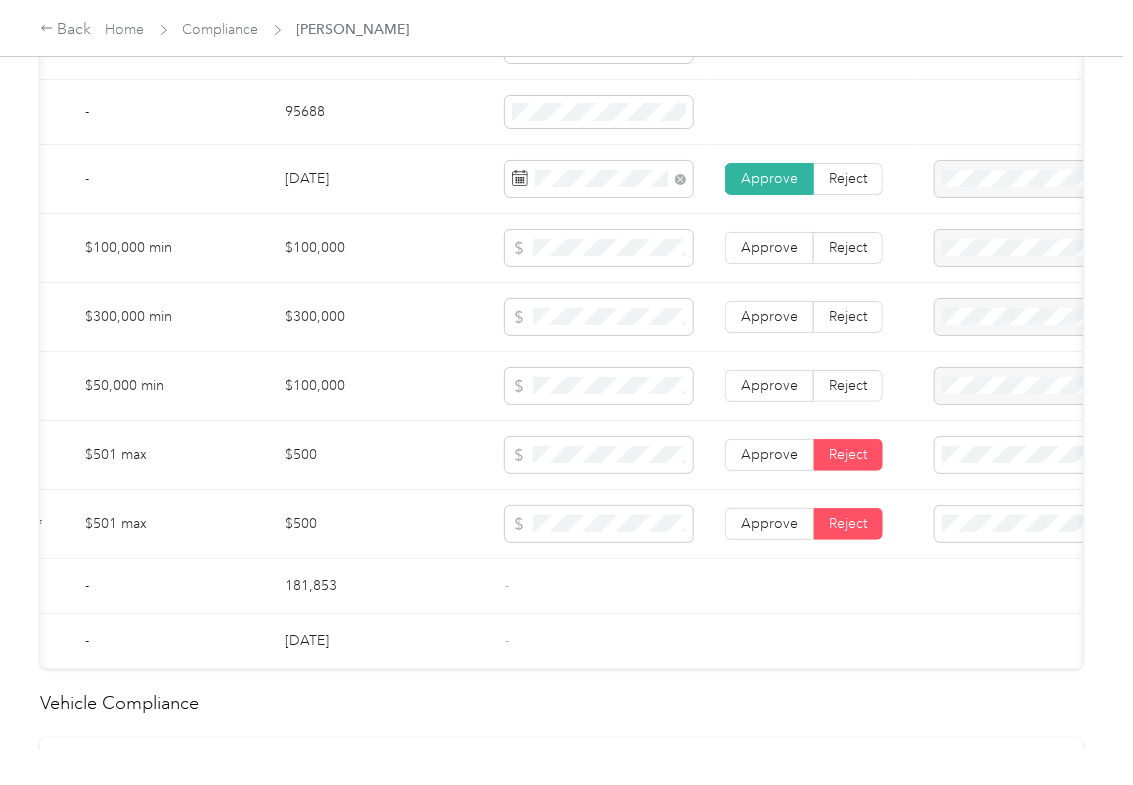 click on "Collision deductible exceeds the maximum value requirement" at bounding box center (1016, 604) 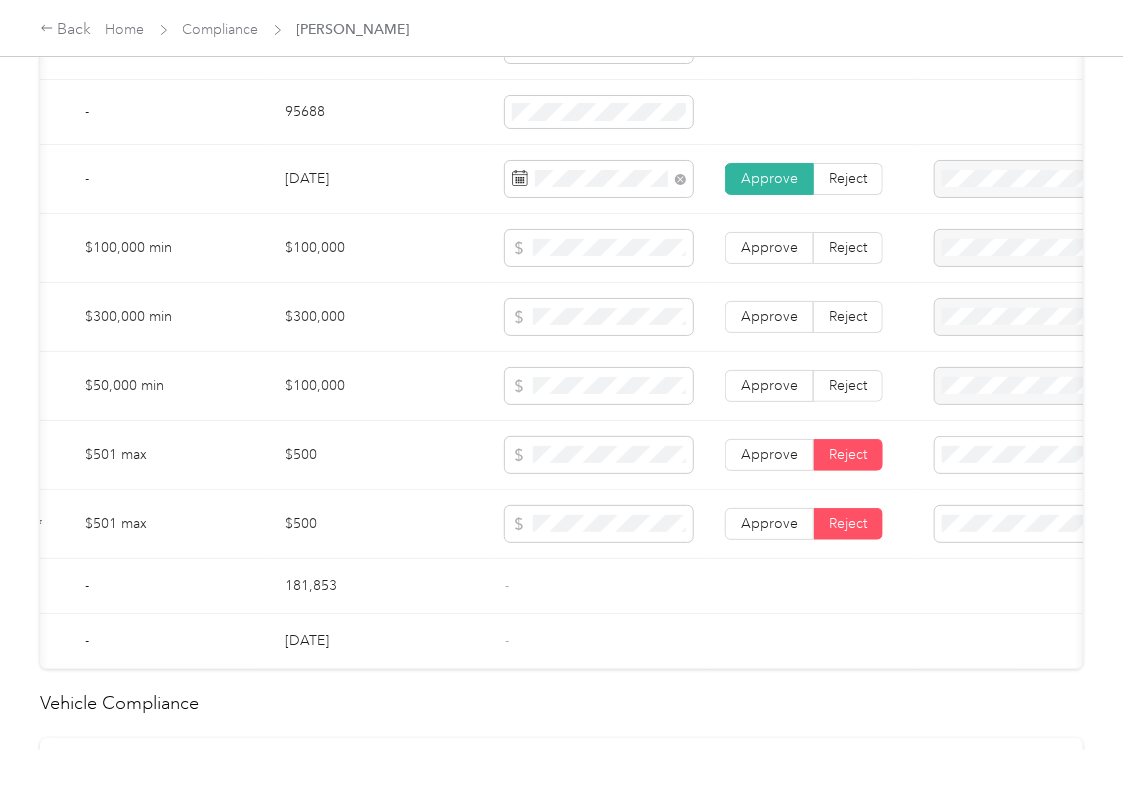 click on "Comprehensive deductible exceeds the maximum value requirement" at bounding box center (1003, 684) 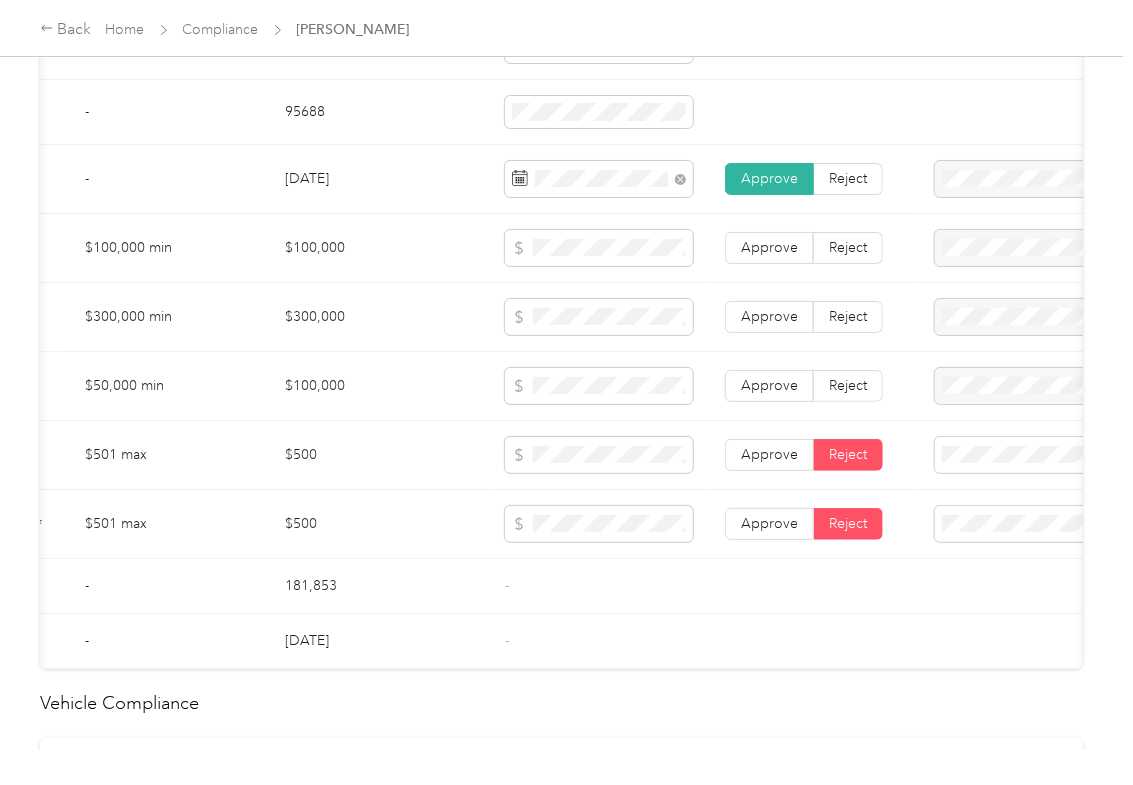 click on "Reject" at bounding box center [848, 385] 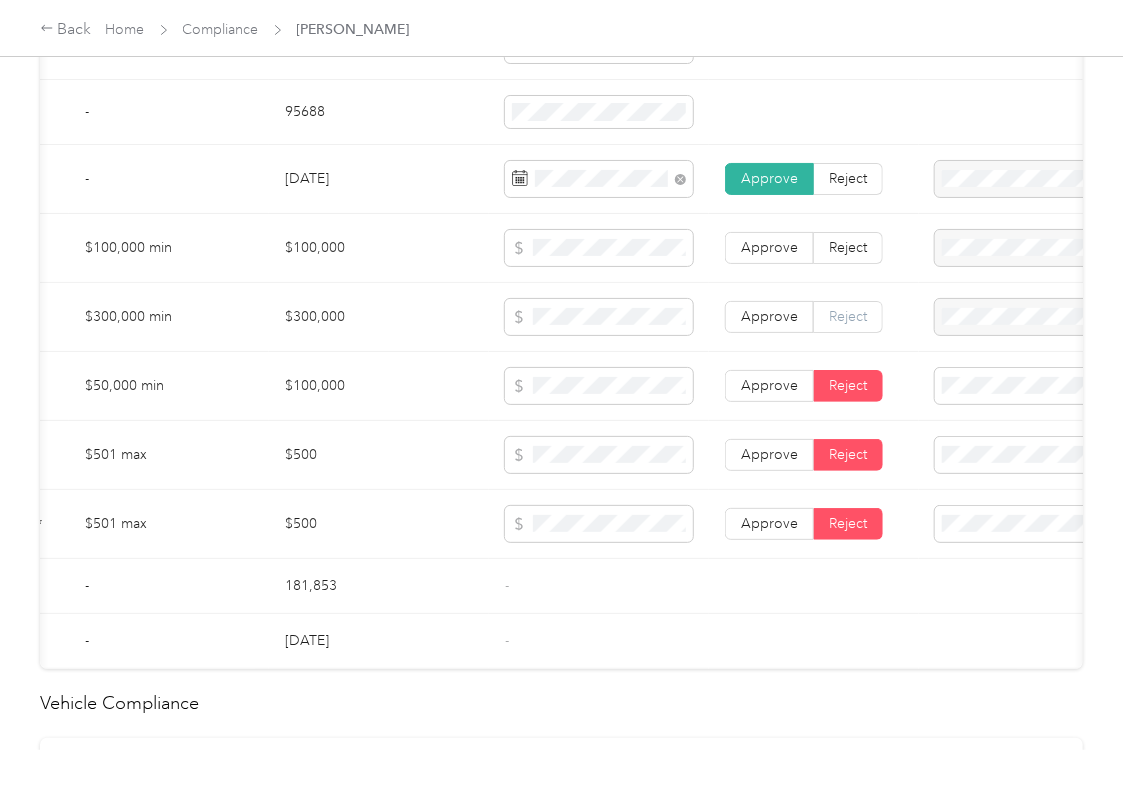 click on "Reject" at bounding box center [848, 316] 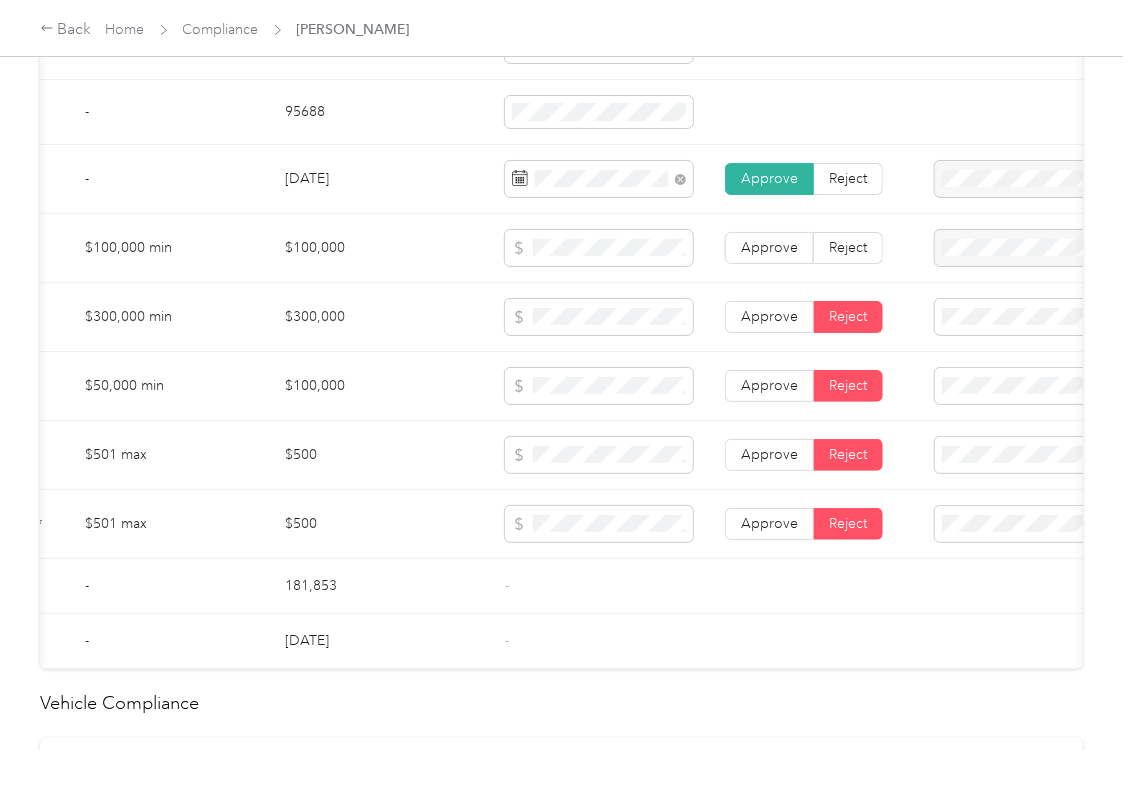 click on "Approve Reject" at bounding box center (814, 248) 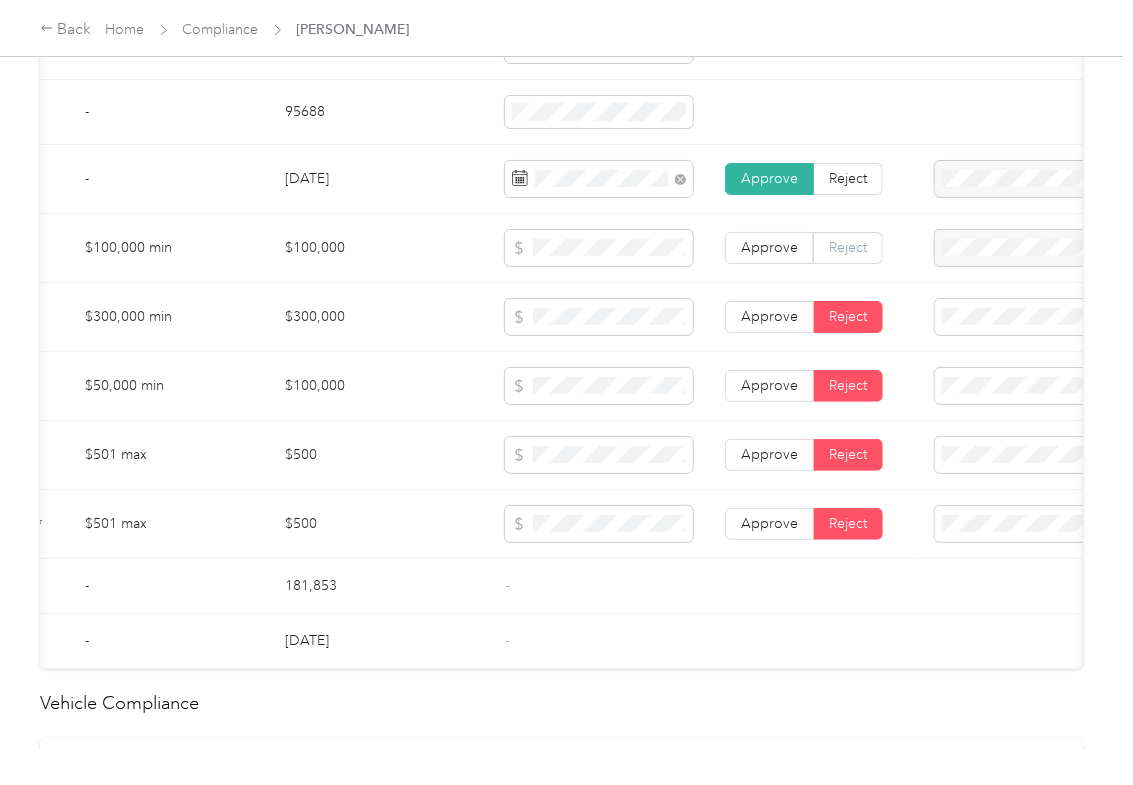 click on "Reject" at bounding box center [848, 248] 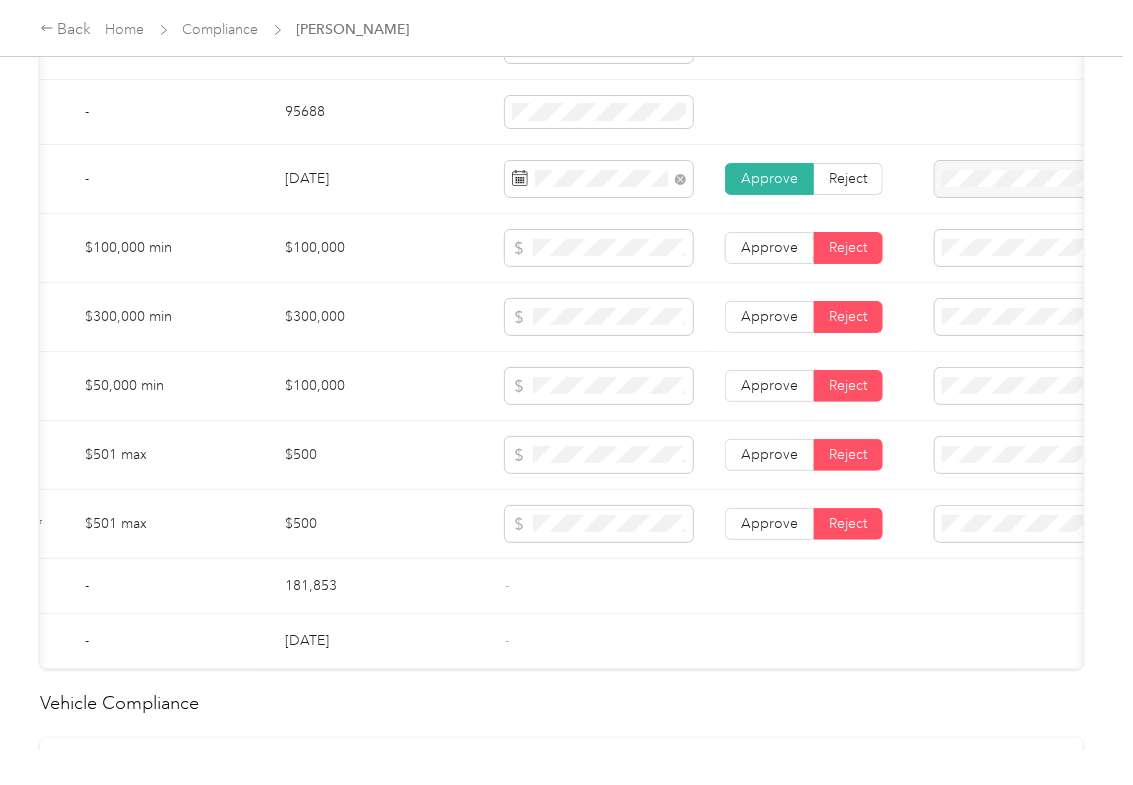 click on "Bodily Injury per person below the minimum value requirement" at bounding box center [1014, 396] 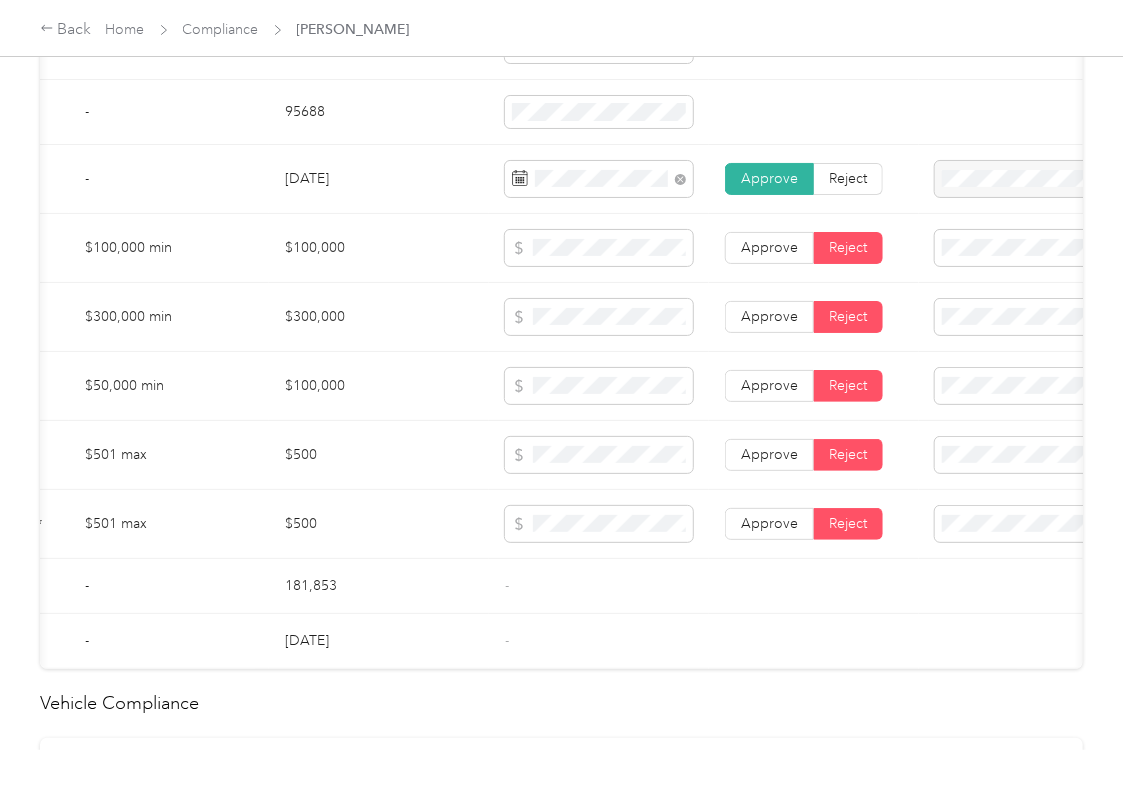 click at bounding box center (1051, 317) 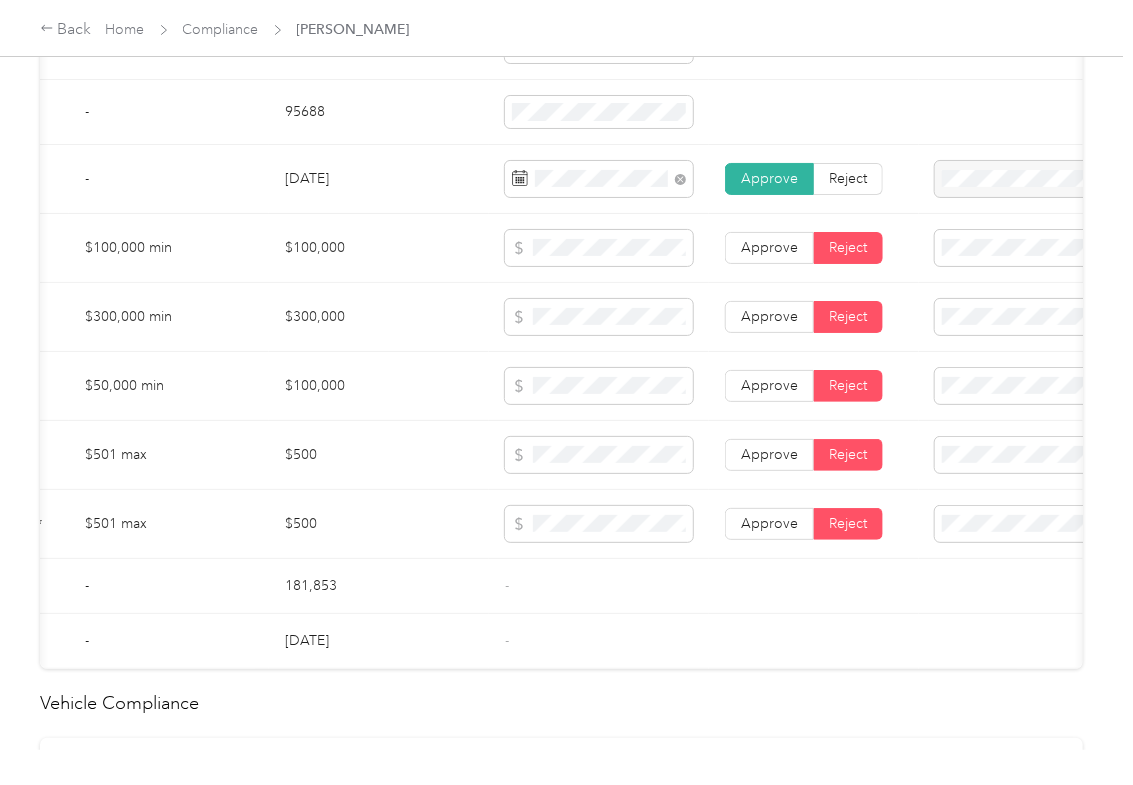 click on "Bodily Injury per accident below the minimum value requirement" at bounding box center (1016, 466) 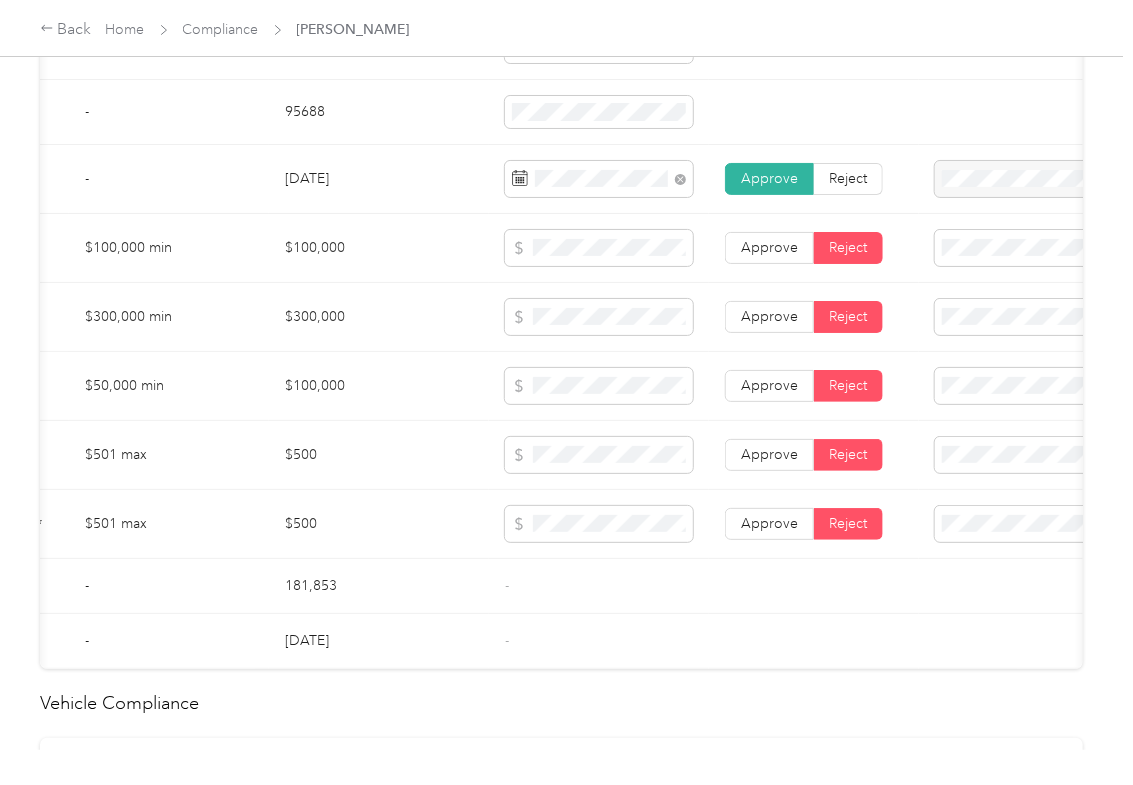click on "Property Damage coverage below the minimum value requirement" at bounding box center (1002, 545) 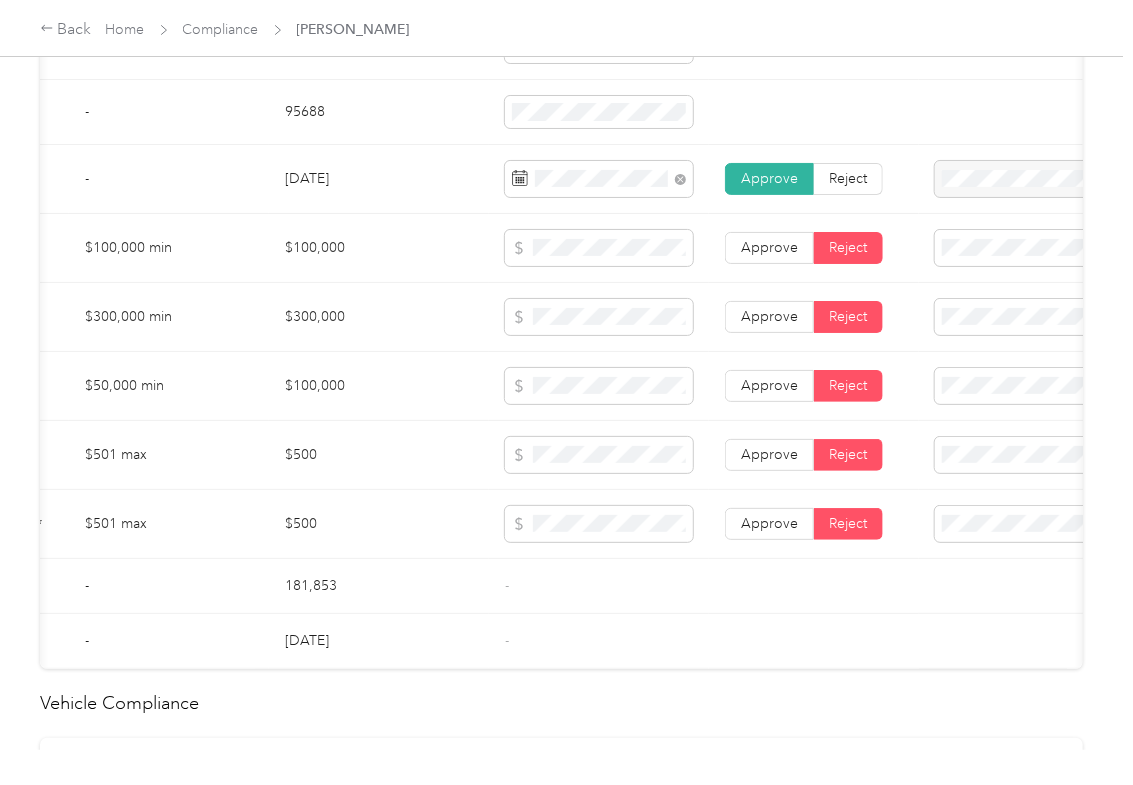 scroll, scrollTop: 0, scrollLeft: 0, axis: both 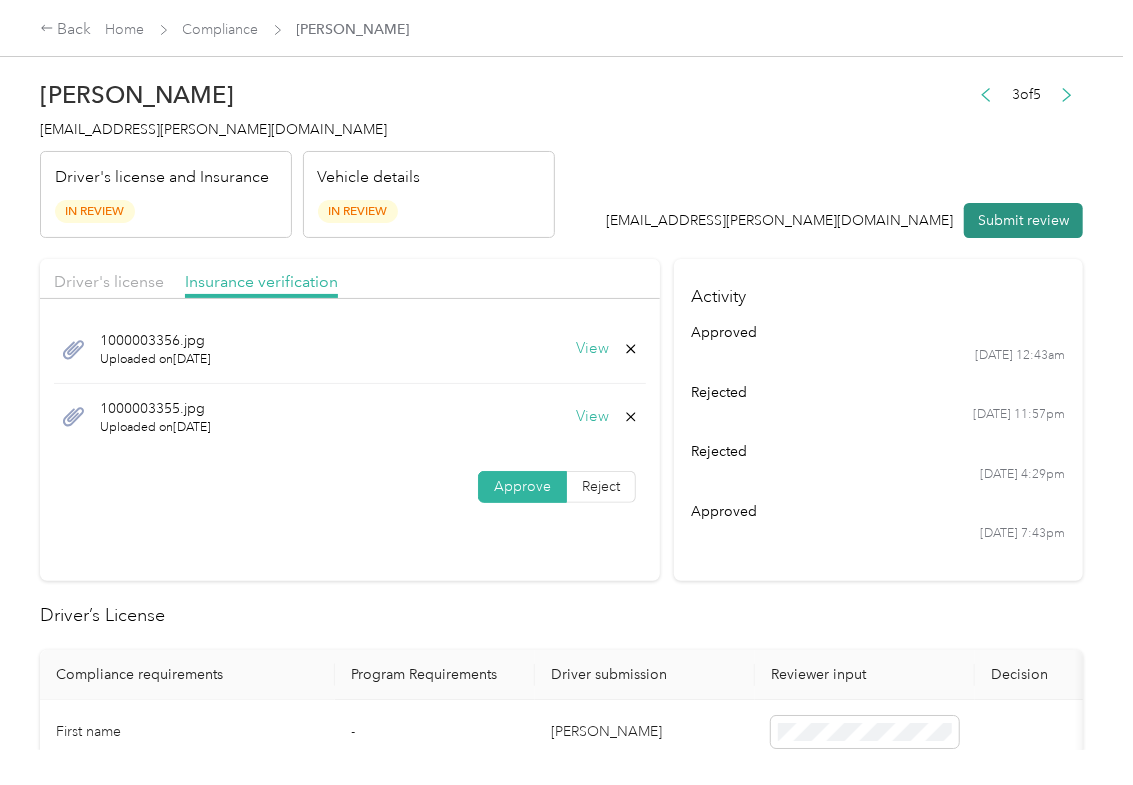 click on "Submit review" at bounding box center (1023, 220) 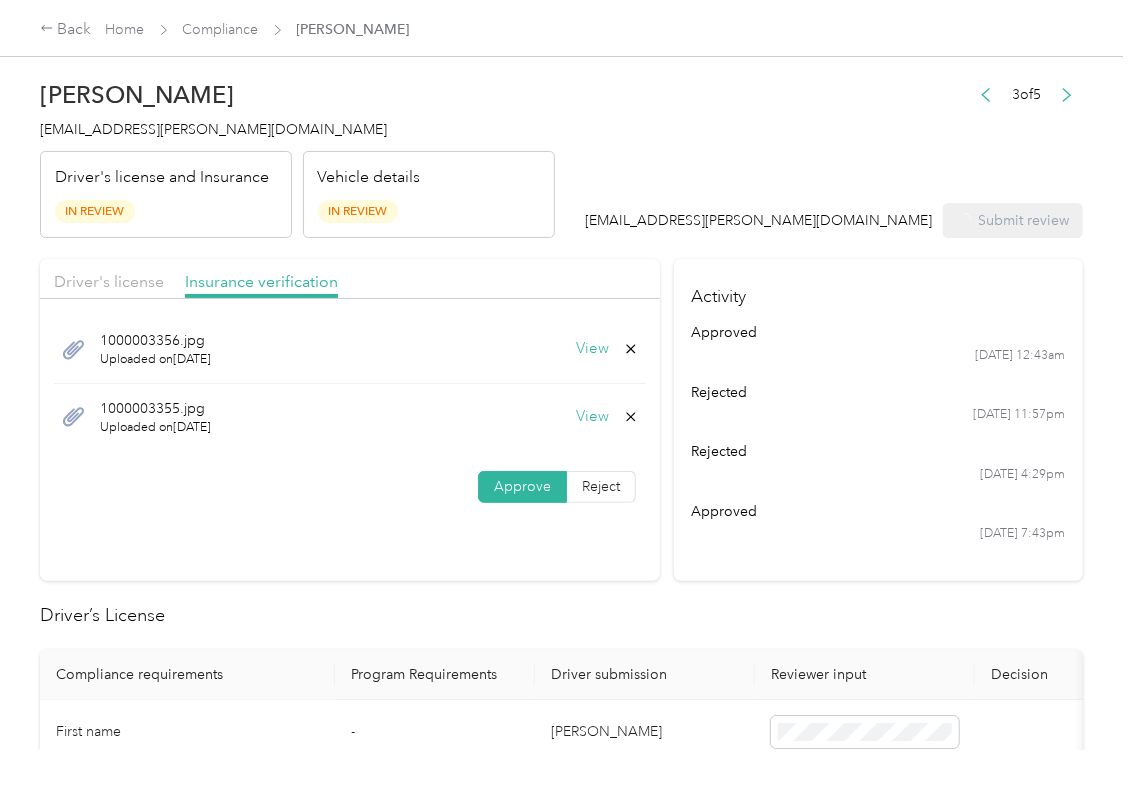 click on "[EMAIL_ADDRESS][PERSON_NAME][DOMAIN_NAME]" at bounding box center (213, 129) 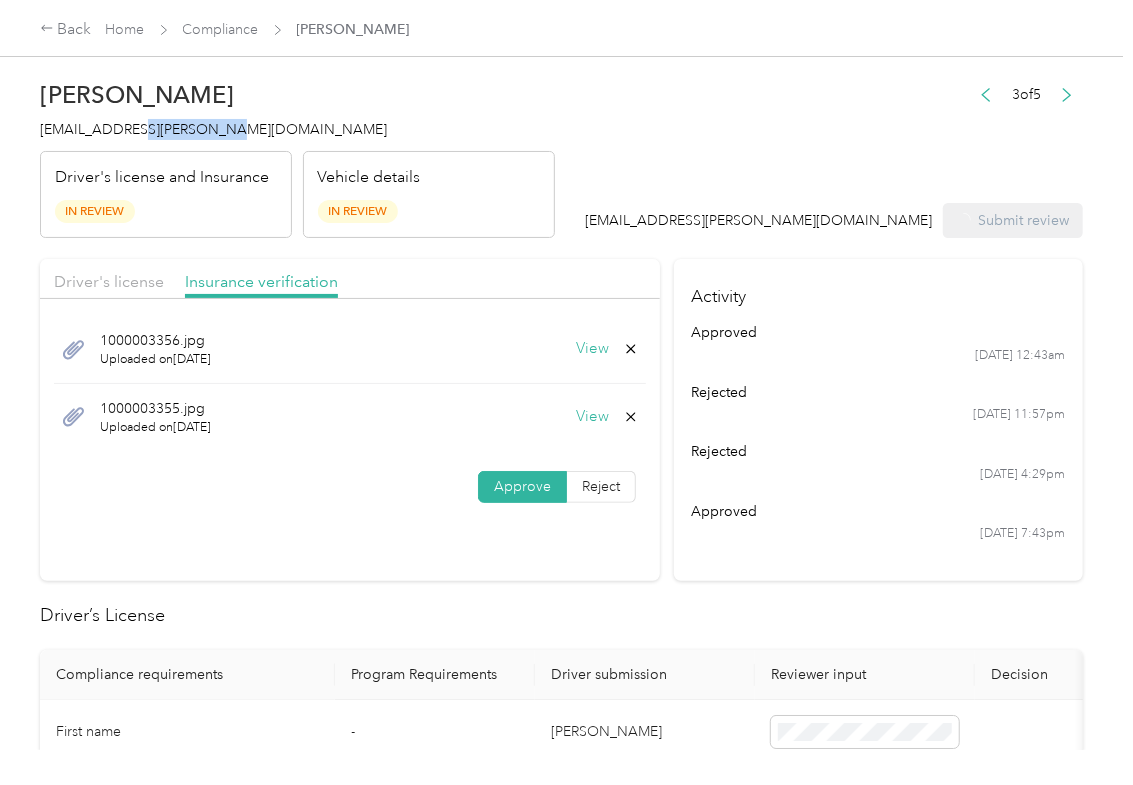 click on "[EMAIL_ADDRESS][PERSON_NAME][DOMAIN_NAME]" at bounding box center (213, 129) 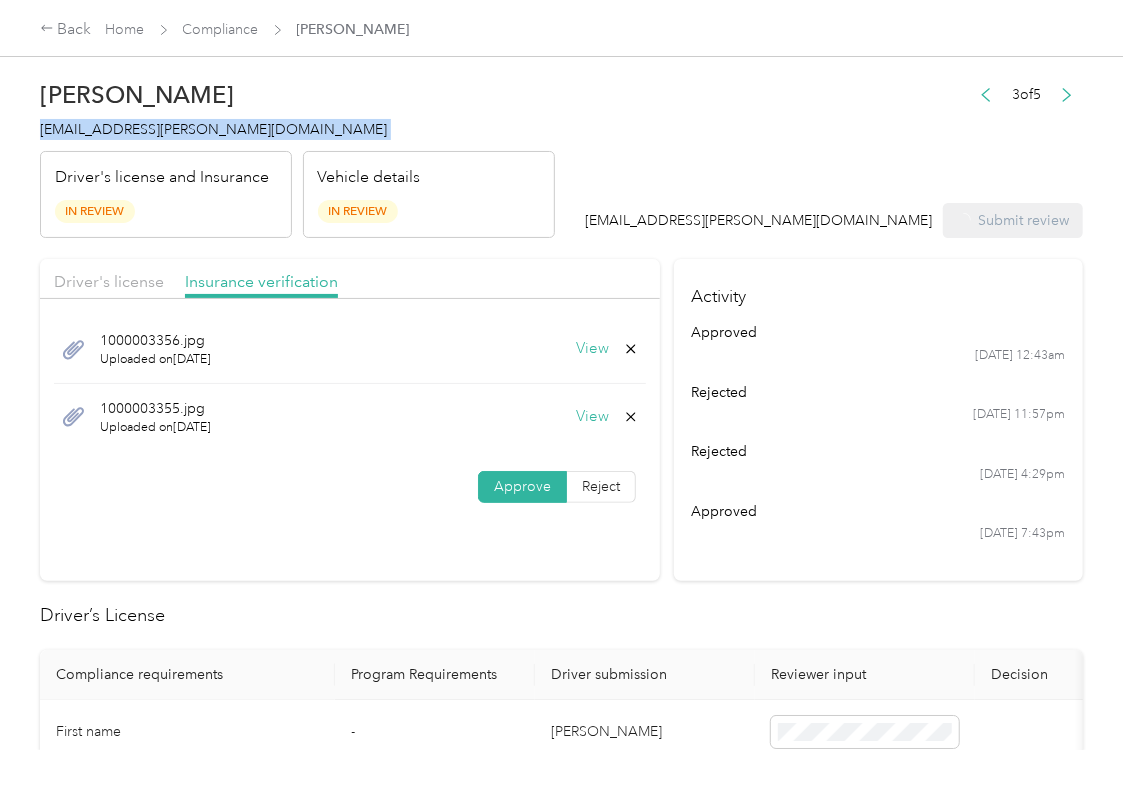 click on "[EMAIL_ADDRESS][PERSON_NAME][DOMAIN_NAME]" at bounding box center [213, 129] 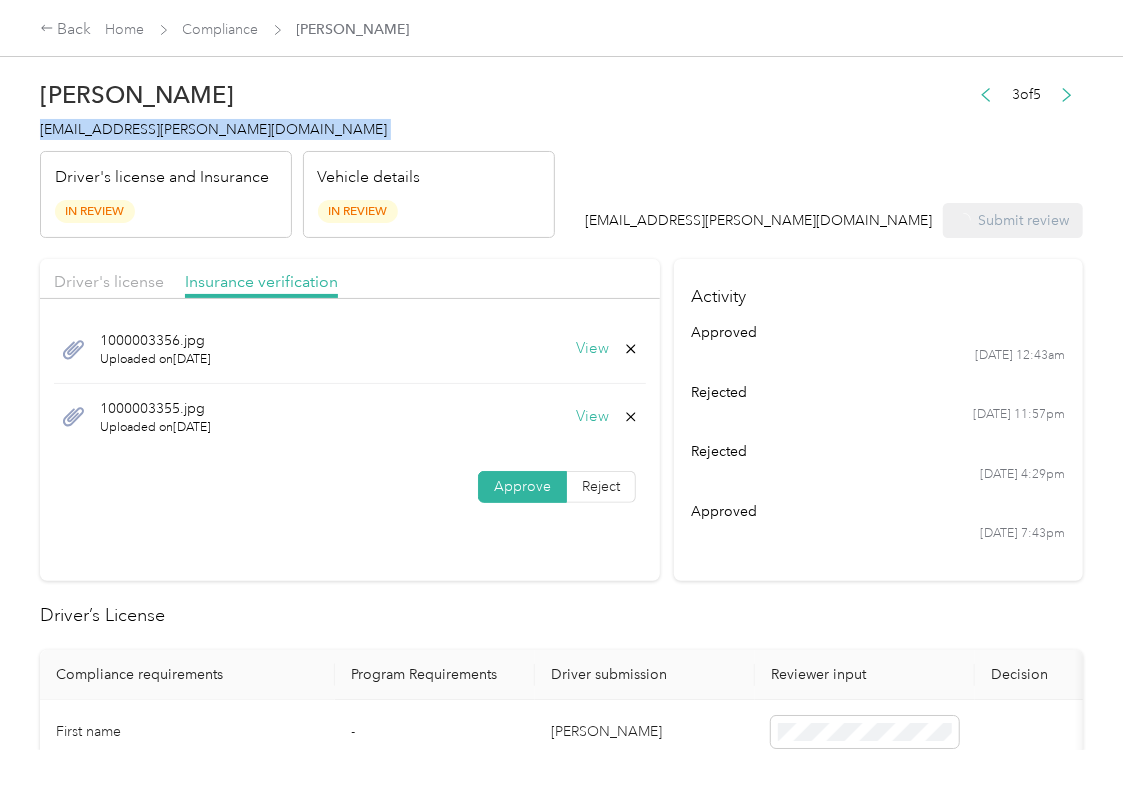 click on "[EMAIL_ADDRESS][PERSON_NAME][DOMAIN_NAME]" at bounding box center (213, 129) 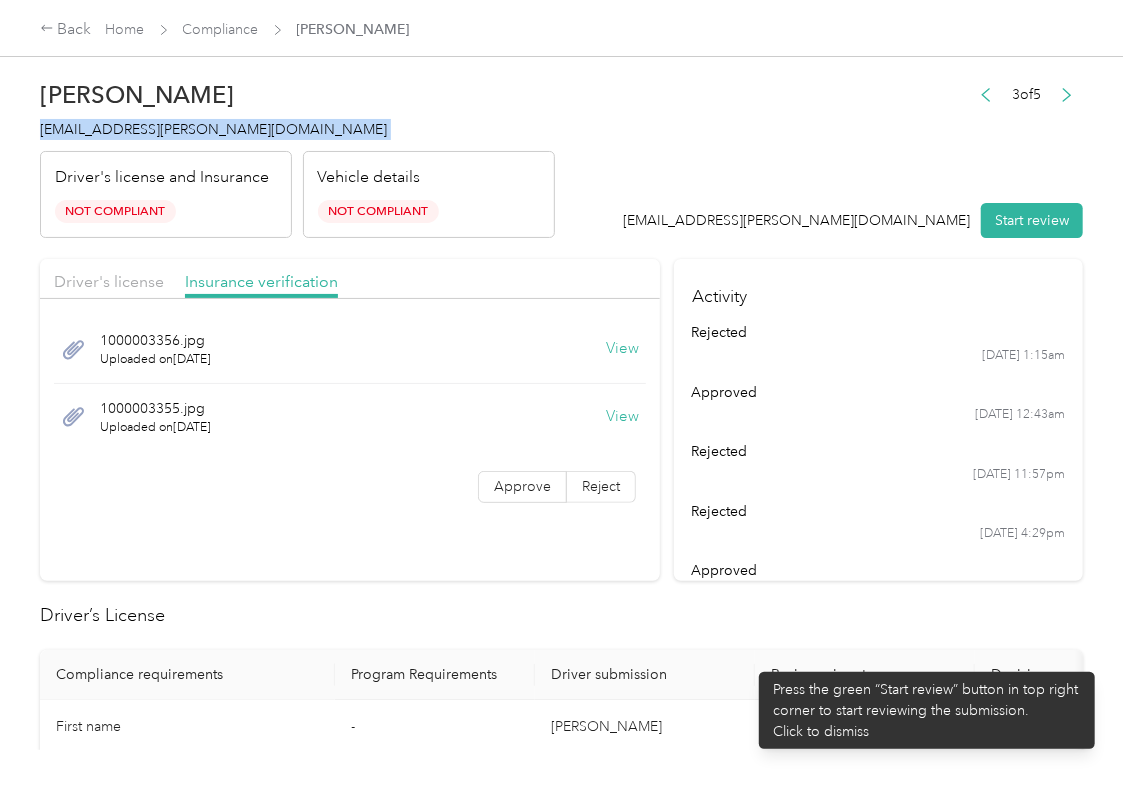 click on "Driver’s License  Compliance requirements Program Requirements Driver submission Reviewer input Decision Rejection reason             First name - [PERSON_NAME] - Last name - [PERSON_NAME] - Mobile number - [PHONE_NUMBER] - Driver License expiration * - [DATE] - Approve Reject Insurance Declaration Compliance requirements Program Requirements Driver submission Reviewer input Decision Rejection reason             State * - [US_STATE] - Zip code * - 95688 - Insurance Declaration expiration * - [DATE] - Approve Reject Bodily injury coverage per person * $100,000 min $30,000 - Approve Reject Bodily injury coverage per accident * $300,000 min $60,000 - Approve Reject Property damage coverage amount * $50,000 min $15,000 - Approve Reject Collision Coverage Deductible * $501 max $2,500 - Approve Reject Comprehensive Coverage Deductible * $501 max $2,500 - Approve Reject Odometer reading (in miles) - 181,853 - Odometer reading date - [DATE] - Vehicle Compliance VIN Lookup VIN number   17 characters maximum MSRP -" at bounding box center [561, 1500] 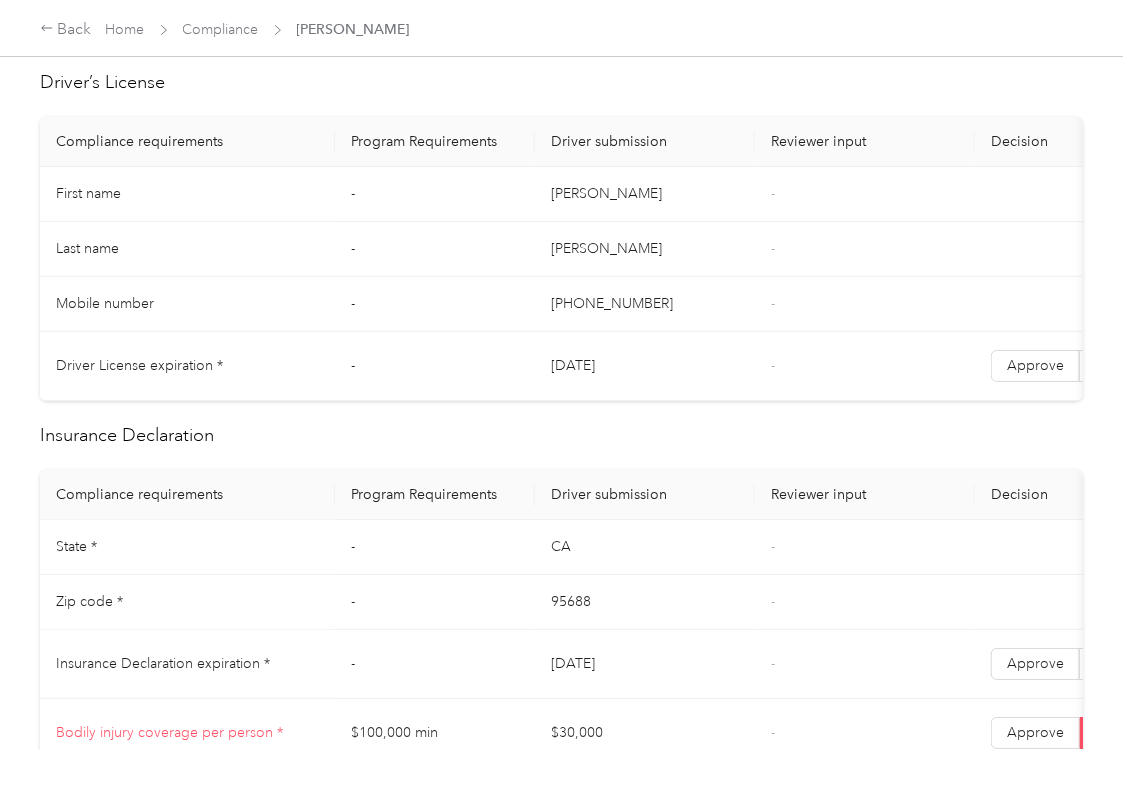 scroll, scrollTop: 1066, scrollLeft: 0, axis: vertical 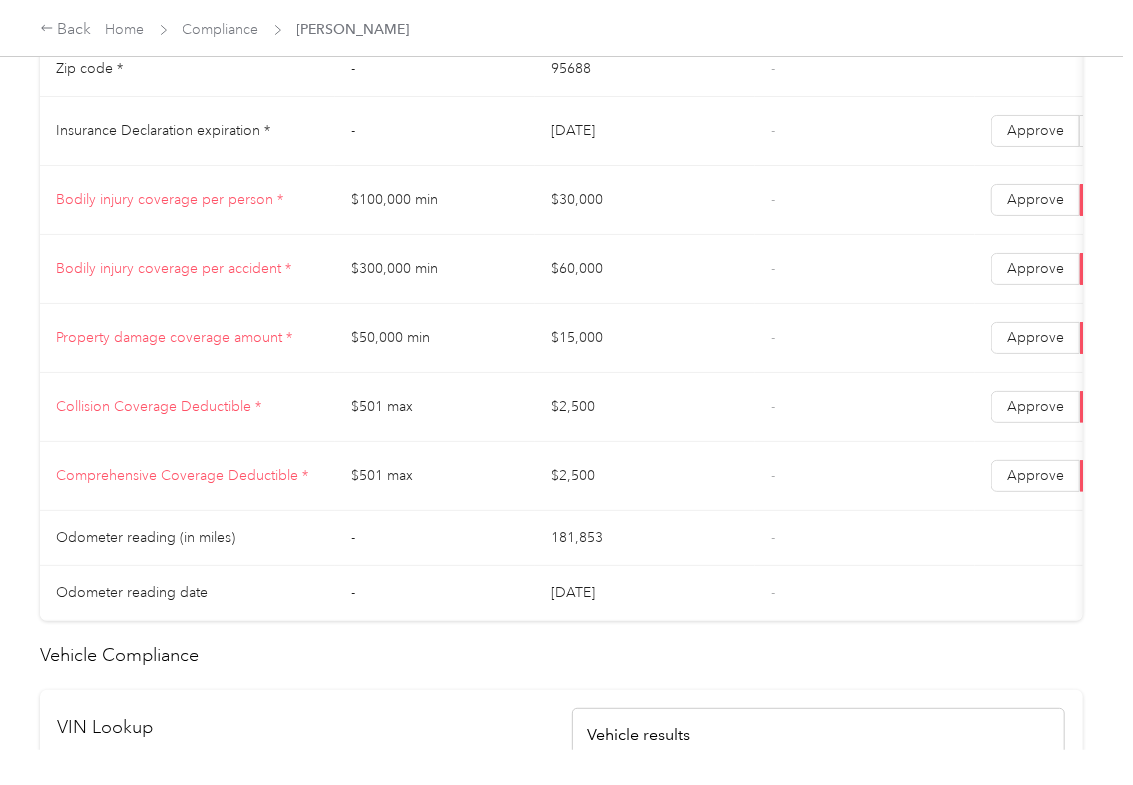drag, startPoint x: 524, startPoint y: 229, endPoint x: 601, endPoint y: 248, distance: 79.30952 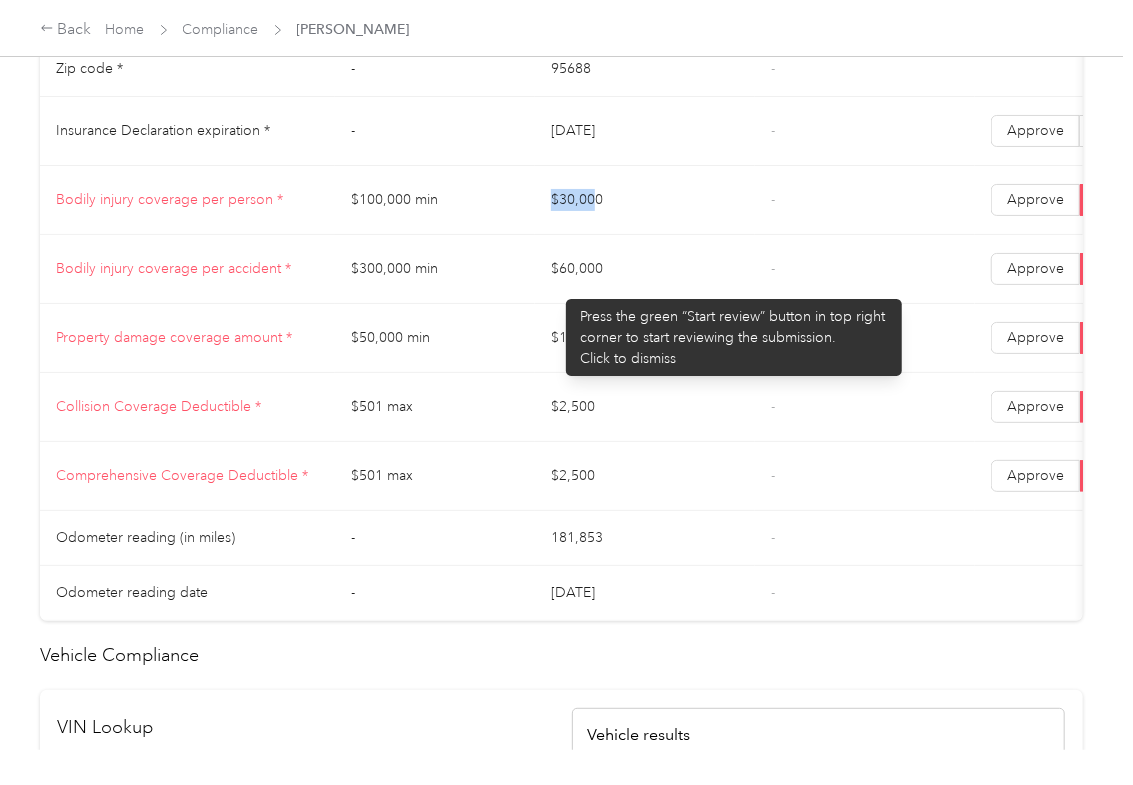 drag, startPoint x: 556, startPoint y: 289, endPoint x: 568, endPoint y: 289, distance: 12 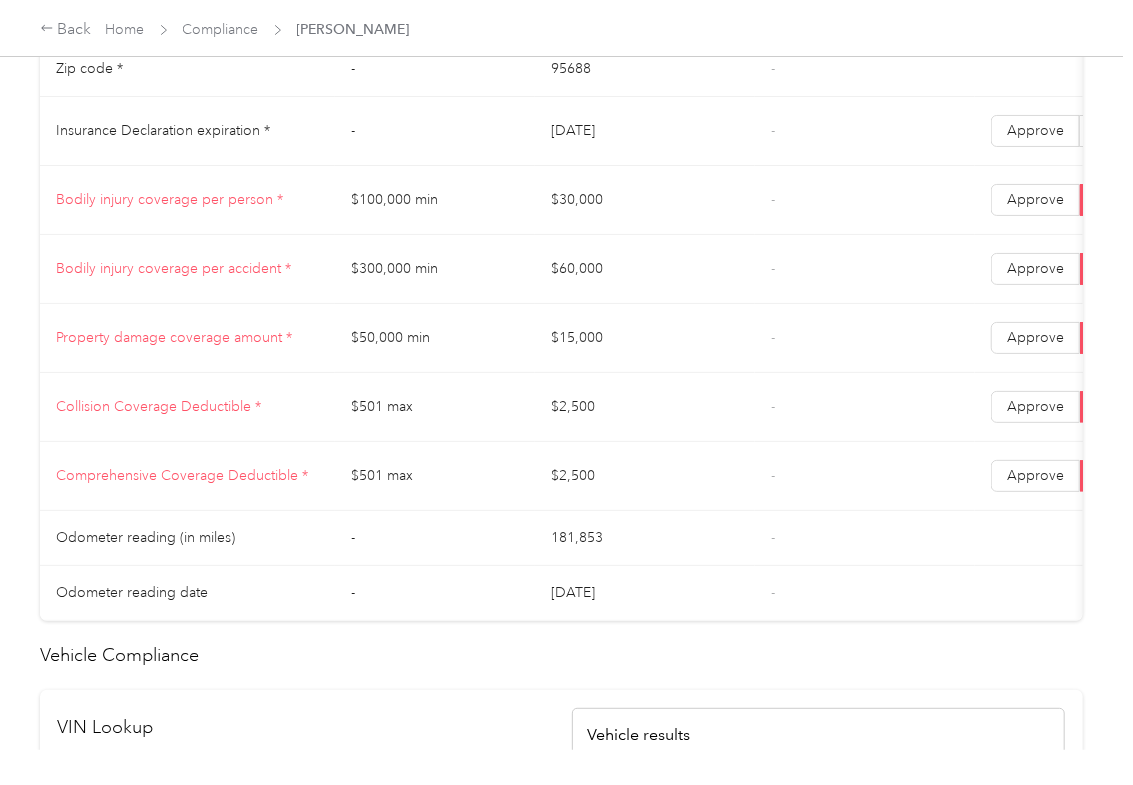 drag, startPoint x: 548, startPoint y: 350, endPoint x: 738, endPoint y: 381, distance: 192.51234 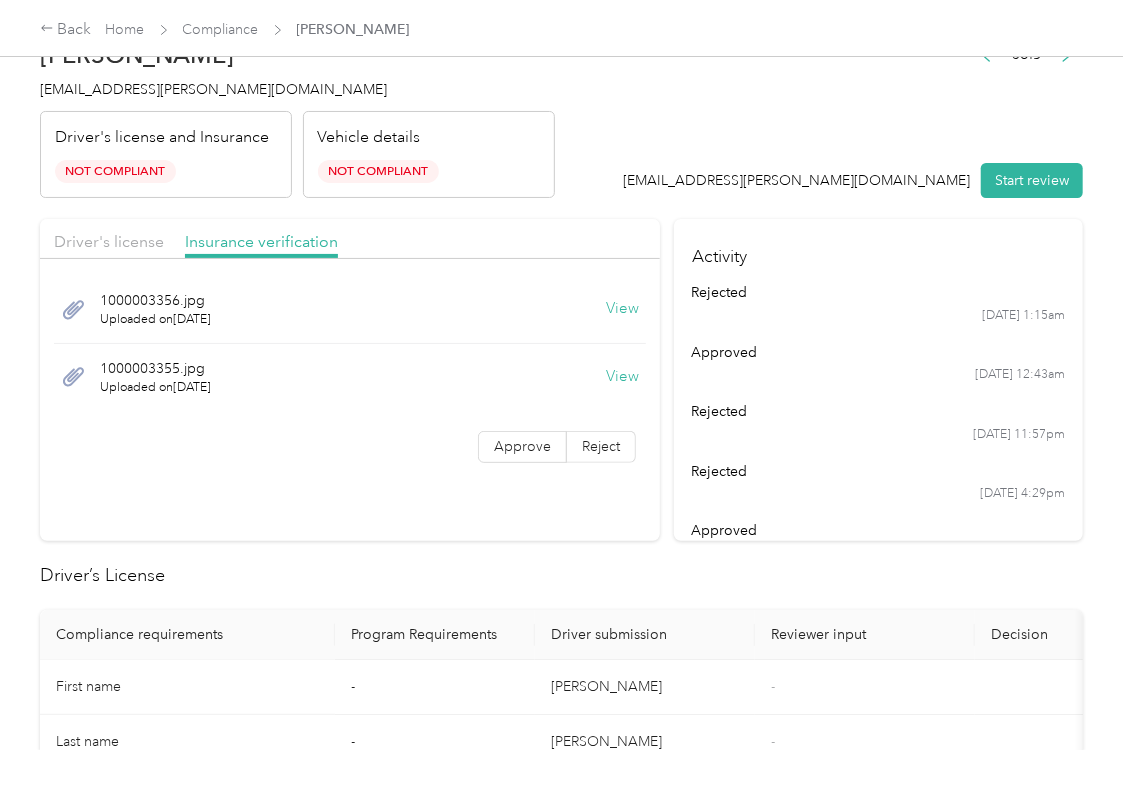 scroll, scrollTop: 0, scrollLeft: 0, axis: both 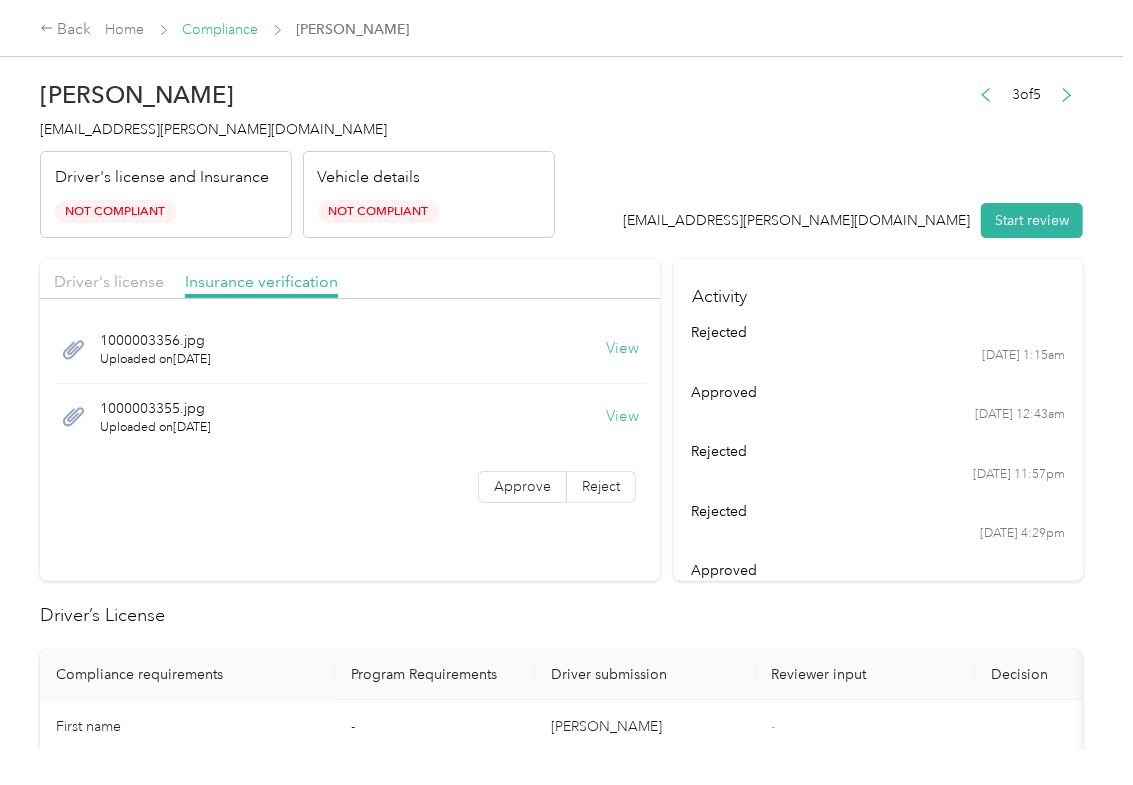 click on "Compliance" at bounding box center [221, 29] 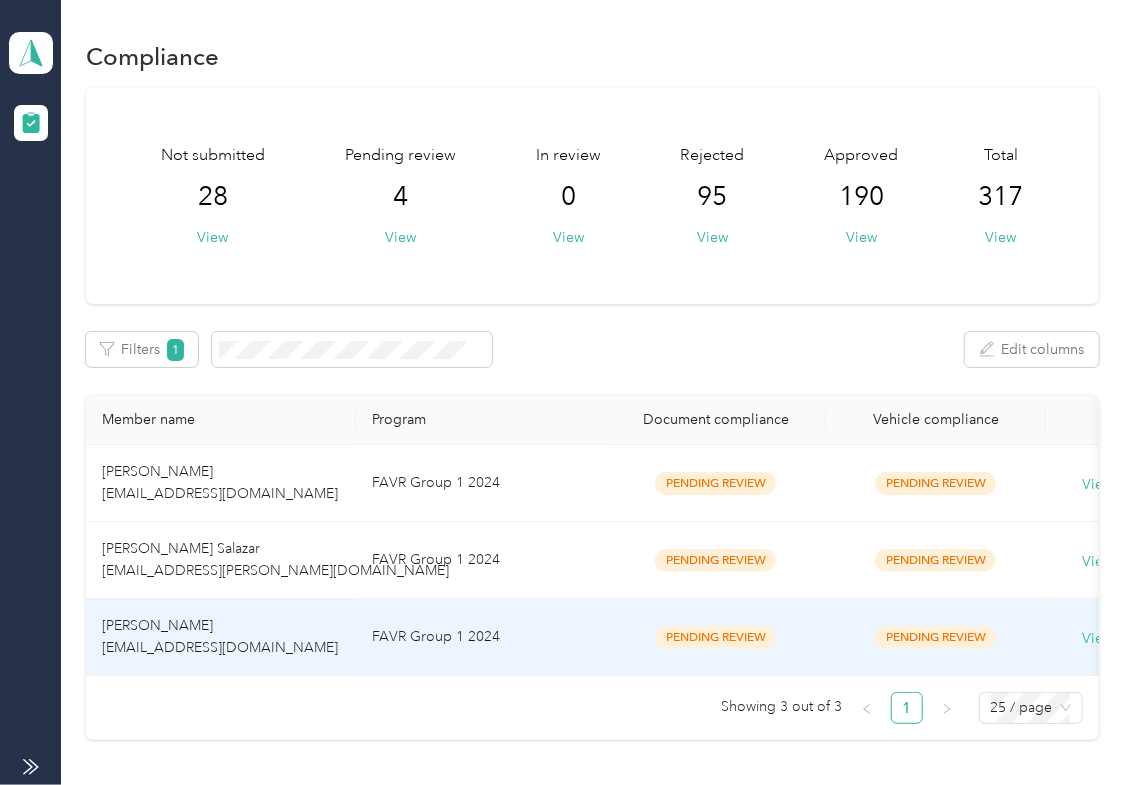 click on "[PERSON_NAME]
[EMAIL_ADDRESS][DOMAIN_NAME]" at bounding box center (221, 637) 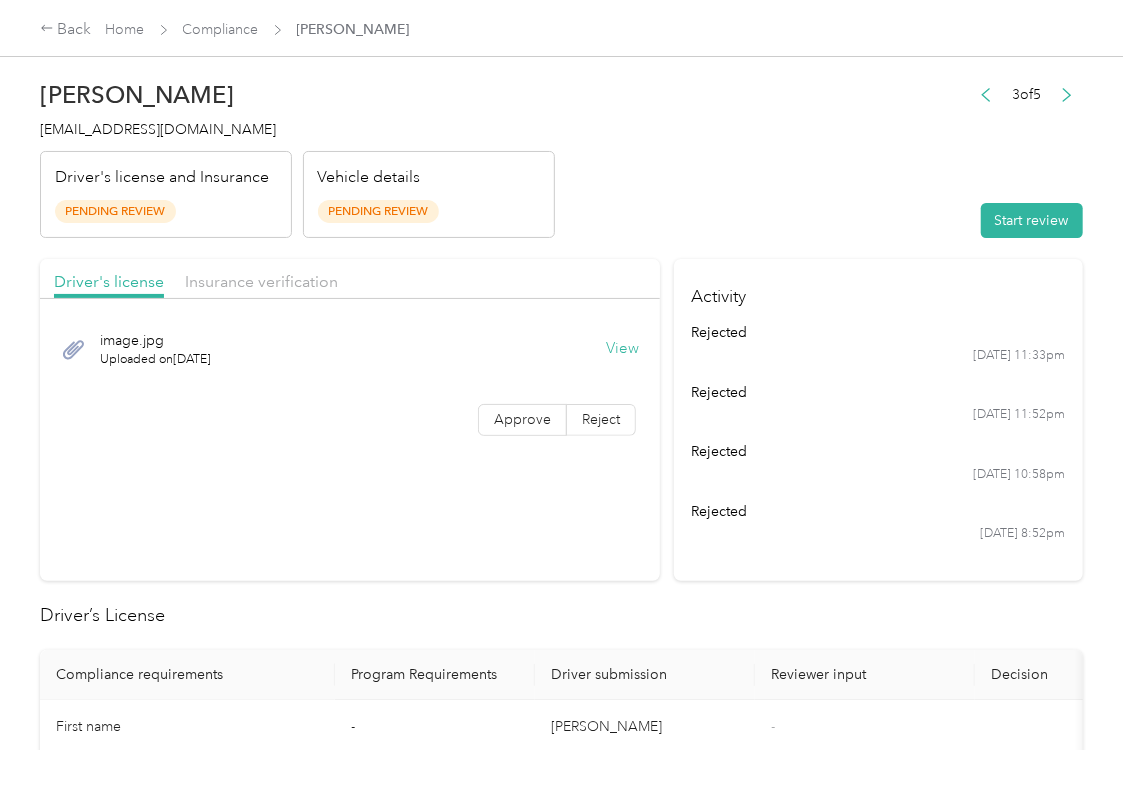 click on "View" at bounding box center (622, 349) 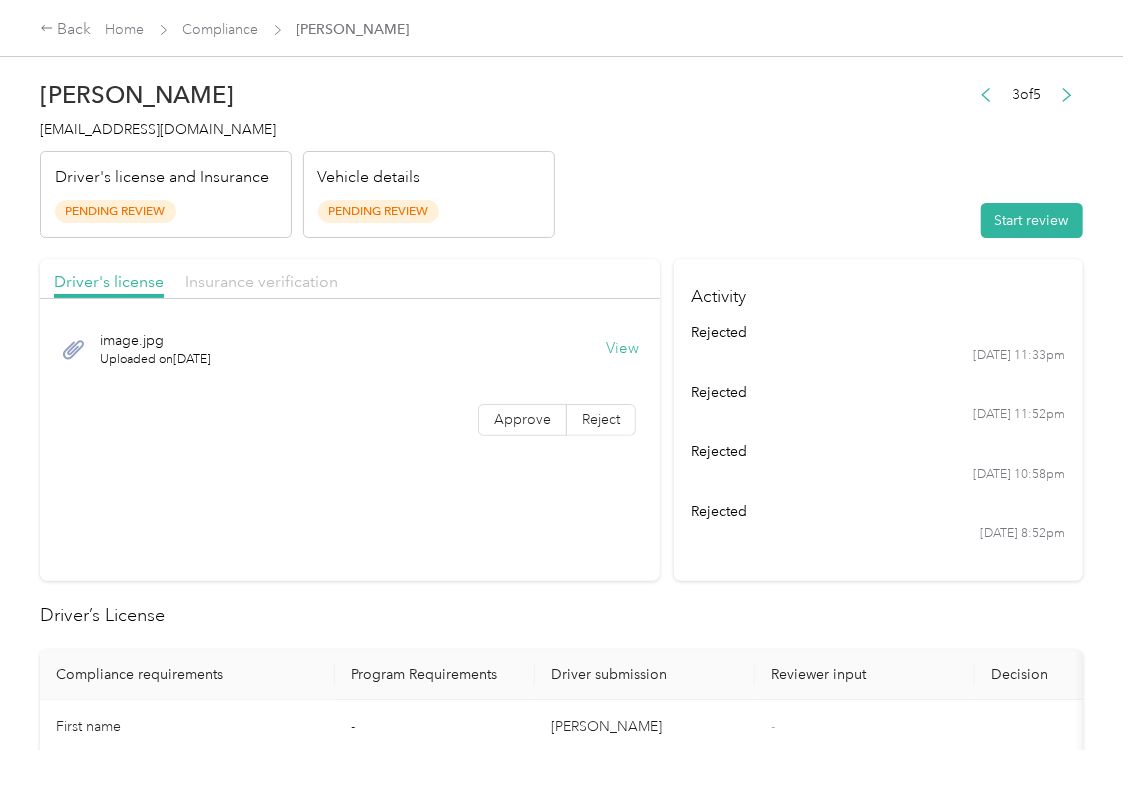 click on "Insurance verification" at bounding box center (261, 281) 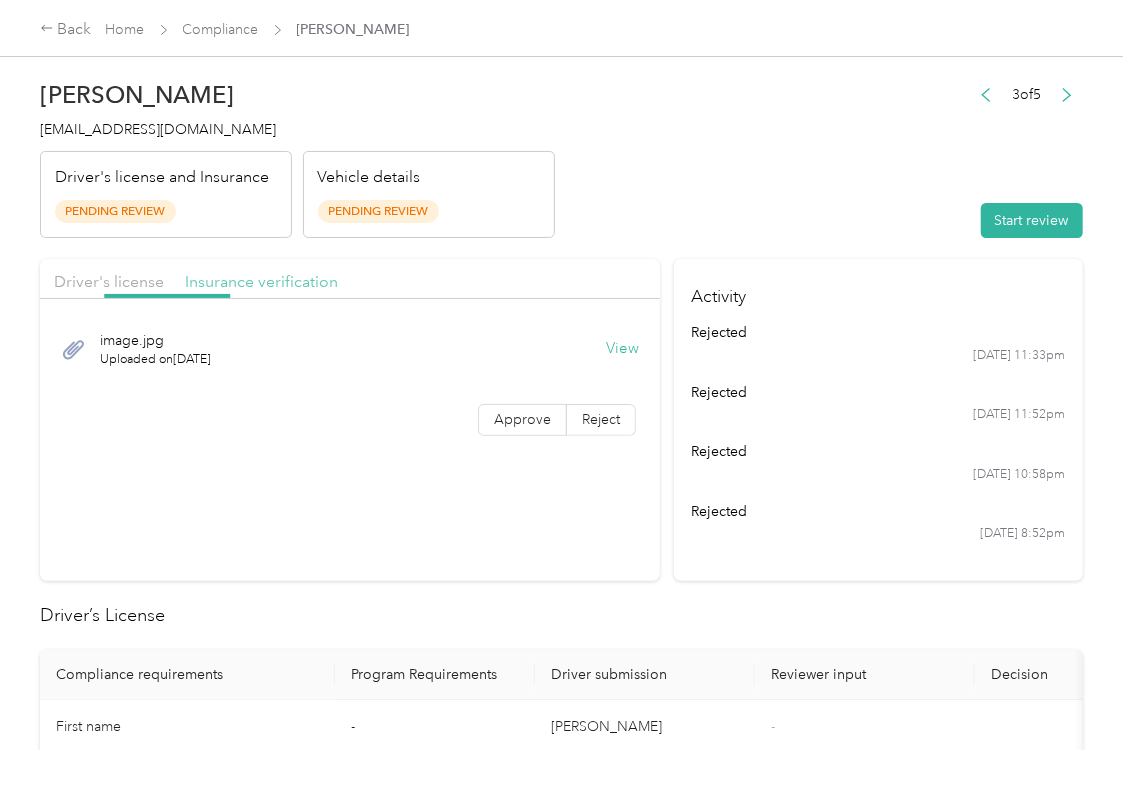 click on "Insurance verification" at bounding box center [261, 281] 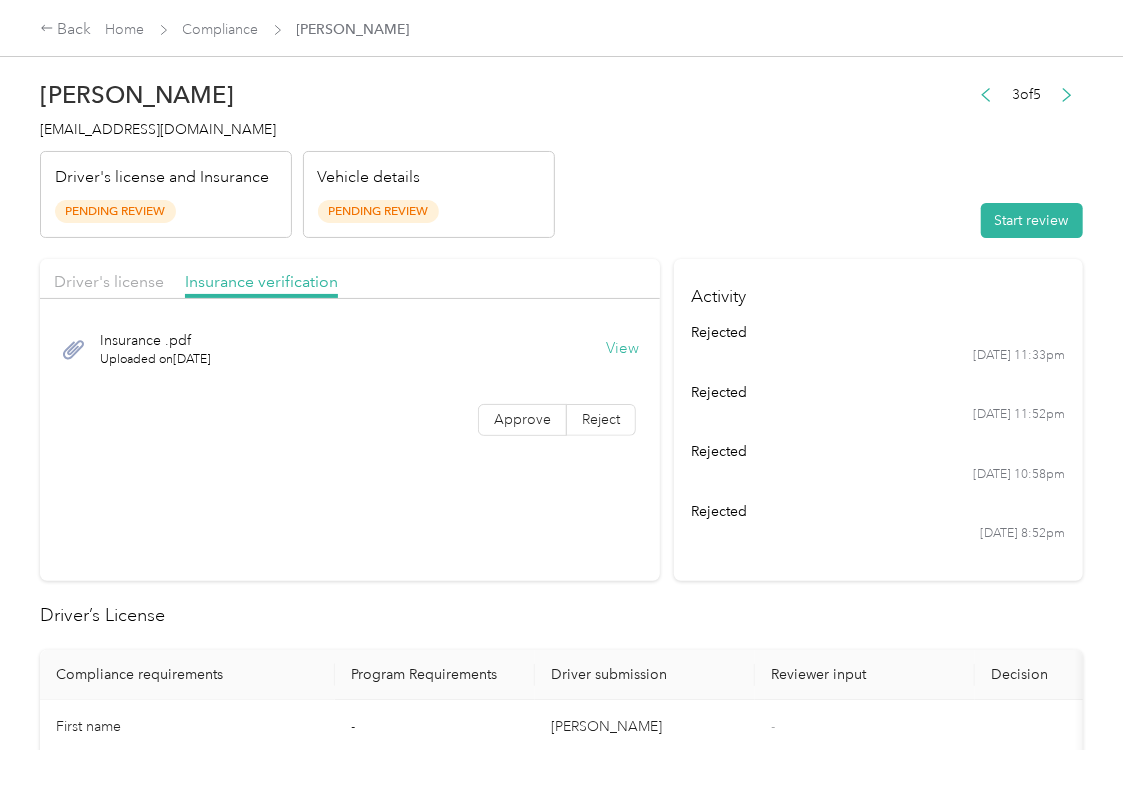 click on "View" at bounding box center [622, 349] 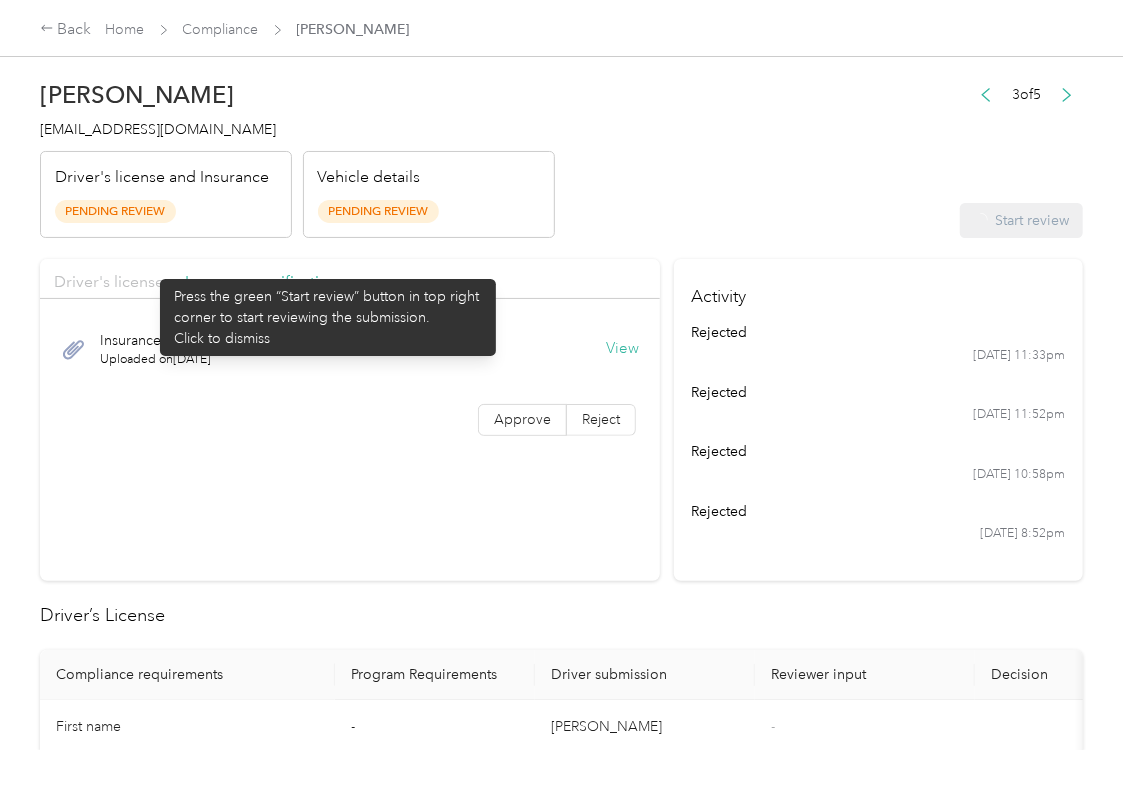 click on "Driver's license" at bounding box center (109, 281) 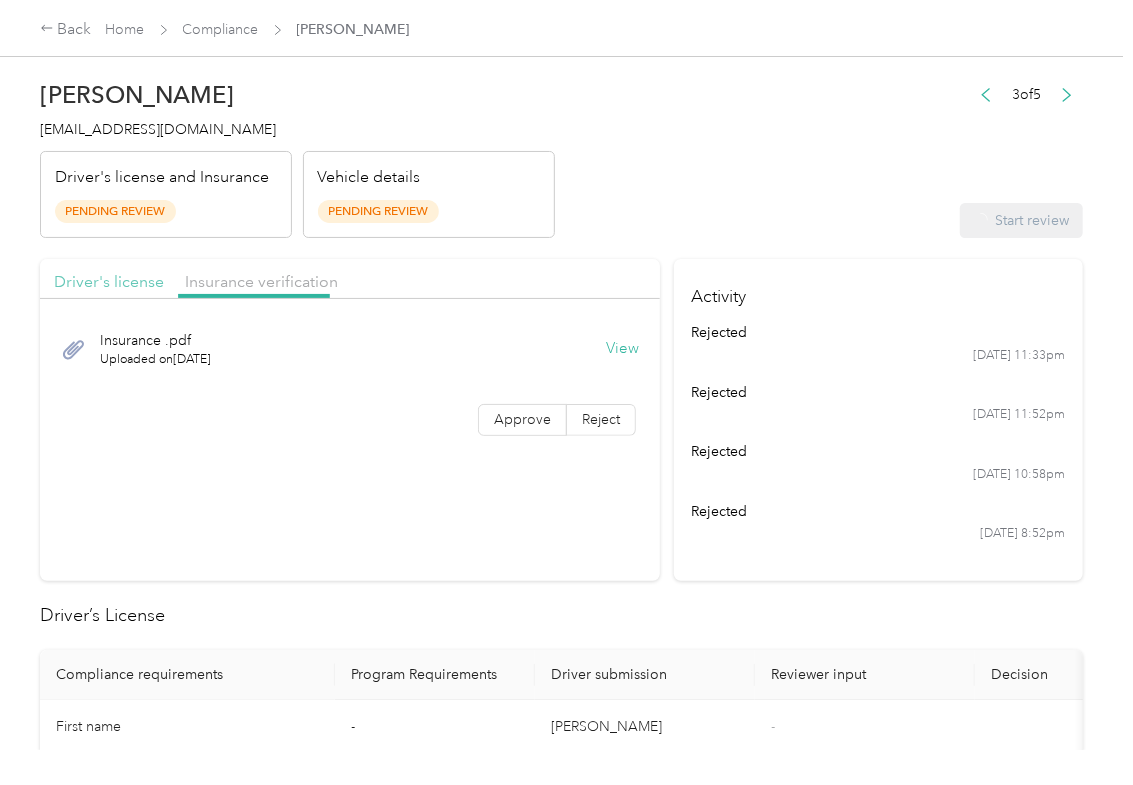 click on "Driver's license" at bounding box center (109, 281) 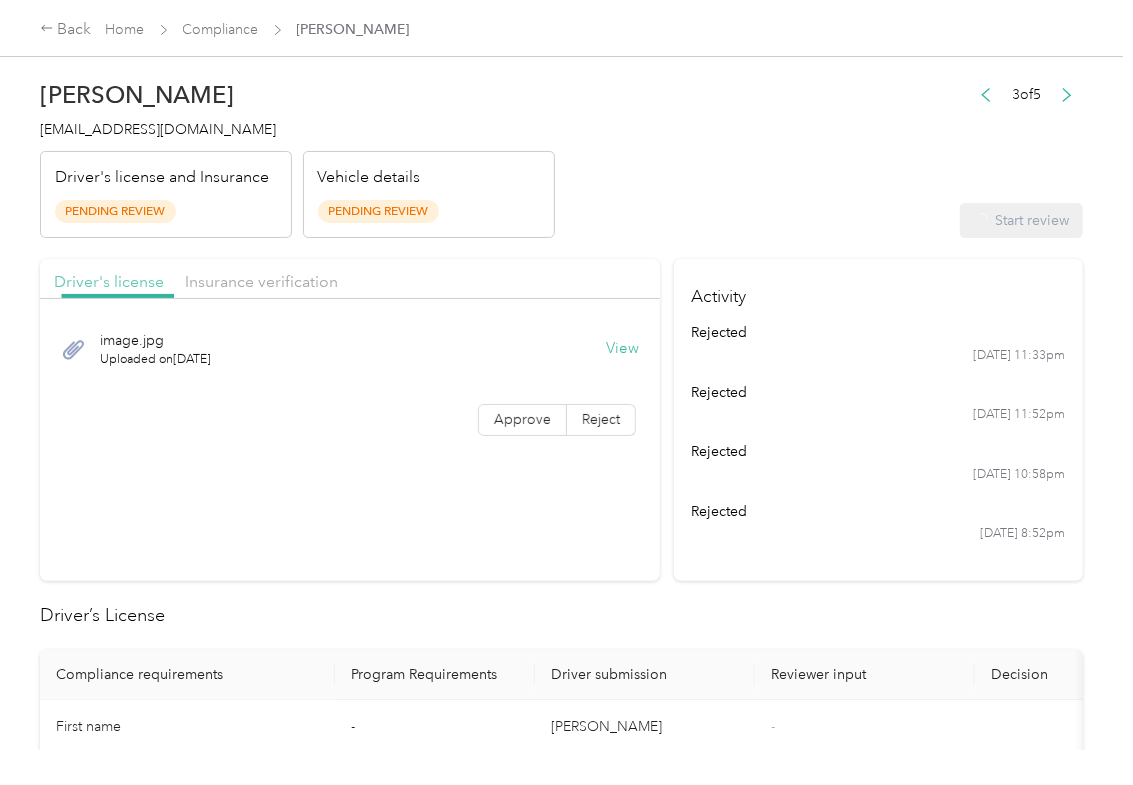 click on "Driver's license" at bounding box center (109, 281) 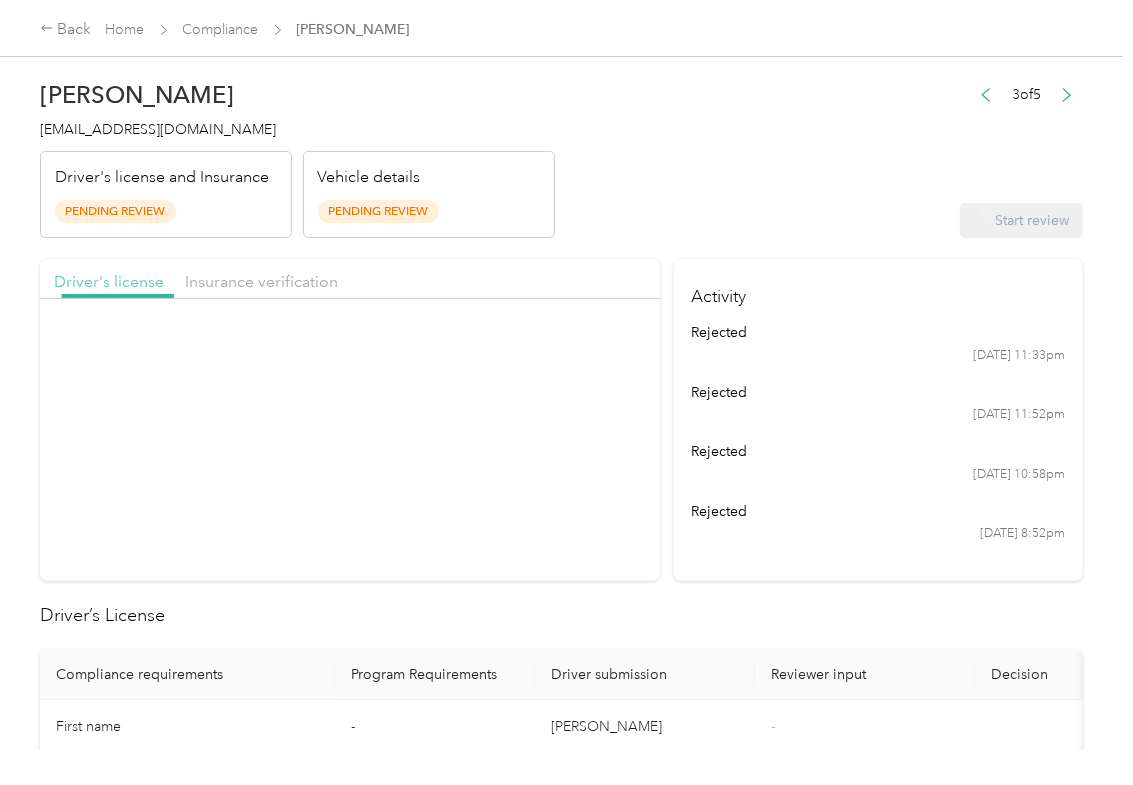 click on "Driver's license" at bounding box center (109, 281) 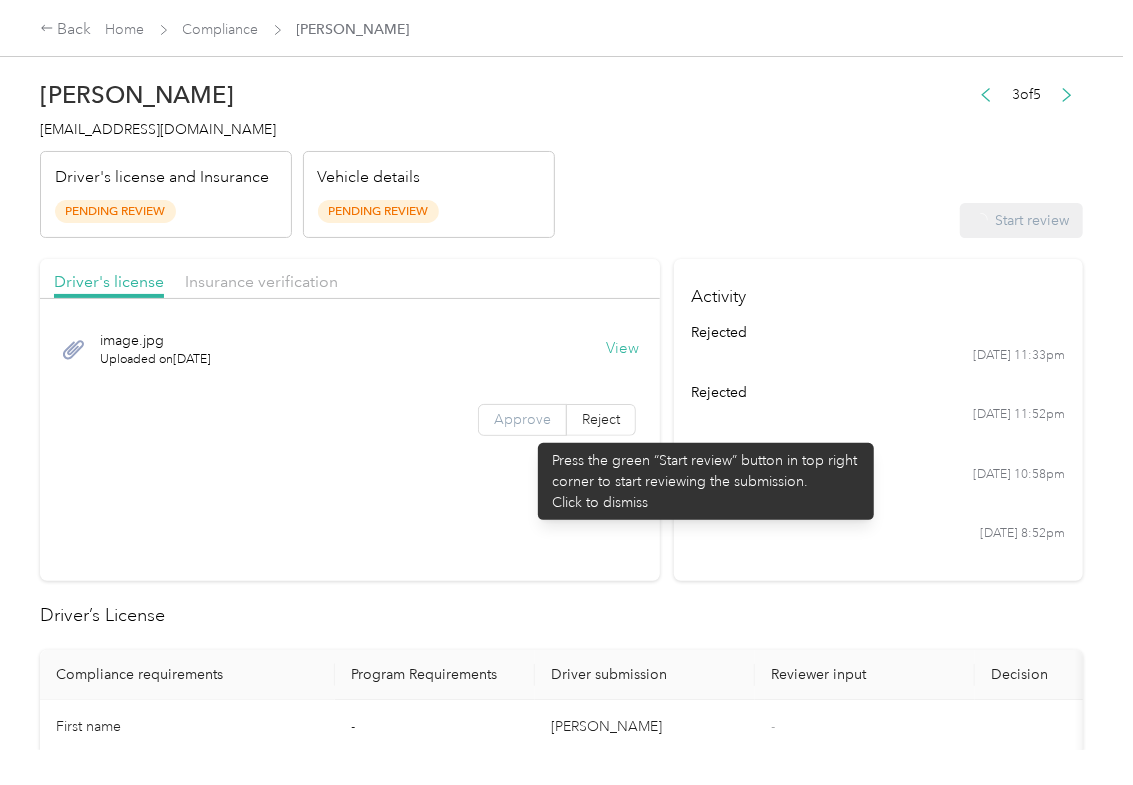 click on "Approve" at bounding box center [522, 420] 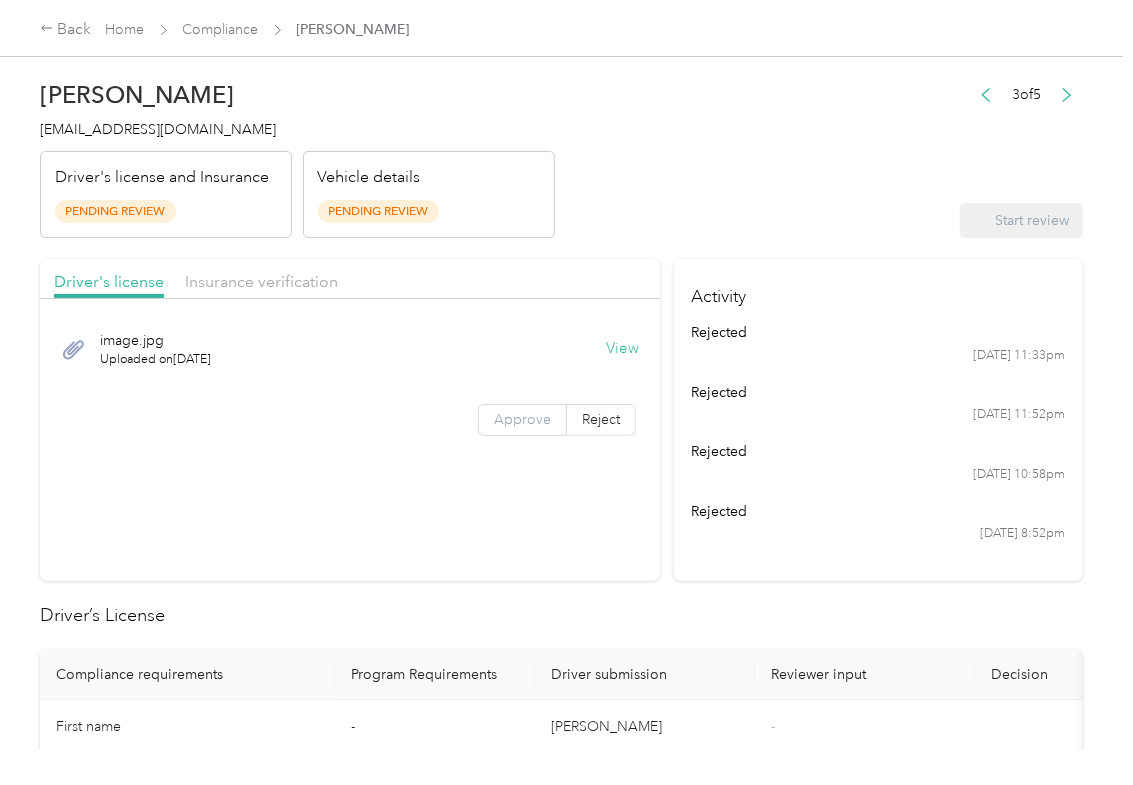 click on "Approve" at bounding box center [522, 419] 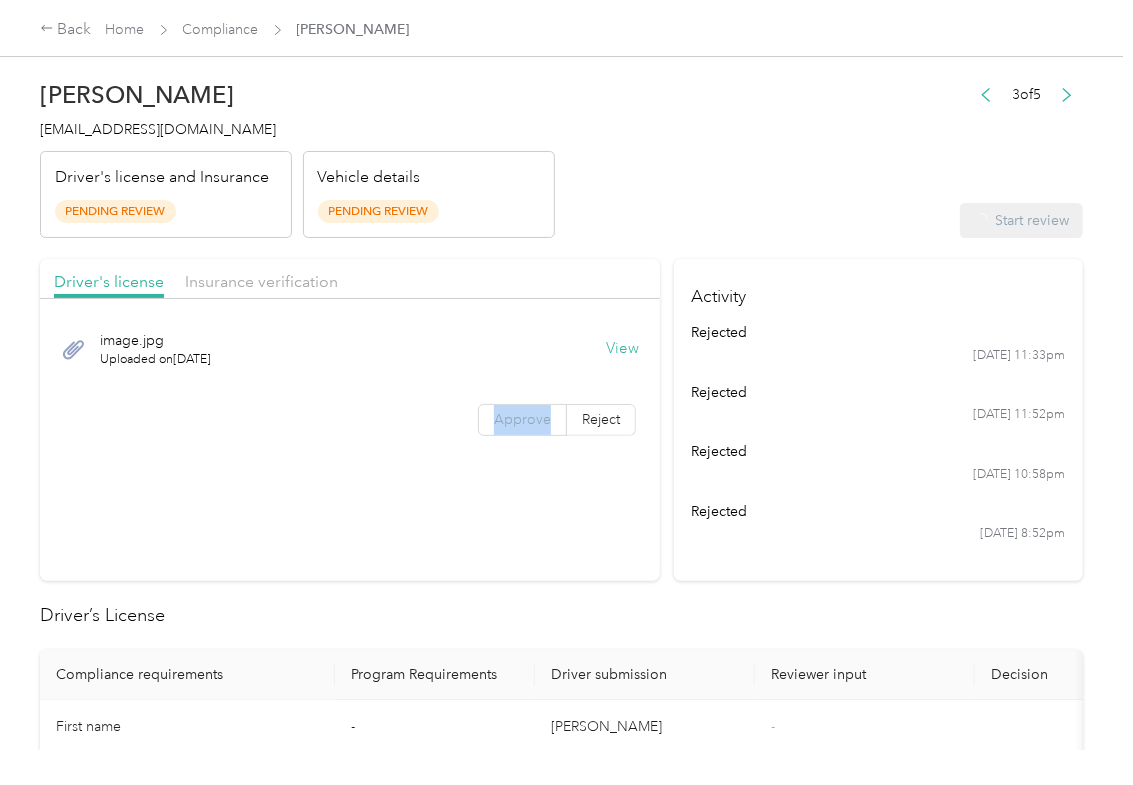 click on "Approve" at bounding box center (522, 419) 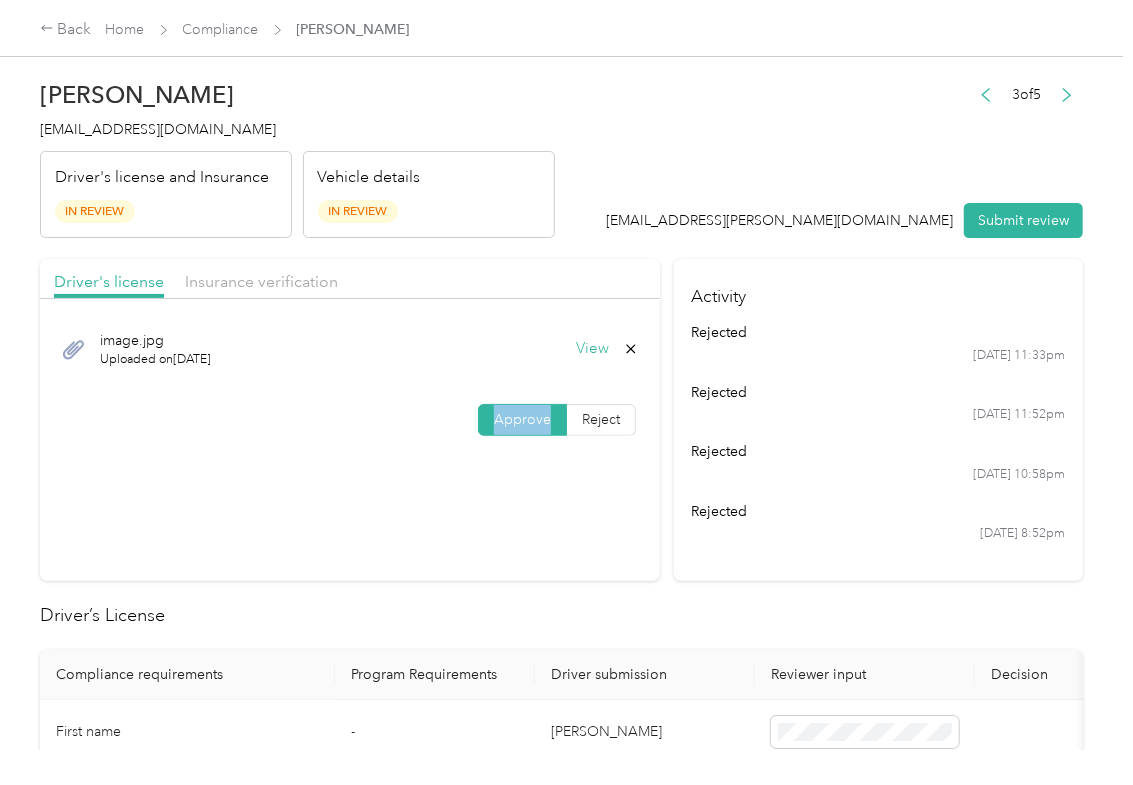 click on "Approve" at bounding box center [522, 419] 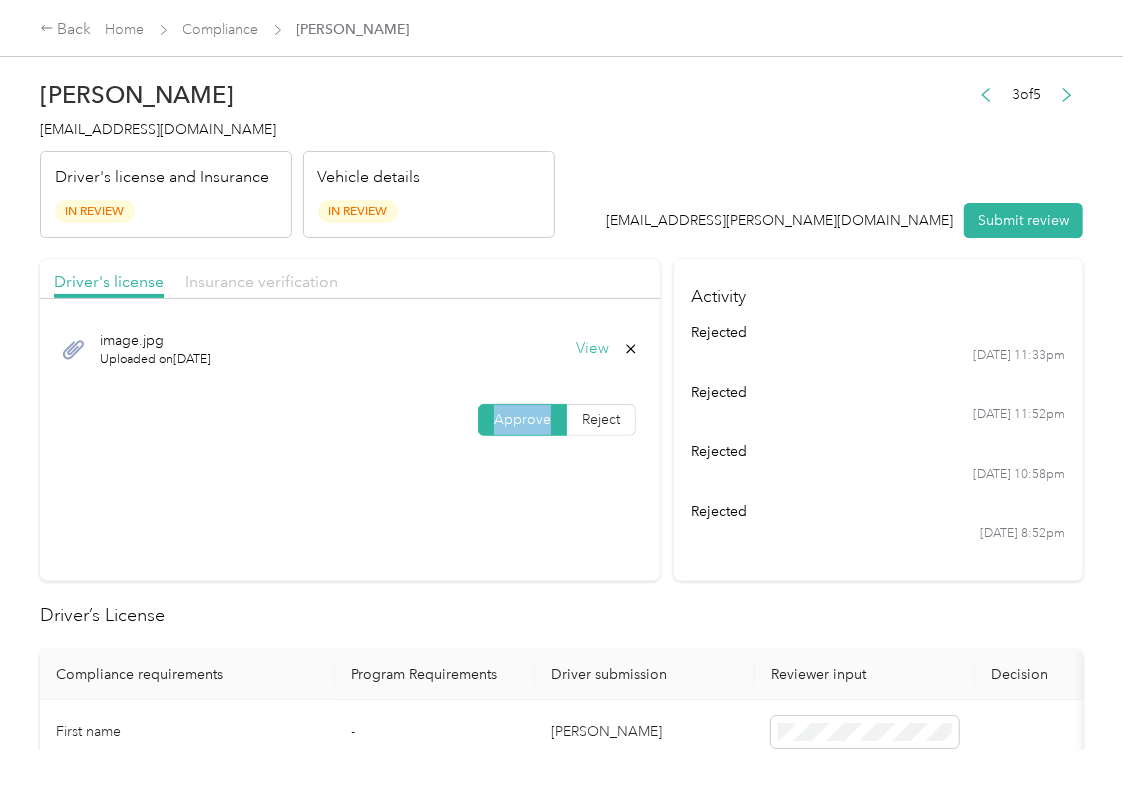click on "Insurance verification" at bounding box center (261, 281) 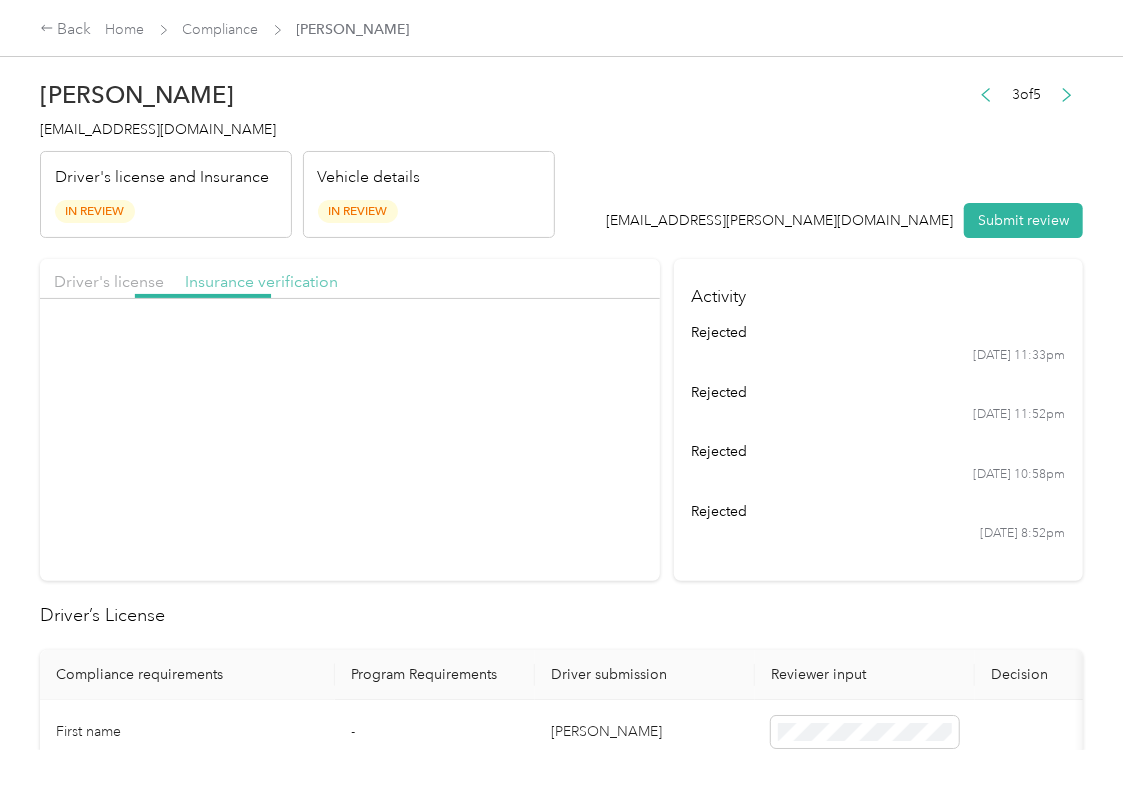 click on "Insurance verification" at bounding box center (261, 281) 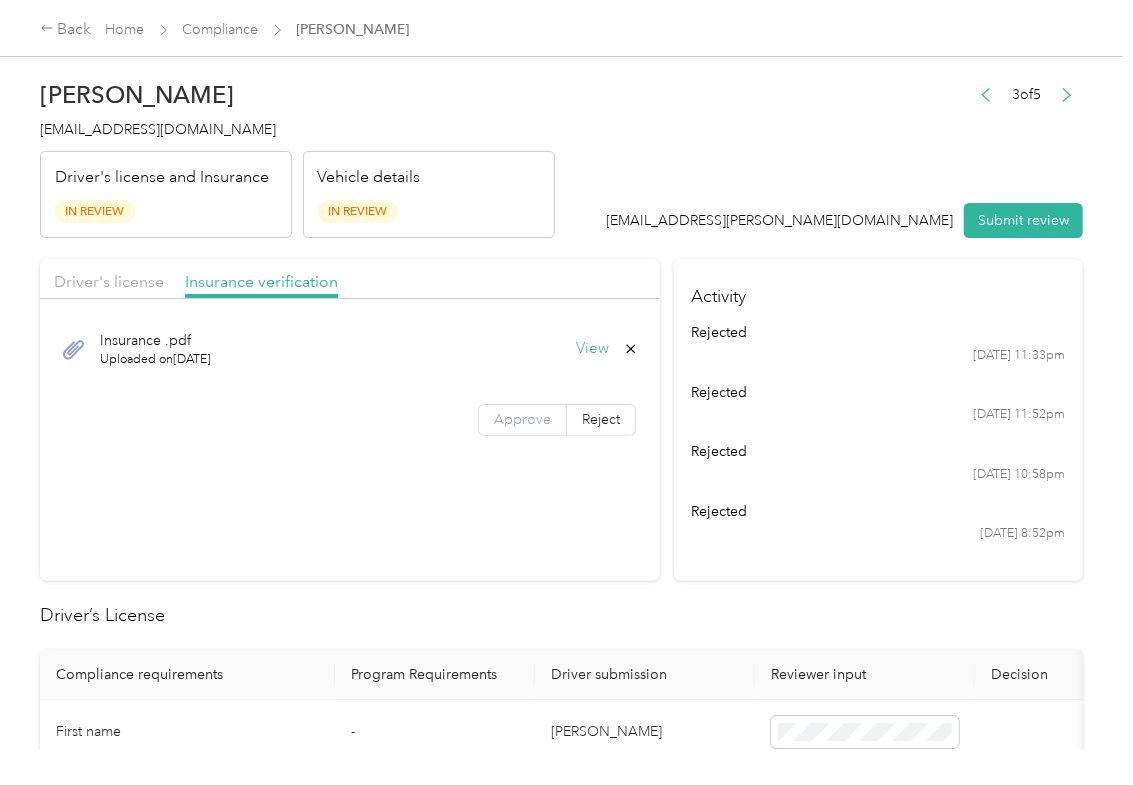 click on "Approve" at bounding box center [522, 419] 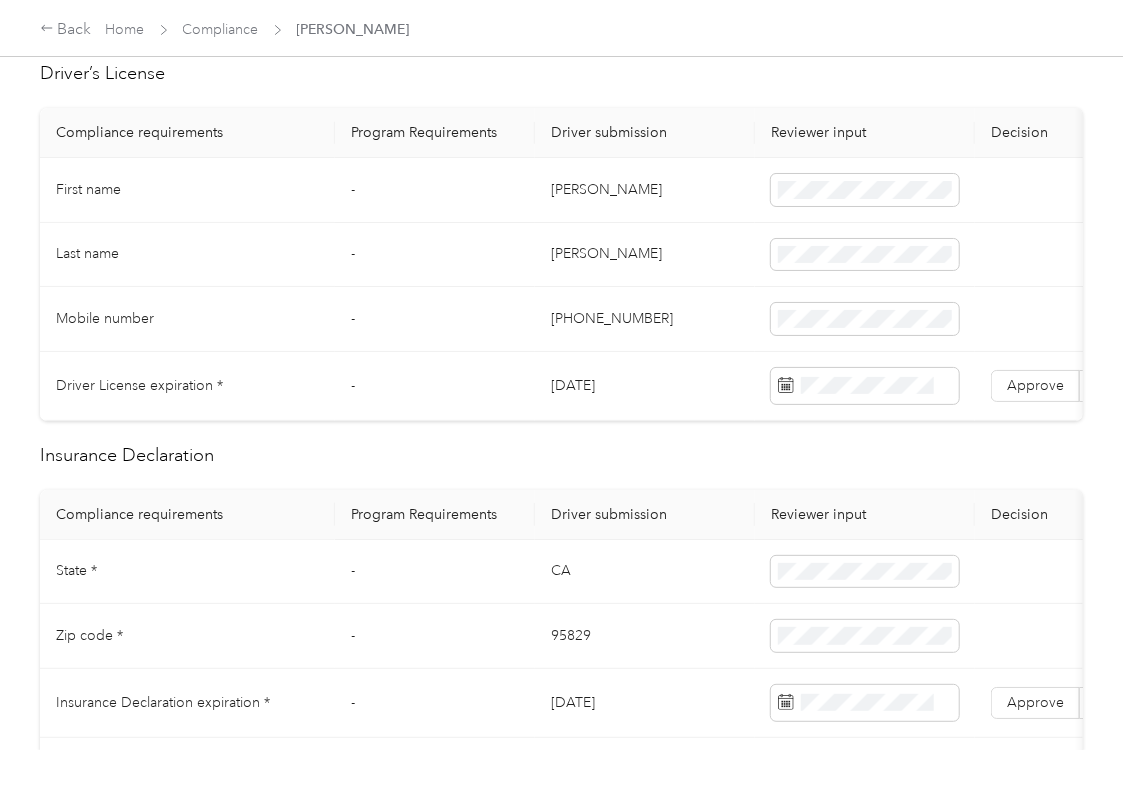 scroll, scrollTop: 666, scrollLeft: 0, axis: vertical 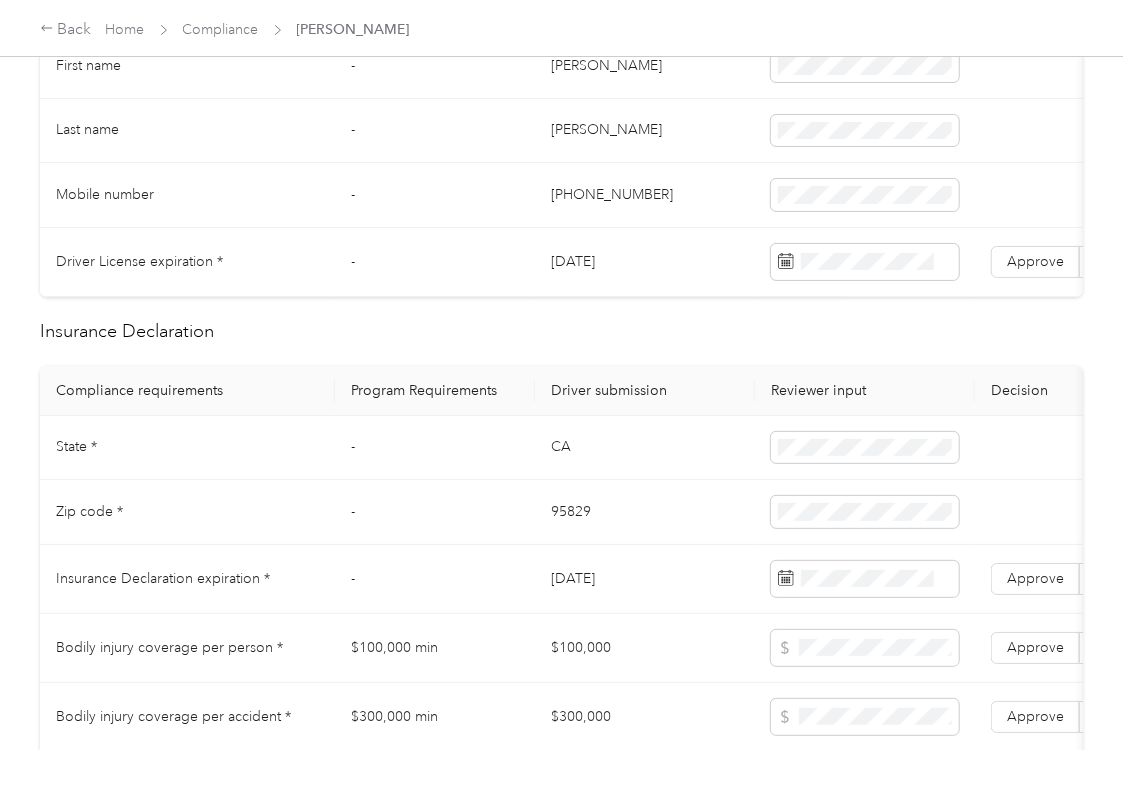 click on "[DATE]" at bounding box center (645, 262) 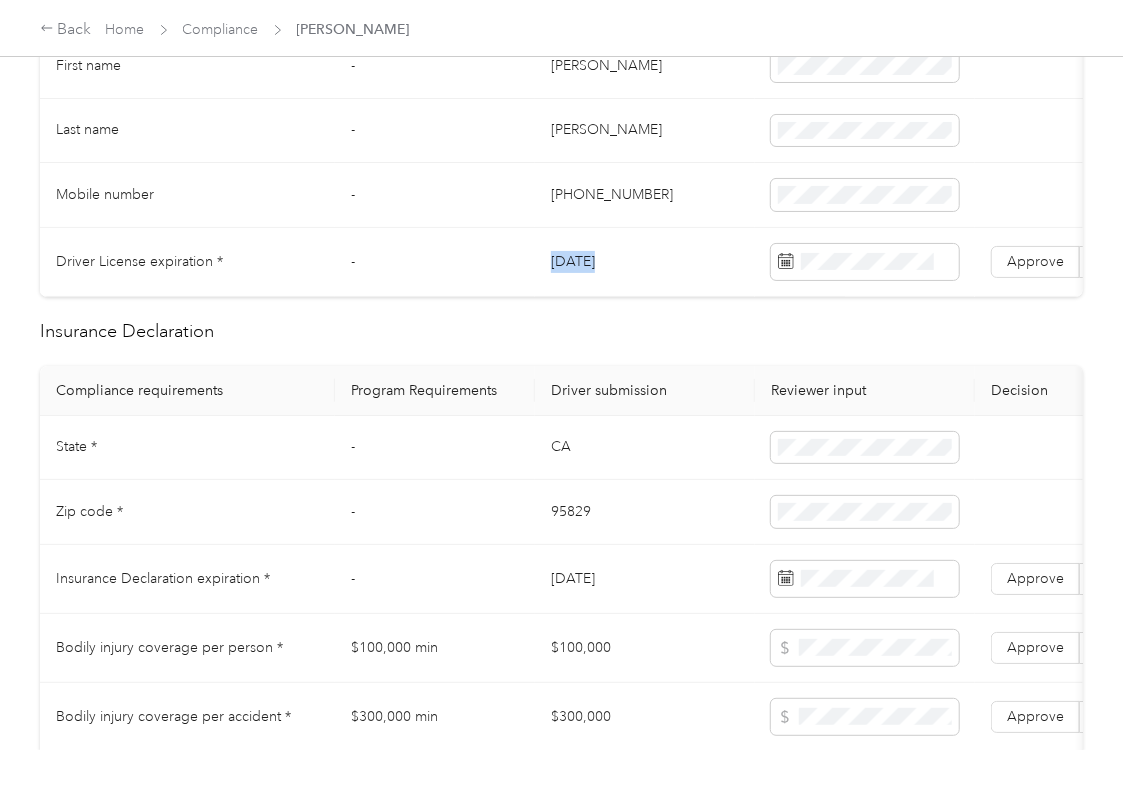 click on "[DATE]" at bounding box center [645, 262] 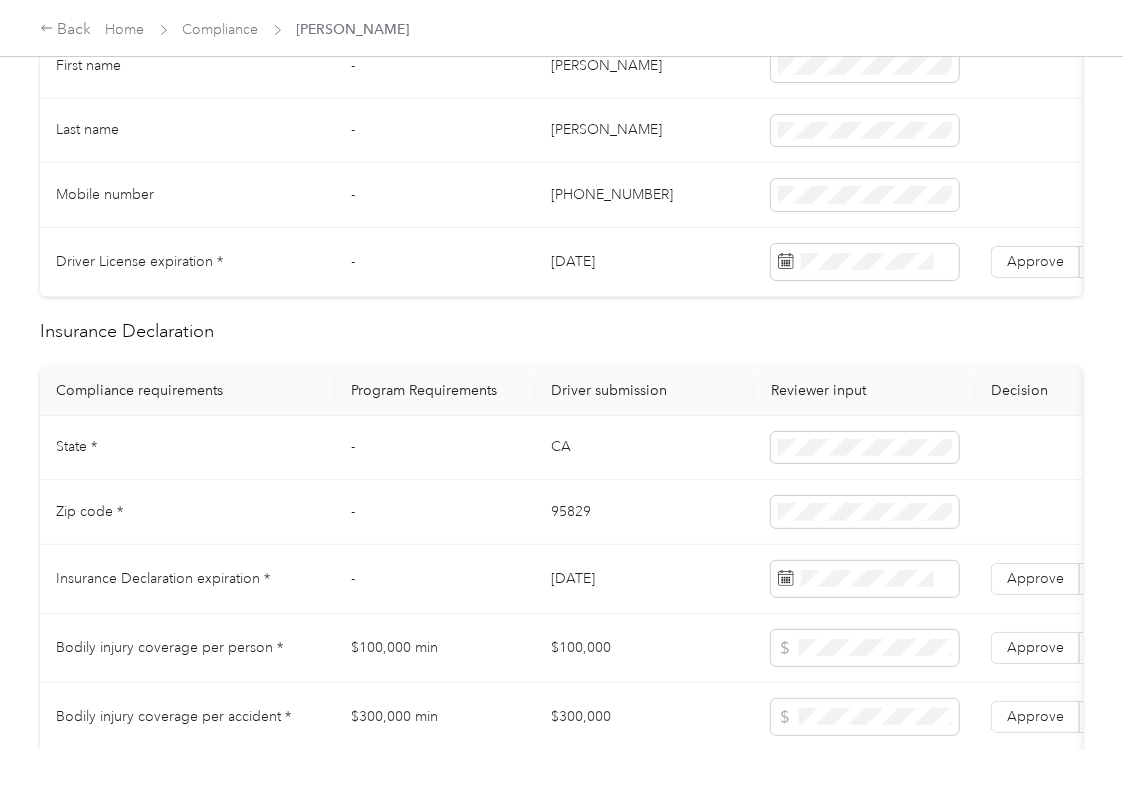 click on "Insurance Declaration" at bounding box center (561, 331) 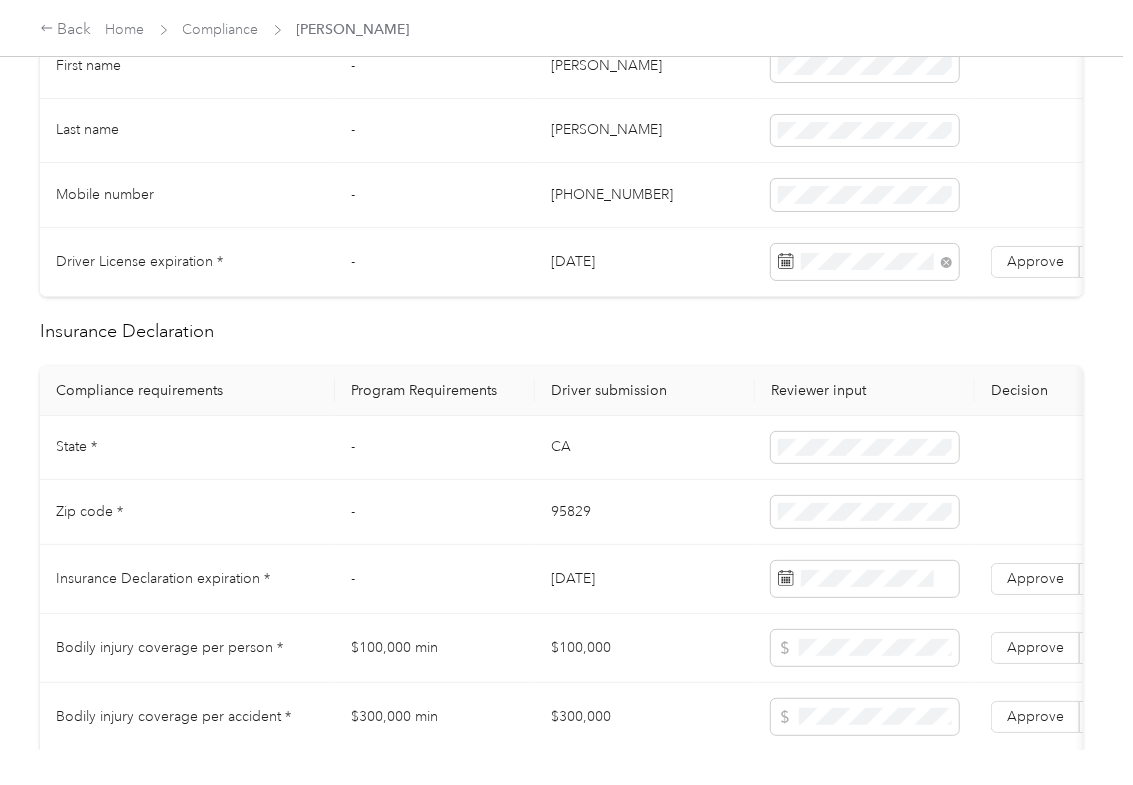 click on "Insurance Declaration" at bounding box center (561, 331) 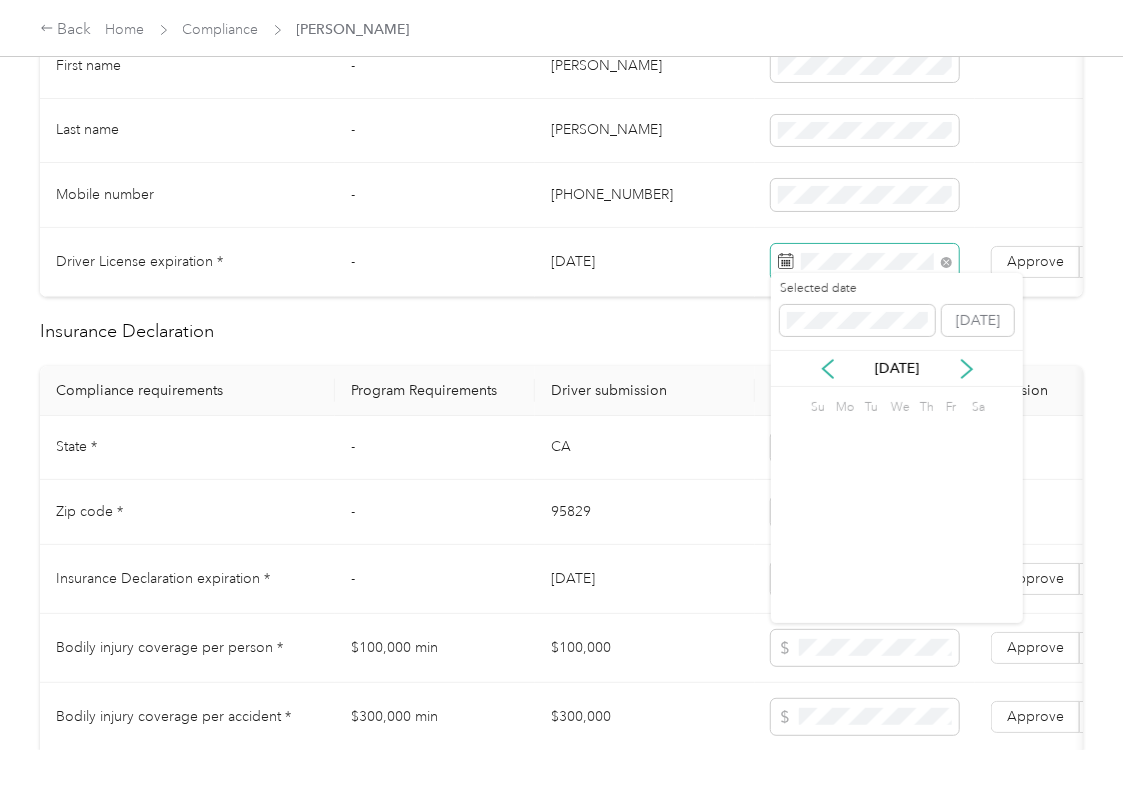 drag, startPoint x: 1018, startPoint y: 262, endPoint x: 934, endPoint y: 280, distance: 85.90693 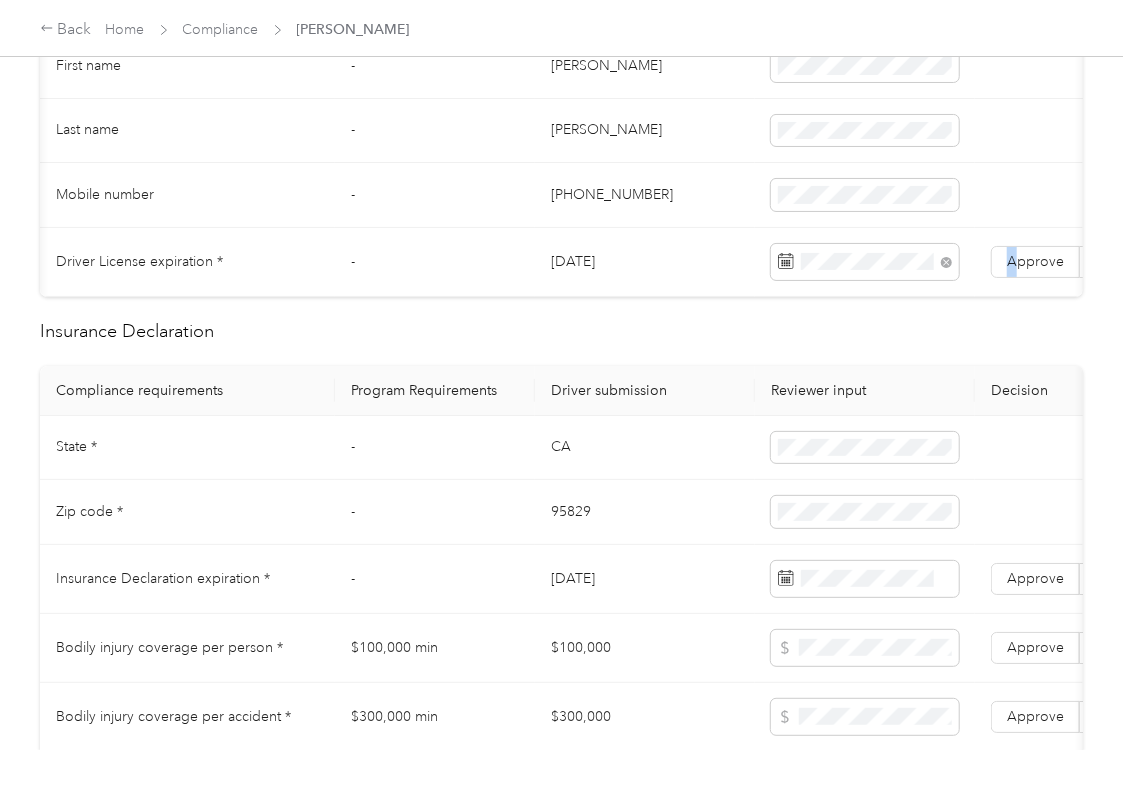 scroll, scrollTop: 0, scrollLeft: 108, axis: horizontal 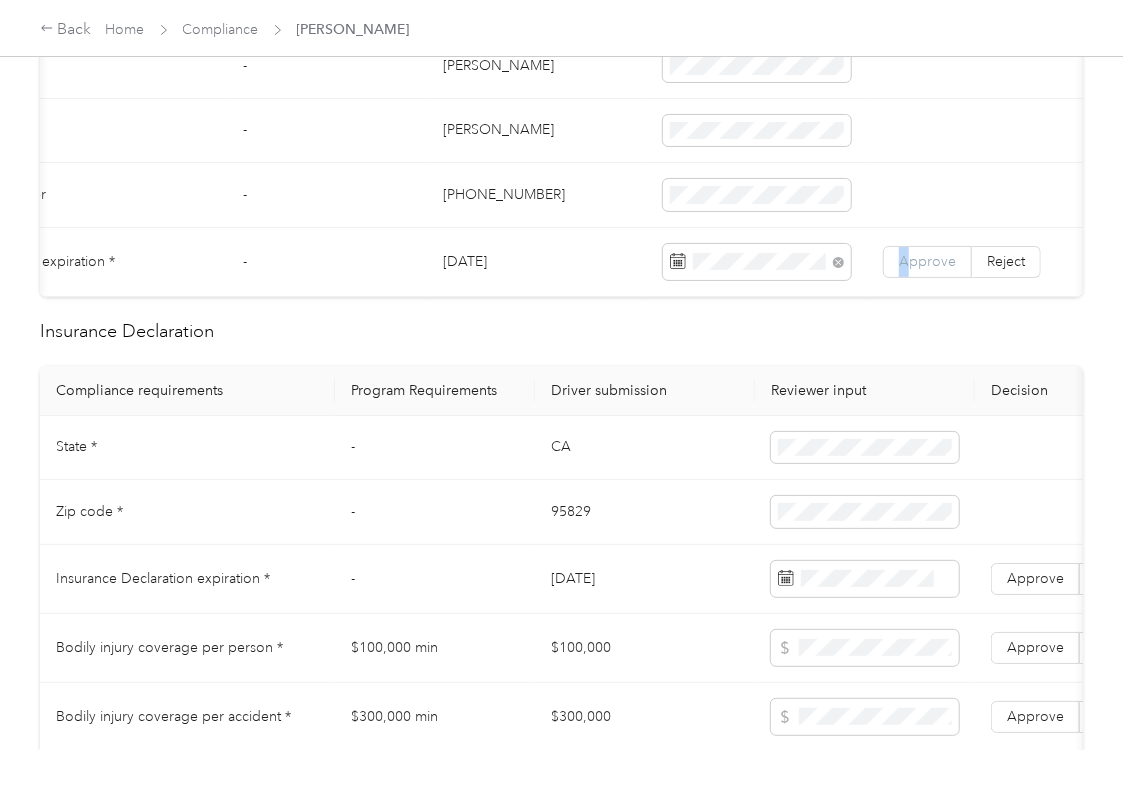 click on "Approve" at bounding box center [927, 262] 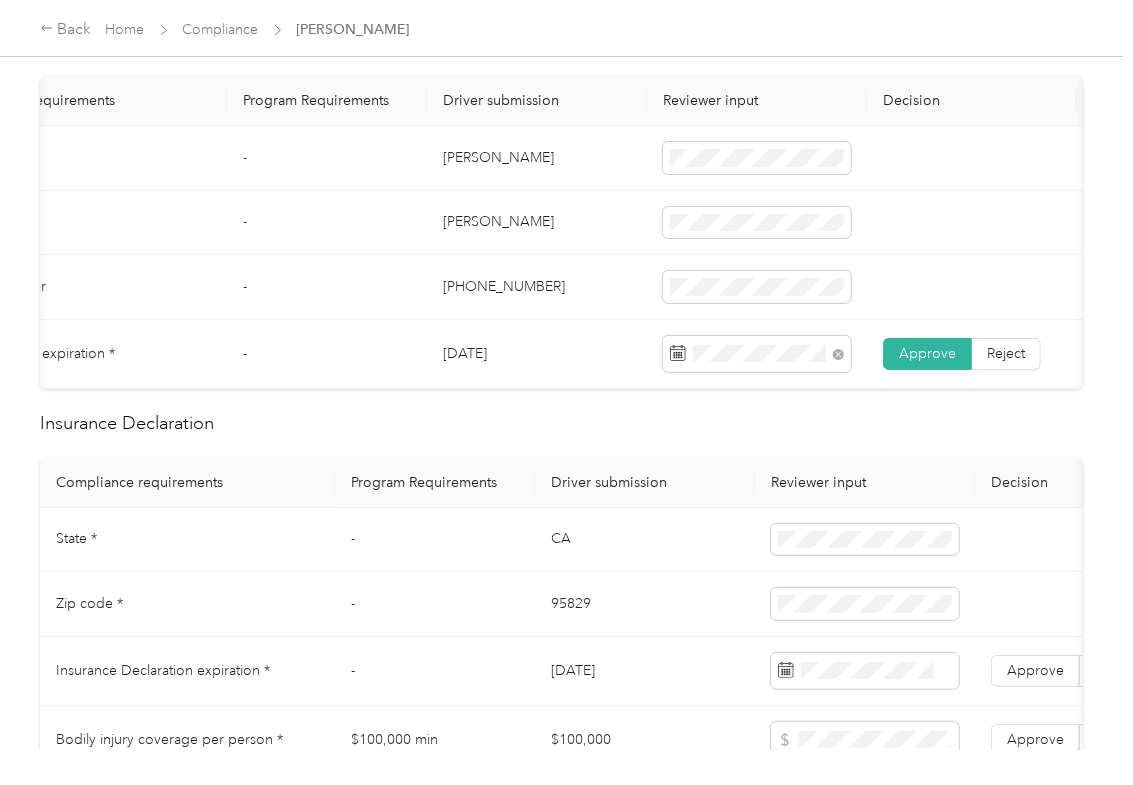 scroll, scrollTop: 533, scrollLeft: 0, axis: vertical 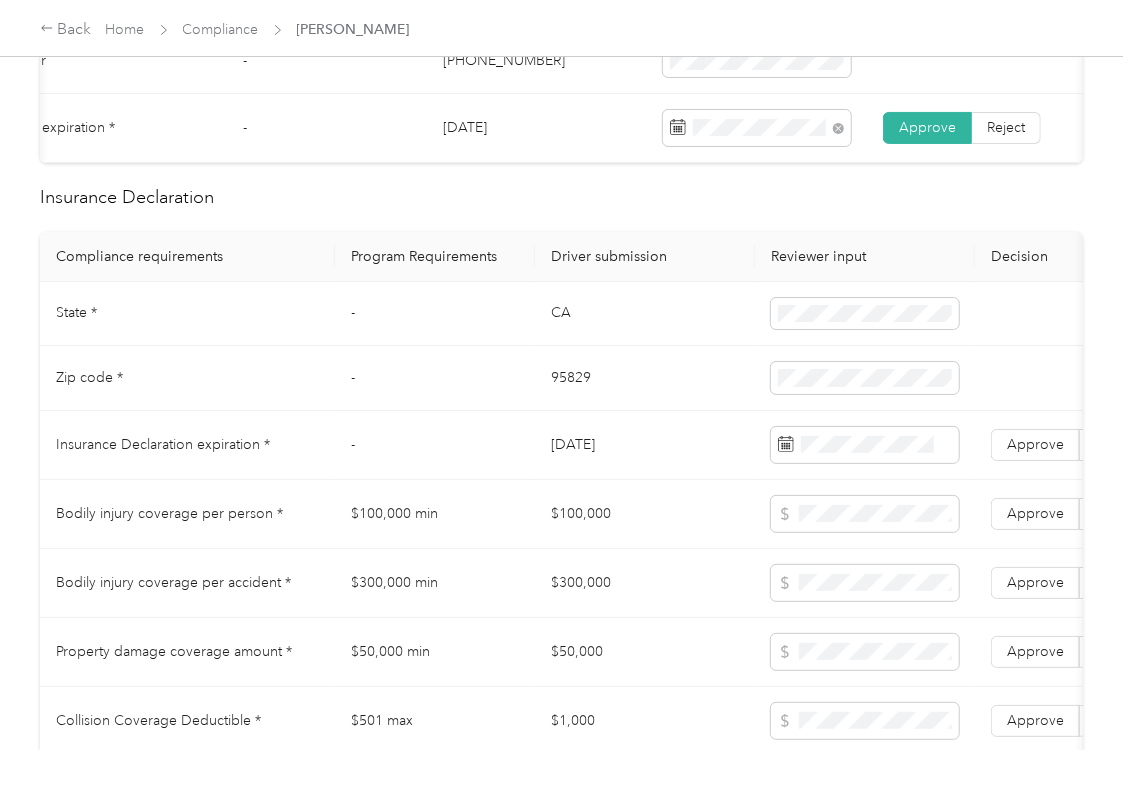 click on "CA" at bounding box center [645, 314] 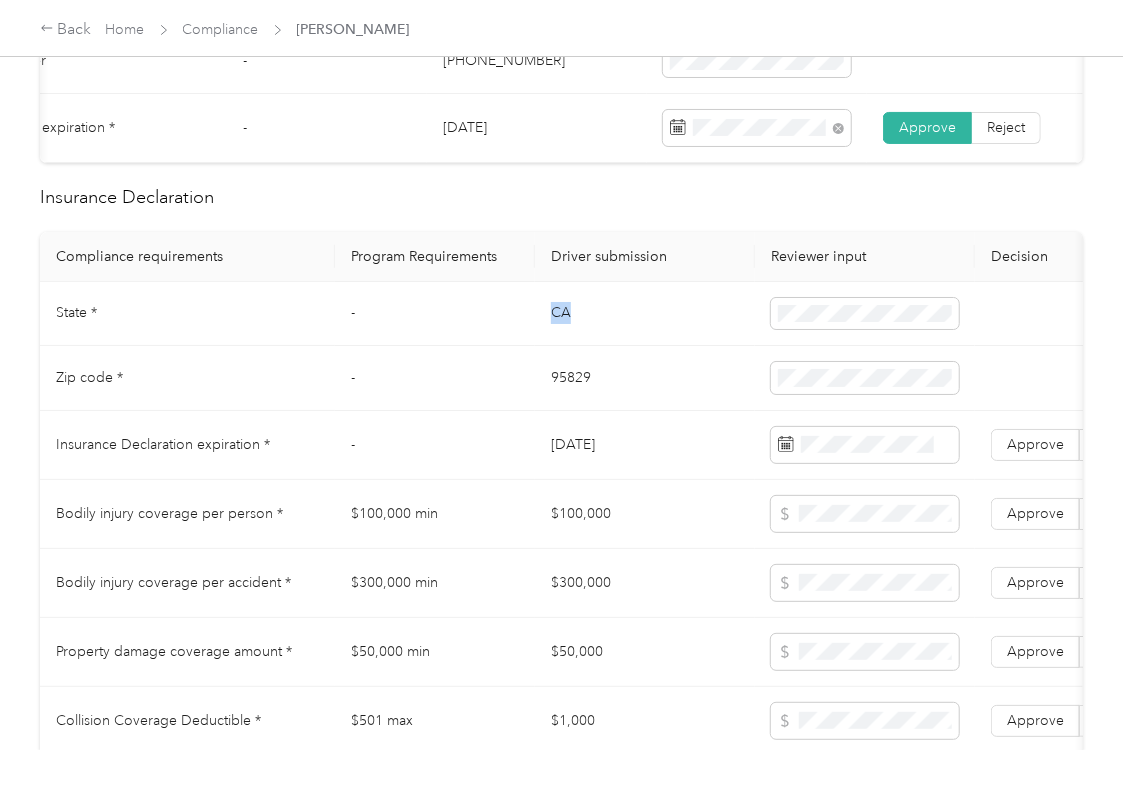 click on "CA" at bounding box center [645, 314] 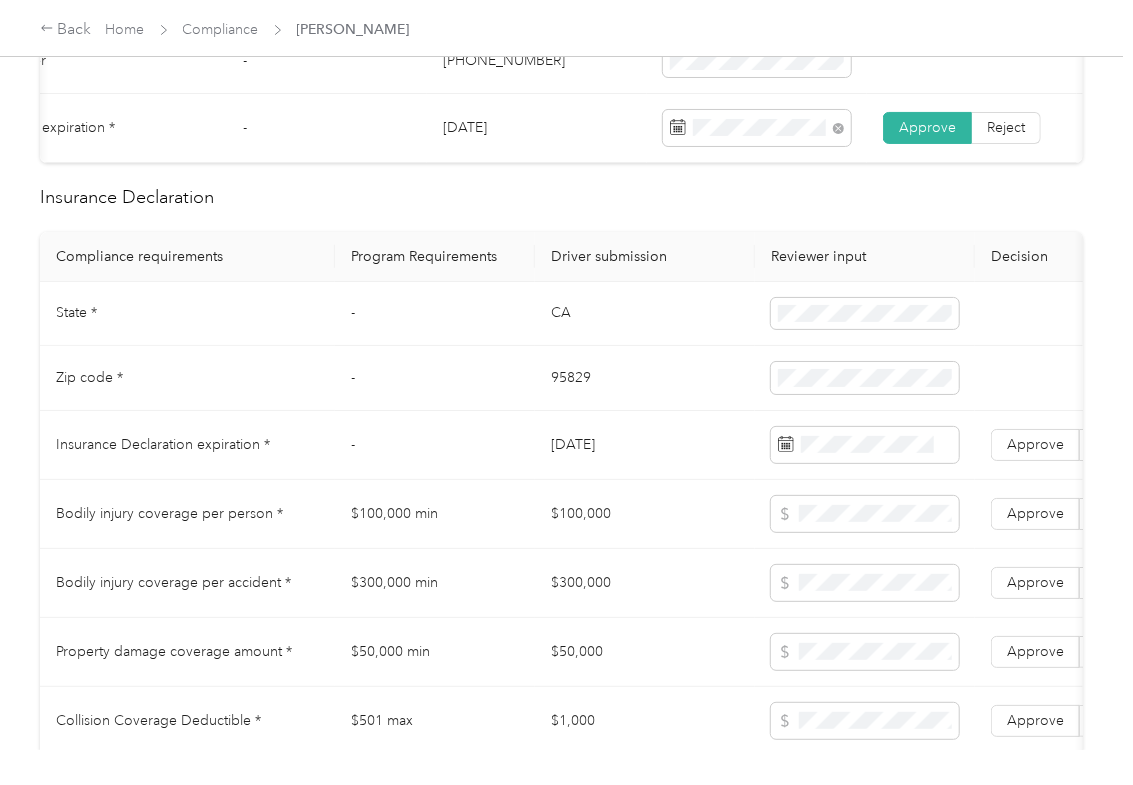 click on "95829" at bounding box center [645, 378] 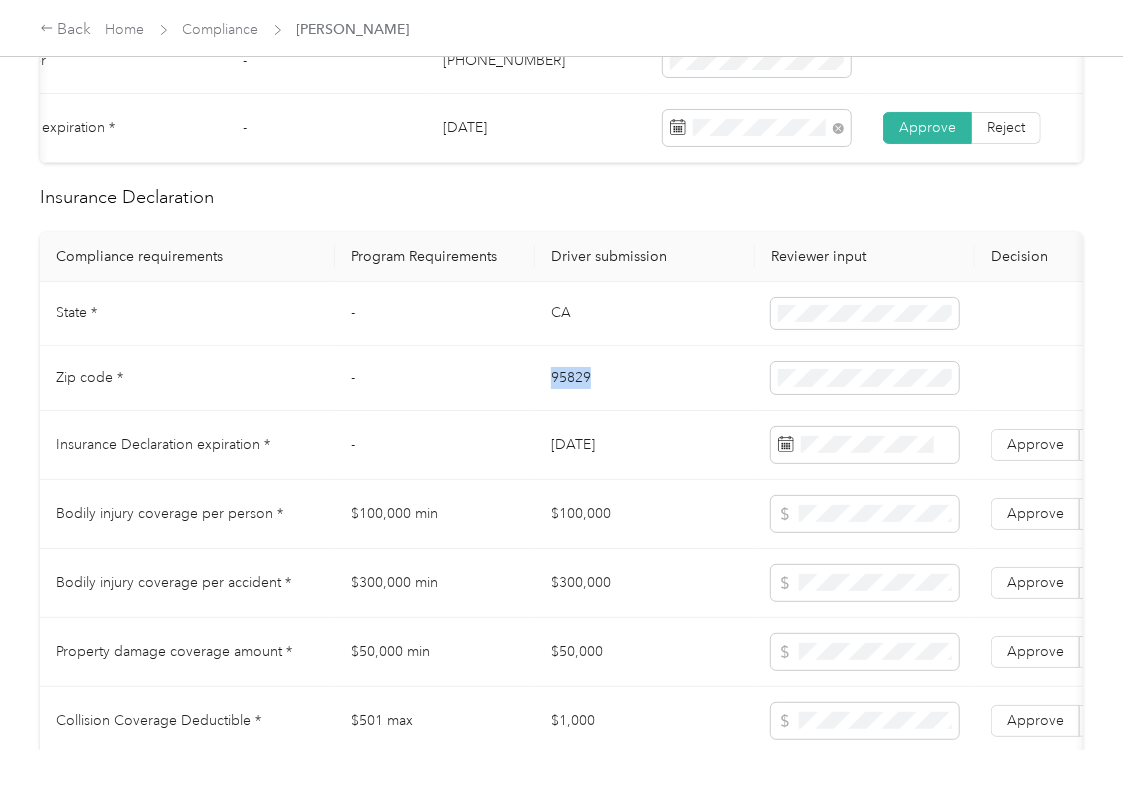 click on "95829" at bounding box center [645, 378] 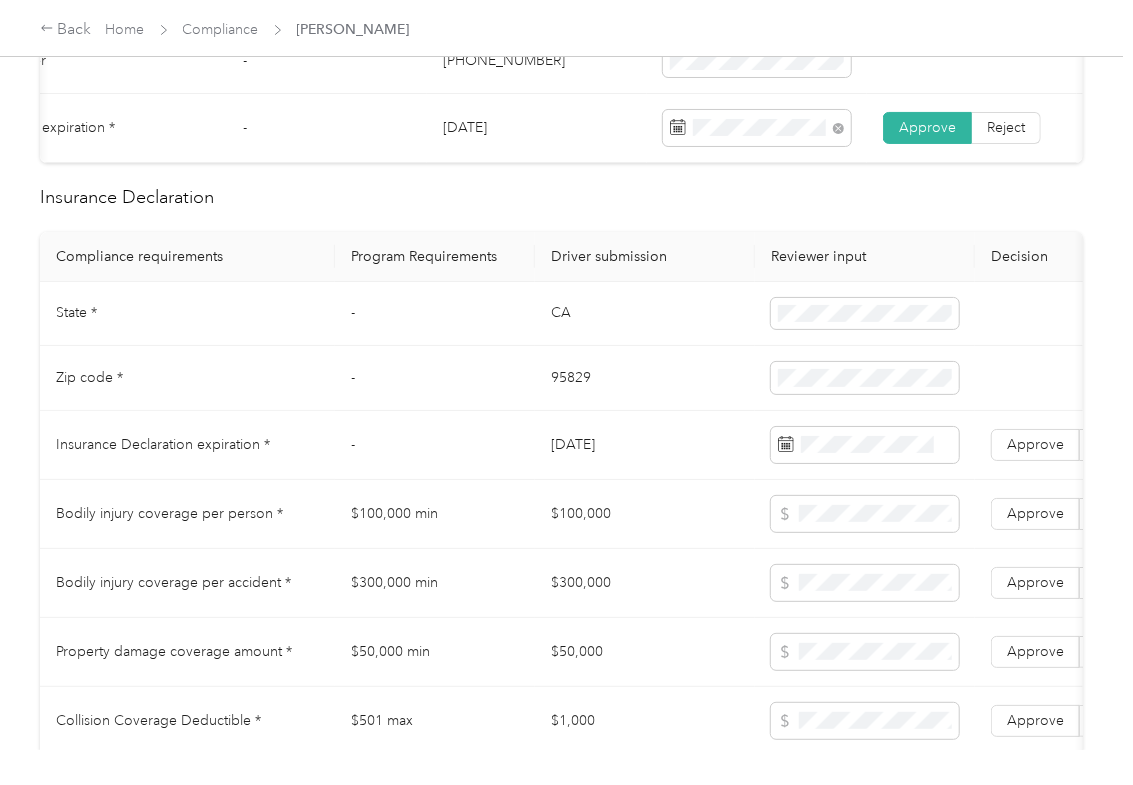 click on "Driver submission" at bounding box center (645, 257) 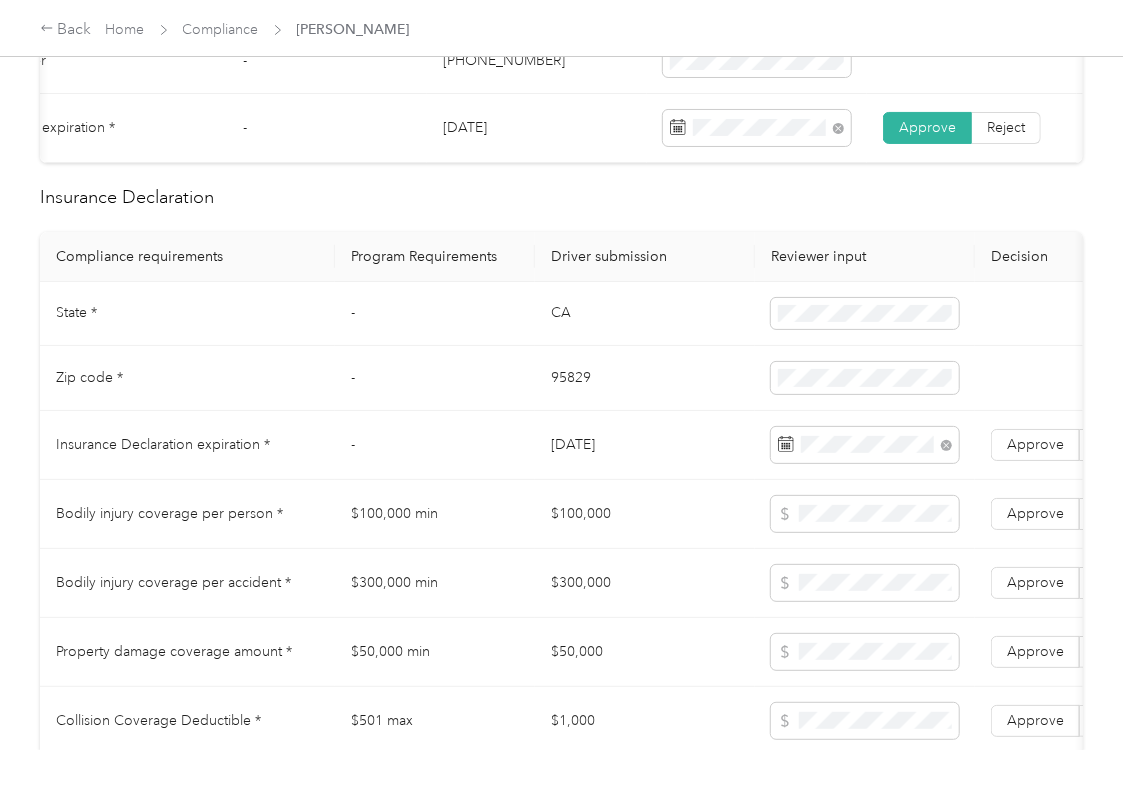 scroll, scrollTop: 1733, scrollLeft: 0, axis: vertical 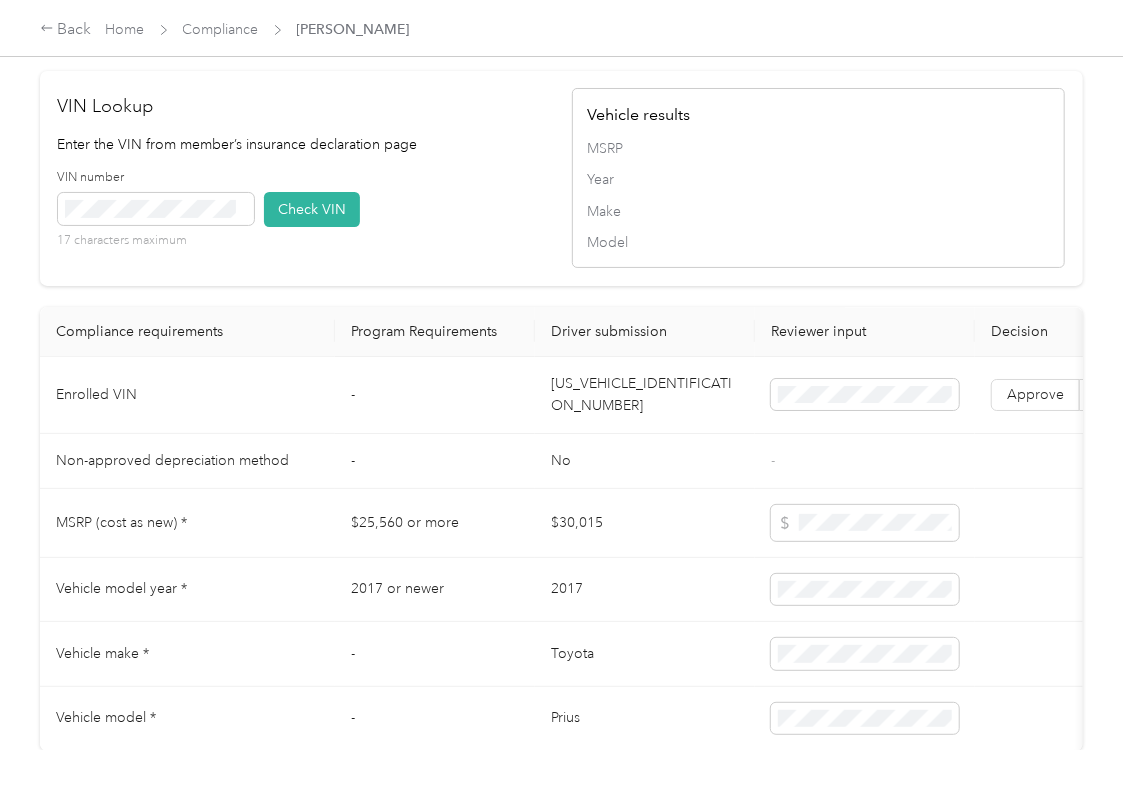 click on "[US_VEHICLE_IDENTIFICATION_NUMBER]" at bounding box center [645, 395] 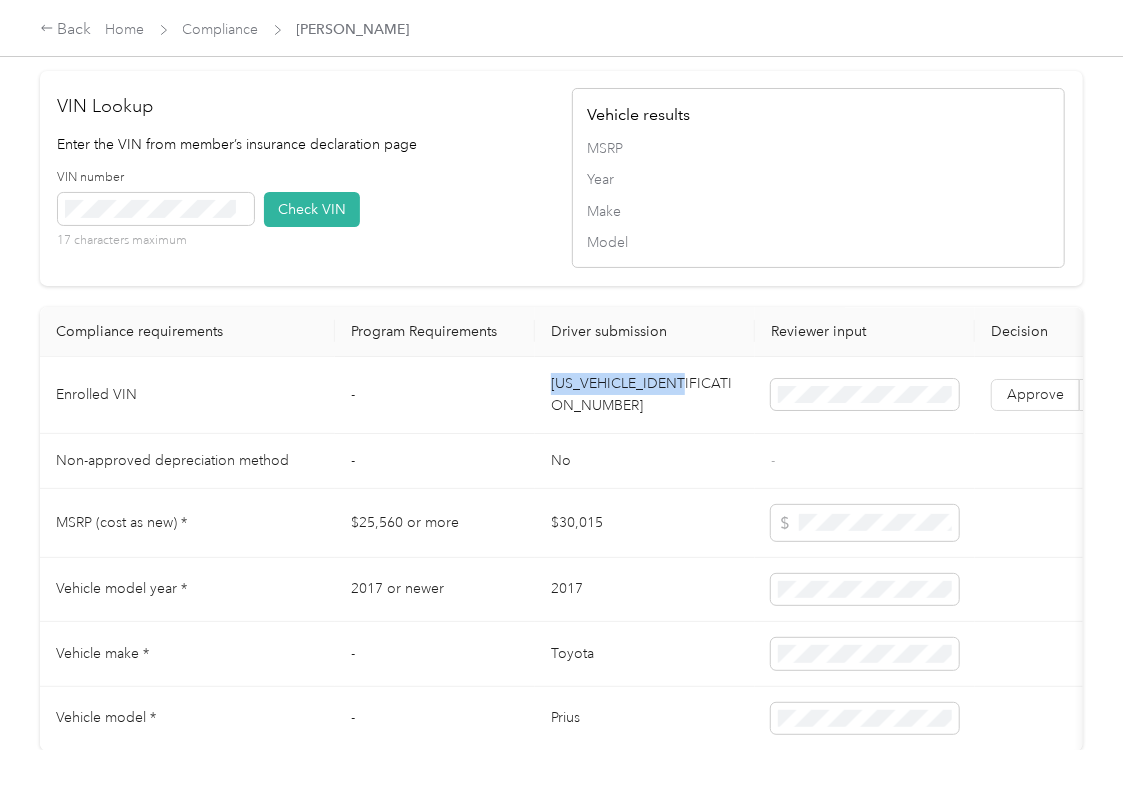 click on "[US_VEHICLE_IDENTIFICATION_NUMBER]" at bounding box center (645, 395) 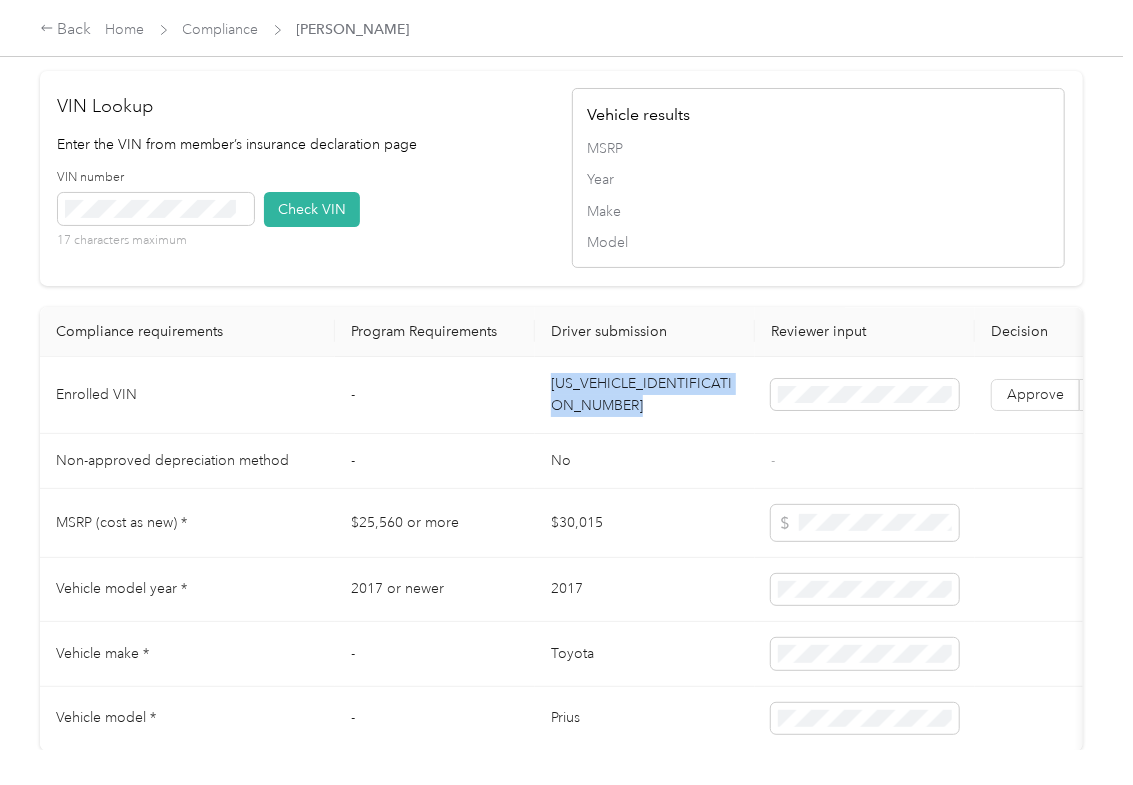 click on "[US_VEHICLE_IDENTIFICATION_NUMBER]" at bounding box center [645, 395] 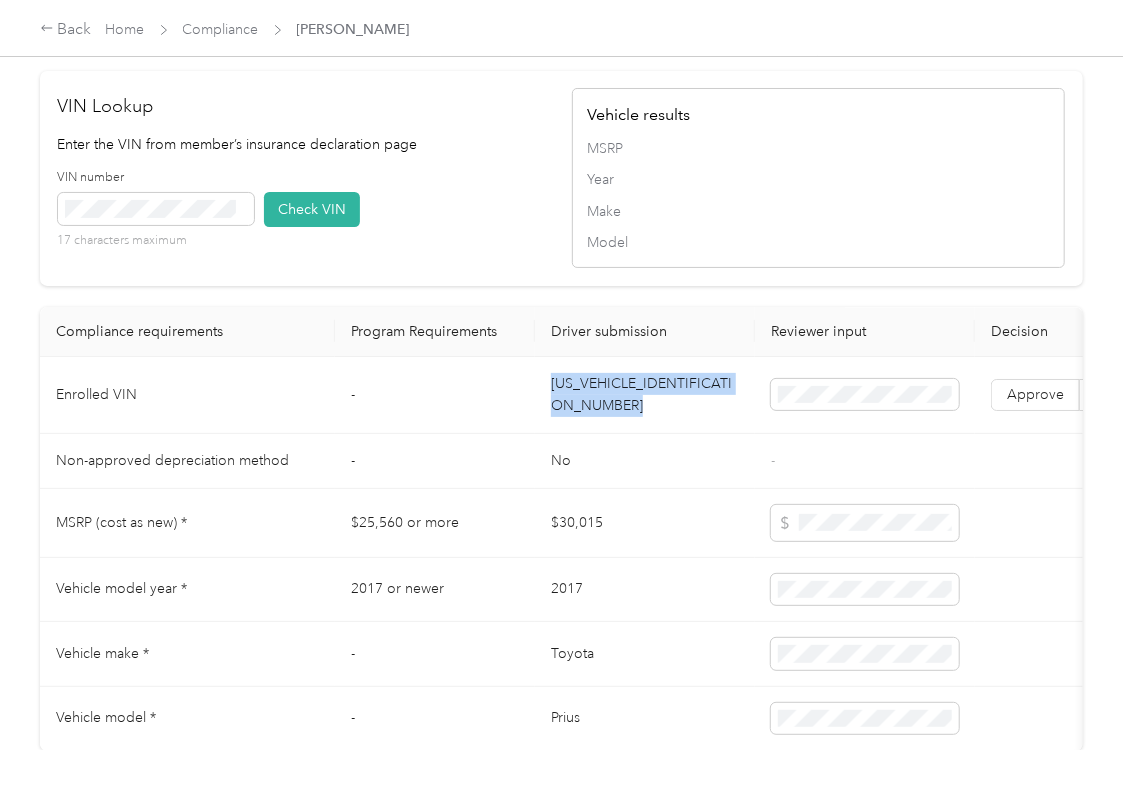 click on "VIN Lookup Enter the VIN from member’s insurance declaration page VIN number   17 characters maximum Check VIN Vehicle results MSRP Year Make Model" at bounding box center (561, 178) 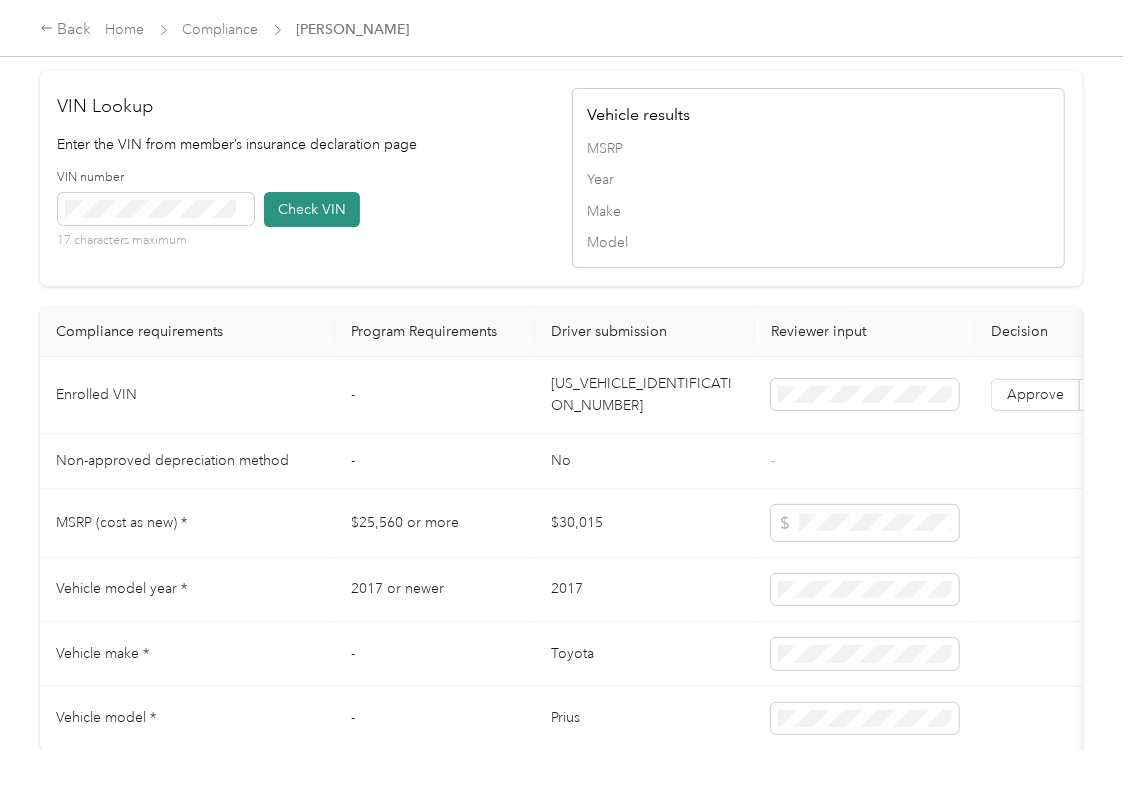 type 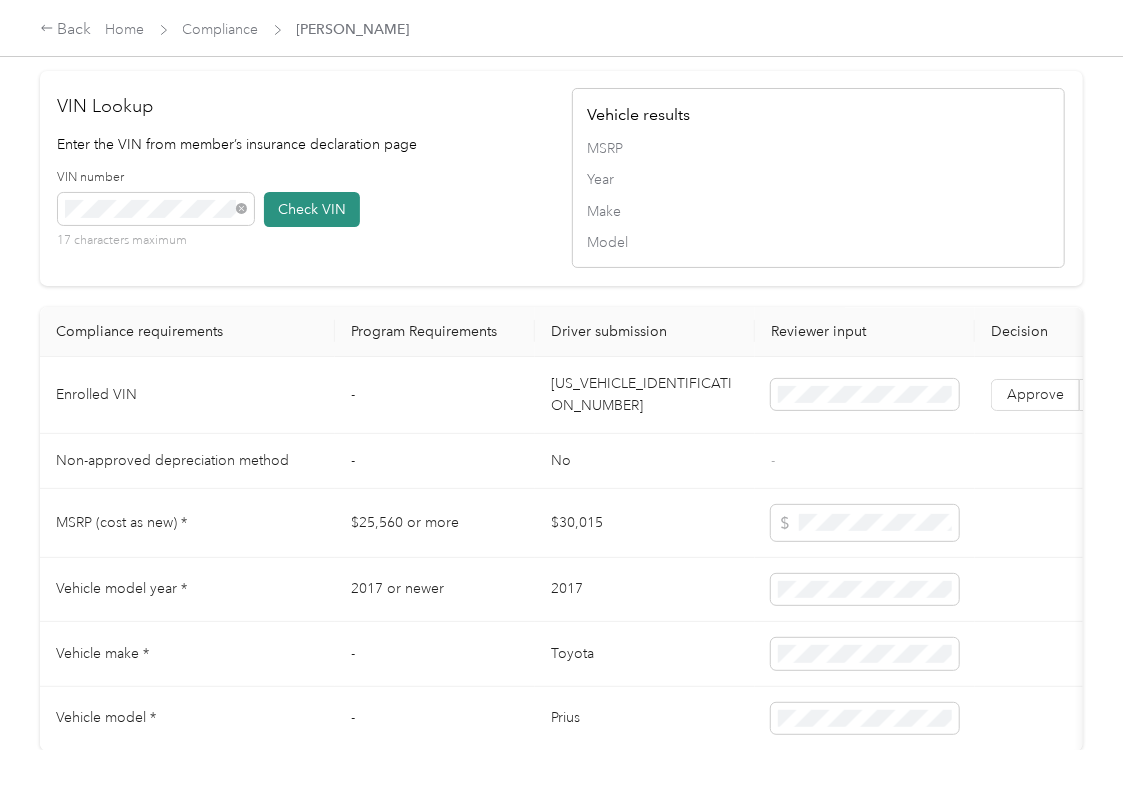click on "Check VIN" at bounding box center (312, 209) 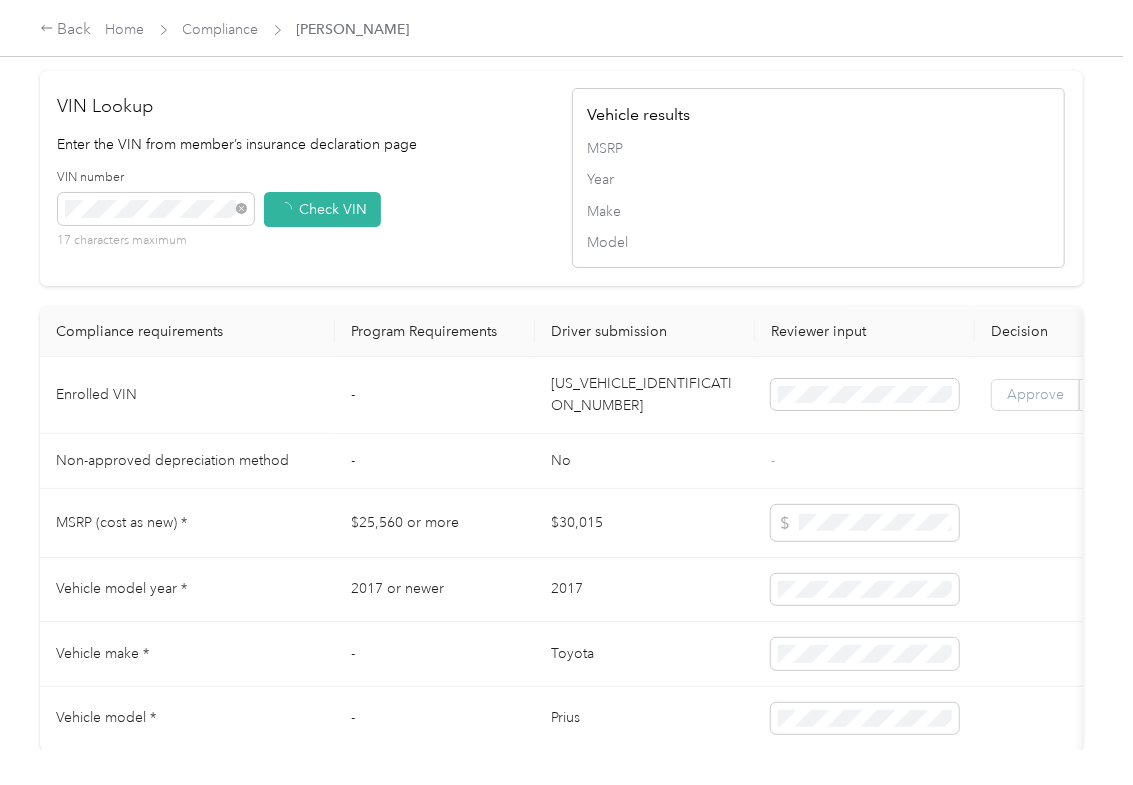 click on "Approve" at bounding box center [1035, 395] 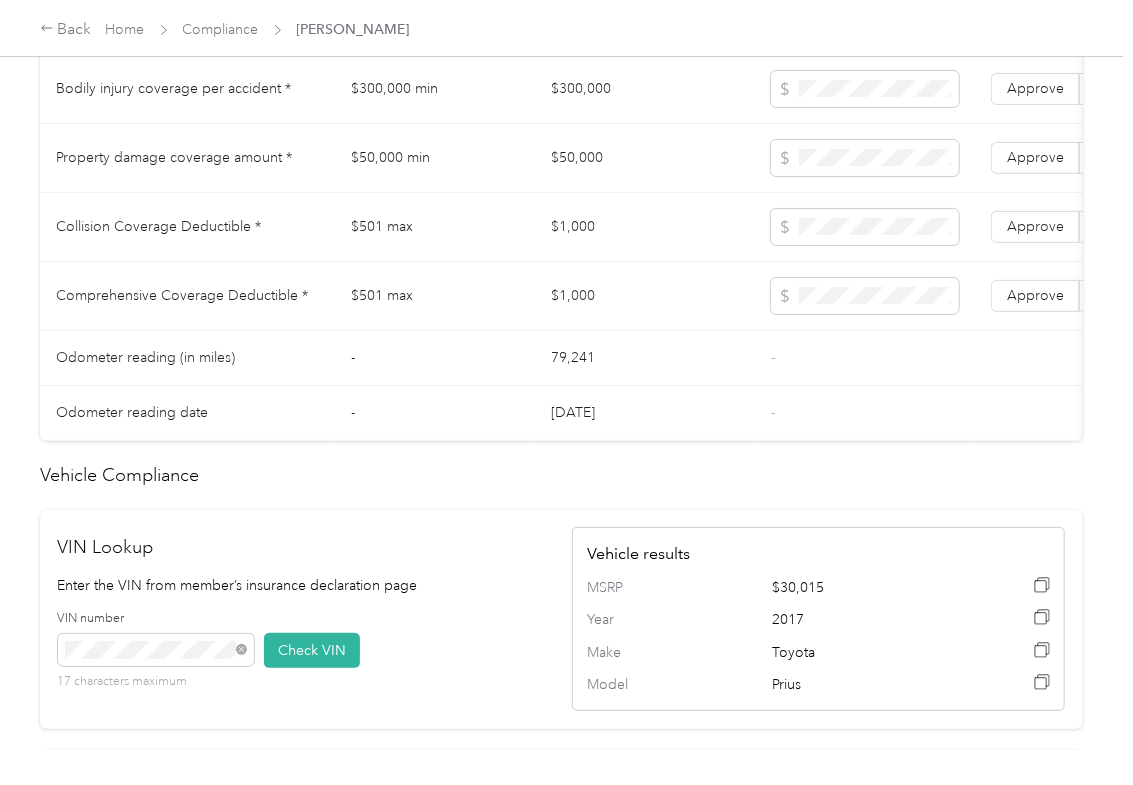 scroll, scrollTop: 1200, scrollLeft: 0, axis: vertical 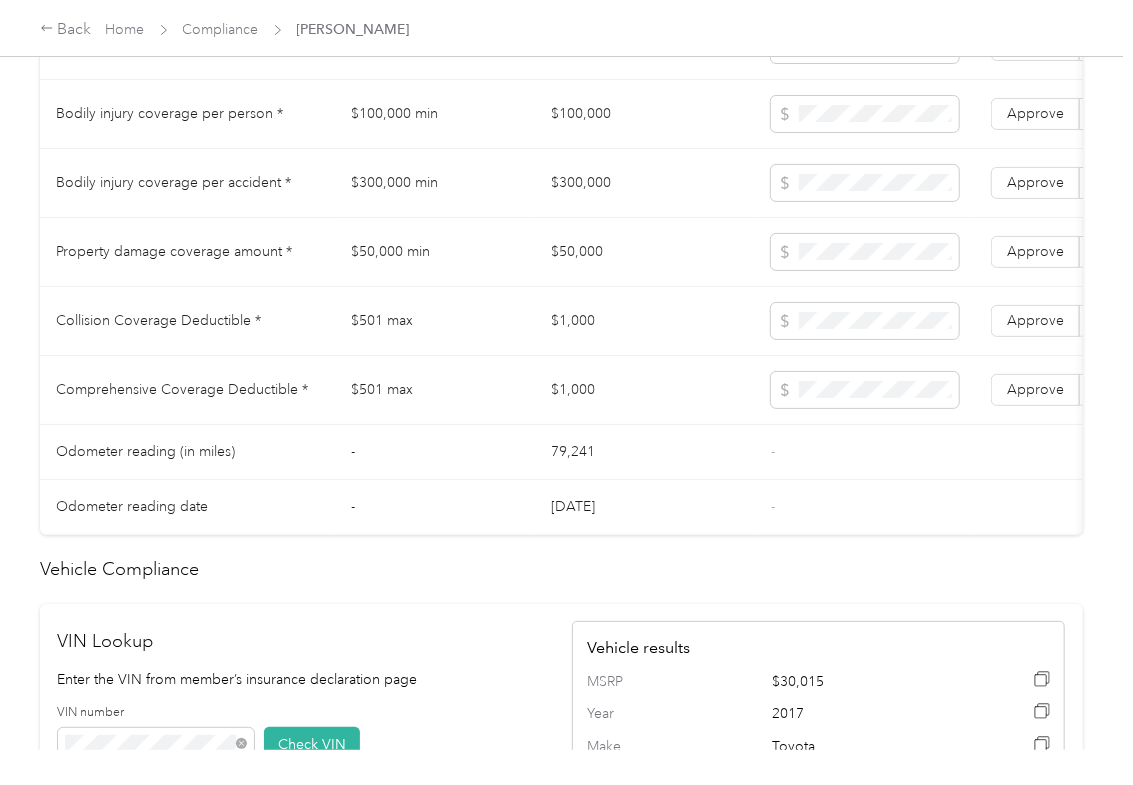 click on "$100,000" at bounding box center [645, 114] 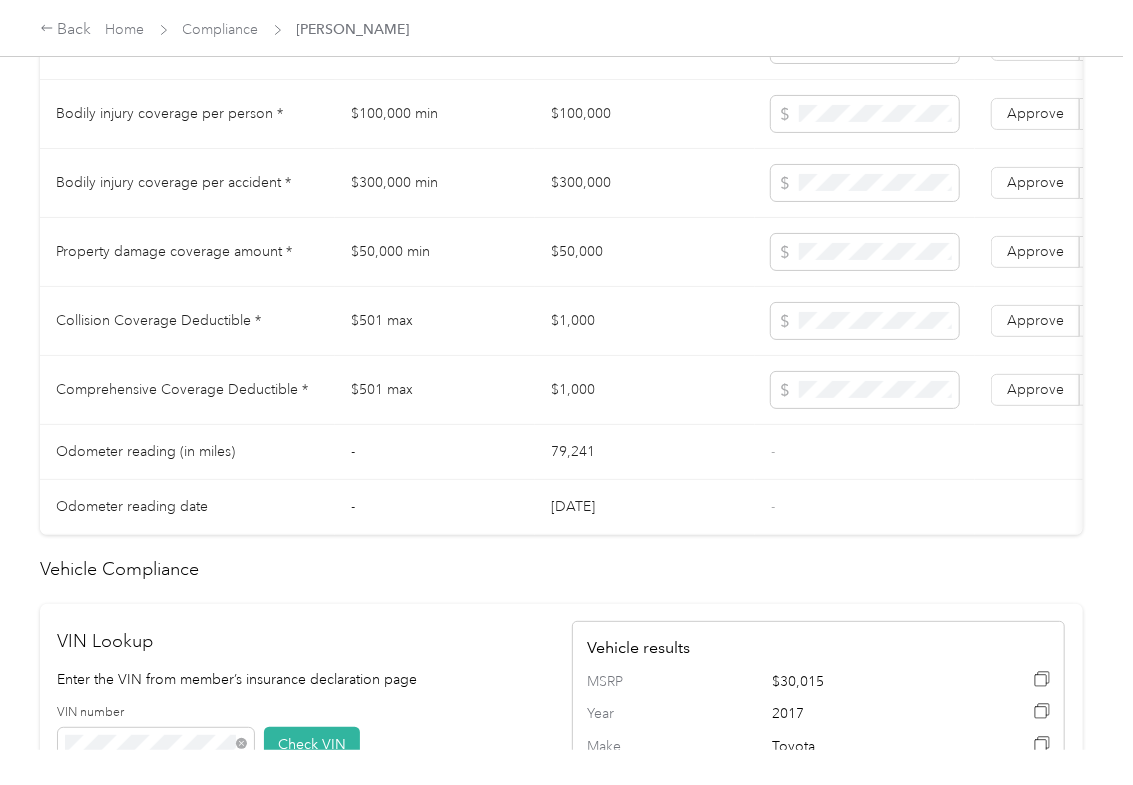click on "$100,000" at bounding box center [645, 114] 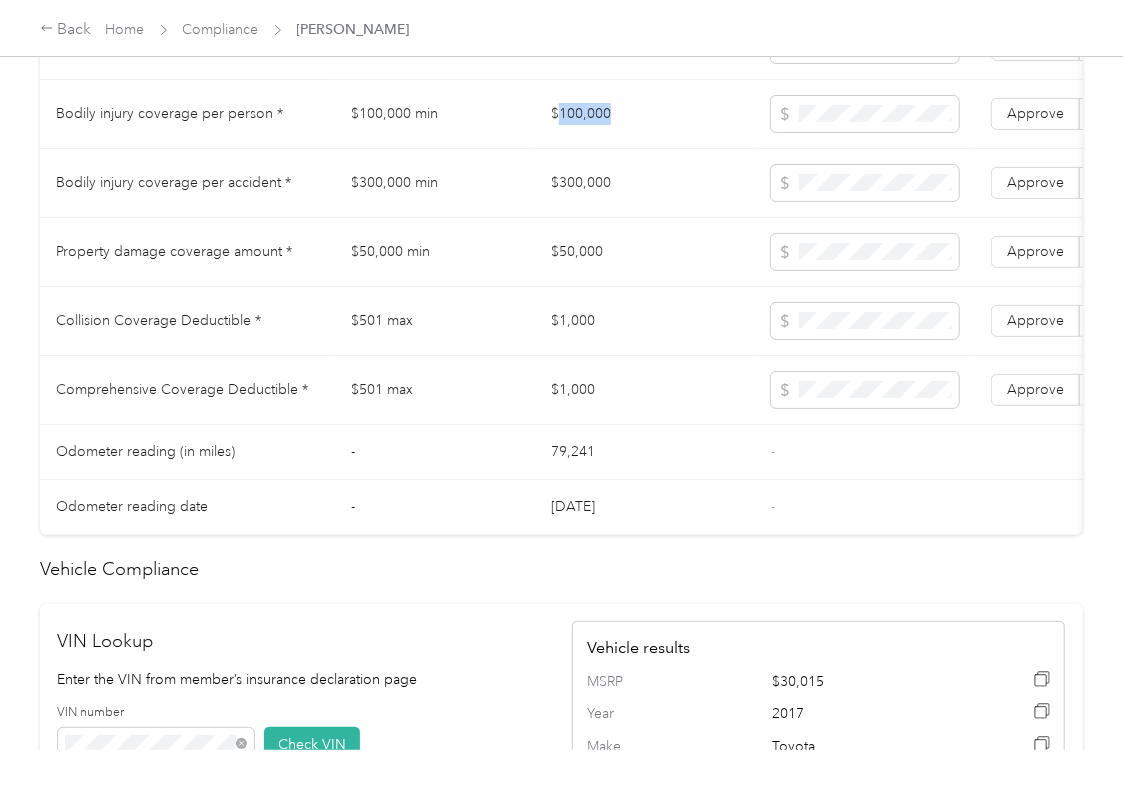 click on "$100,000" at bounding box center [645, 114] 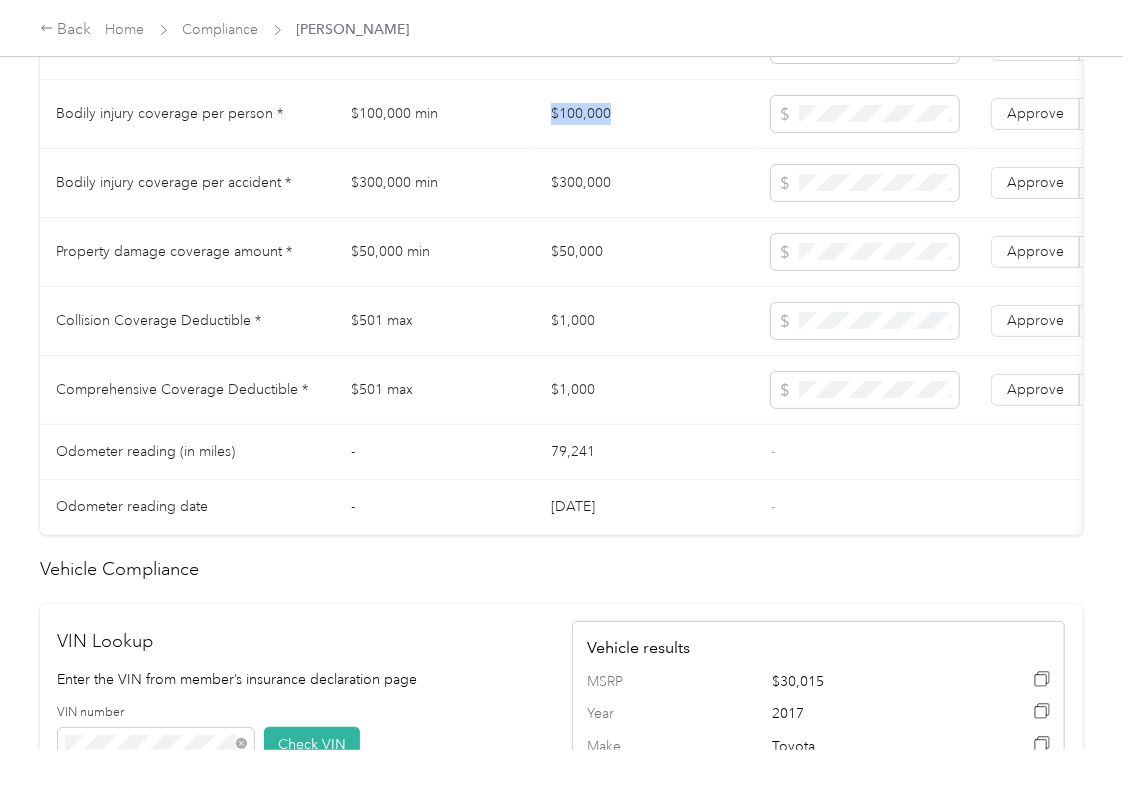 click on "$100,000" at bounding box center [645, 114] 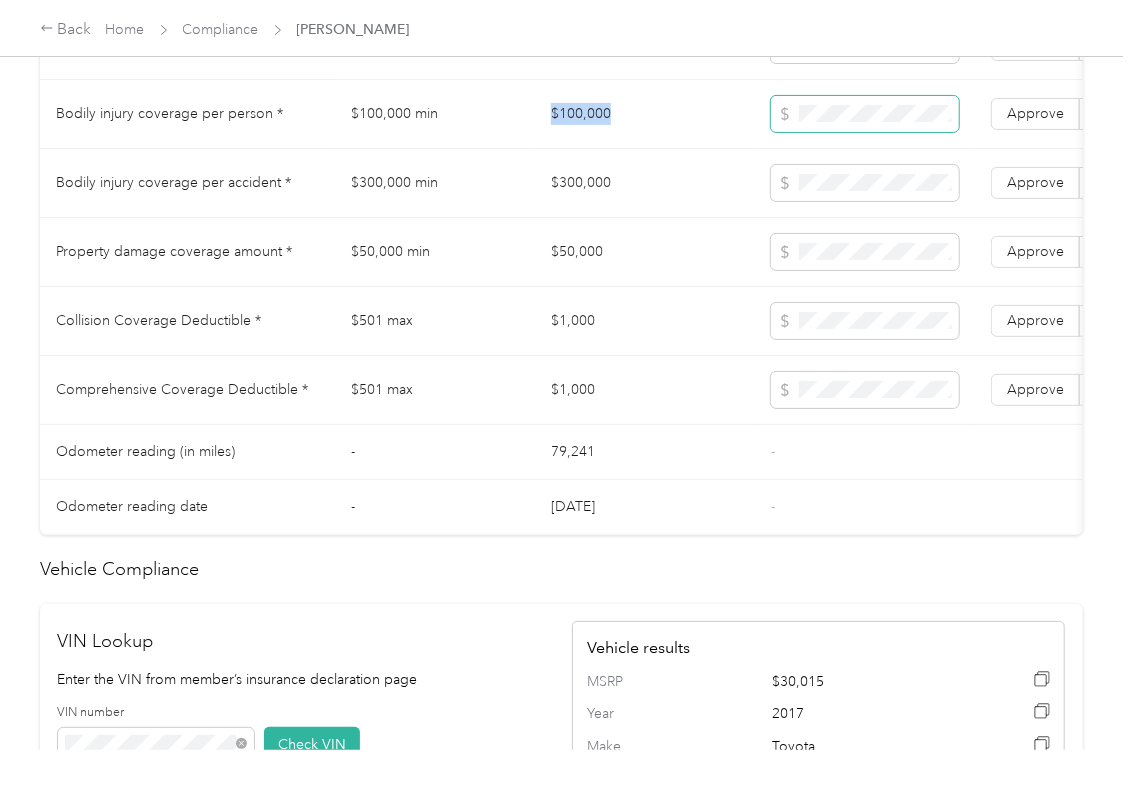 click at bounding box center [865, 114] 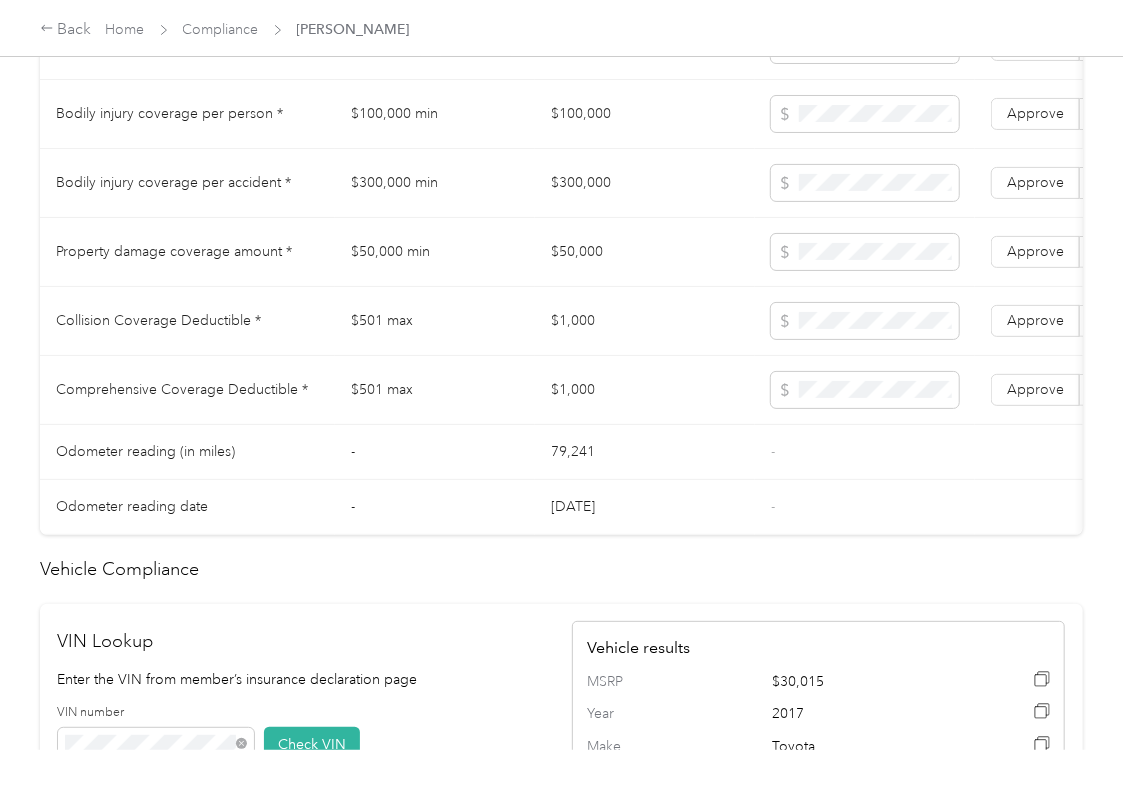 click on "$300,000" at bounding box center (645, 183) 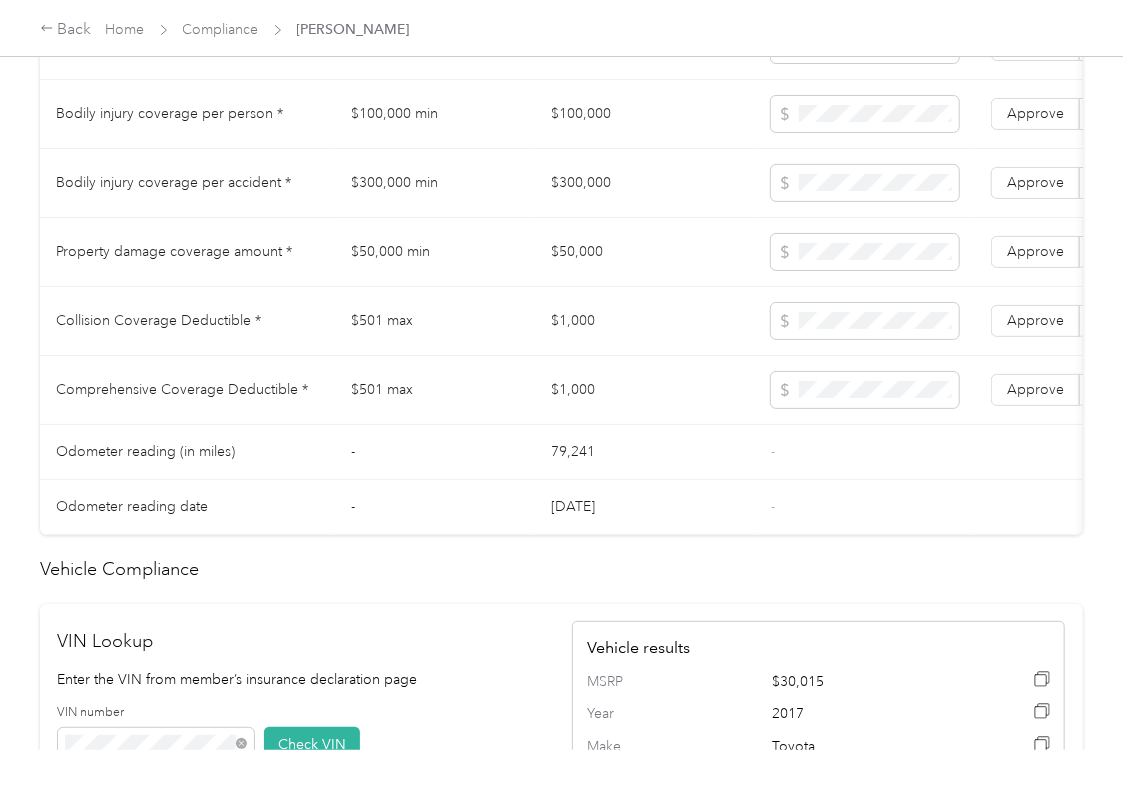 click on "$300,000" at bounding box center [645, 183] 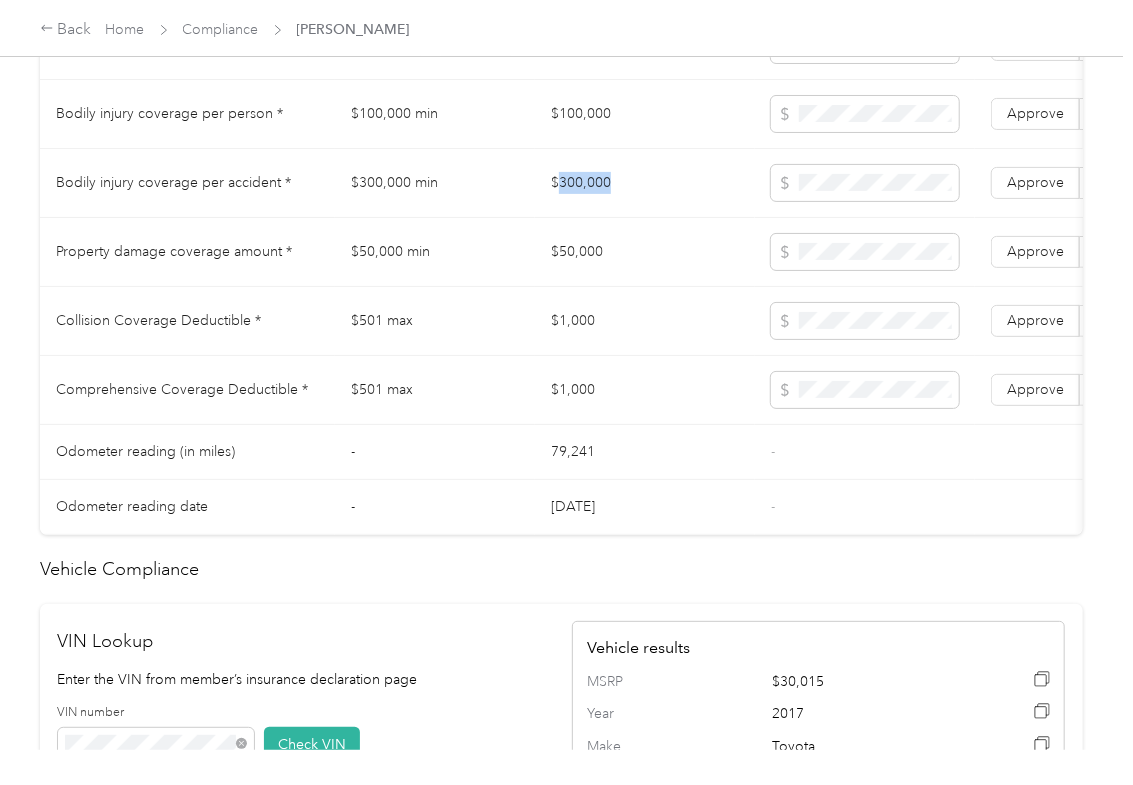 click on "$300,000" at bounding box center (645, 183) 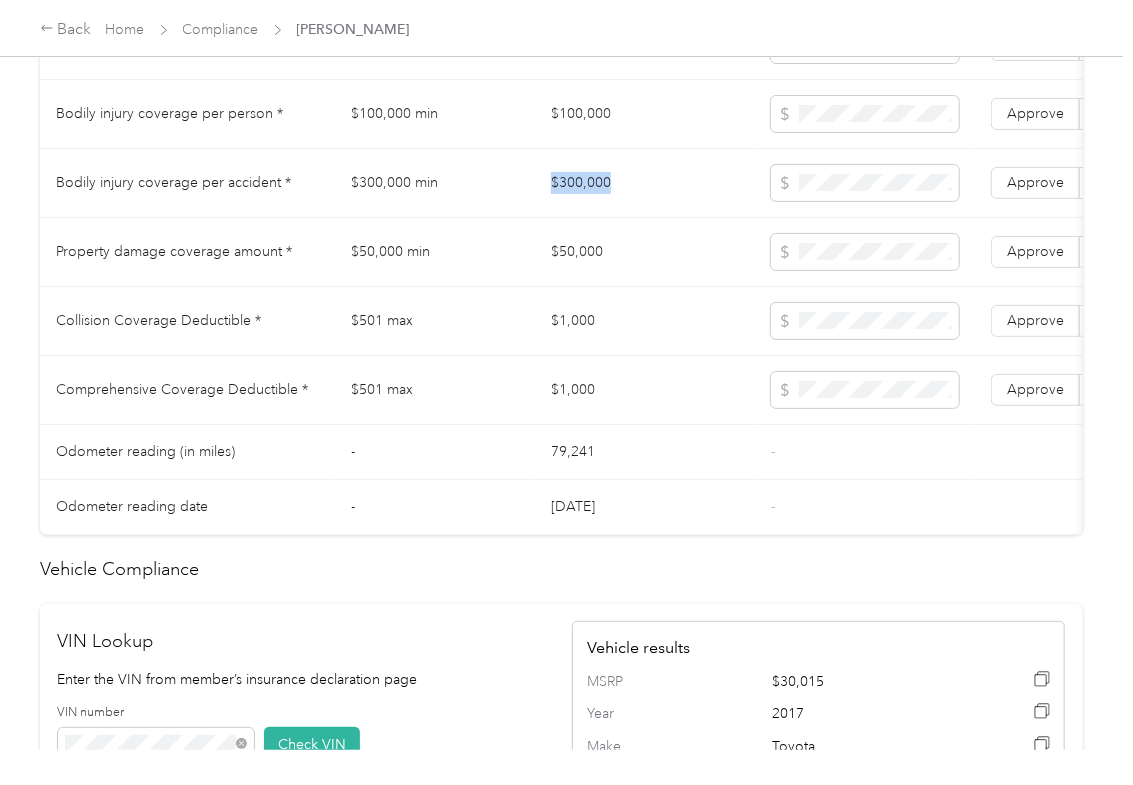 click on "$300,000" at bounding box center [645, 183] 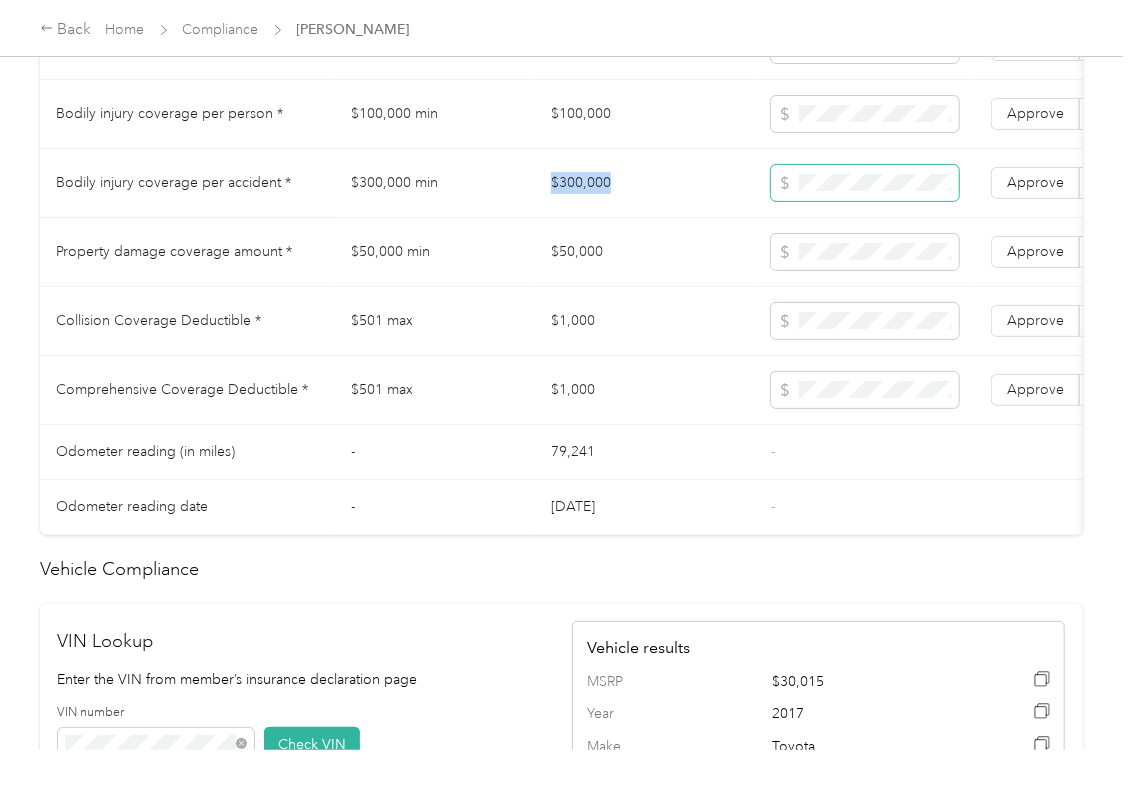 click at bounding box center [865, 183] 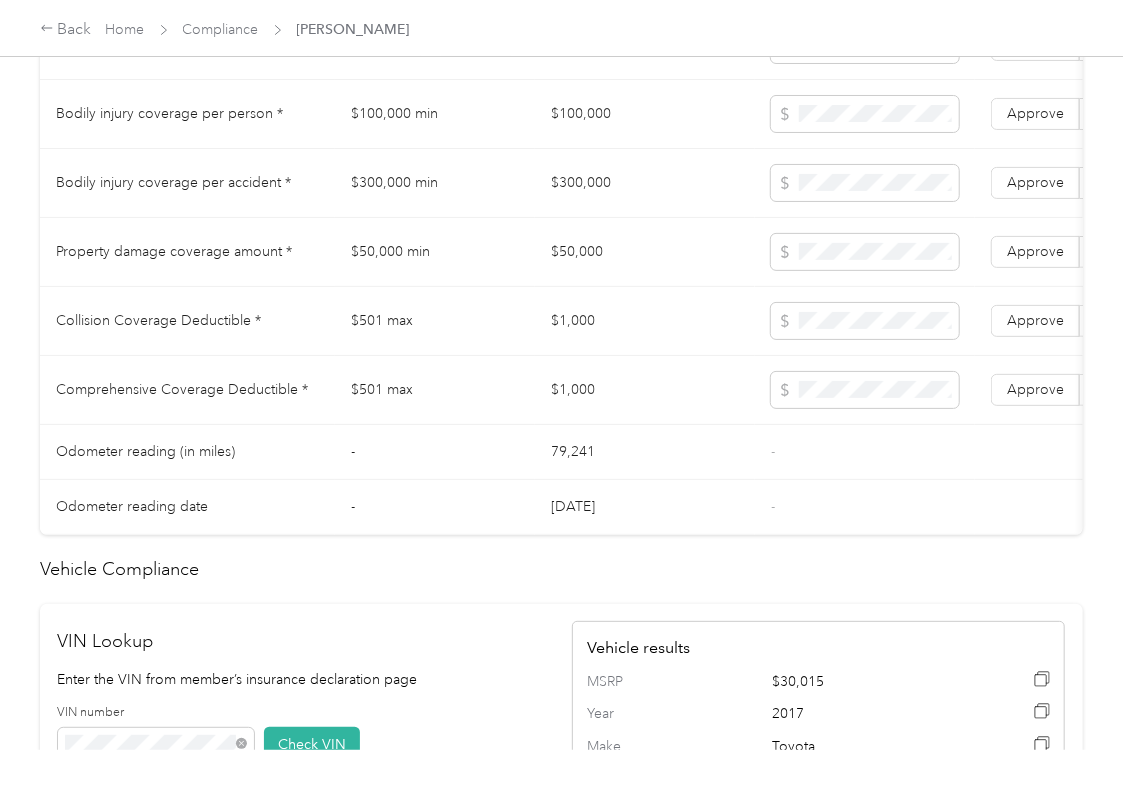 click on "$50,000" at bounding box center (645, 252) 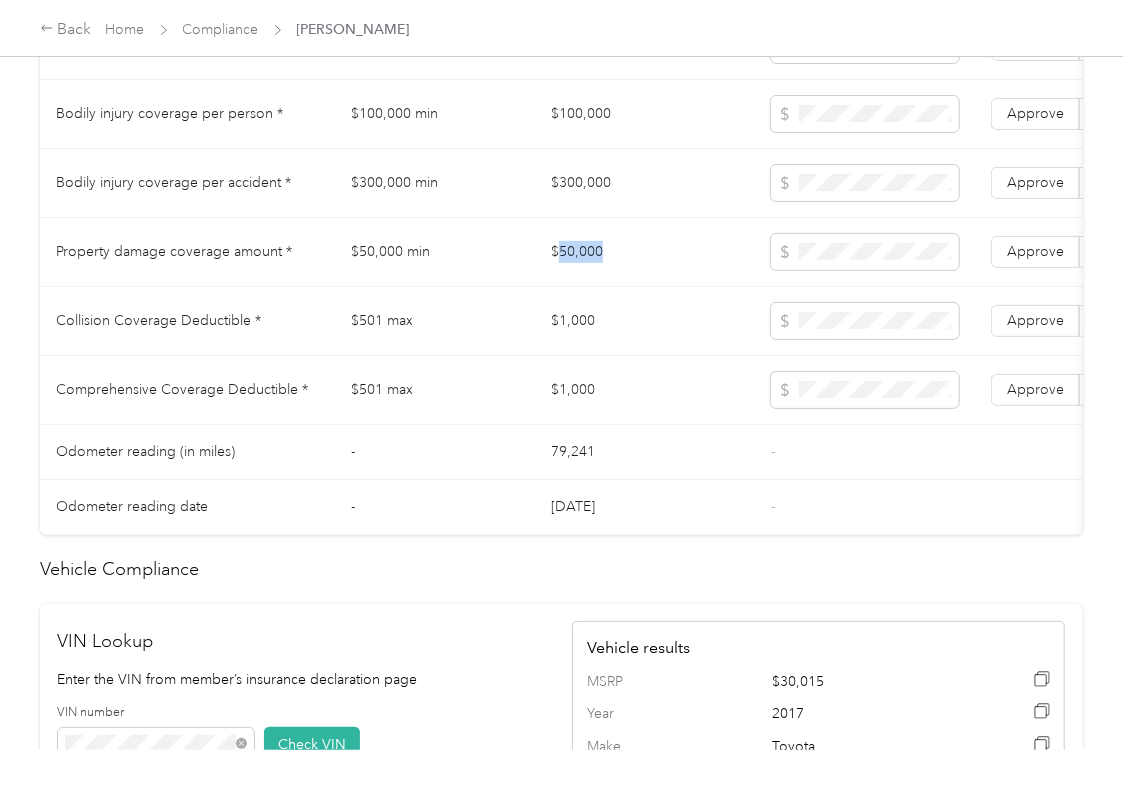 click on "$50,000" at bounding box center [645, 252] 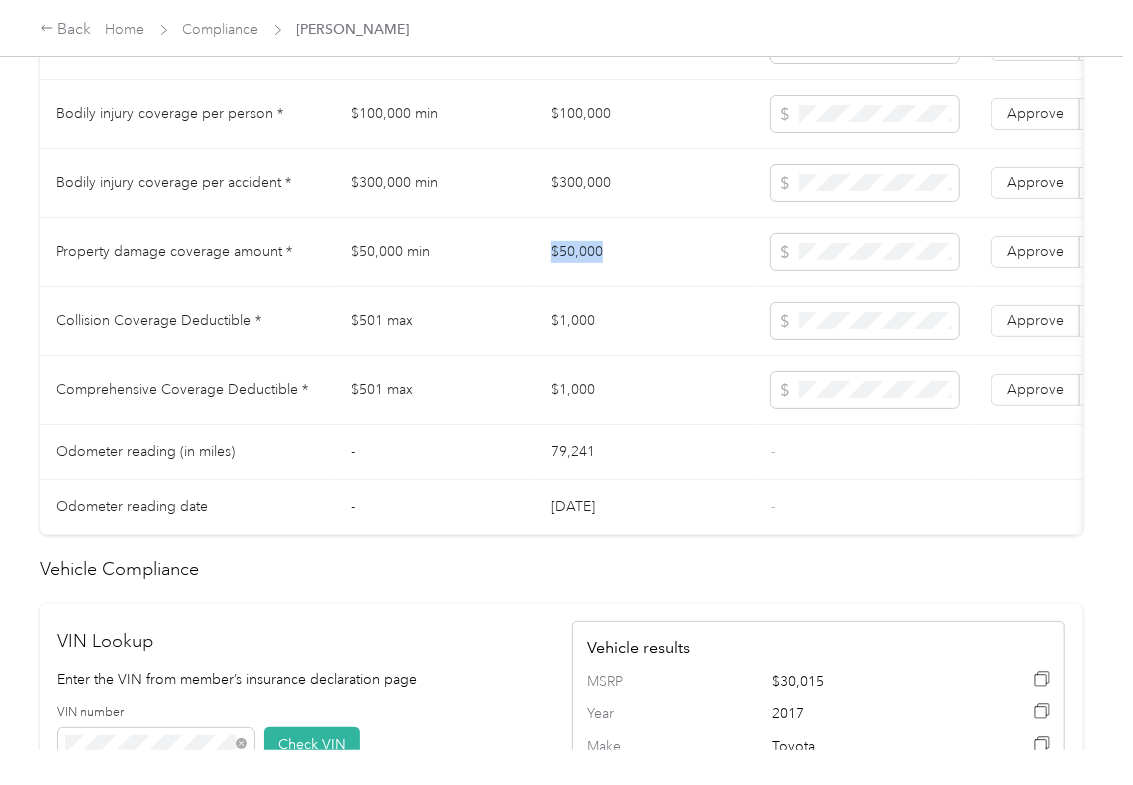 click on "$50,000" at bounding box center [645, 252] 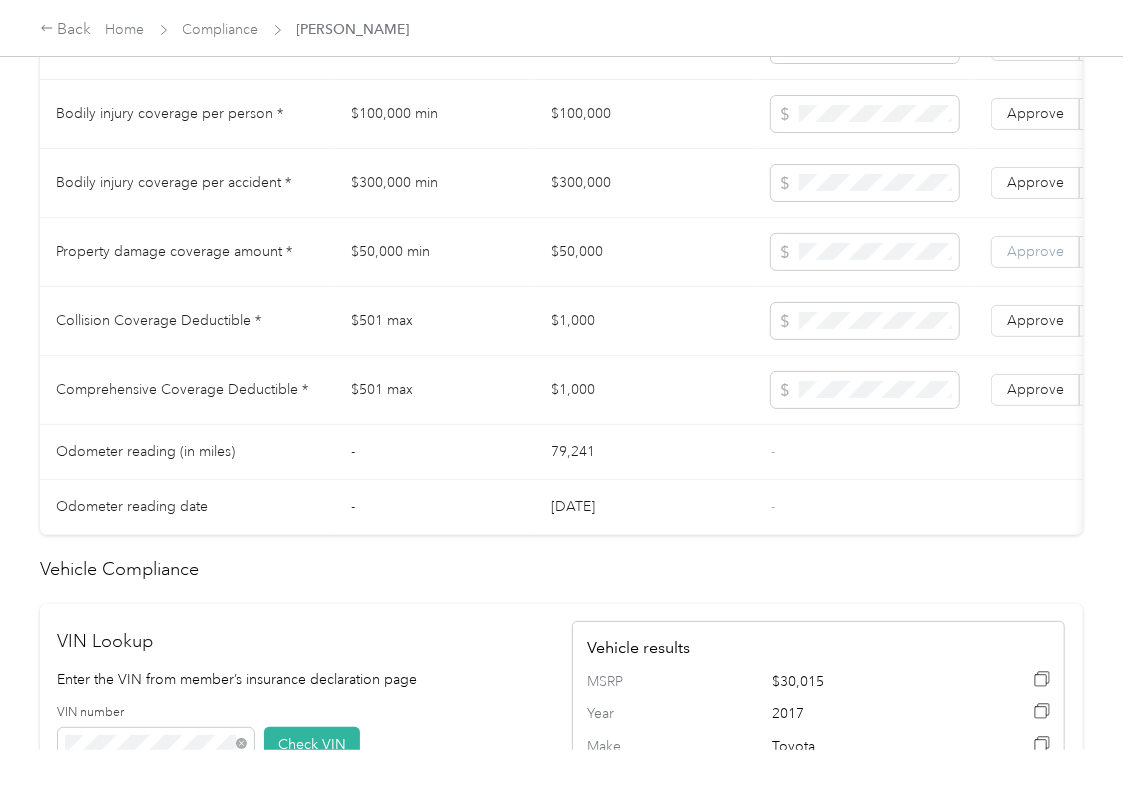 click on "Approve" at bounding box center (1035, 251) 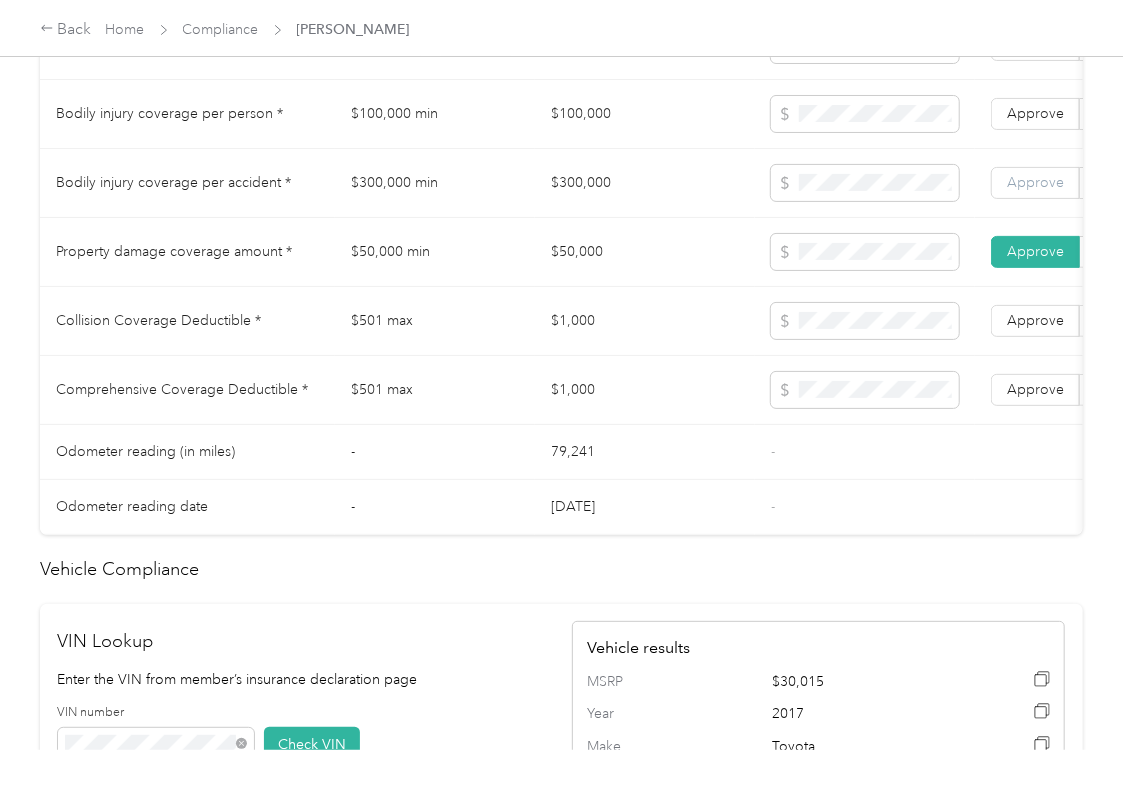 click on "Approve" at bounding box center [1035, 182] 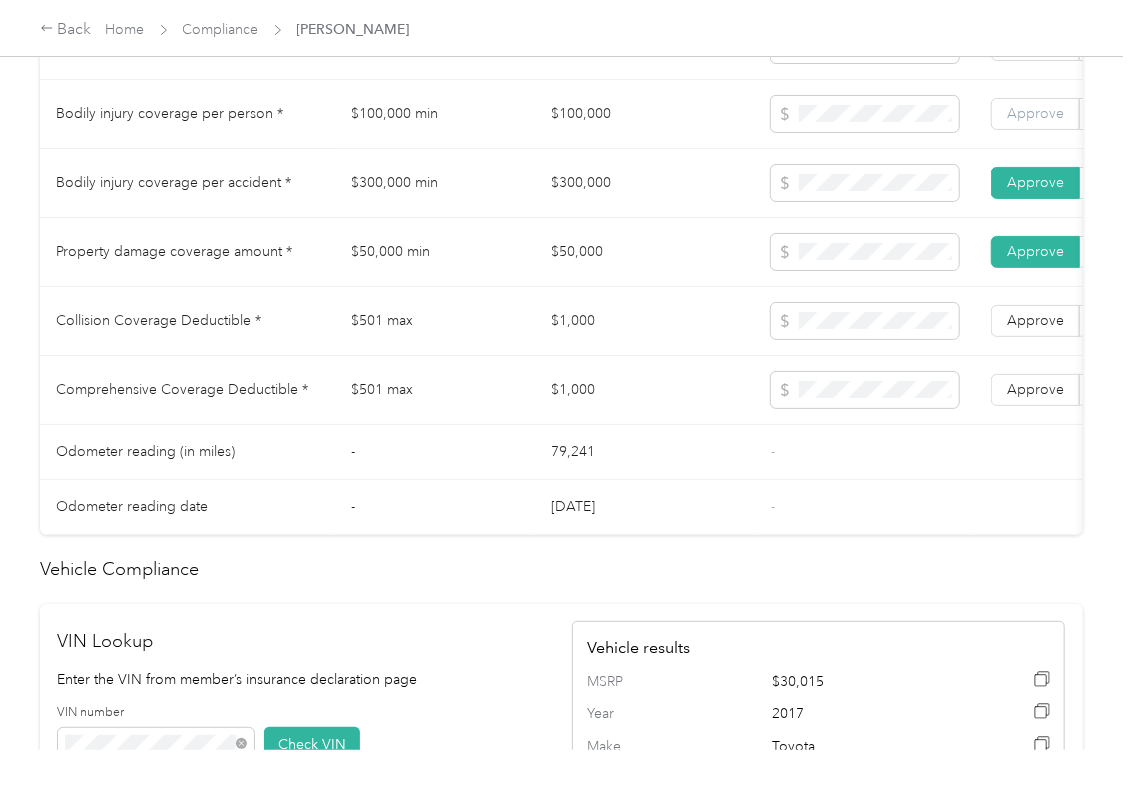 click on "Approve" at bounding box center [1035, 113] 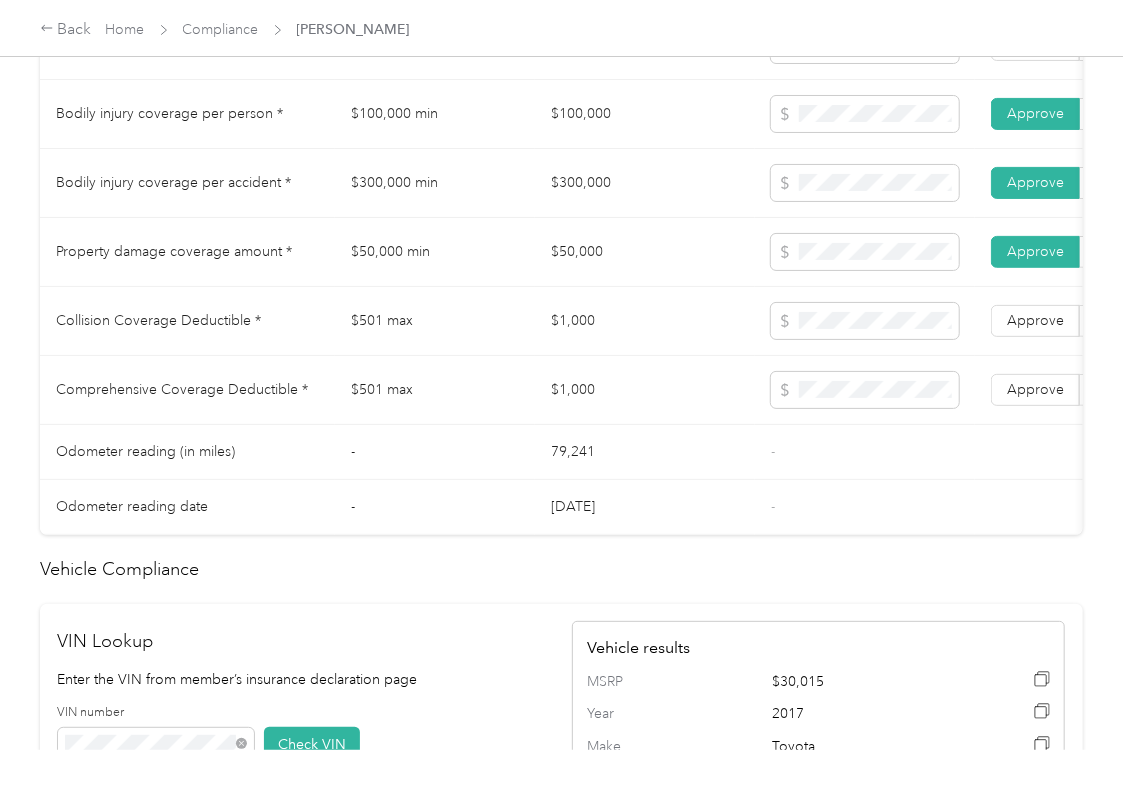 click on "$1,000" at bounding box center (645, 390) 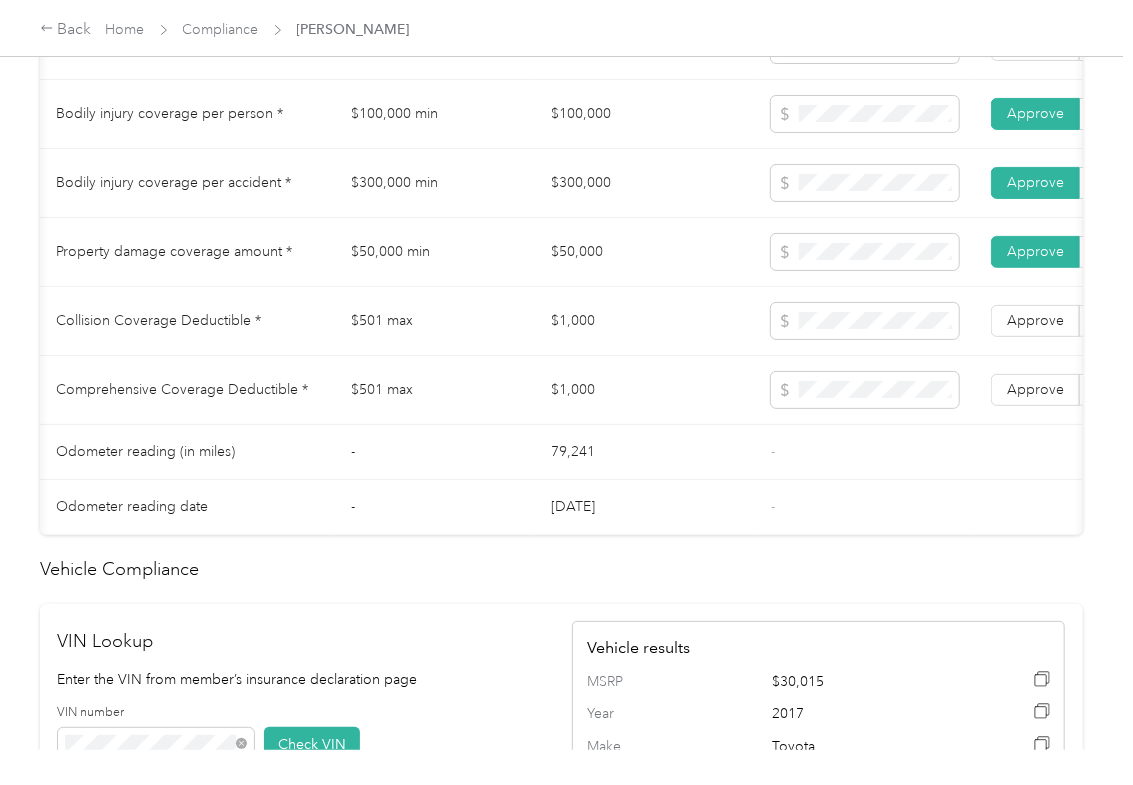 scroll, scrollTop: 0, scrollLeft: 354, axis: horizontal 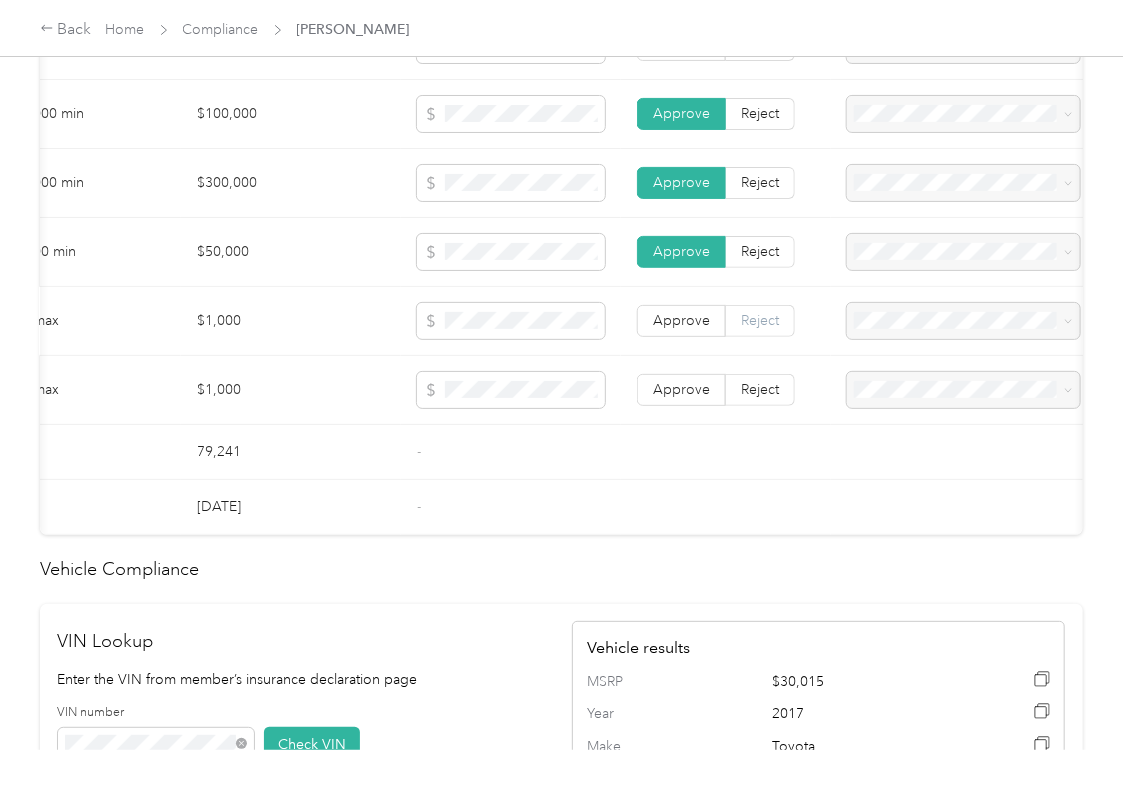 click on "Reject" at bounding box center (760, 320) 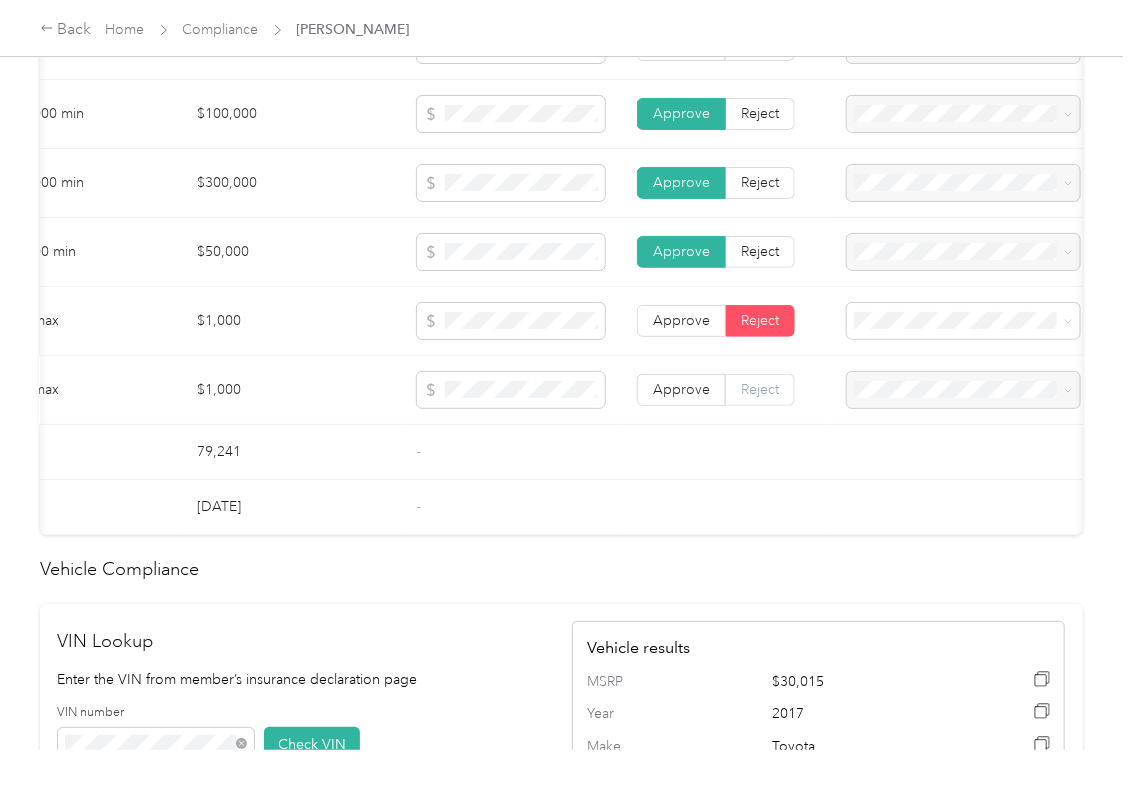 click on "Reject" at bounding box center (760, 389) 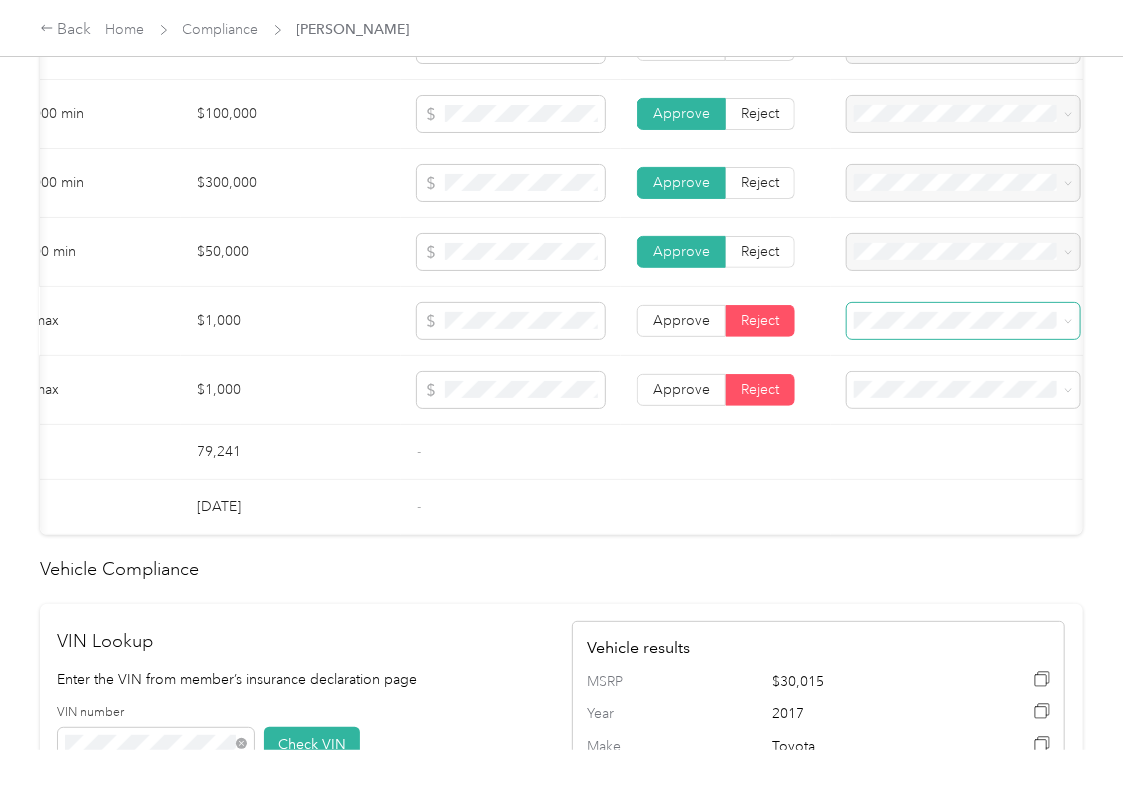 click at bounding box center [963, 321] 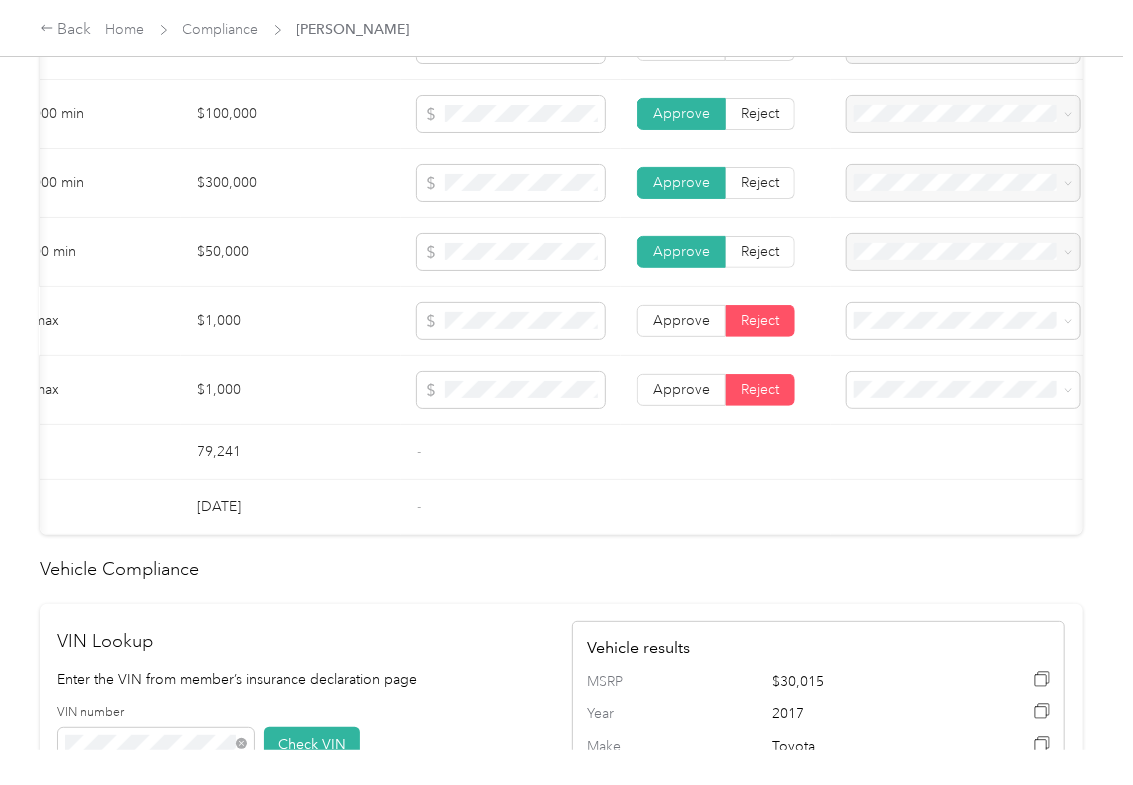 click on "Collision deductible exceeds the maximum value requirement" at bounding box center (962, 470) 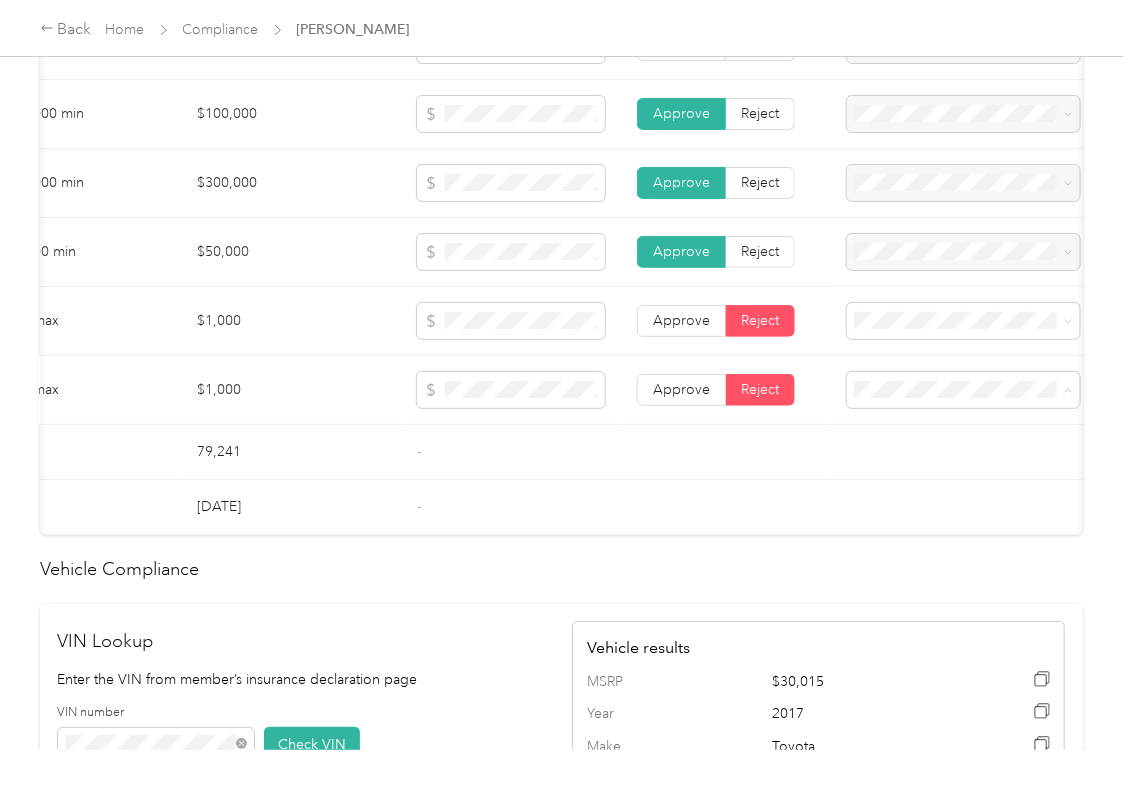 click on "Comprehensive deductible exceeds the maximum value requirement" at bounding box center (962, 550) 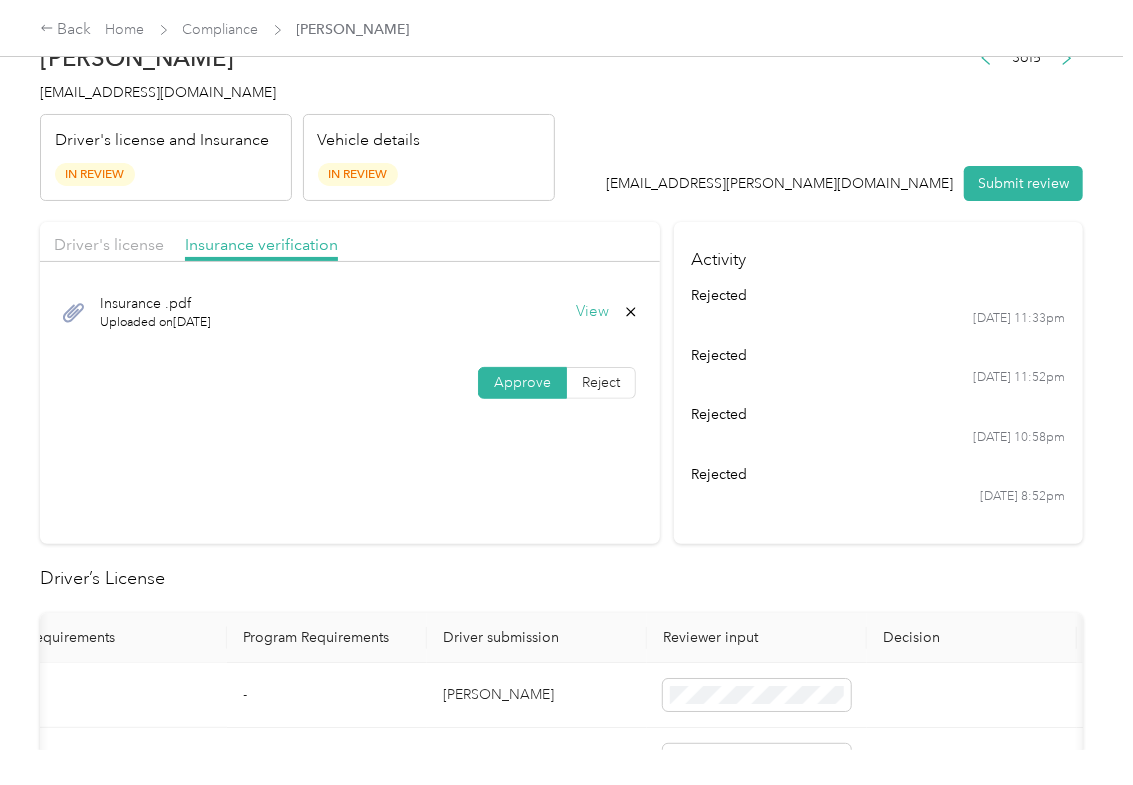 scroll, scrollTop: 0, scrollLeft: 0, axis: both 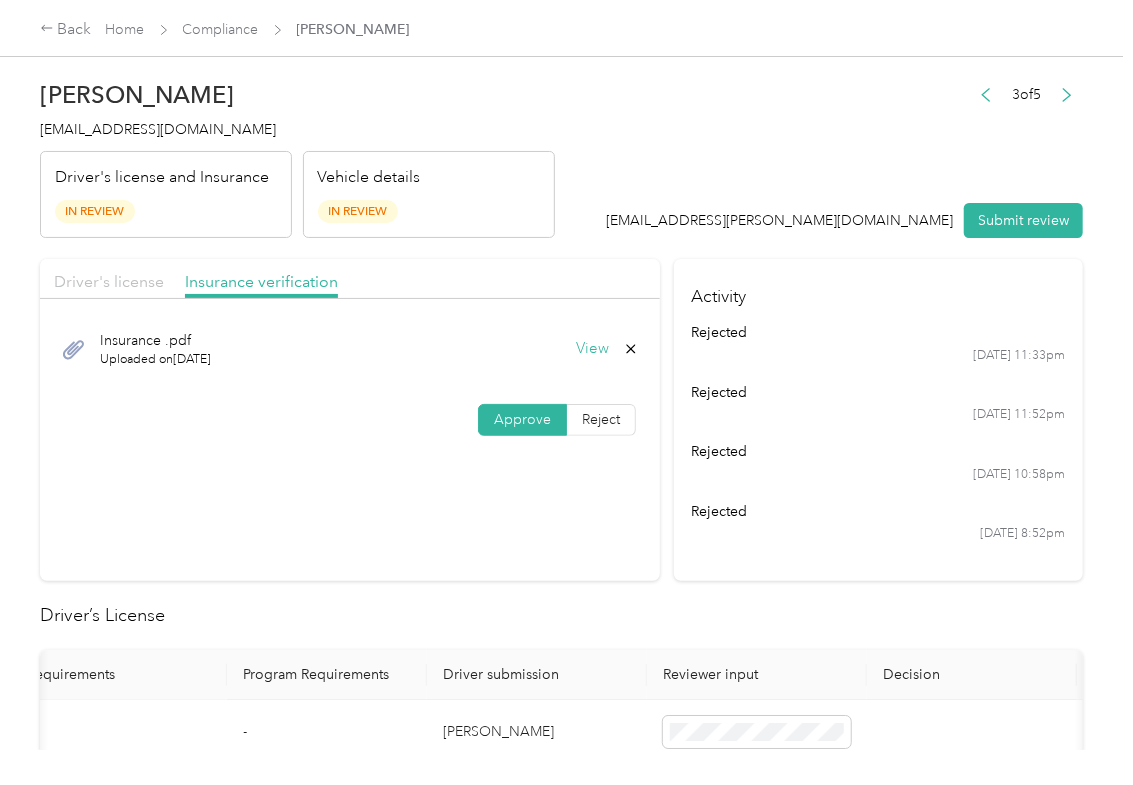 click on "Driver's license" at bounding box center (109, 281) 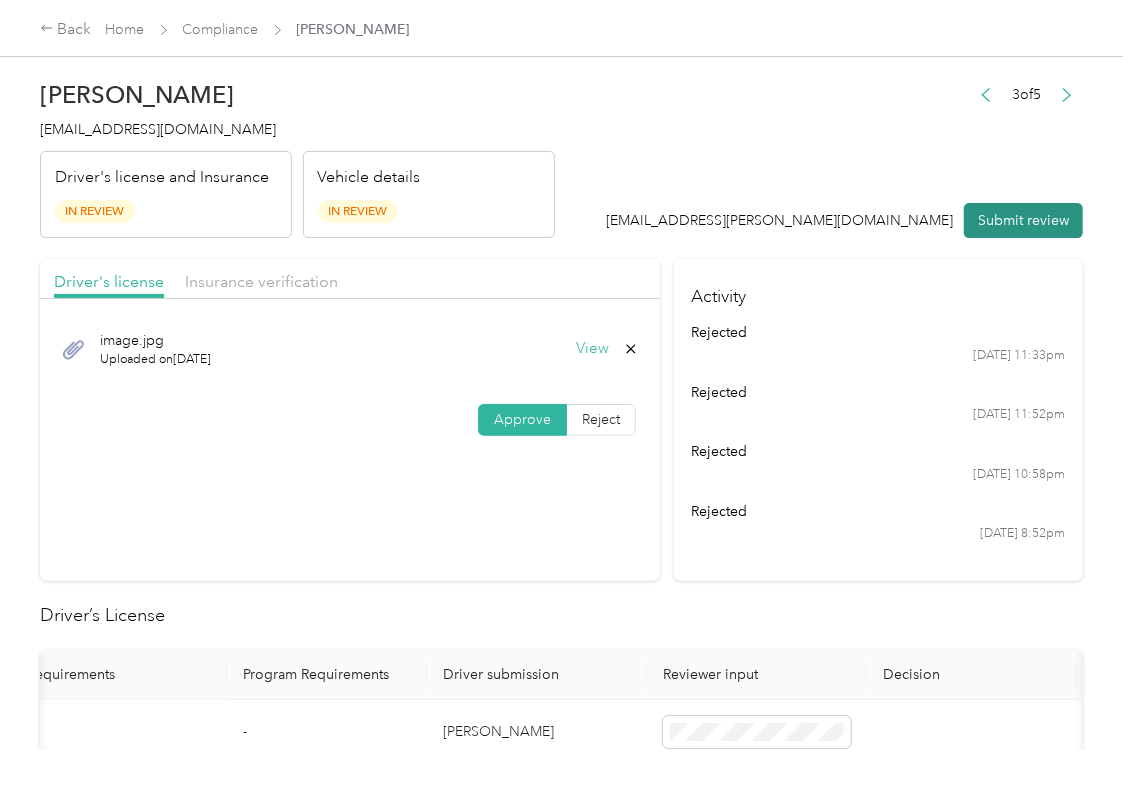click on "Submit review" at bounding box center (1023, 220) 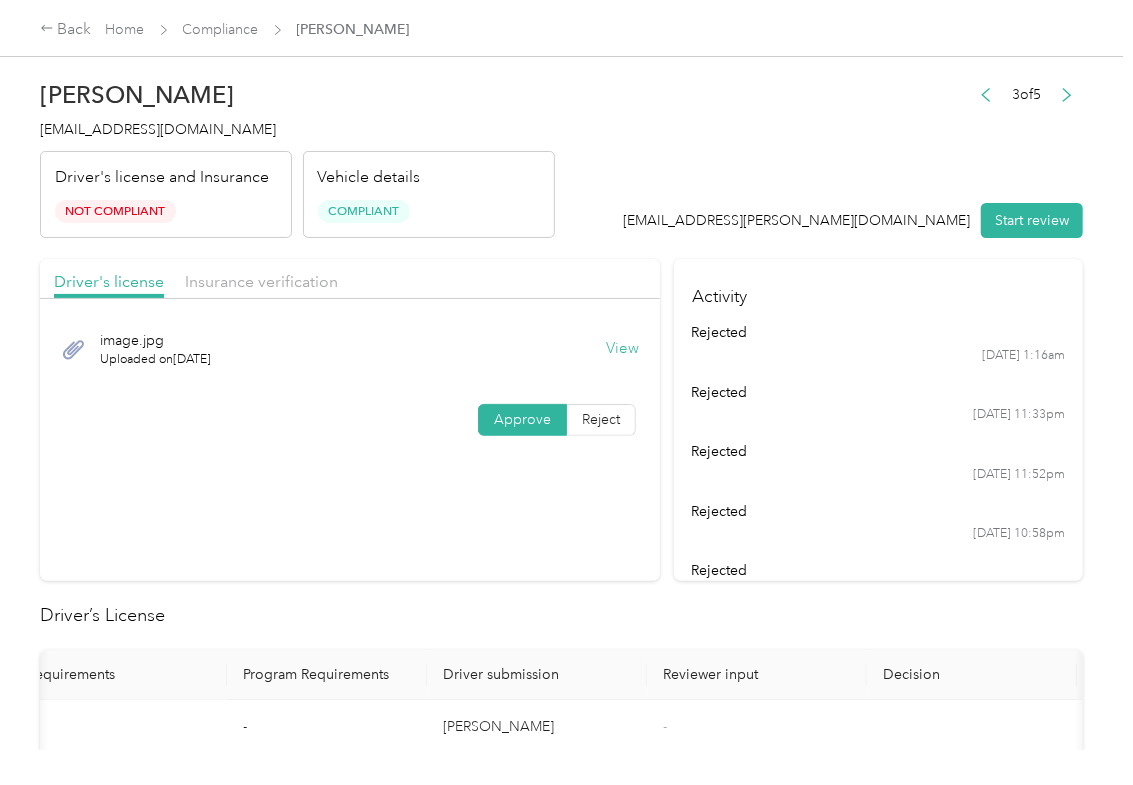 click on "[EMAIL_ADDRESS][DOMAIN_NAME]" at bounding box center (158, 129) 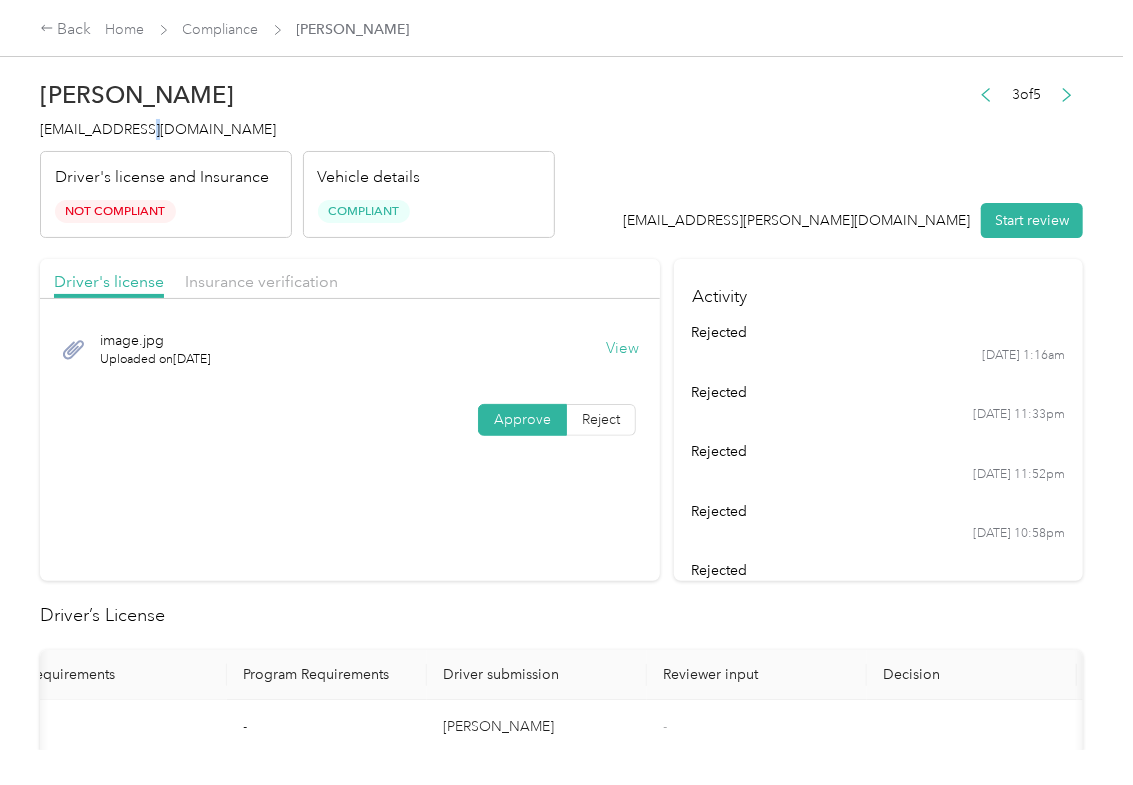 click on "[EMAIL_ADDRESS][DOMAIN_NAME]" at bounding box center [158, 129] 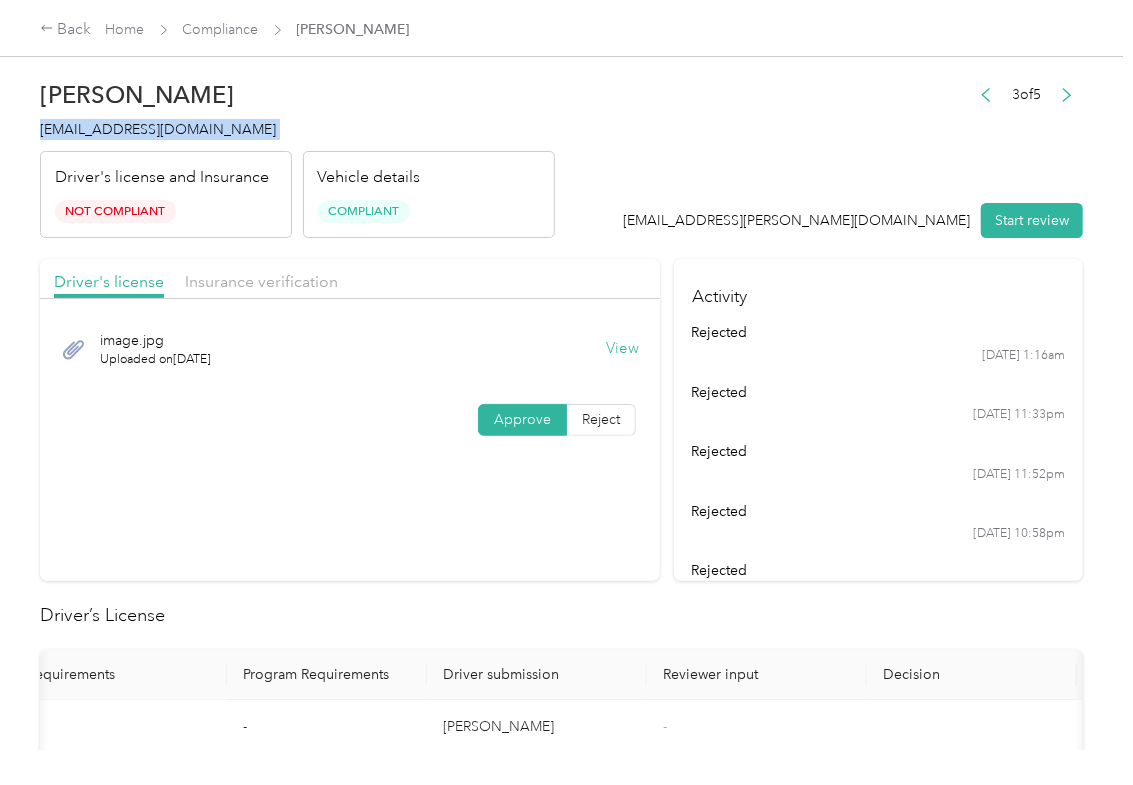 click on "[EMAIL_ADDRESS][DOMAIN_NAME]" at bounding box center (158, 129) 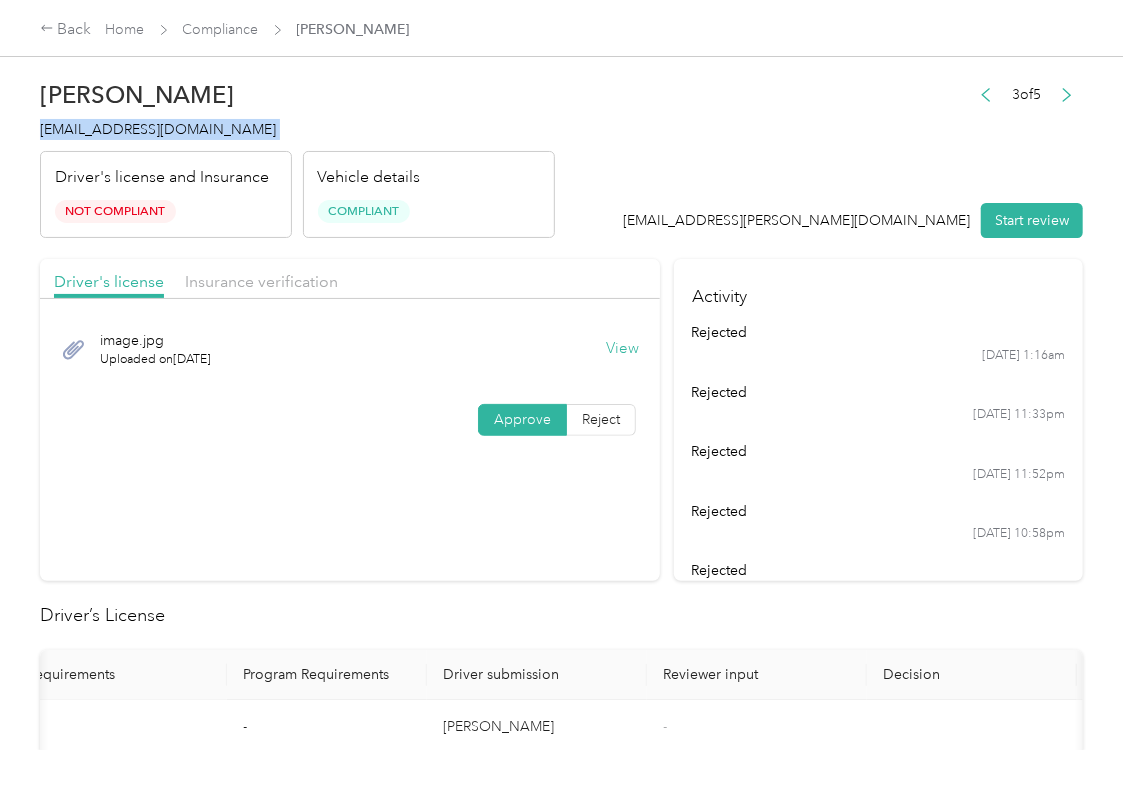click on "rejected" at bounding box center (879, 570) 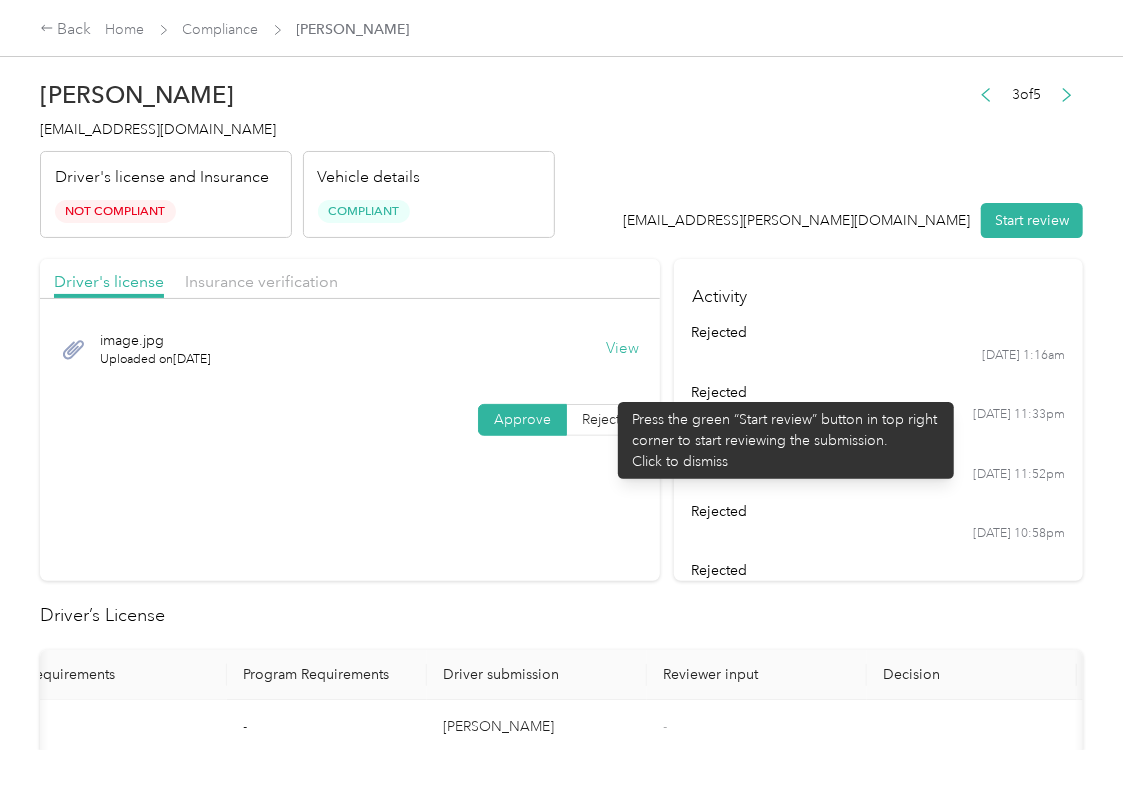 scroll, scrollTop: 1200, scrollLeft: 0, axis: vertical 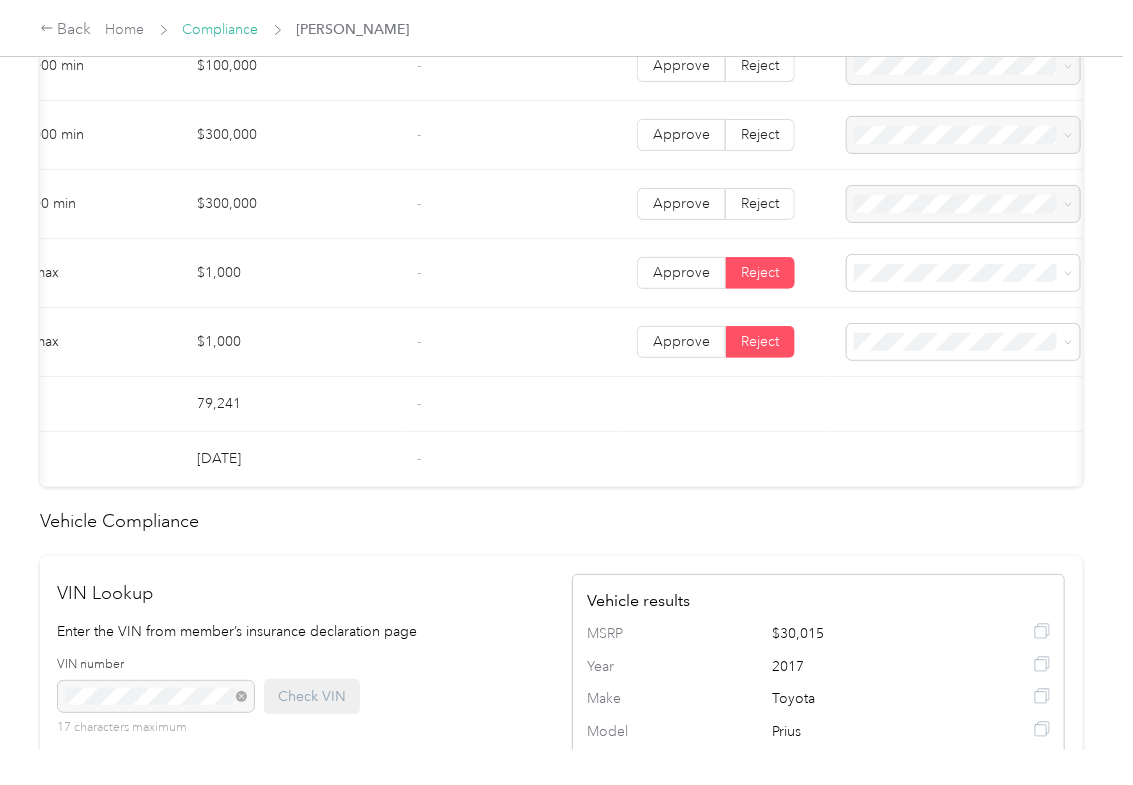 click on "Compliance" at bounding box center (221, 29) 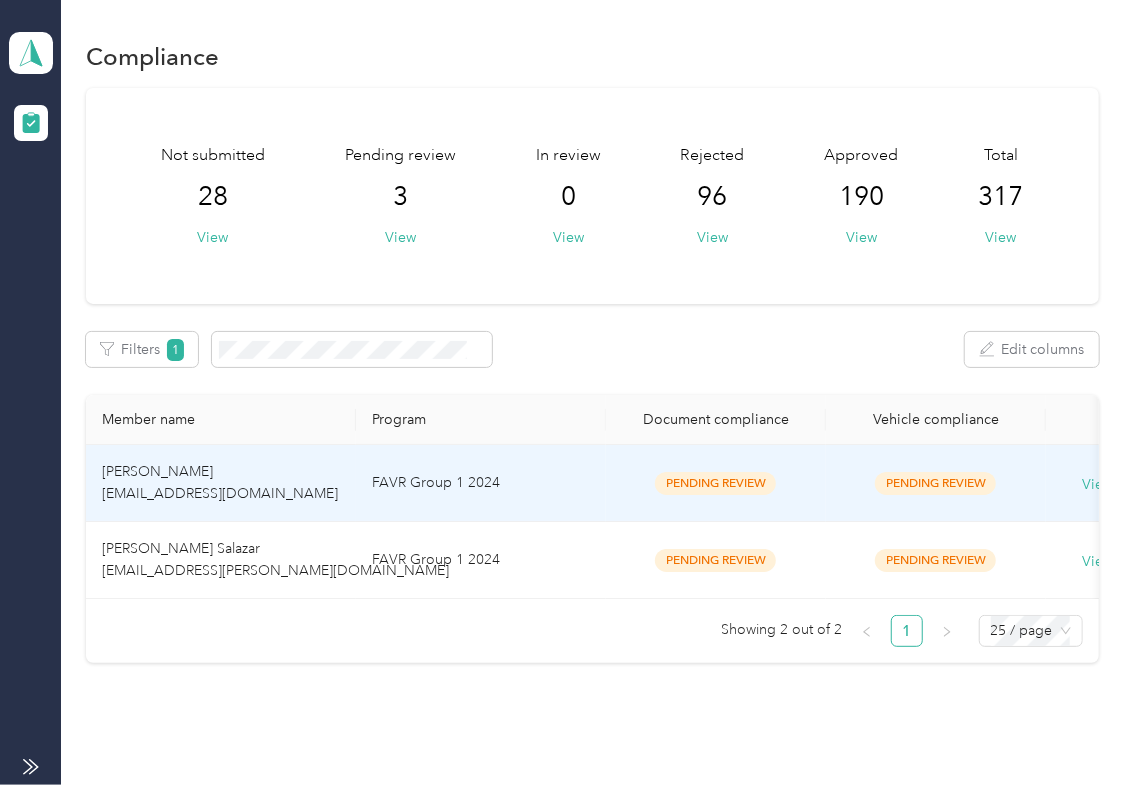 click on "[PERSON_NAME]
[EMAIL_ADDRESS][DOMAIN_NAME]" at bounding box center (220, 482) 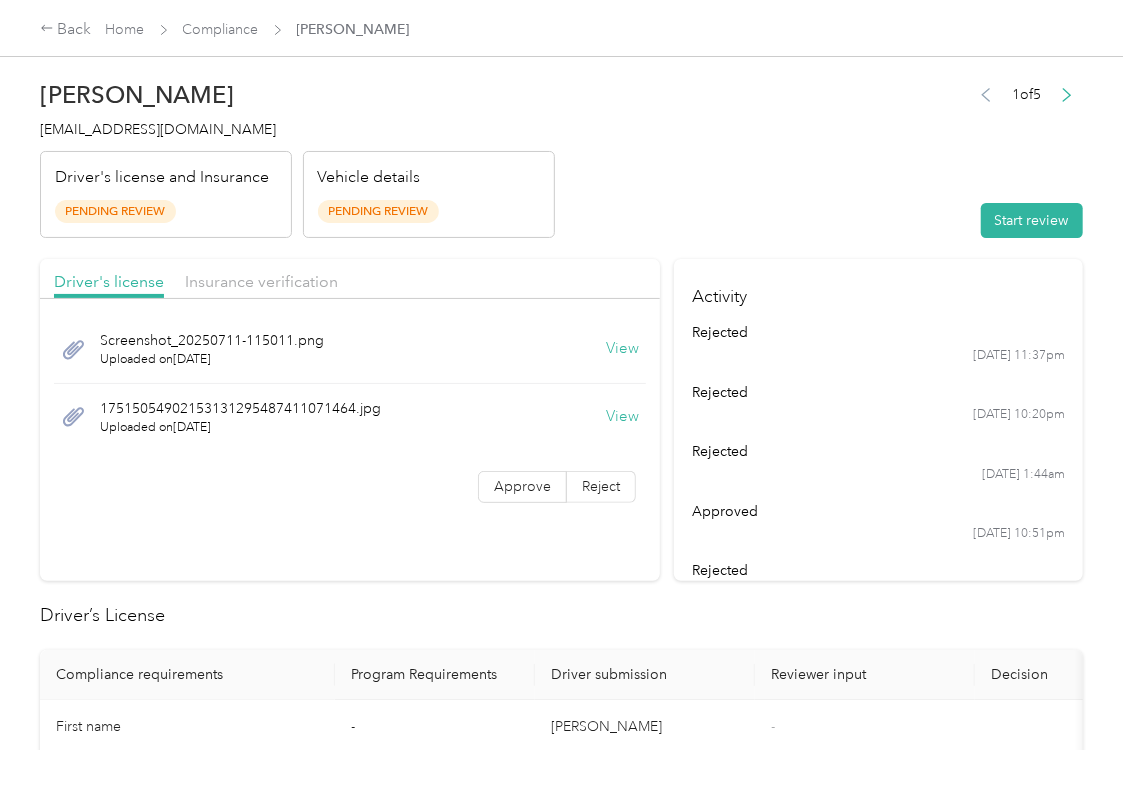 click on "View" at bounding box center [622, 349] 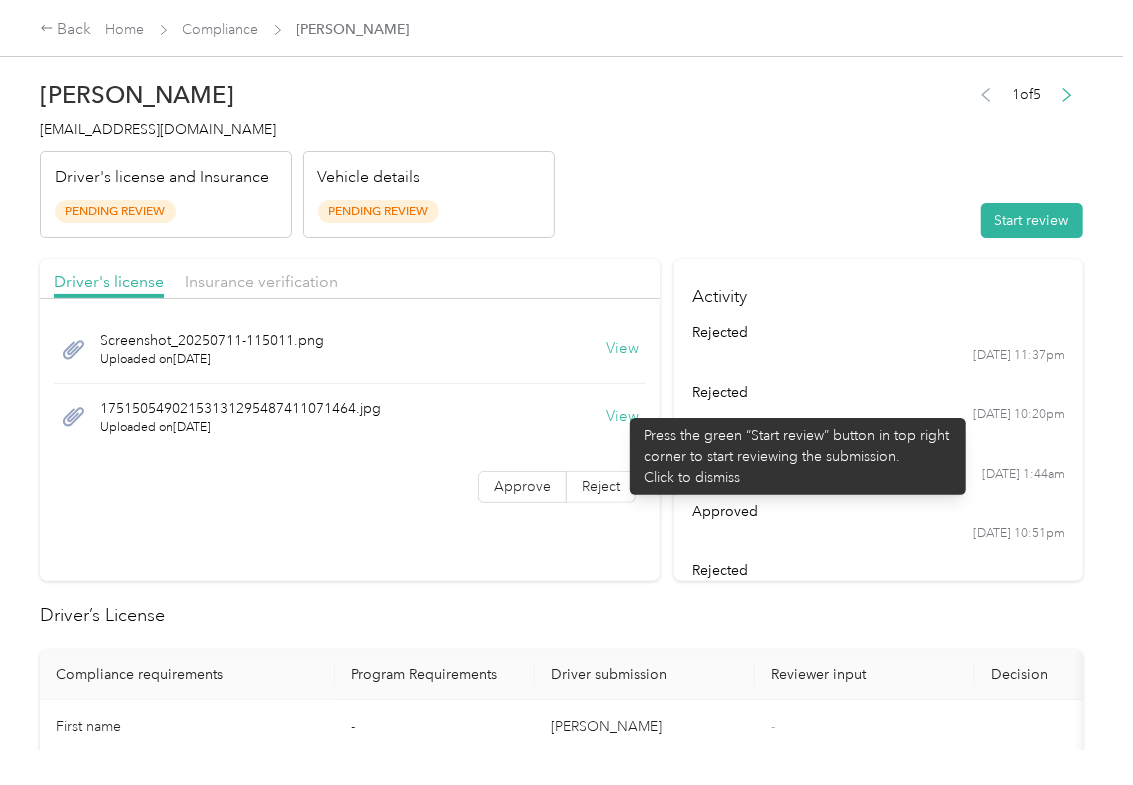 click on "View" at bounding box center [622, 417] 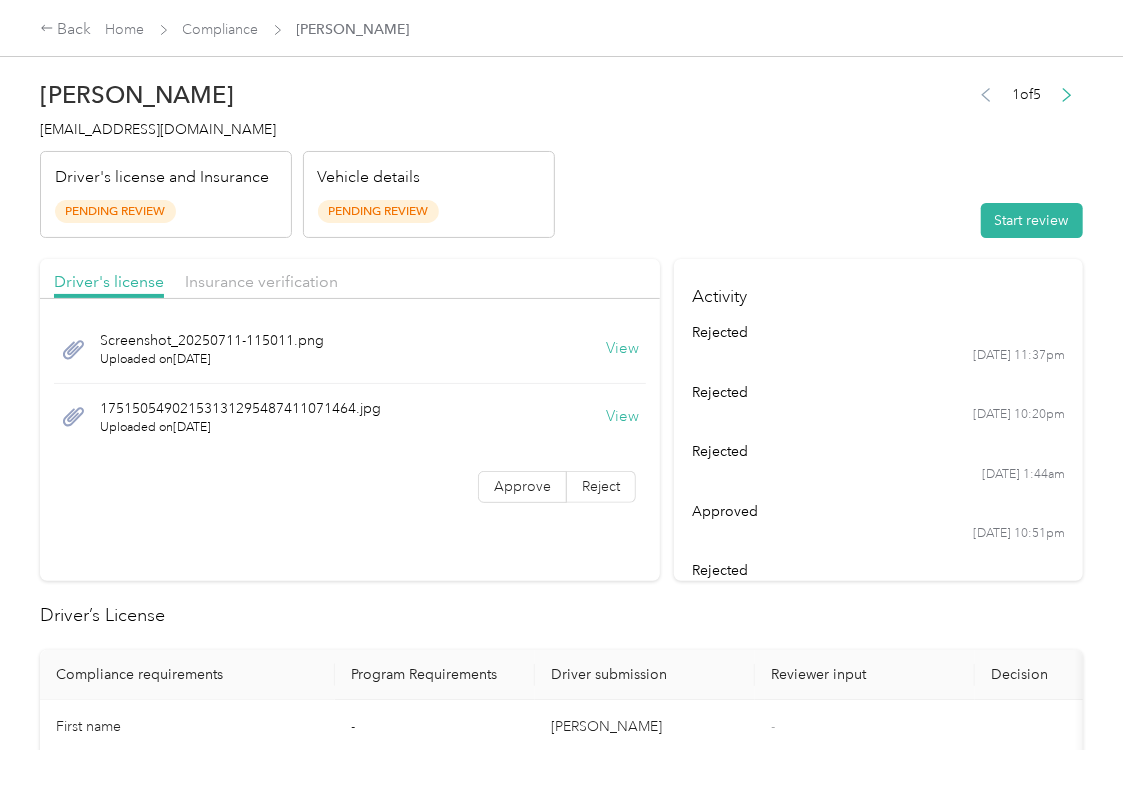 drag, startPoint x: 490, startPoint y: 280, endPoint x: 466, endPoint y: 281, distance: 24.020824 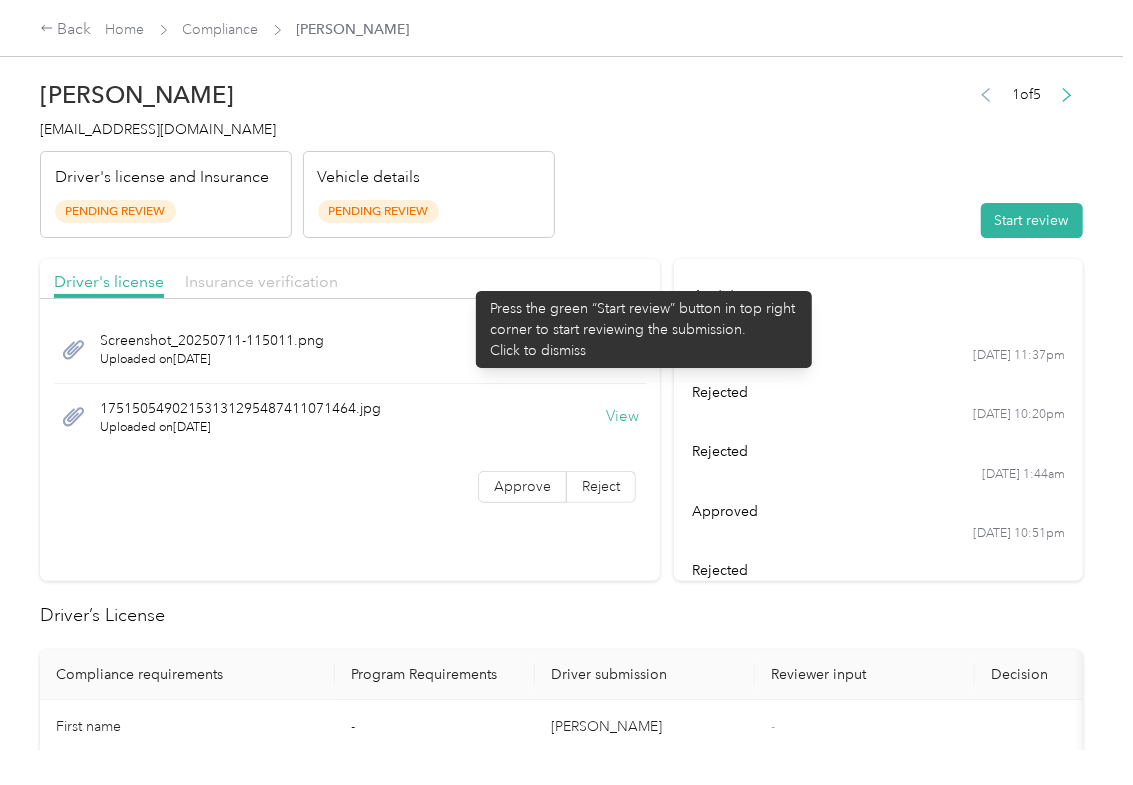 click on "Insurance verification" at bounding box center (261, 281) 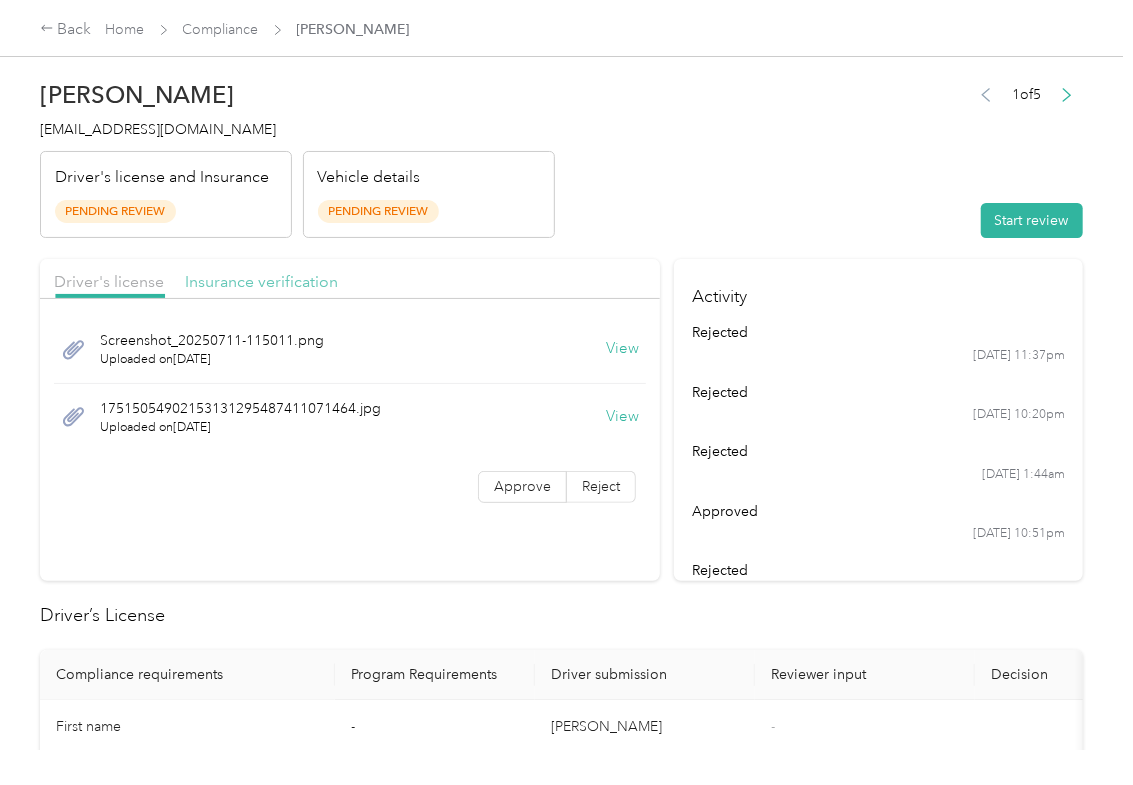 click on "Insurance verification" at bounding box center [261, 281] 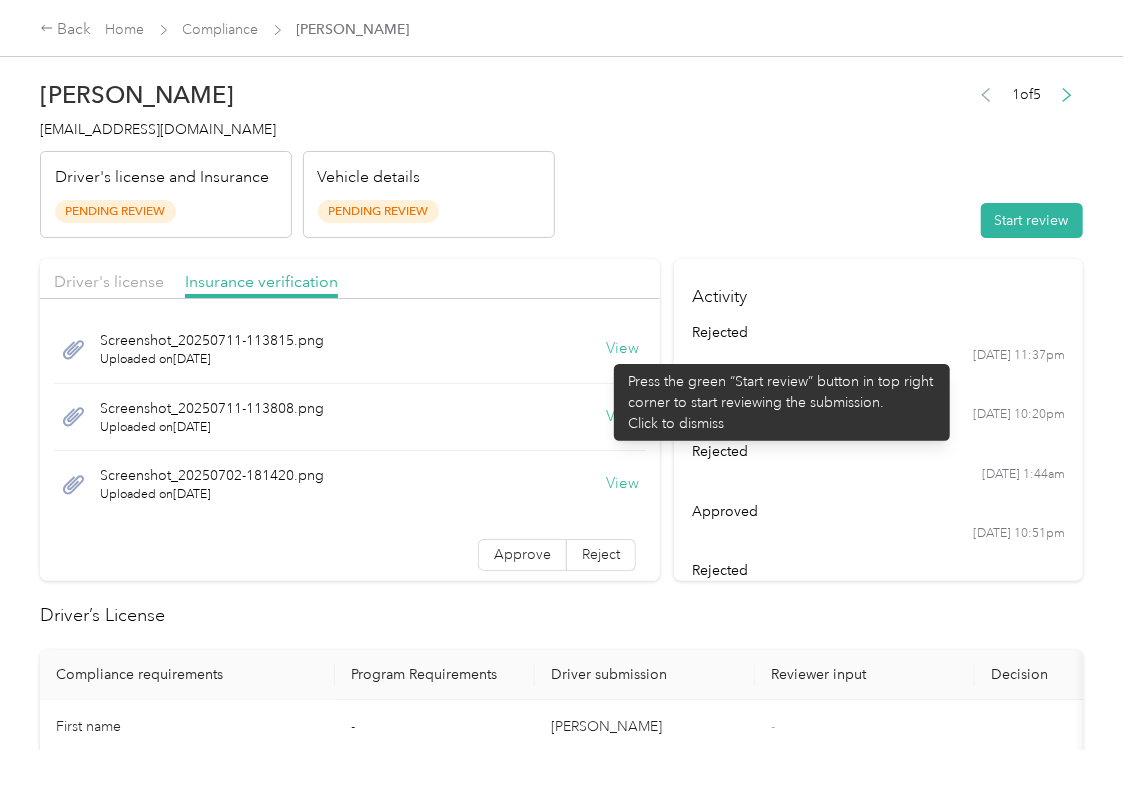 click on "View" at bounding box center [622, 349] 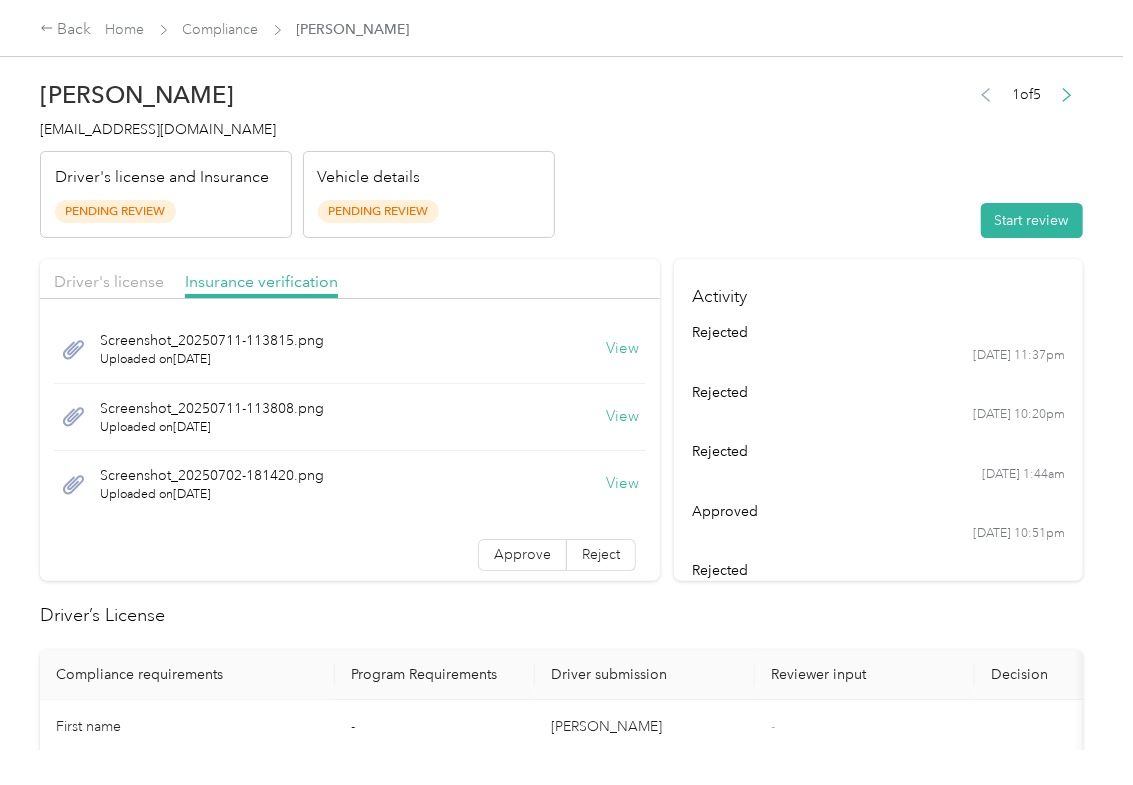 click on "View" at bounding box center (622, 417) 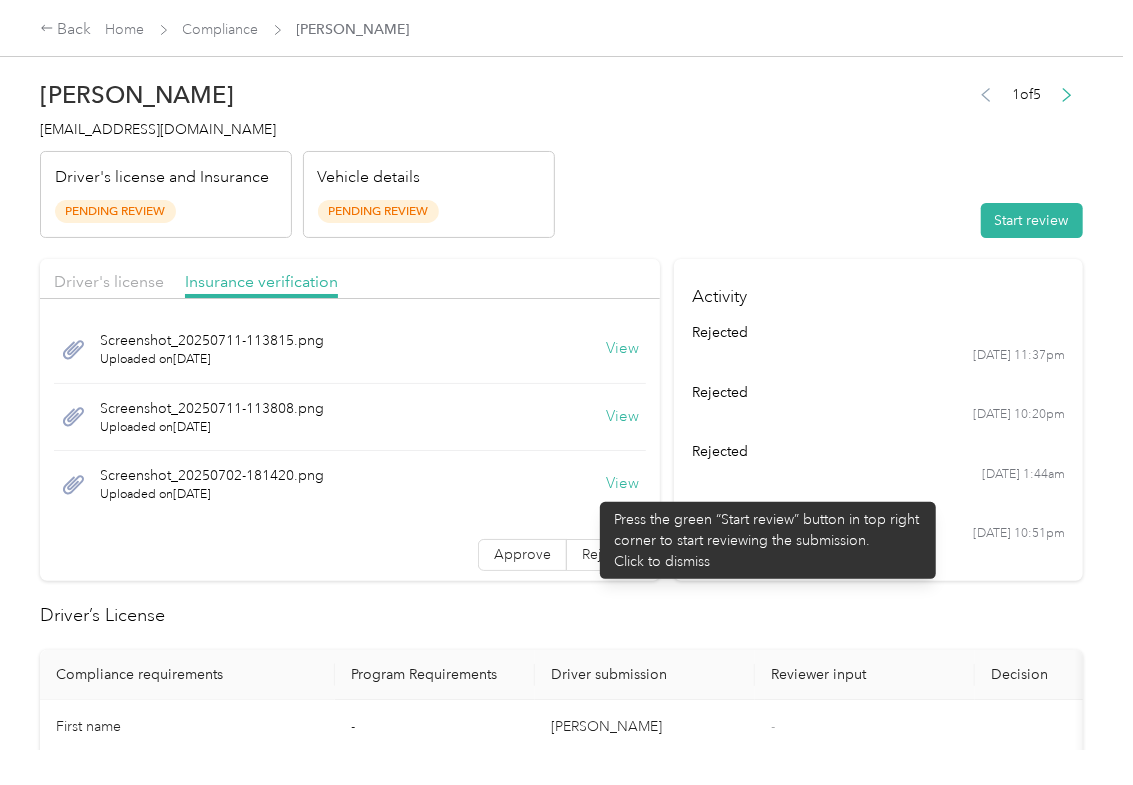 click on "View" at bounding box center (622, 484) 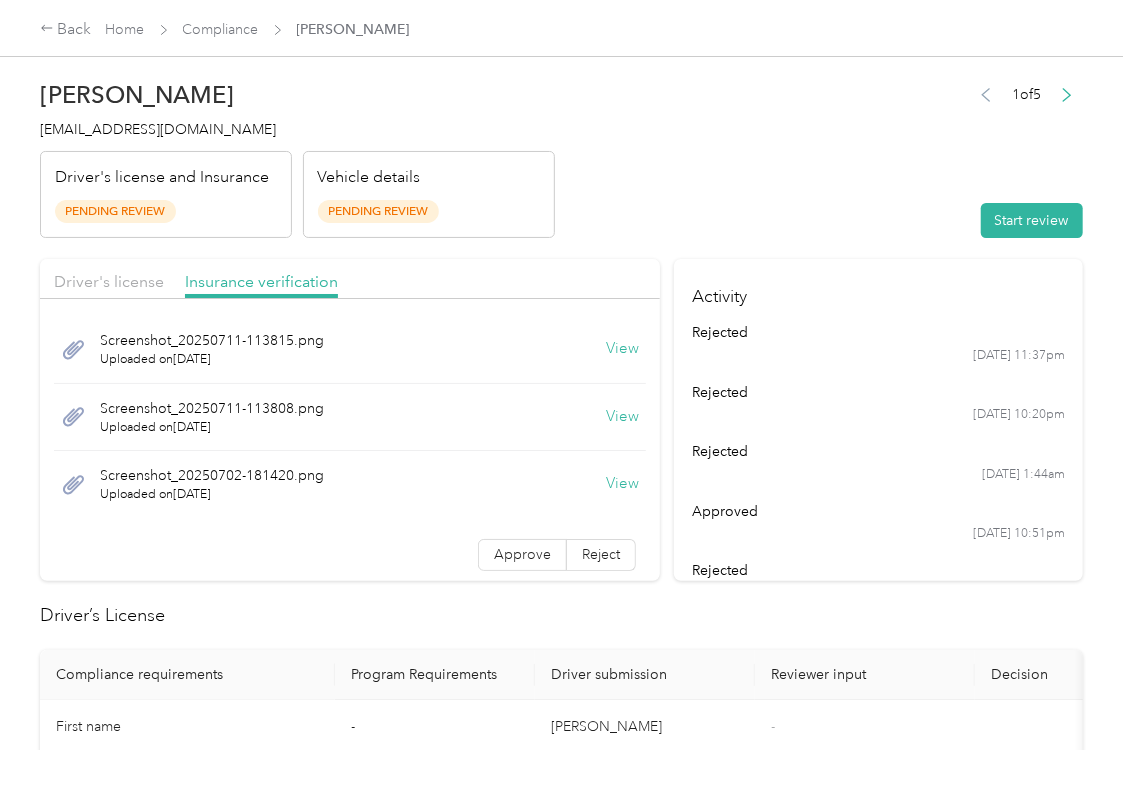 click on "[PERSON_NAME]	 [EMAIL_ADDRESS][DOMAIN_NAME] Driver's license and Insurance Pending Review Vehicle details Pending Review 1  of  5 Start review" at bounding box center [561, 154] 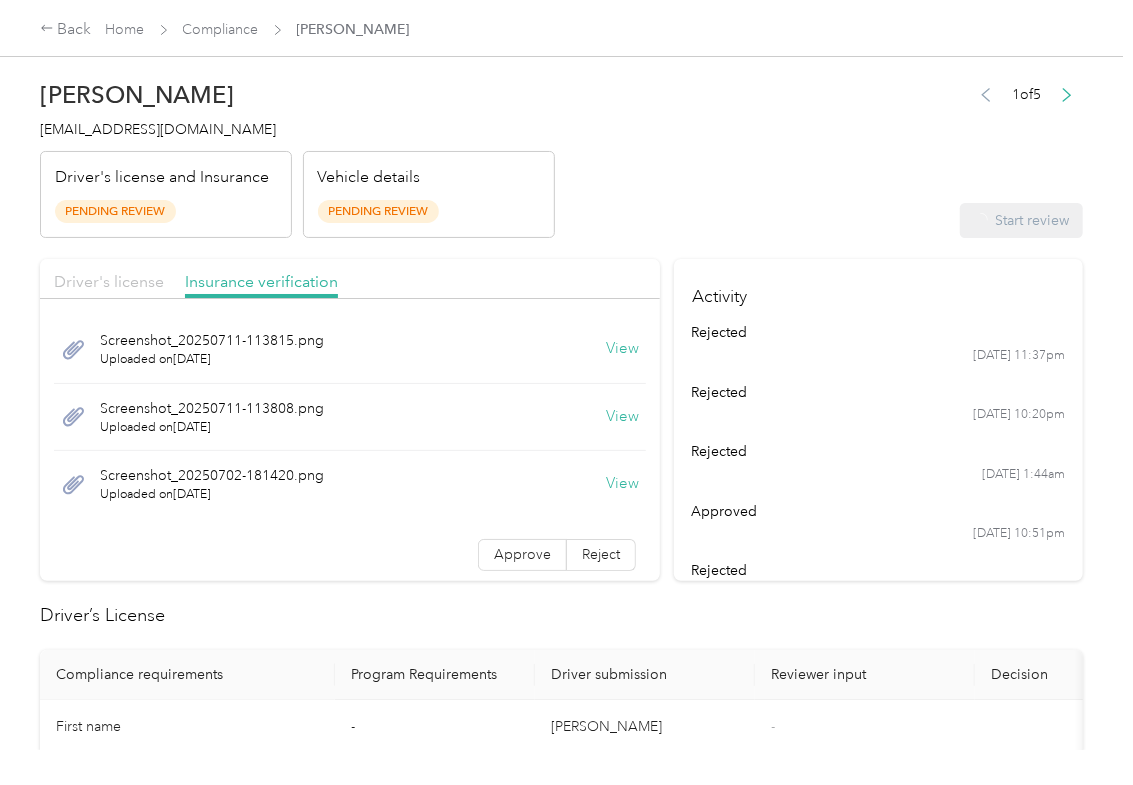click on "Driver's license" at bounding box center [109, 281] 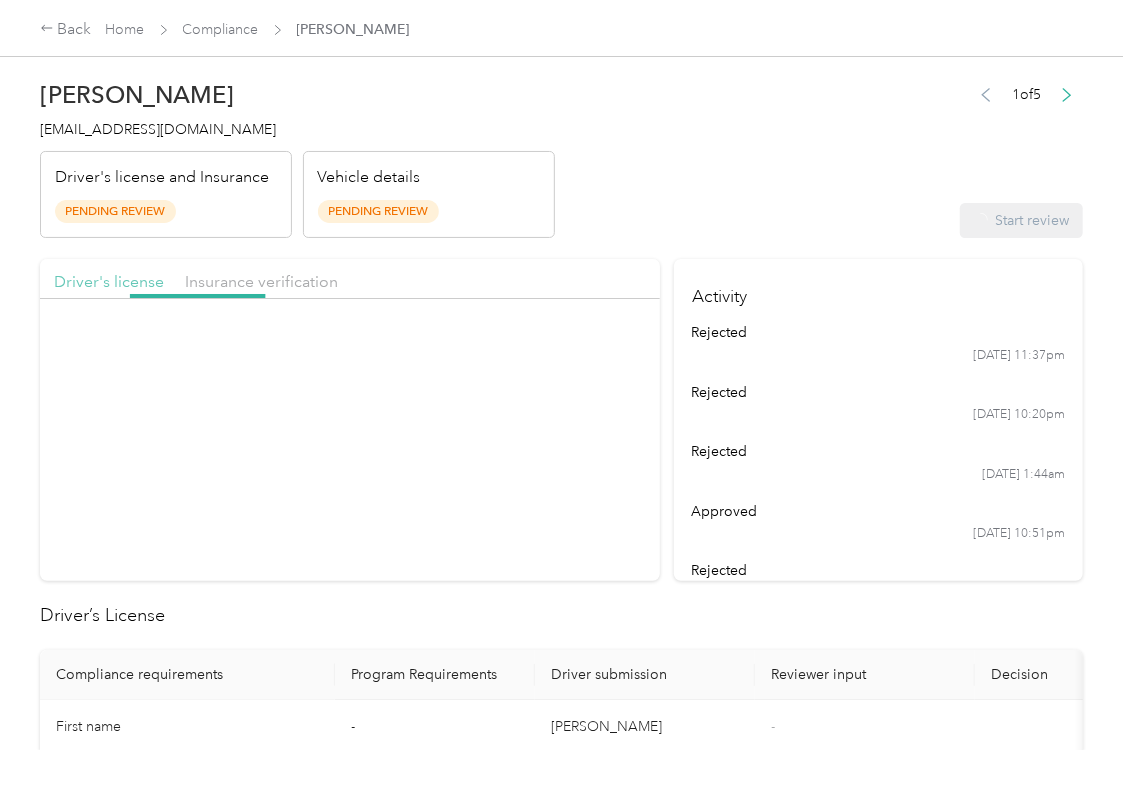 click on "Driver's license" at bounding box center [109, 281] 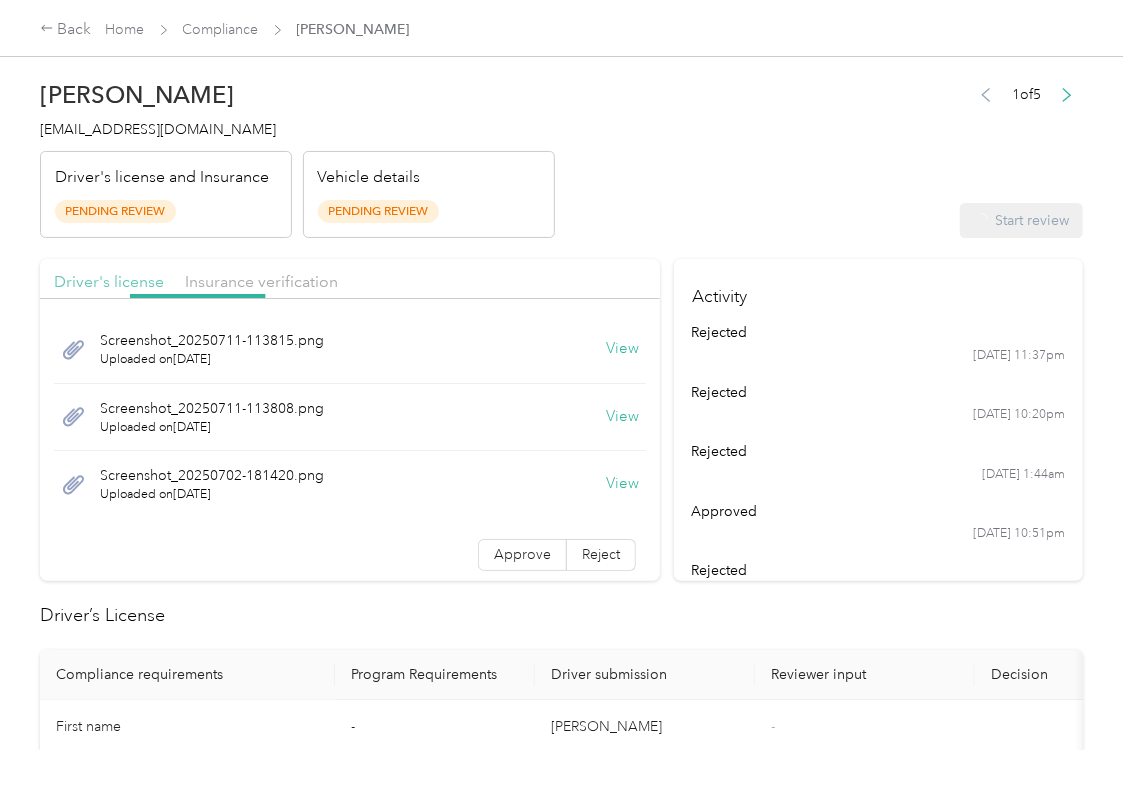 click on "Driver's license" at bounding box center [109, 281] 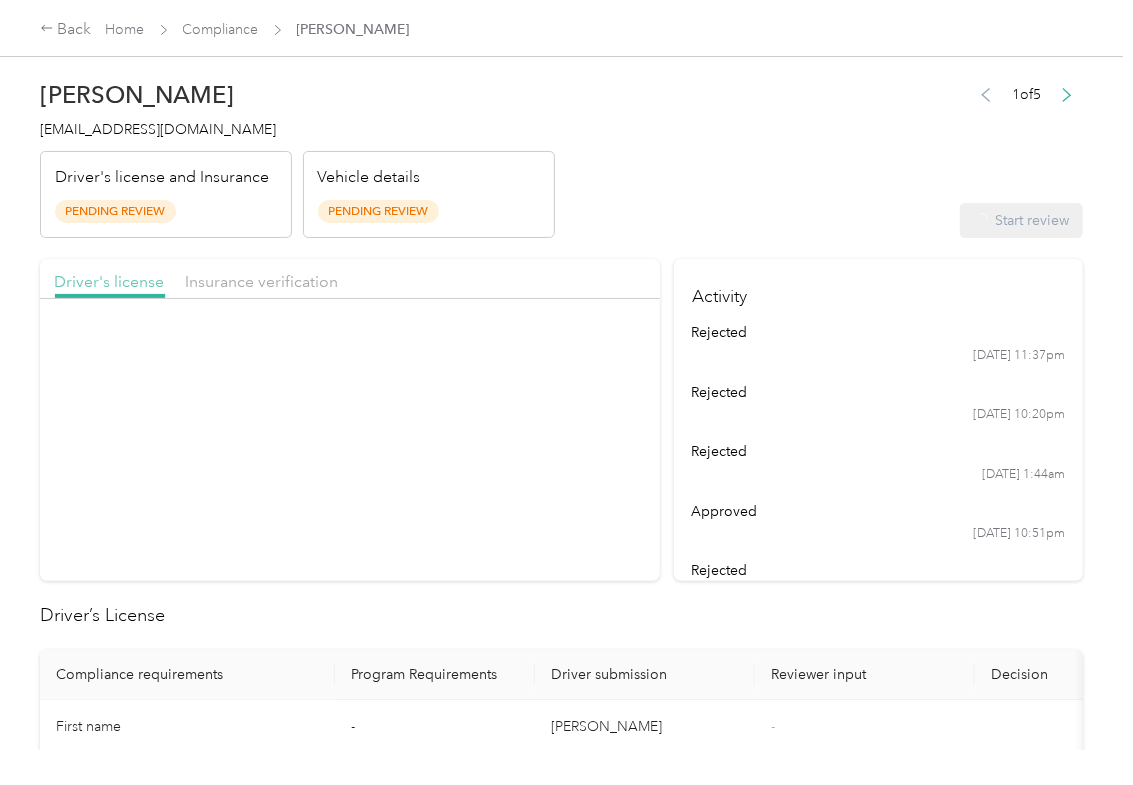 click on "Driver's license" at bounding box center (109, 281) 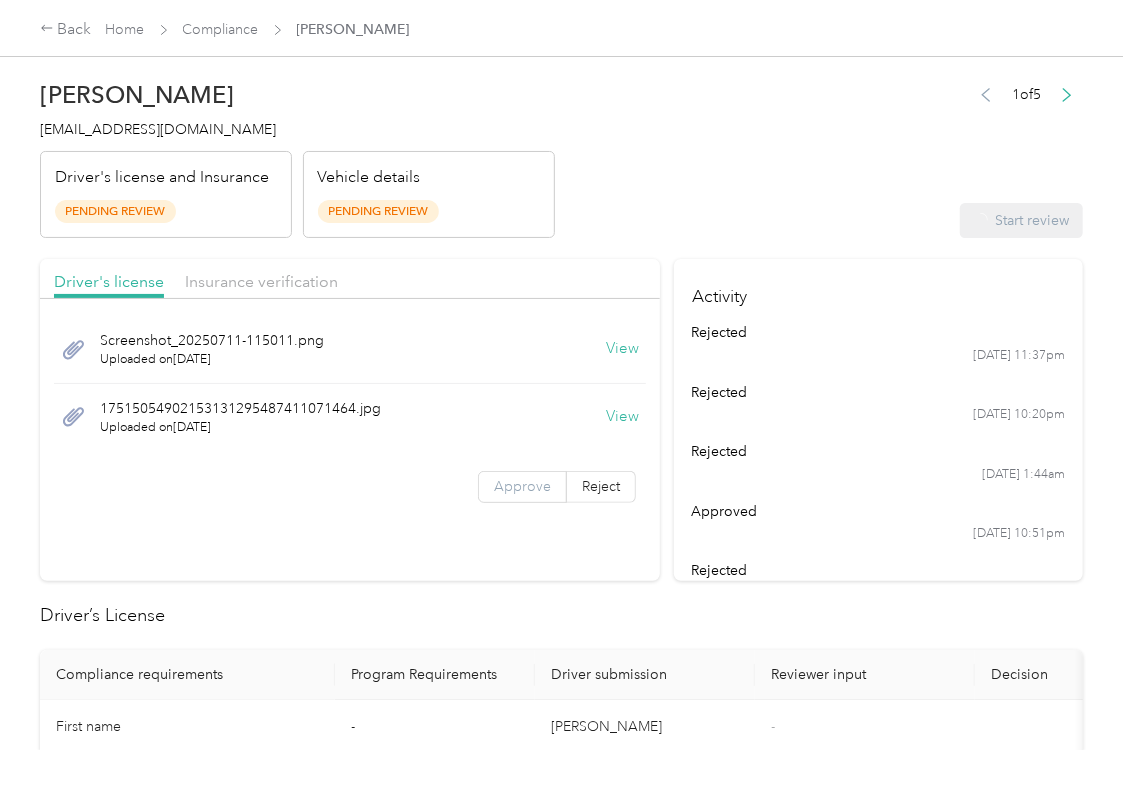 click on "Approve" at bounding box center [522, 487] 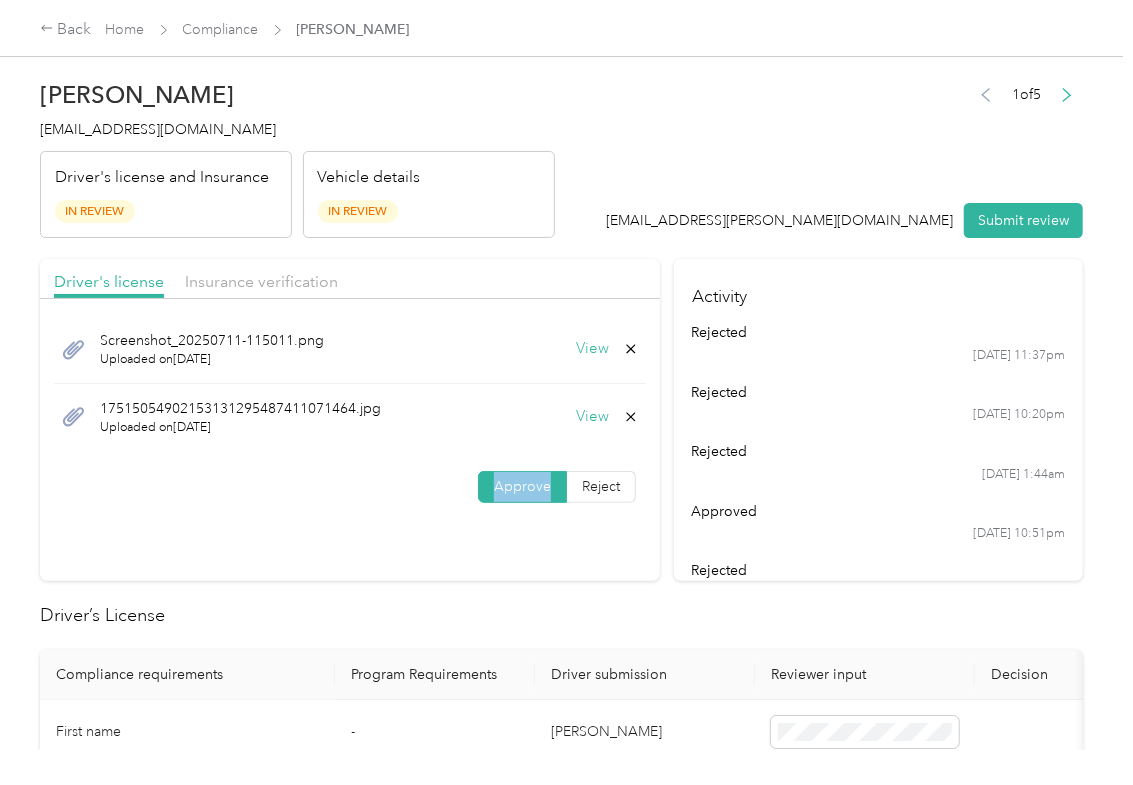 click on "Approve" at bounding box center (522, 487) 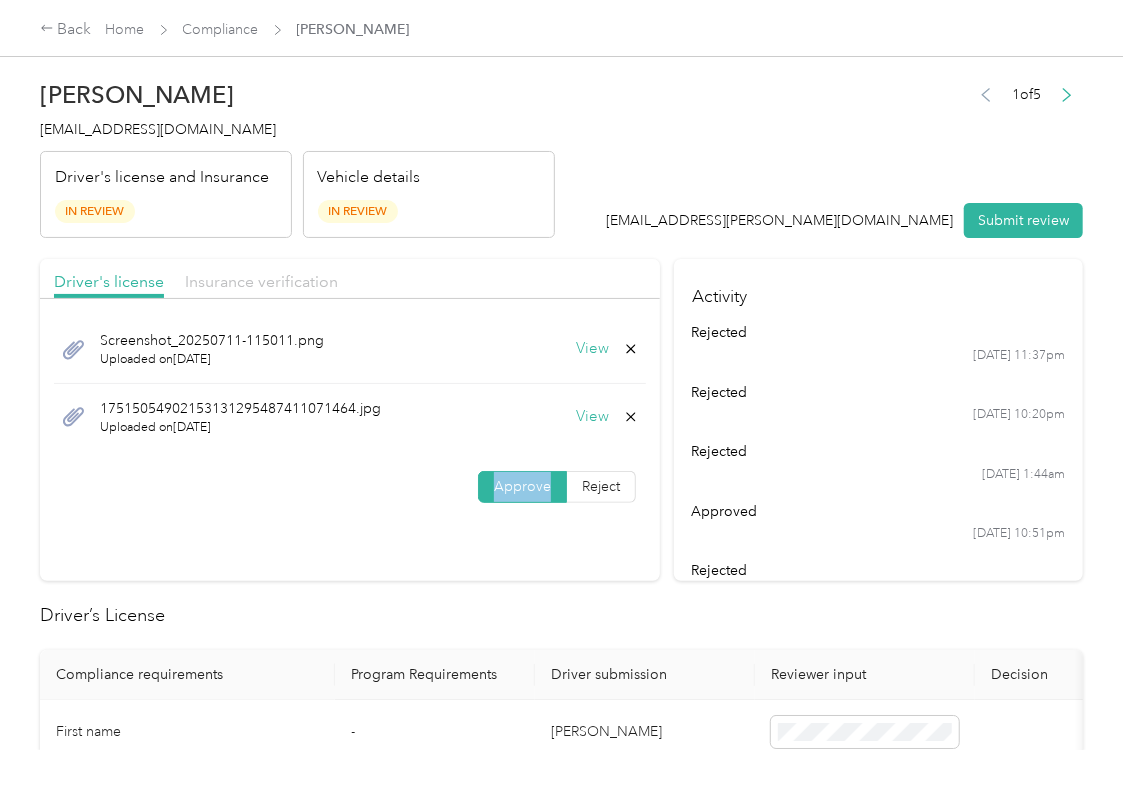 click on "Insurance verification" at bounding box center [261, 281] 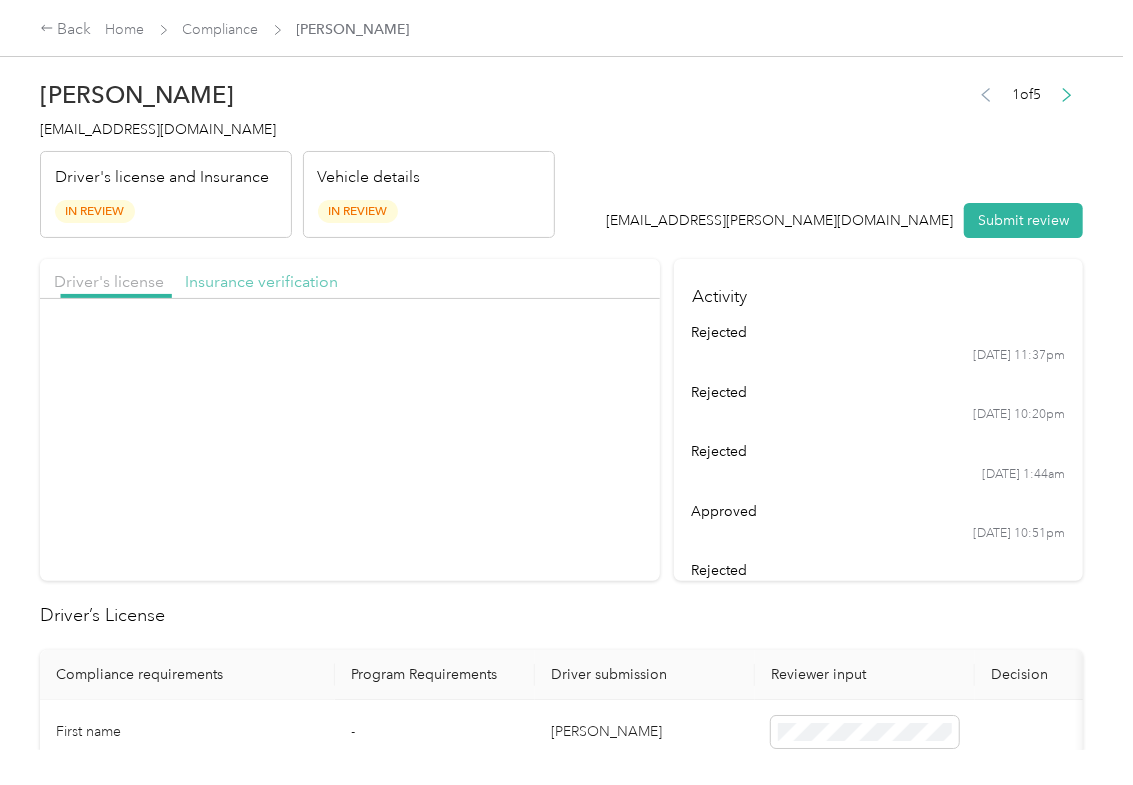 click on "Insurance verification" at bounding box center (261, 281) 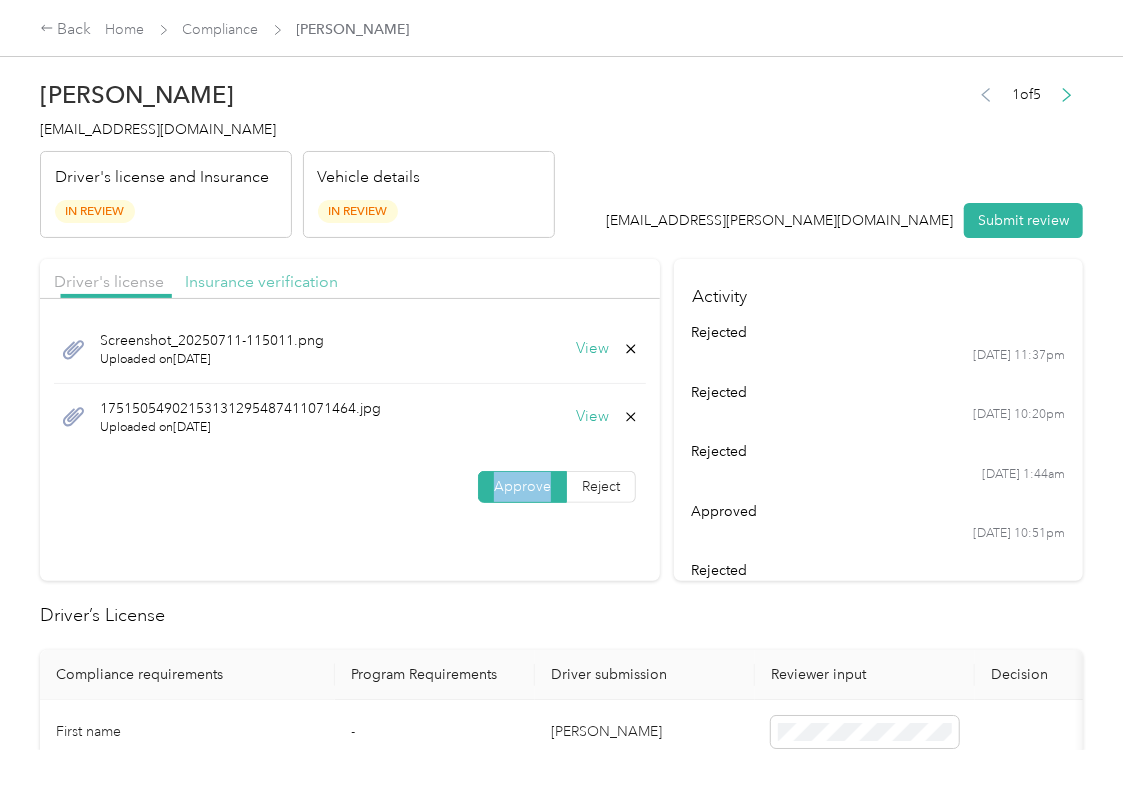 click on "Insurance verification" at bounding box center (261, 281) 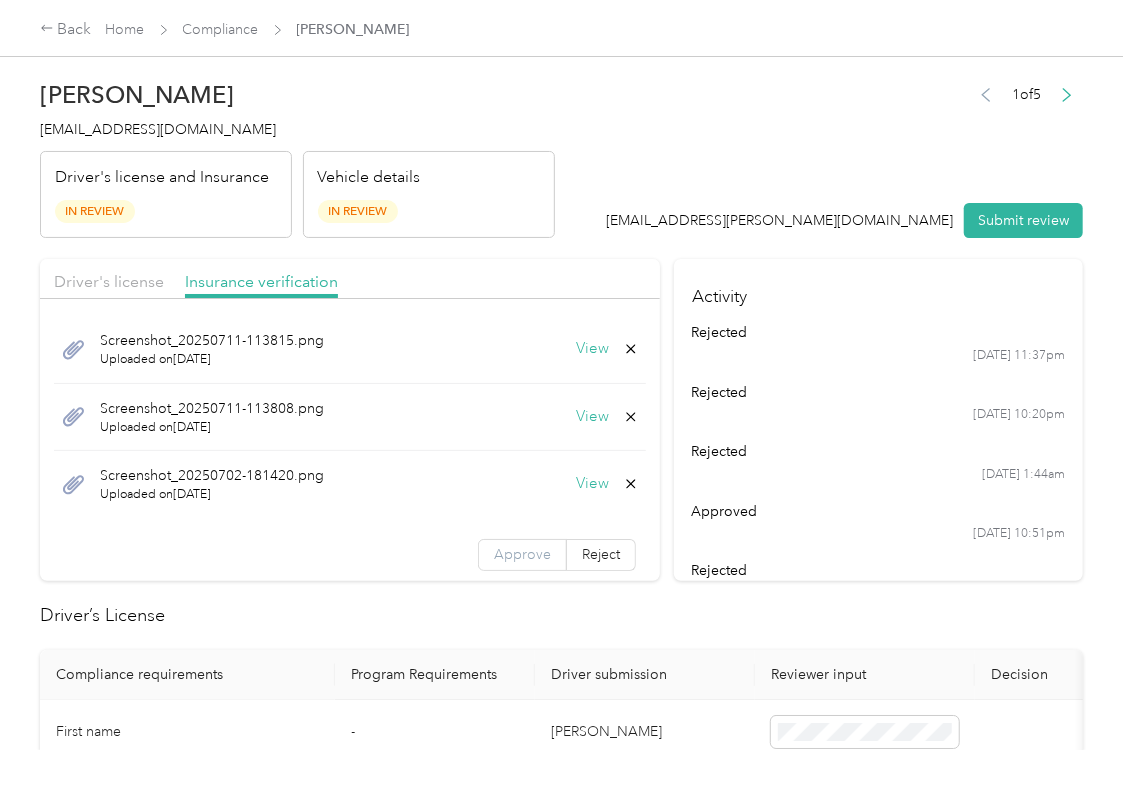 click on "Approve" at bounding box center (522, 555) 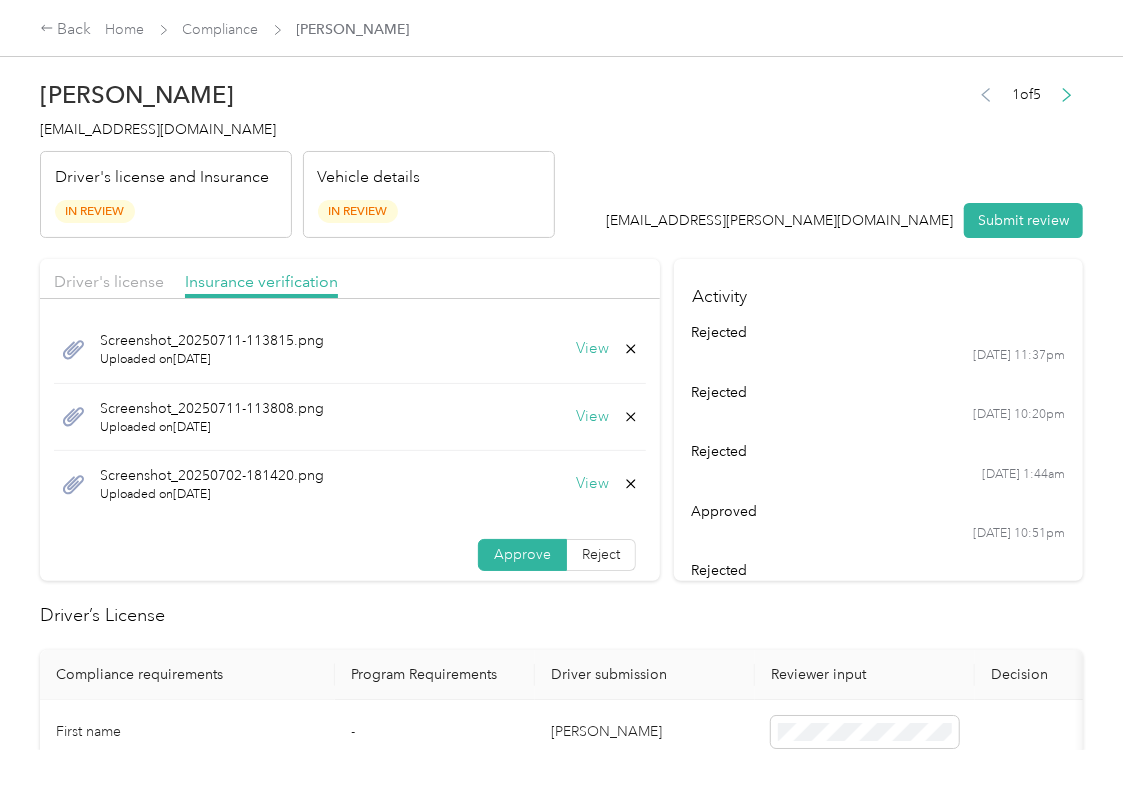 click on "Approve" at bounding box center (522, 554) 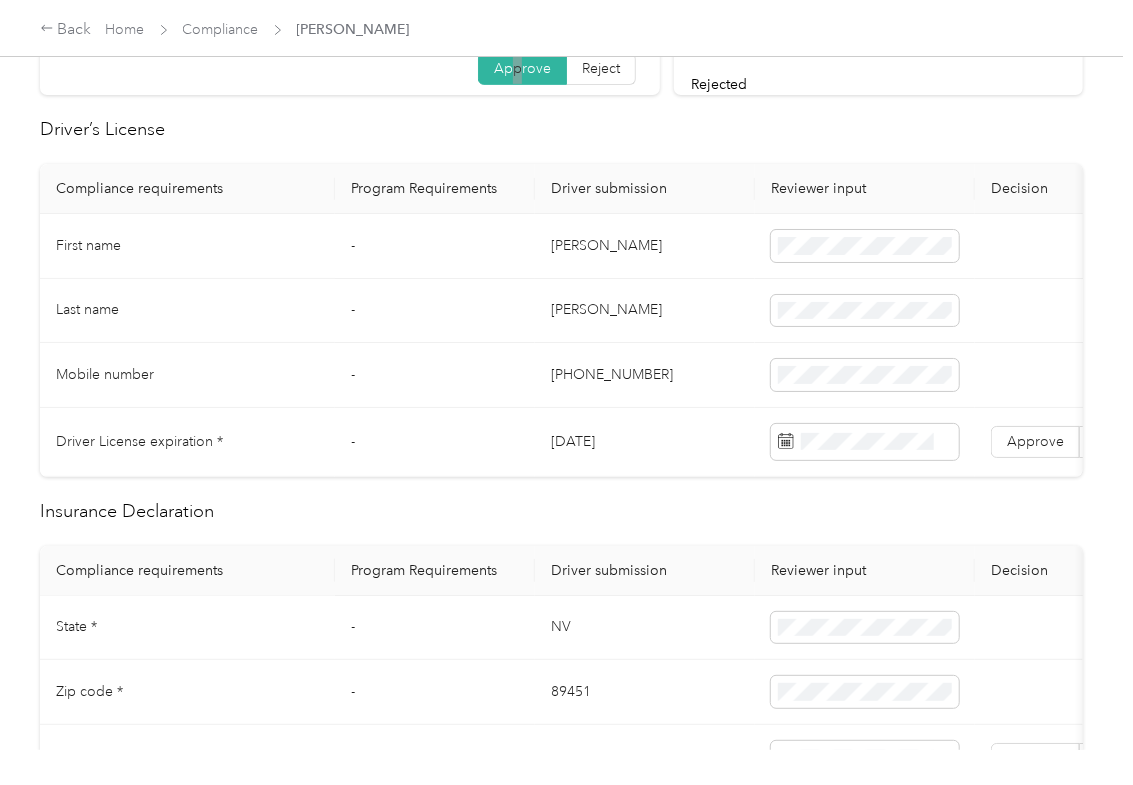 scroll, scrollTop: 533, scrollLeft: 0, axis: vertical 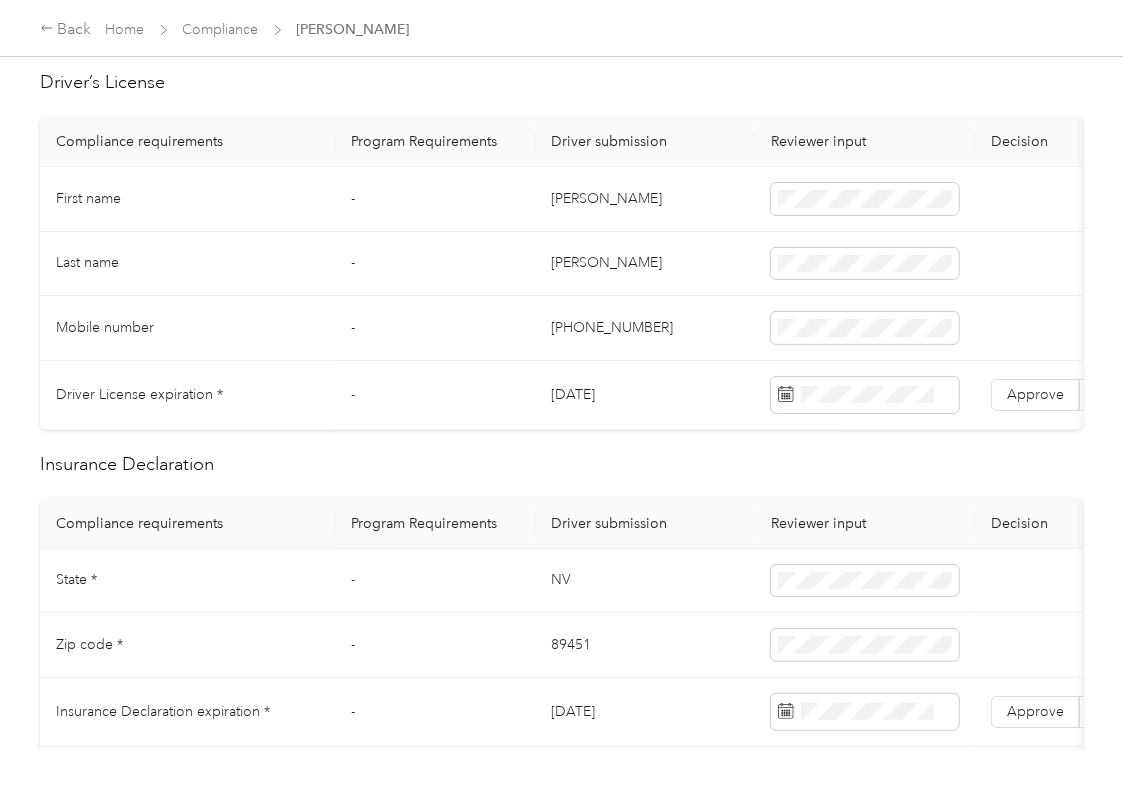 click on "[DATE]" at bounding box center [645, 395] 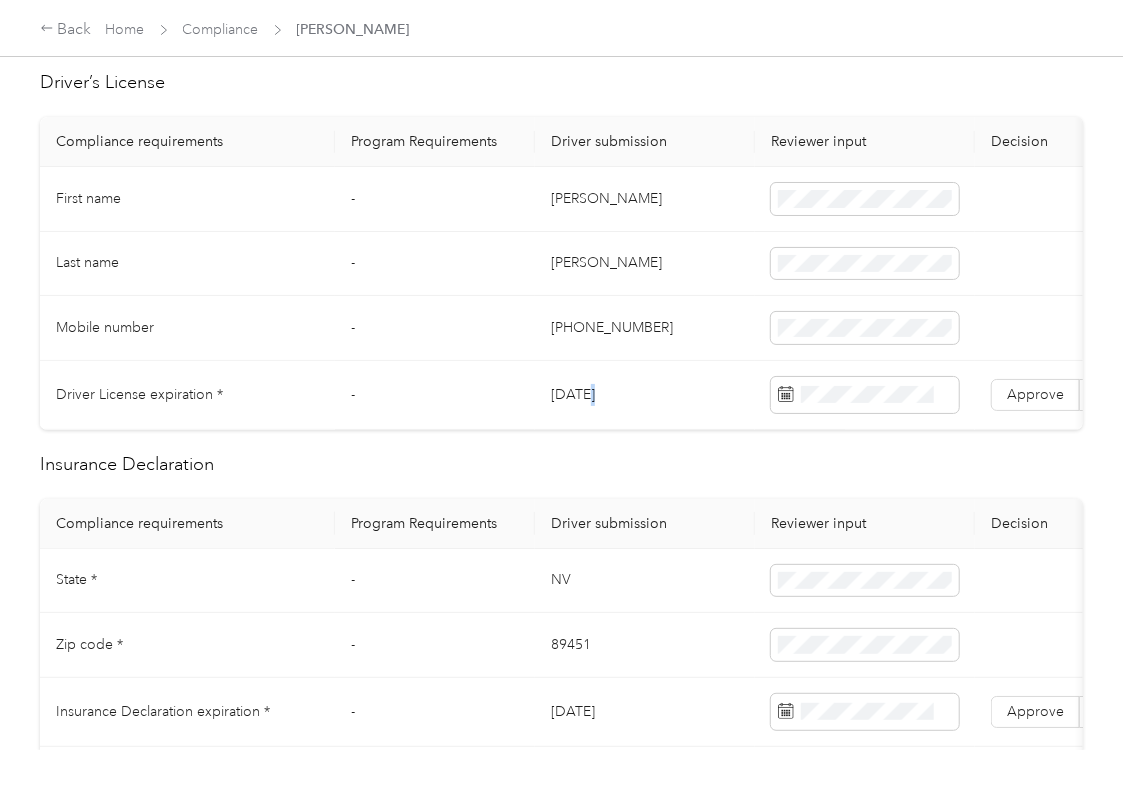 click on "[DATE]" at bounding box center [645, 395] 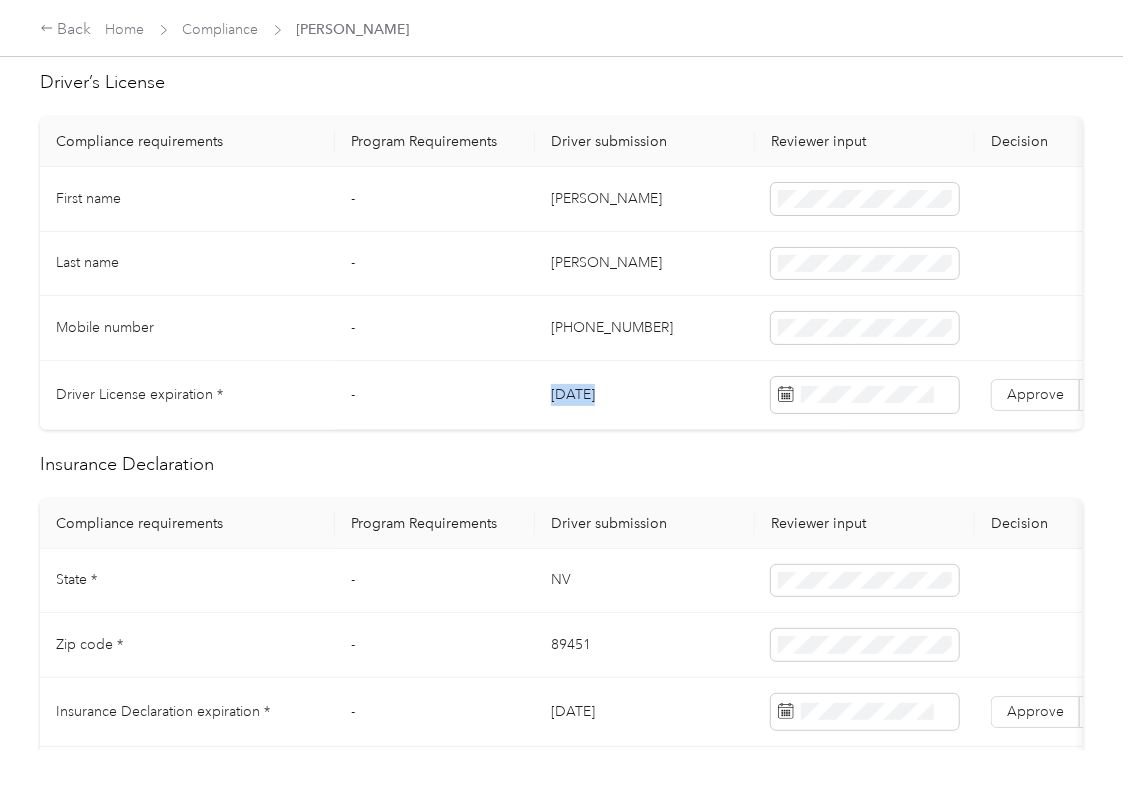 click on "[DATE]" at bounding box center (645, 395) 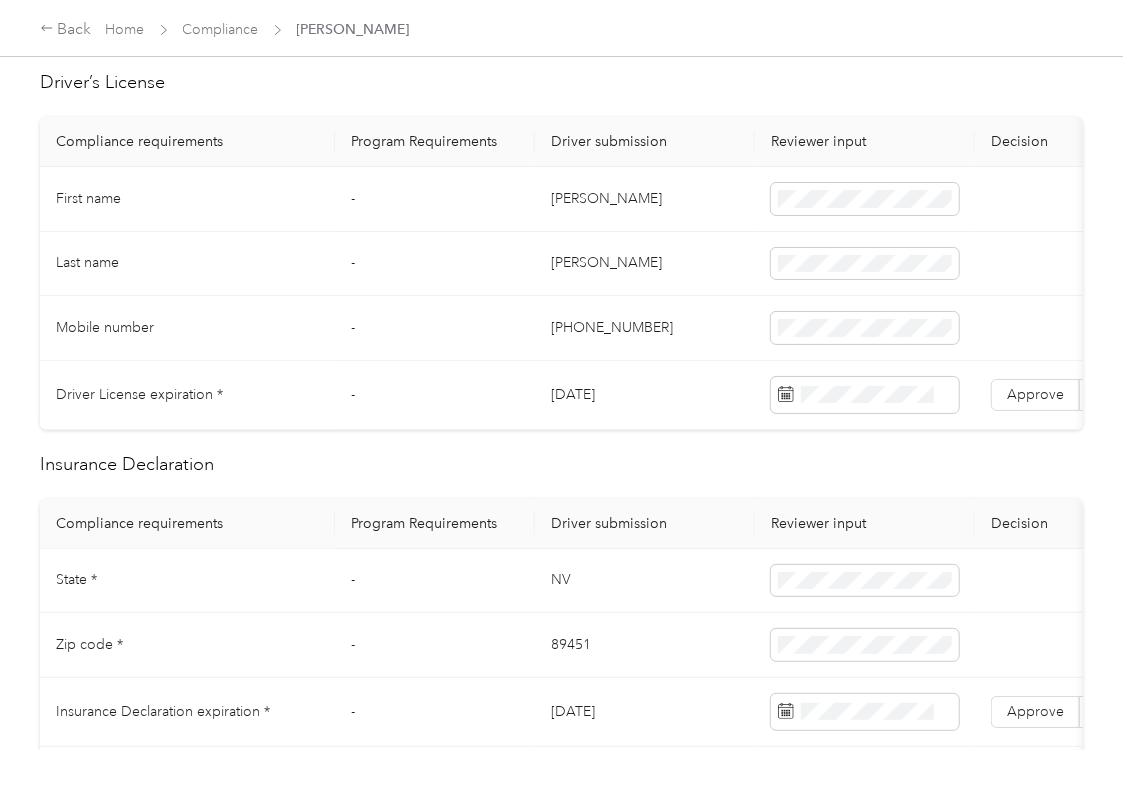 click on "Driver’s License  Compliance requirements Program Requirements Driver submission Reviewer input Decision Rejection reason             First name - [PERSON_NAME] Last name - [PERSON_NAME]	 Mobile number - [PHONE_NUMBER] Driver License expiration * - [DATE] Approve Reject Insurance Declaration Compliance requirements Program Requirements Driver submission Reviewer input Decision Rejection reason             State * - [US_STATE] Zip code * - 89451 Insurance Declaration expiration * - [DATE] Approve Reject Bodily injury coverage per person * $100,000 min $100,000 Approve Reject Bodily injury coverage per accident * $300,000 min $300,000 Approve Reject Property damage coverage amount * $50,000 min $100,000 Approve Reject Collision Coverage Deductible * $501 max $500 Approve Reject Comprehensive Coverage Deductible * $501 max $100 Approve Reject Odometer reading (in miles) - 68,504 - Odometer reading date - [DATE] - Vehicle Compliance VIN Lookup Enter the VIN from member’s insurance declaration page   MSRP" at bounding box center (561, 1010) 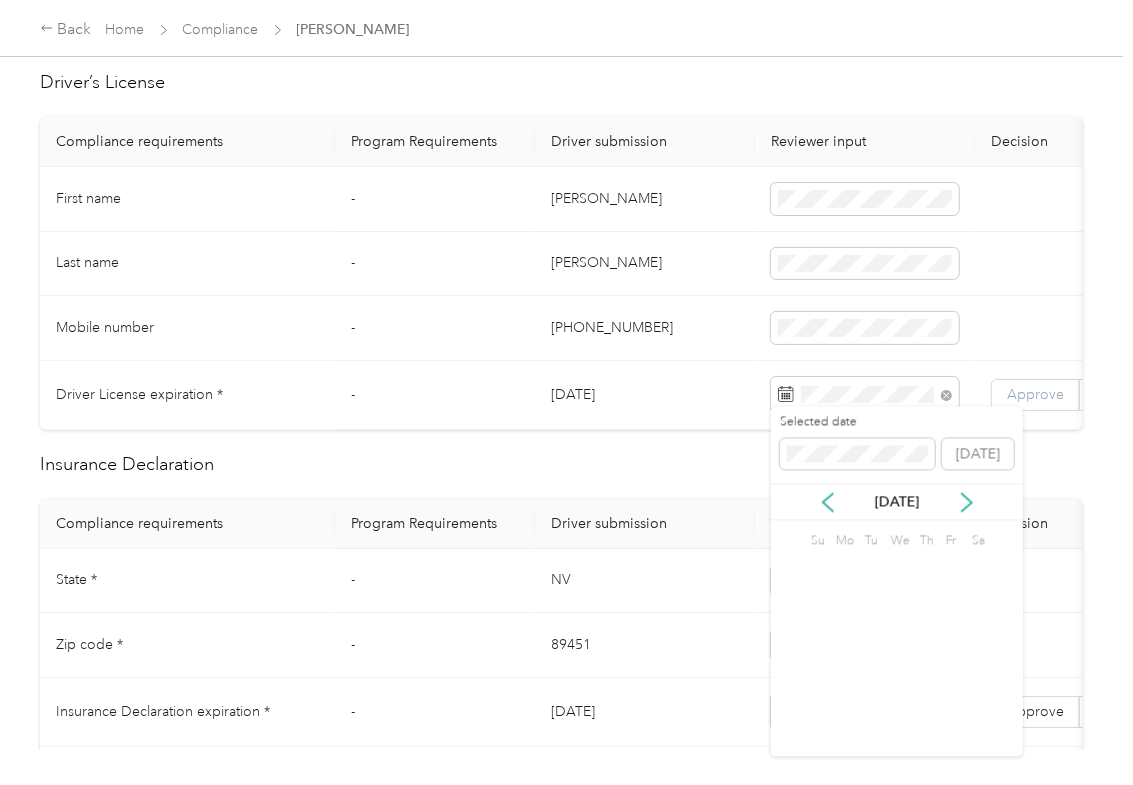click on "Approve" at bounding box center [1035, 395] 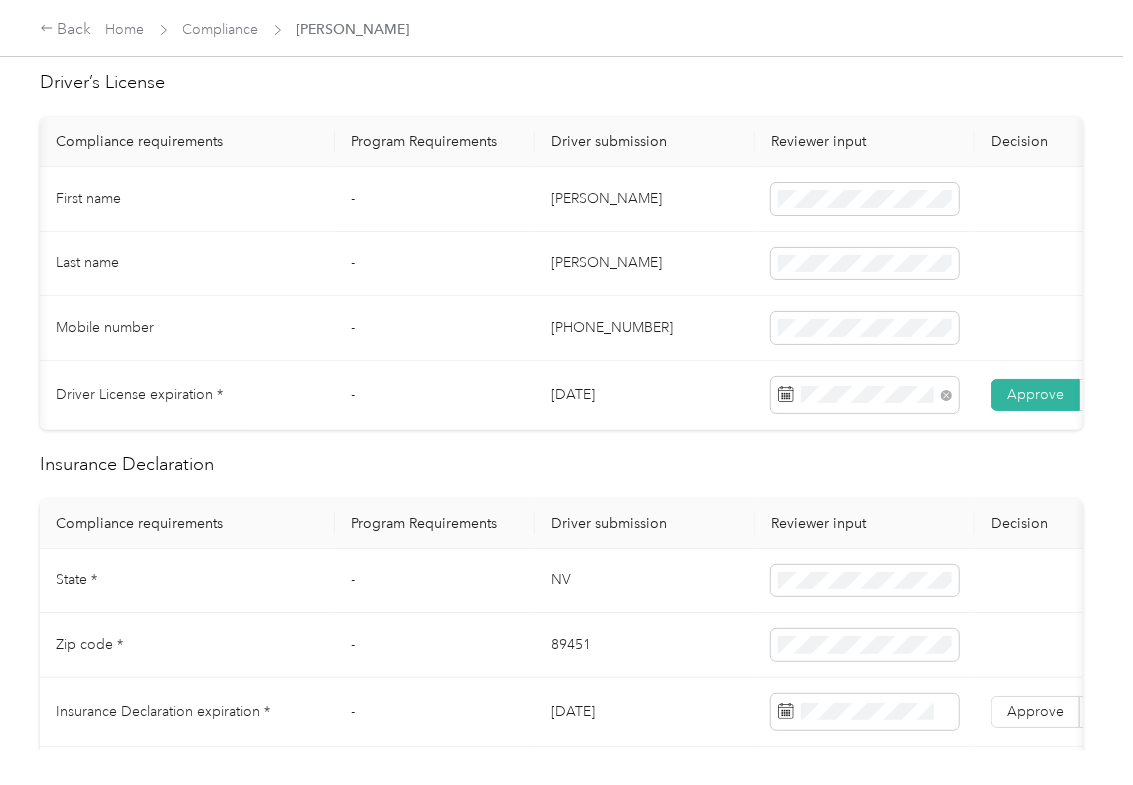 scroll, scrollTop: 0, scrollLeft: 70, axis: horizontal 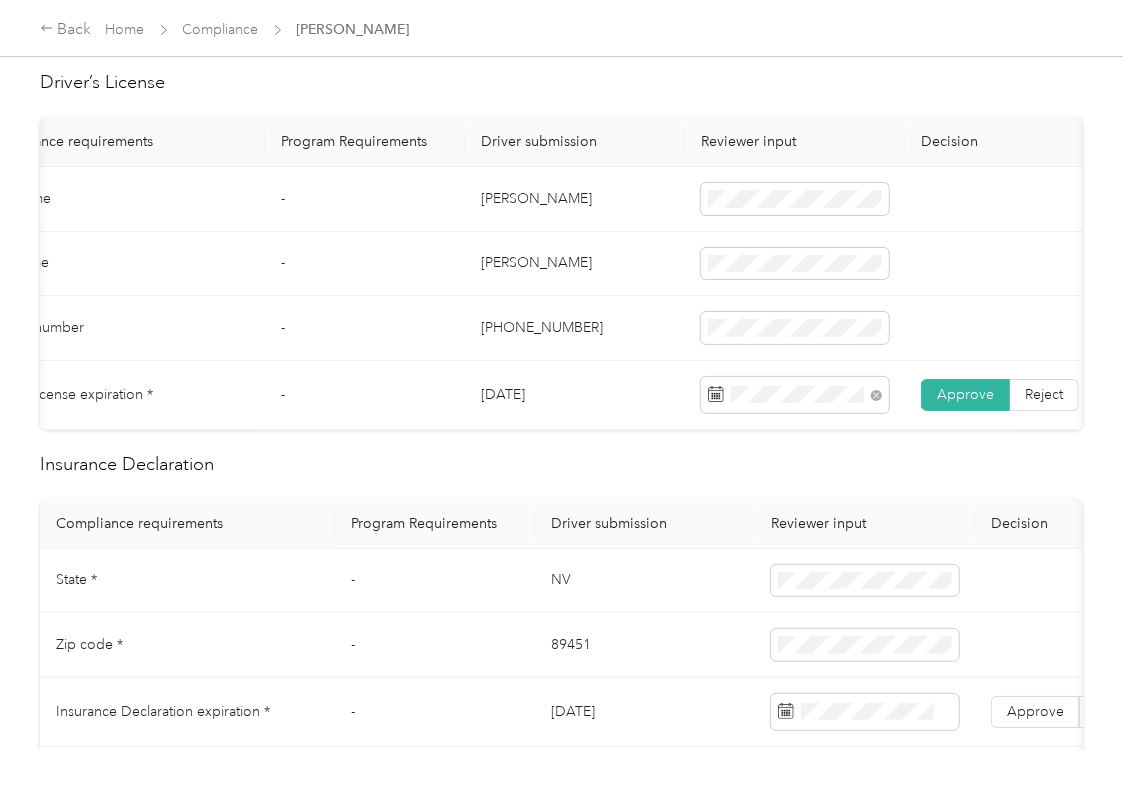 click on "Driver’s License  Compliance requirements Program Requirements Driver submission Reviewer input Decision Rejection reason             First name - [PERSON_NAME] Last name - [PERSON_NAME]	 Mobile number - [PHONE_NUMBER] Driver License expiration * - [DATE] Approve Reject Insurance Declaration Compliance requirements Program Requirements Driver submission Reviewer input Decision Rejection reason             State * - [US_STATE] Zip code * - 89451 Insurance Declaration expiration * - [DATE] Approve Reject Bodily injury coverage per person * $100,000 min $100,000 Approve Reject Bodily injury coverage per accident * $300,000 min $300,000 Approve Reject Property damage coverage amount * $50,000 min $100,000 Approve Reject Collision Coverage Deductible * $501 max $500 Approve Reject Comprehensive Coverage Deductible * $501 max $100 Approve Reject Odometer reading (in miles) - 68,504 - Odometer reading date - [DATE] - Vehicle Compliance VIN Lookup Enter the VIN from member’s insurance declaration page   MSRP" at bounding box center (561, 1010) 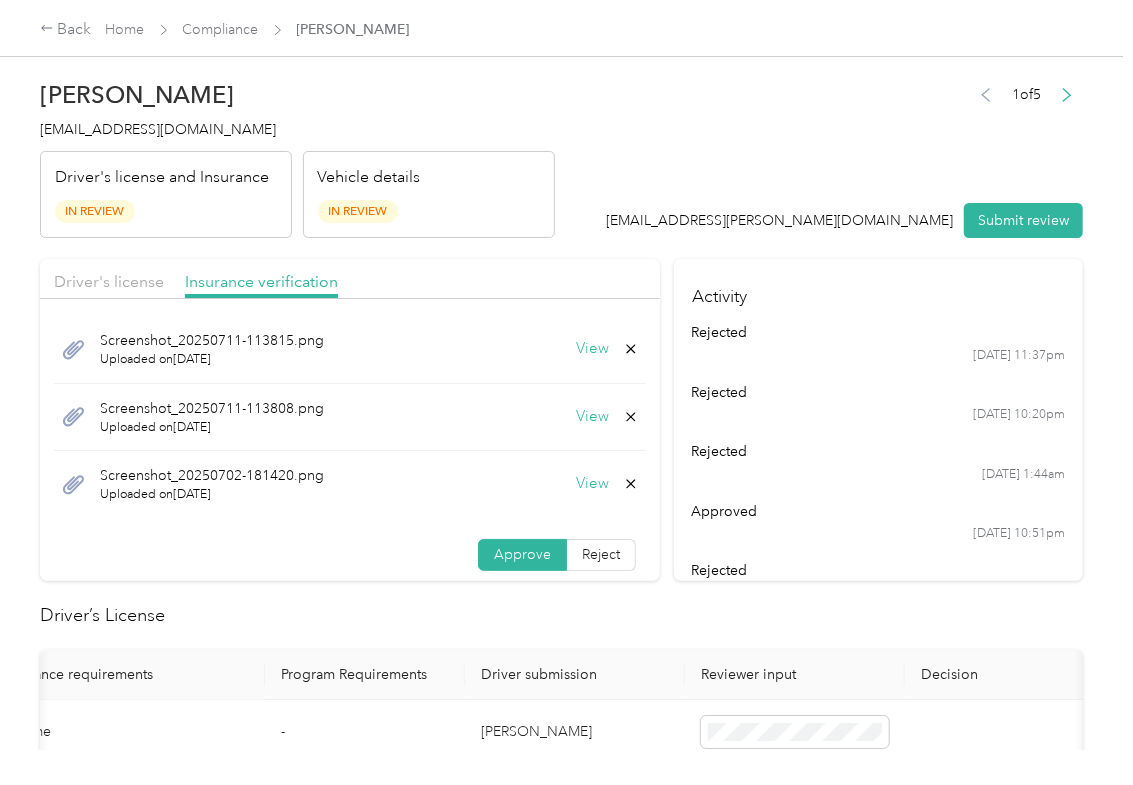 click on "Driver's license Insurance verification" at bounding box center [350, 279] 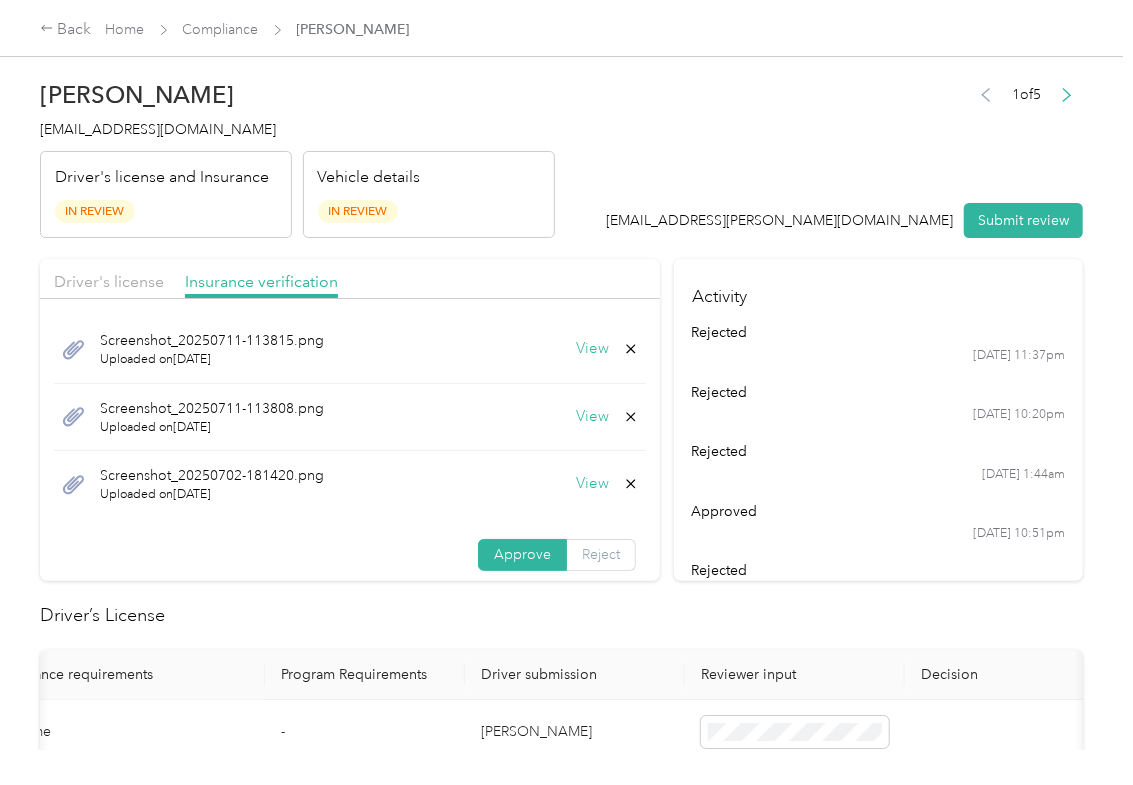 click on "Reject" at bounding box center (601, 554) 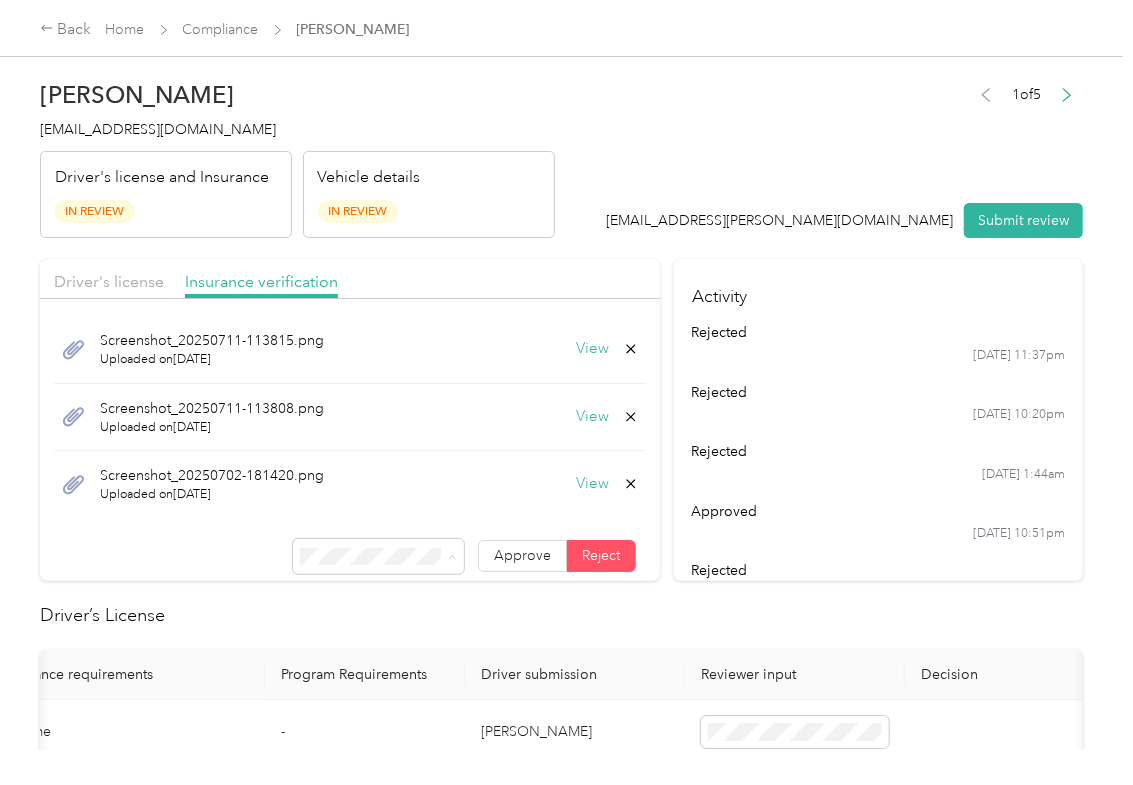 click on "Incorrect insurance document upload" at bounding box center [341, 363] 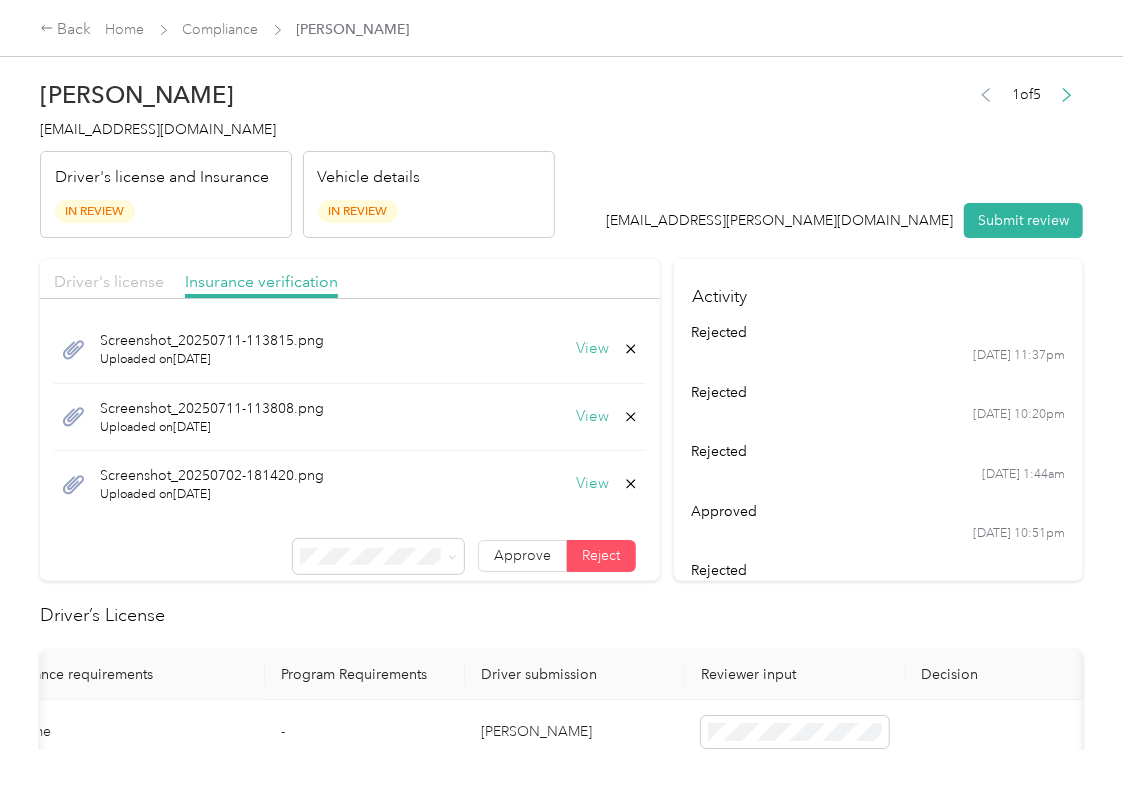 click on "Driver's license" at bounding box center [109, 281] 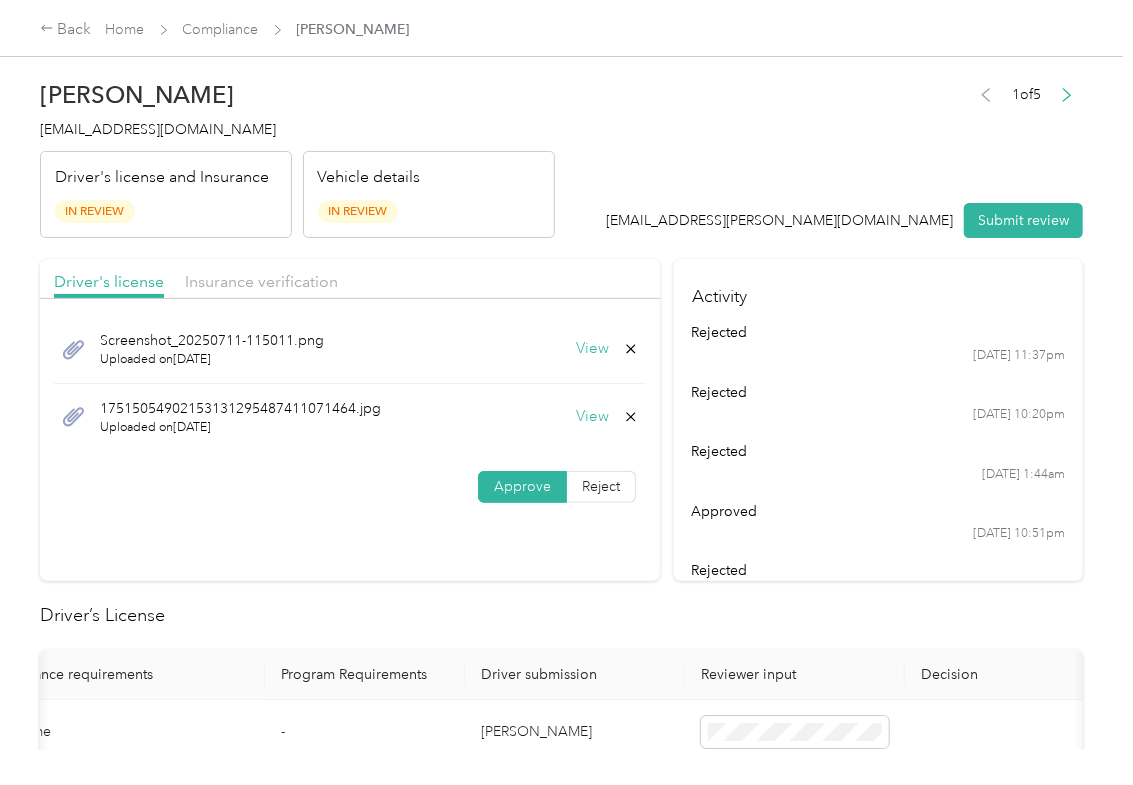 click on "View" at bounding box center (592, 349) 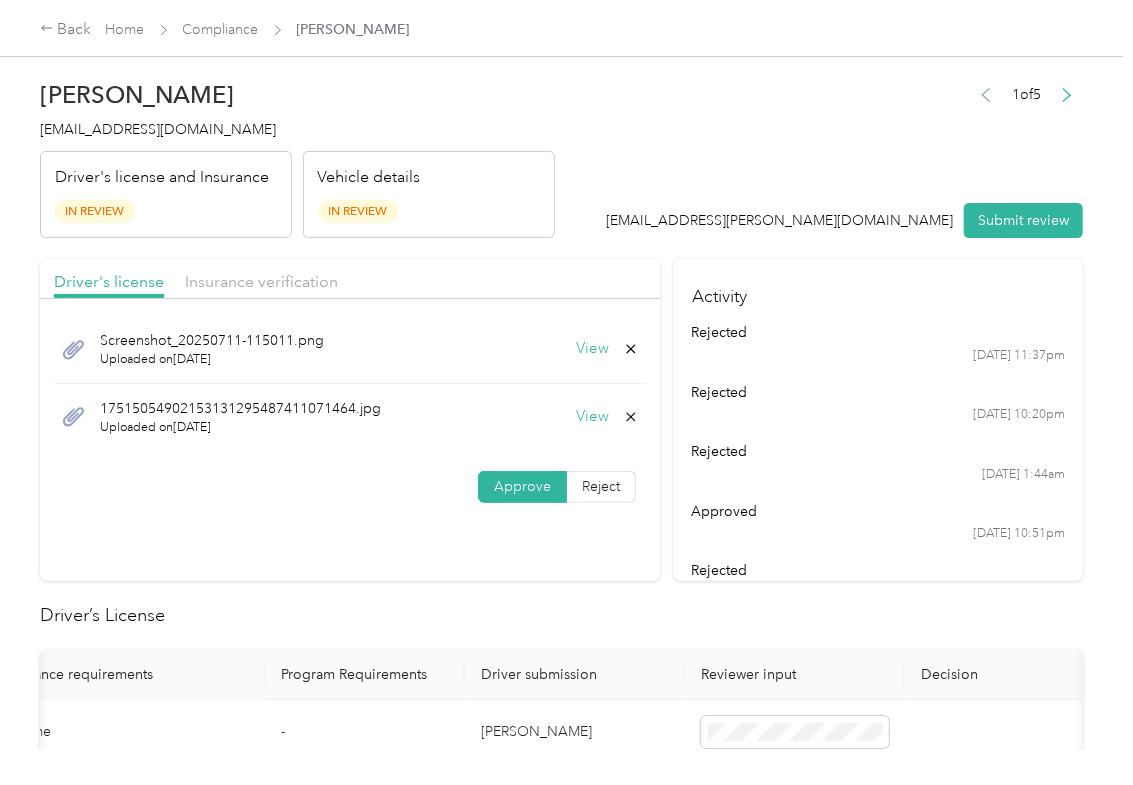 click 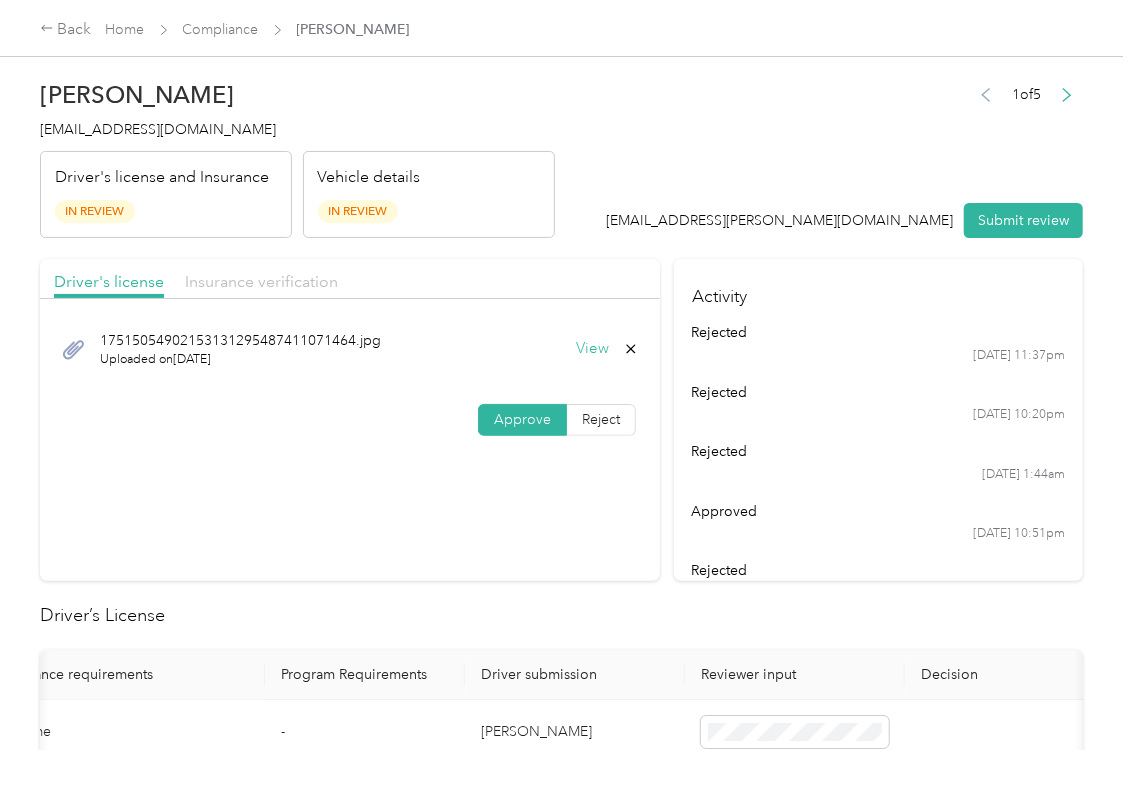 click on "Insurance verification" at bounding box center [261, 281] 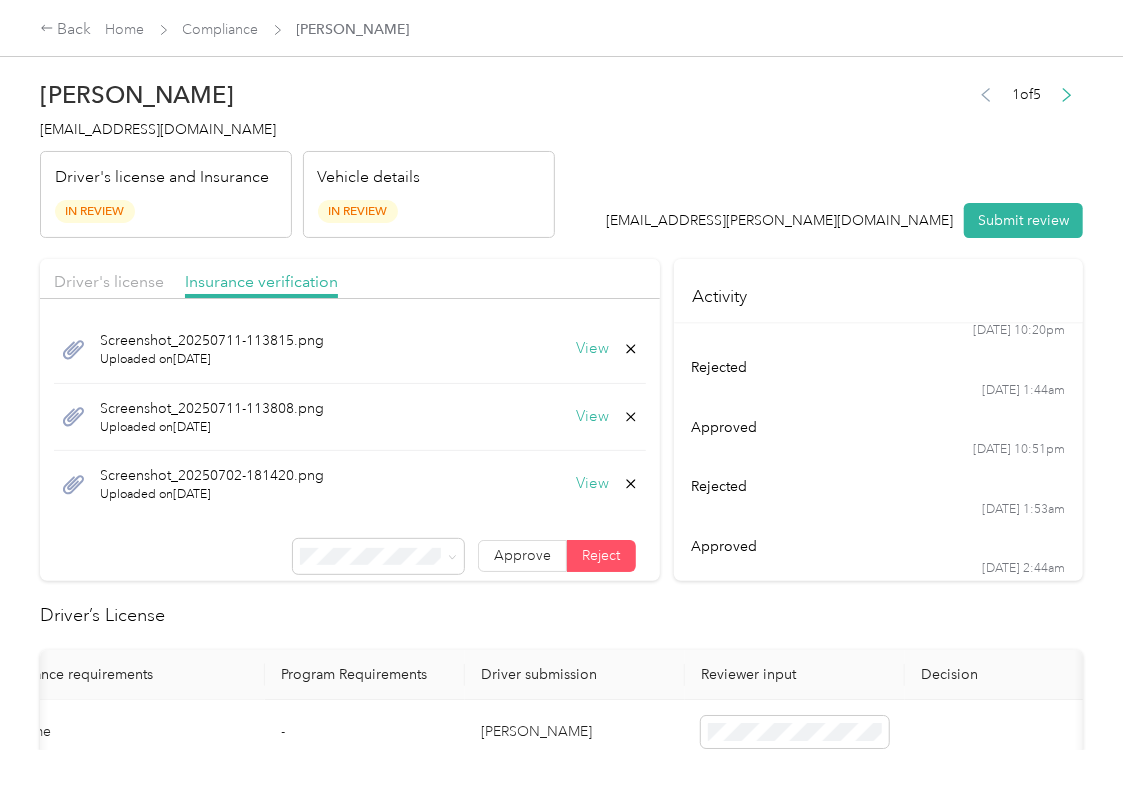 scroll, scrollTop: 104, scrollLeft: 0, axis: vertical 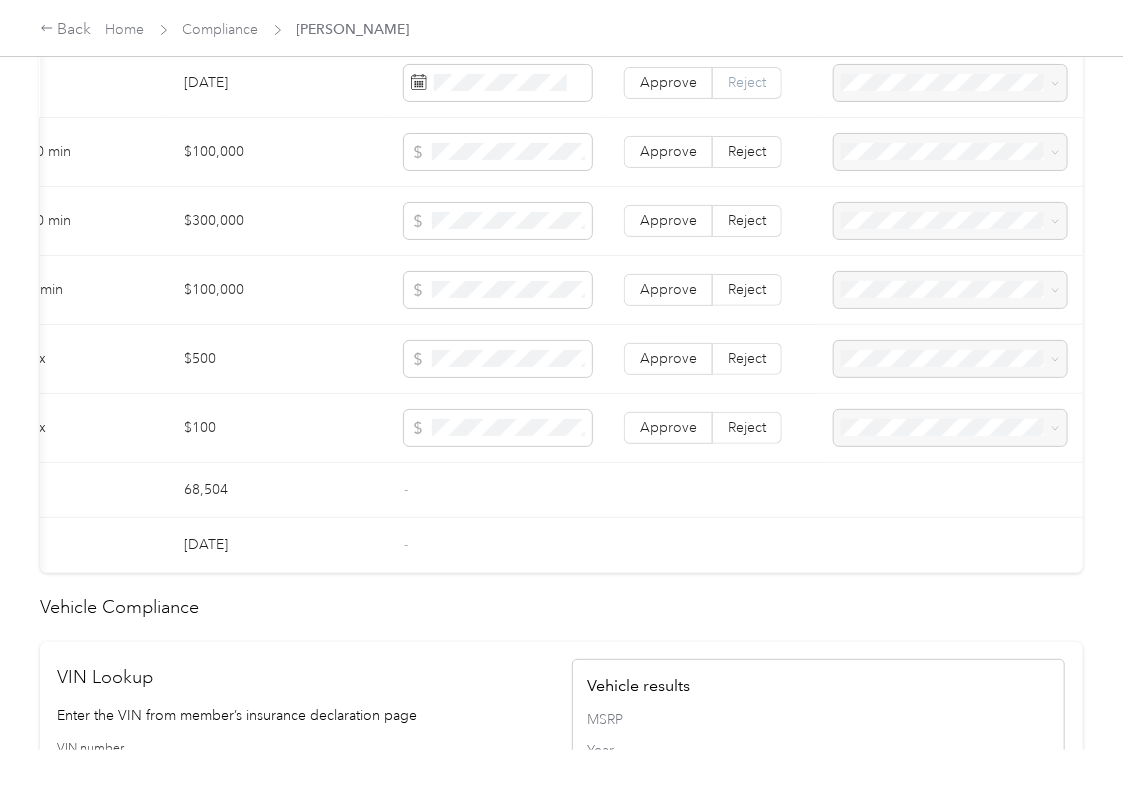 click on "Reject" at bounding box center (747, 82) 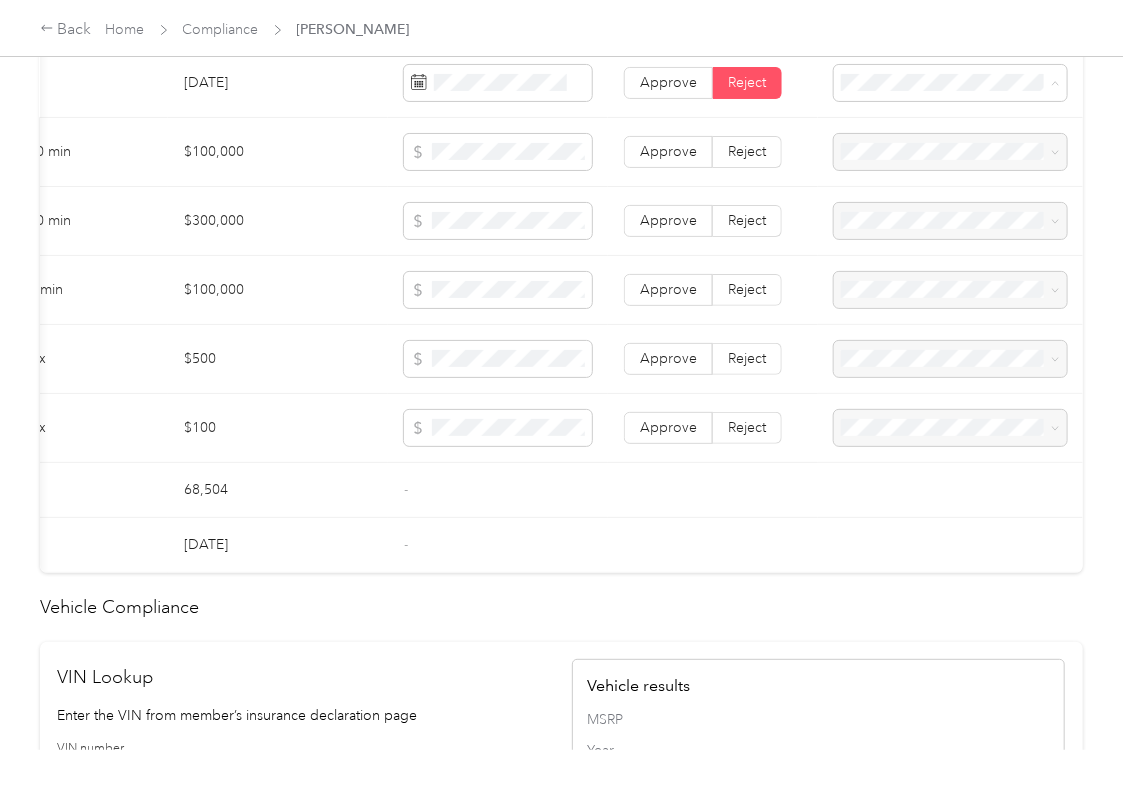 click on "Insurance expiration missing from uploaded Insurance Policy doc" at bounding box center [938, 164] 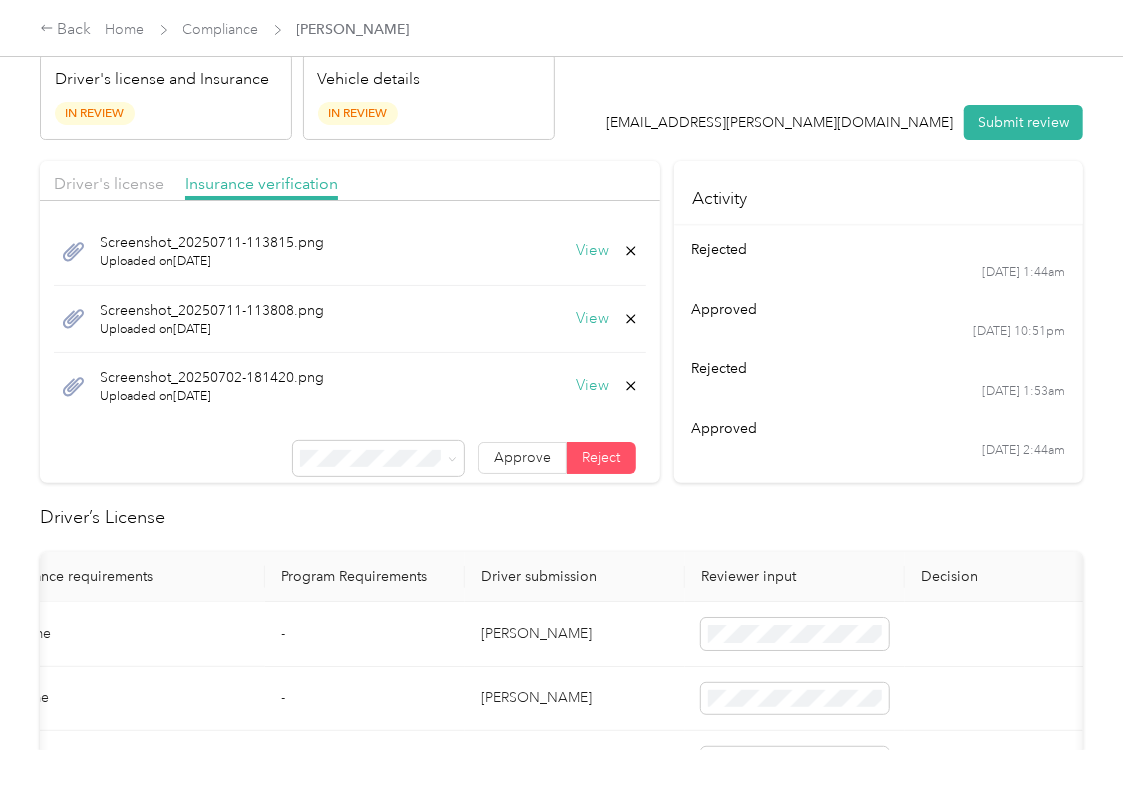 scroll, scrollTop: 96, scrollLeft: 0, axis: vertical 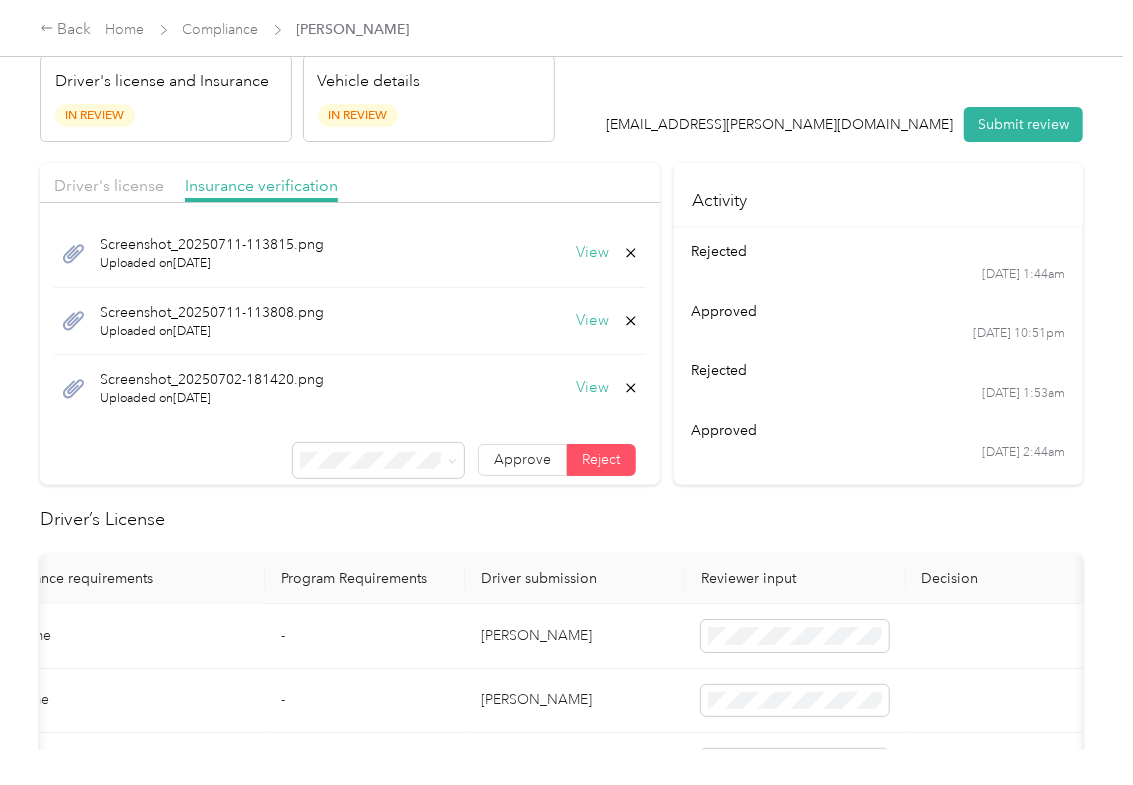 click 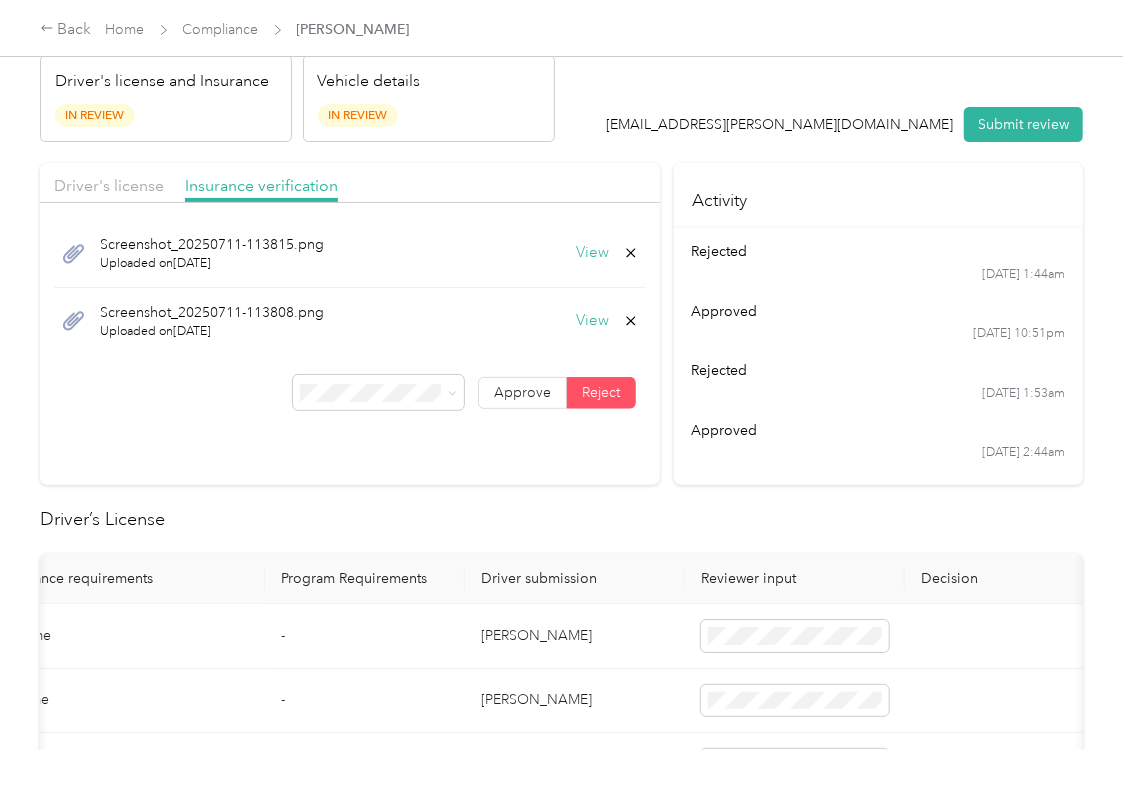 click 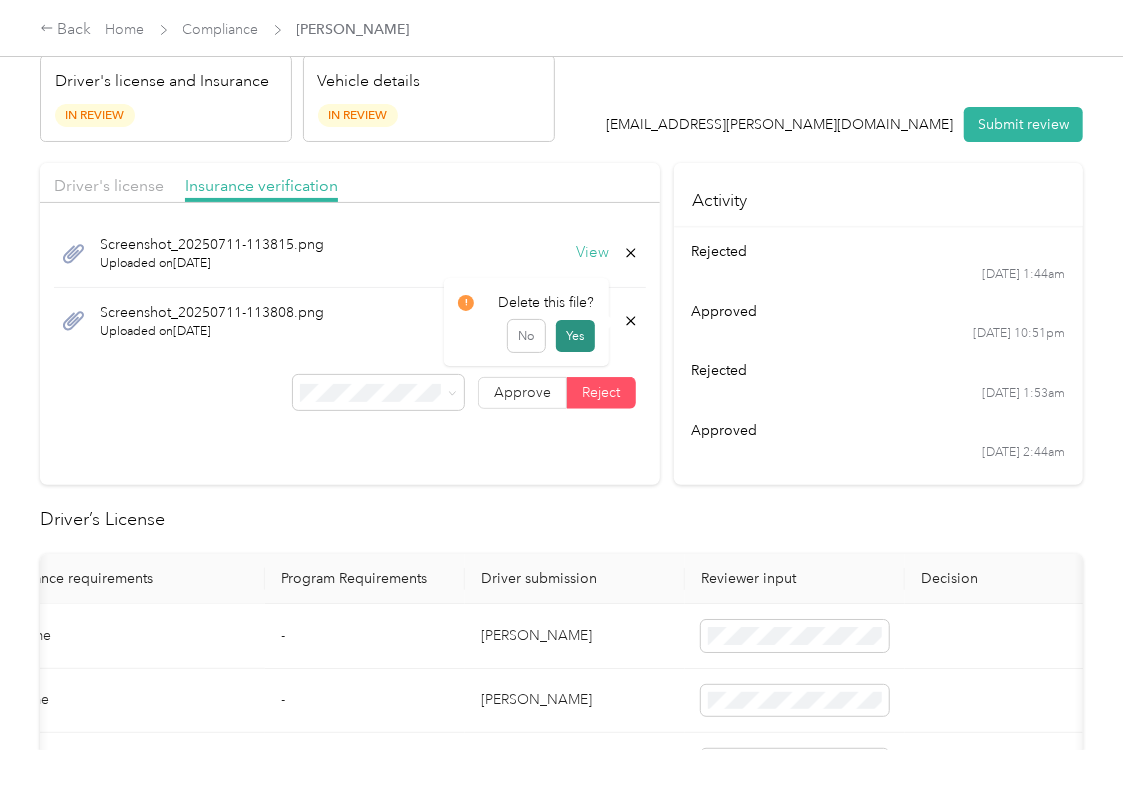 click on "Yes" at bounding box center (575, 336) 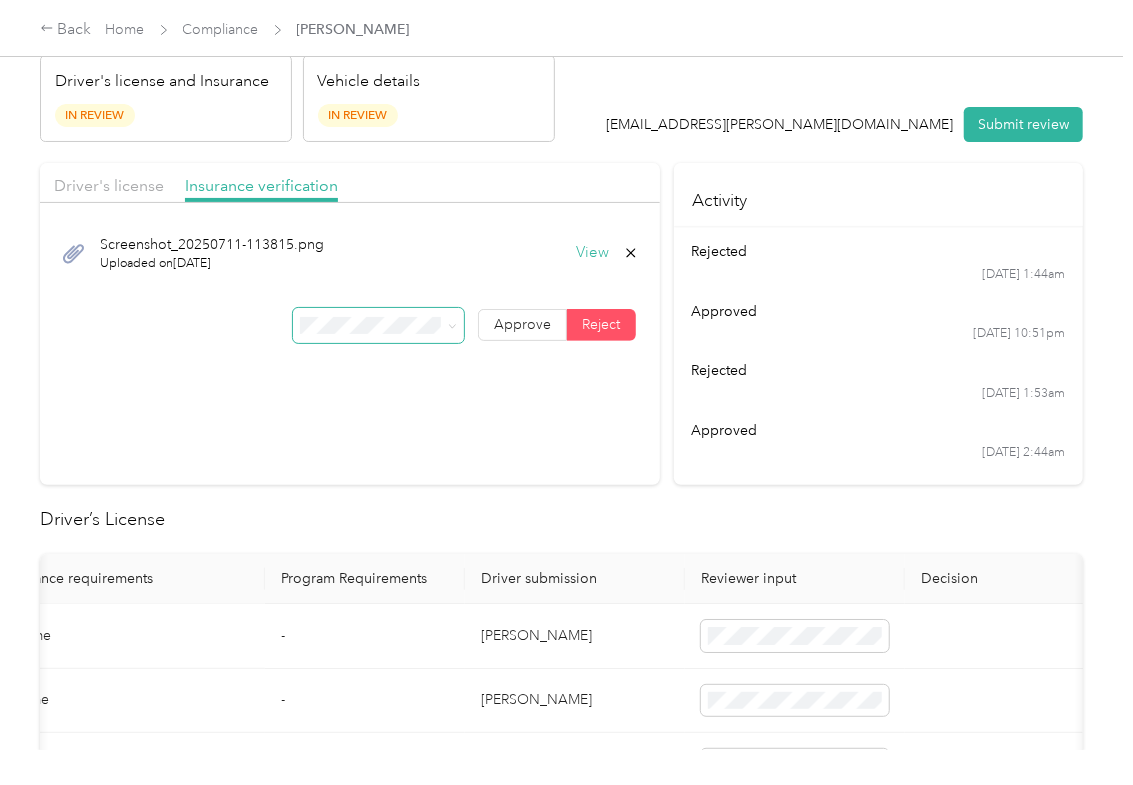 click at bounding box center [378, 325] 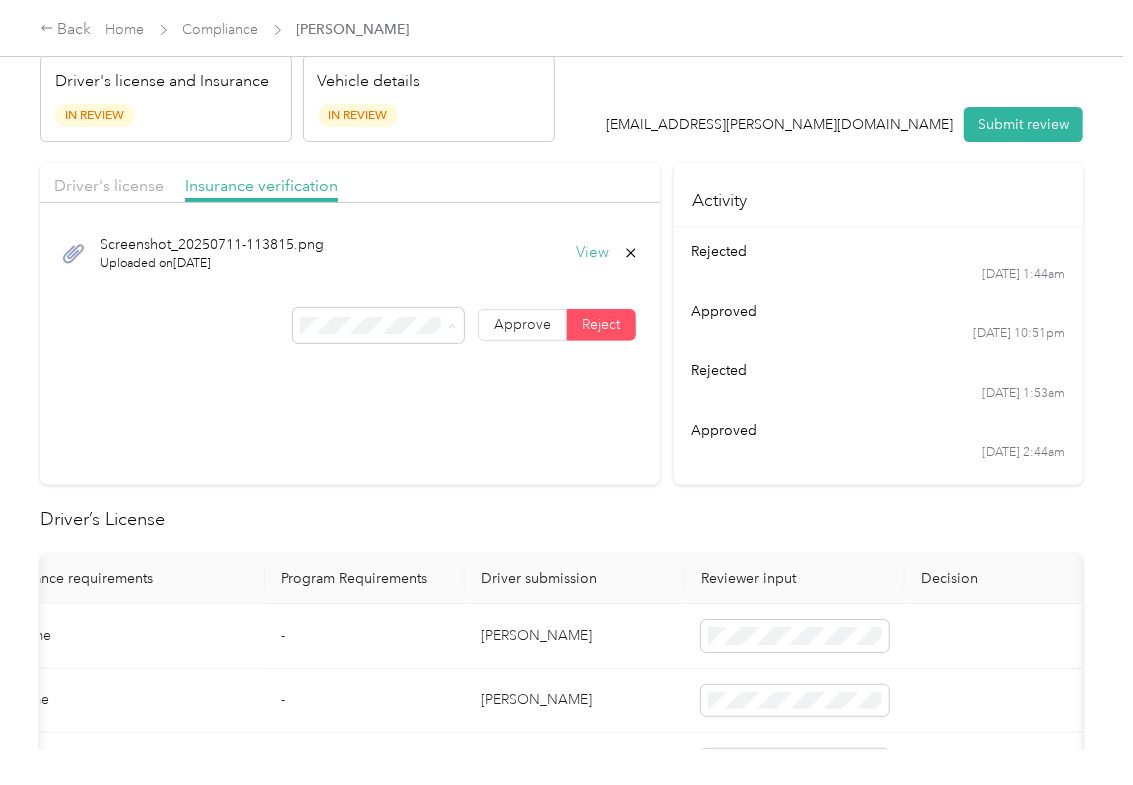 click on "Uploaded insurance document is blurry or cut off image" at bounding box center (372, 384) 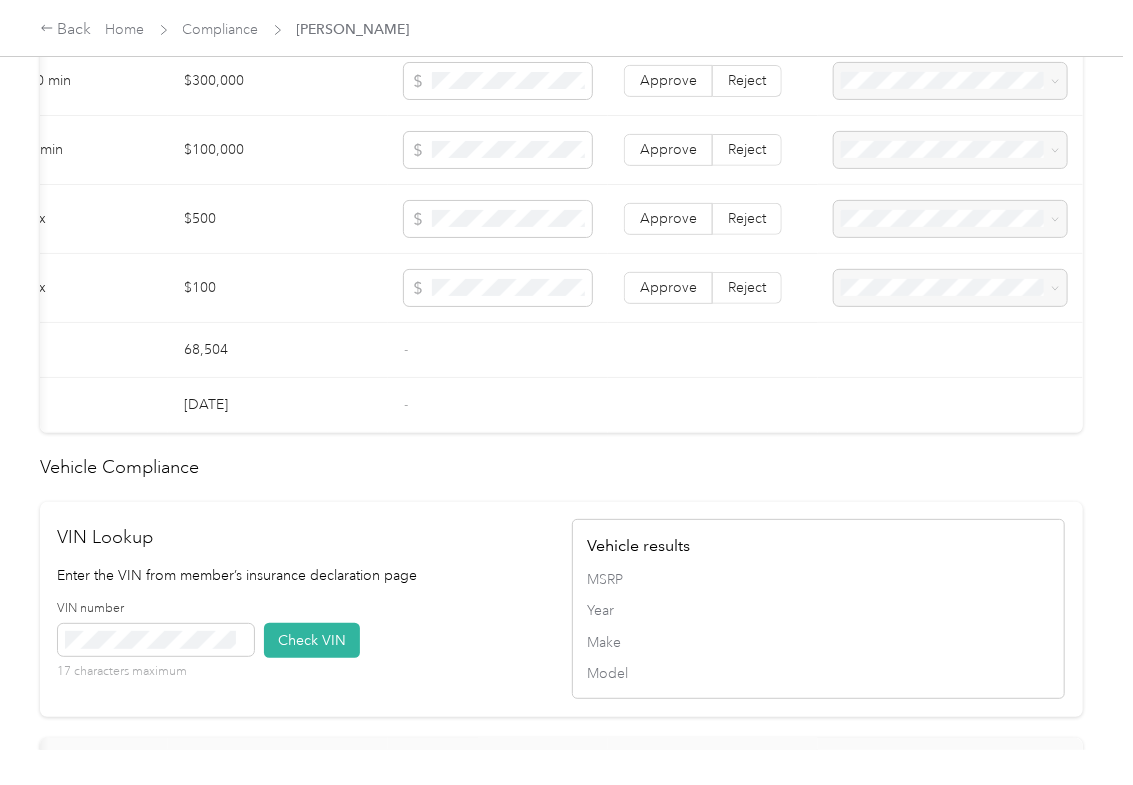 scroll, scrollTop: 1296, scrollLeft: 0, axis: vertical 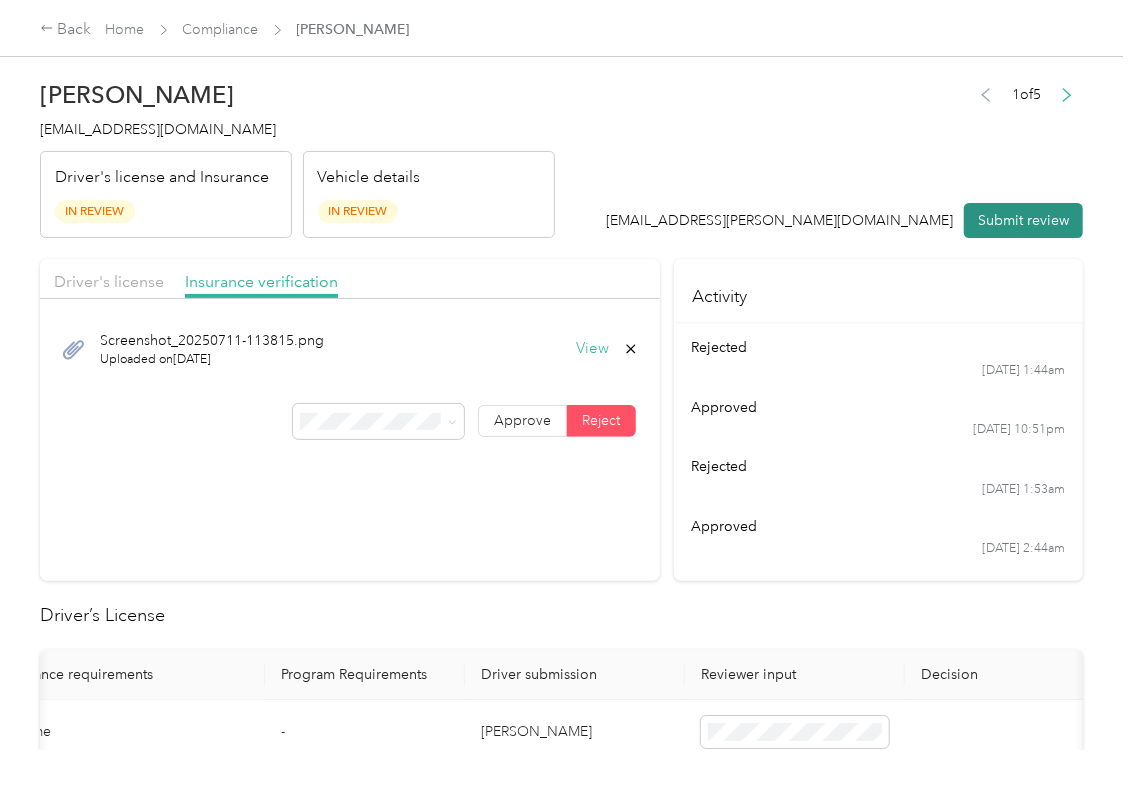 click on "Submit review" at bounding box center [1023, 220] 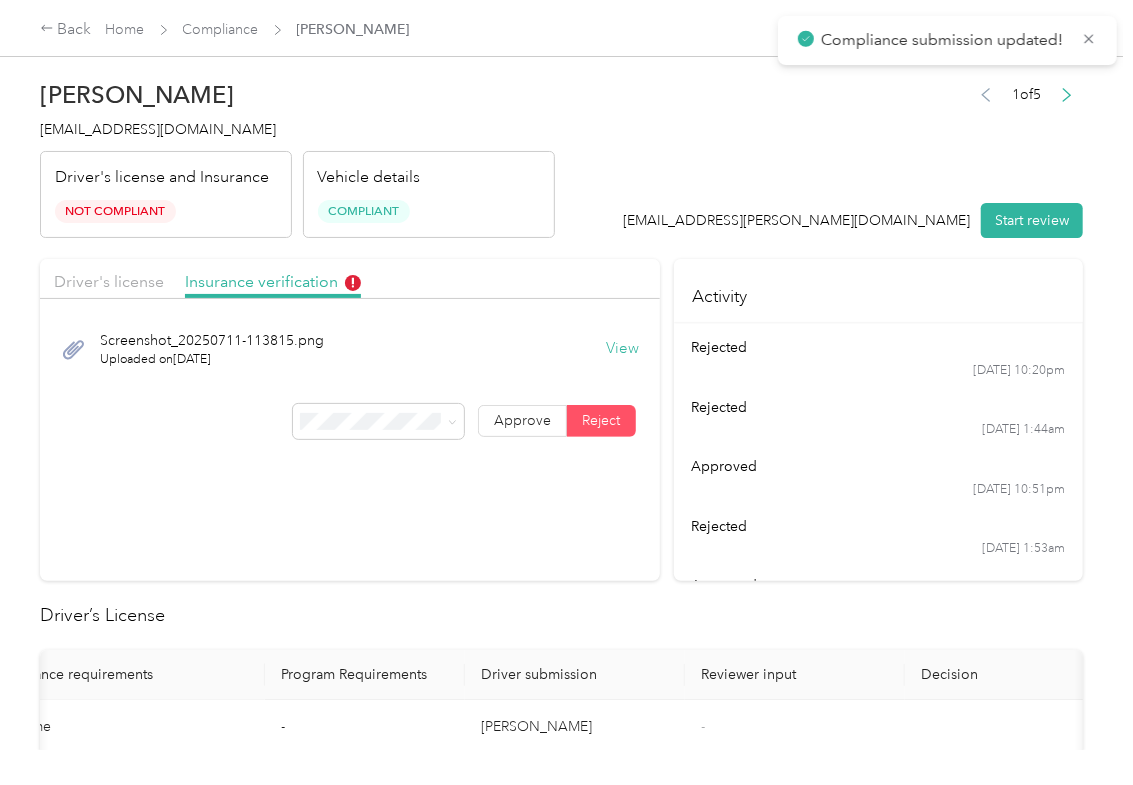 click on "[EMAIL_ADDRESS][DOMAIN_NAME]" at bounding box center [158, 129] 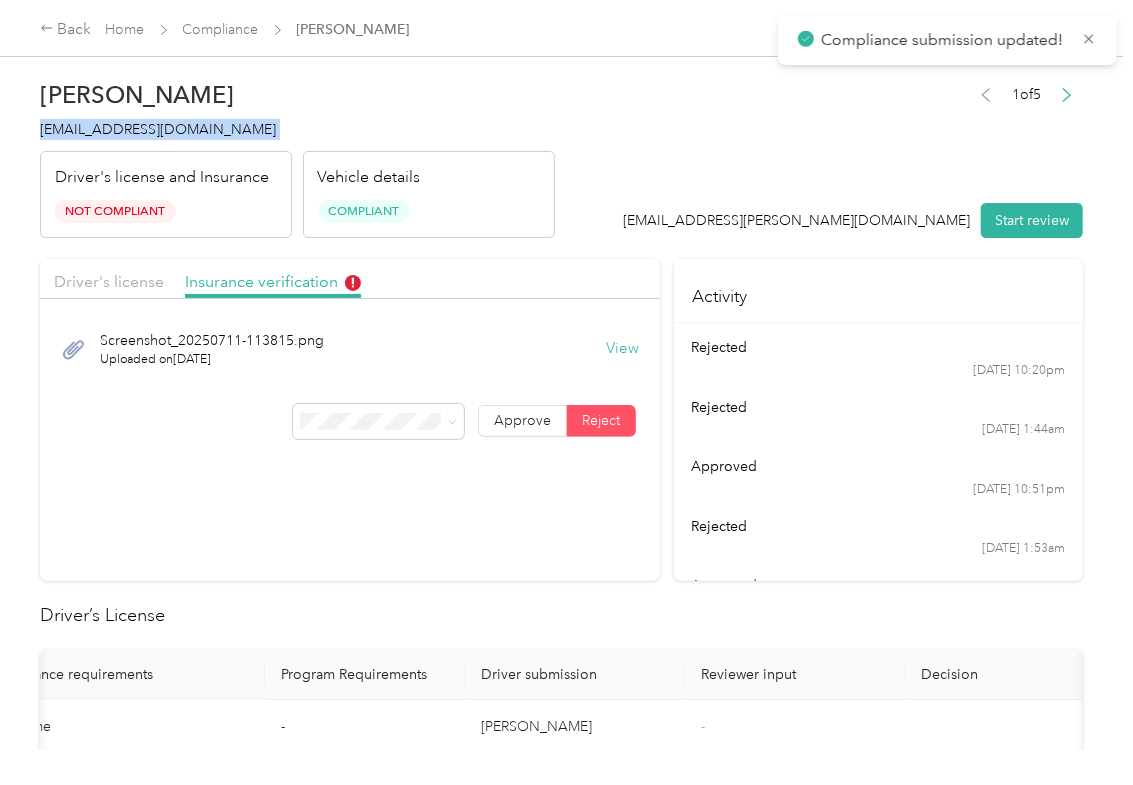 click on "[EMAIL_ADDRESS][DOMAIN_NAME]" at bounding box center [158, 129] 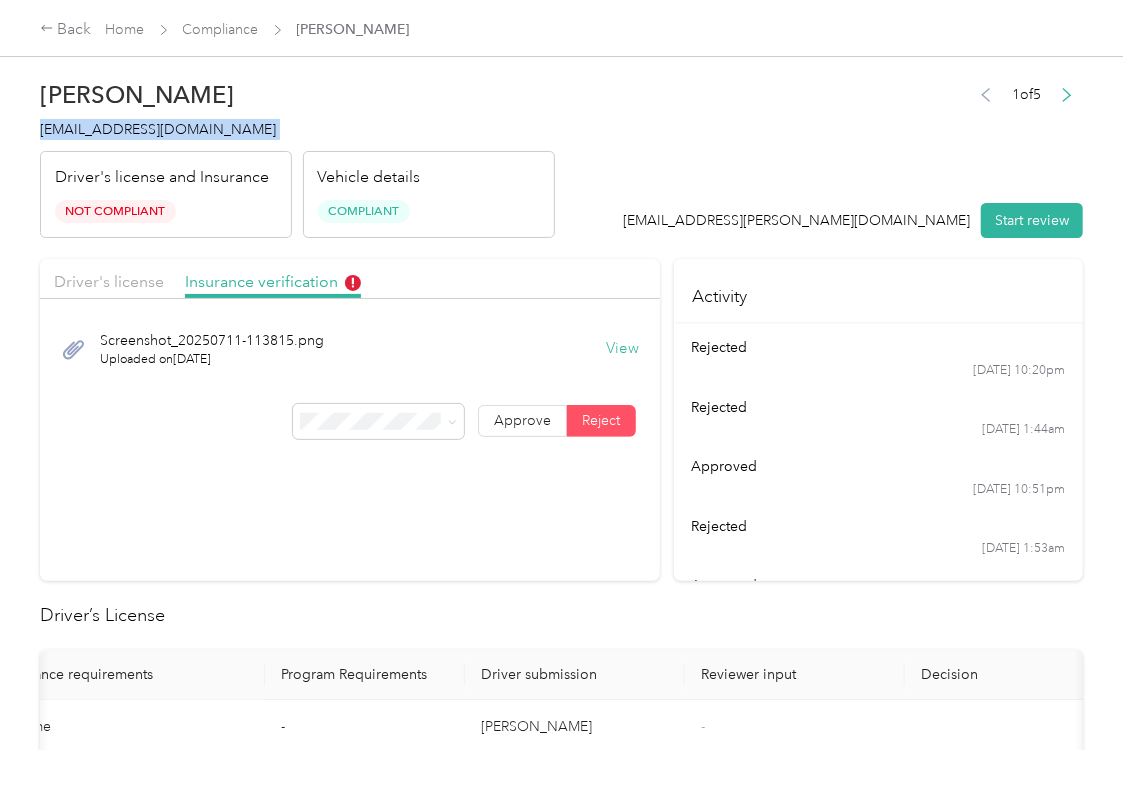 drag, startPoint x: 766, startPoint y: 557, endPoint x: 426, endPoint y: 465, distance: 352.2272 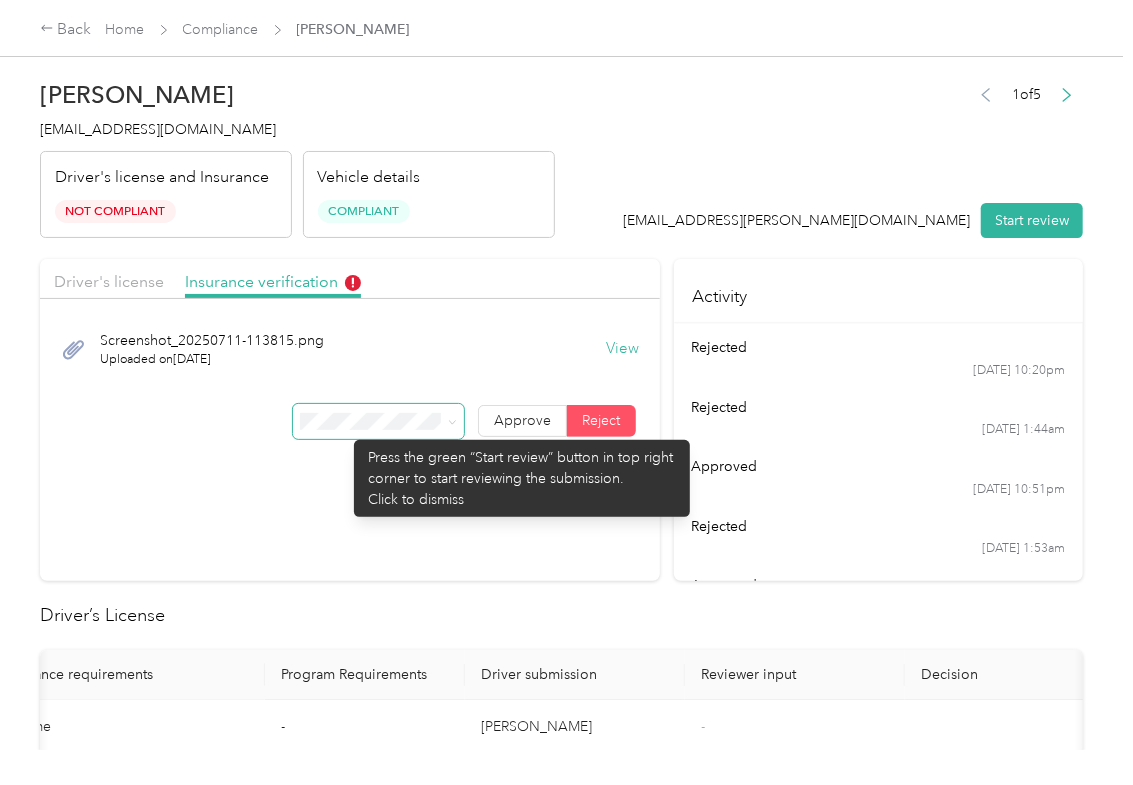 click at bounding box center [378, 421] 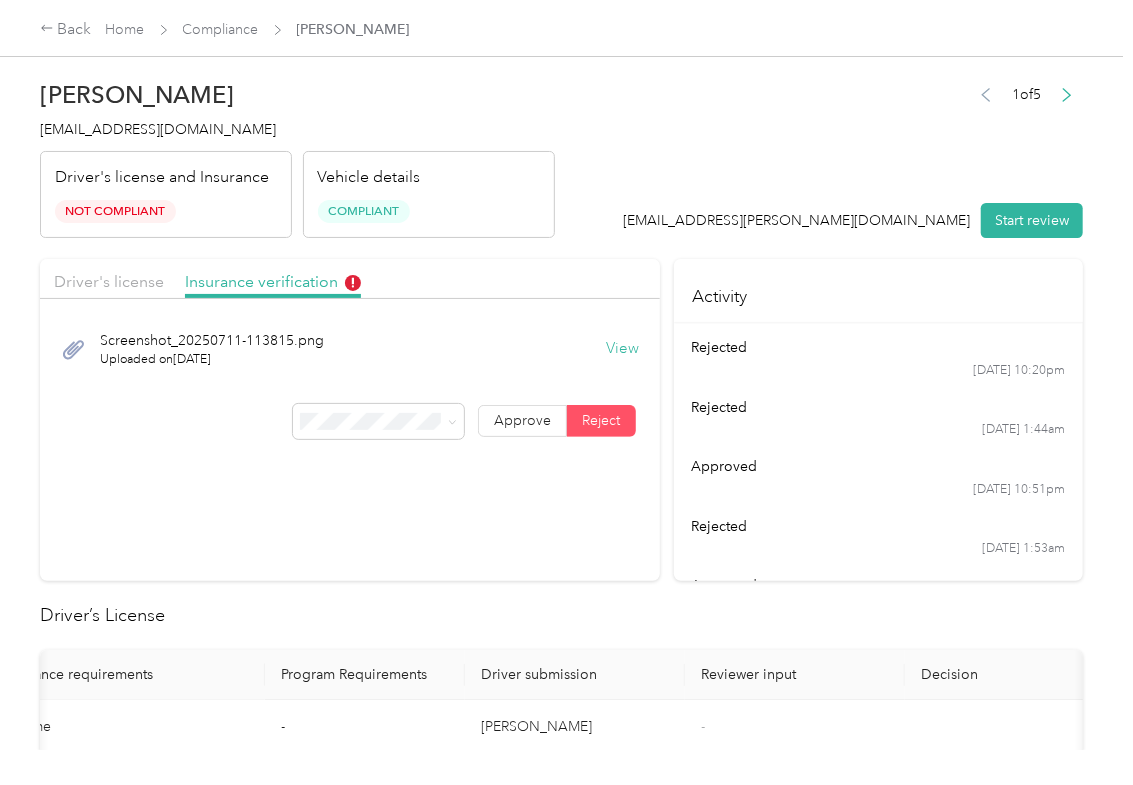 click on "rejected" at bounding box center [879, 526] 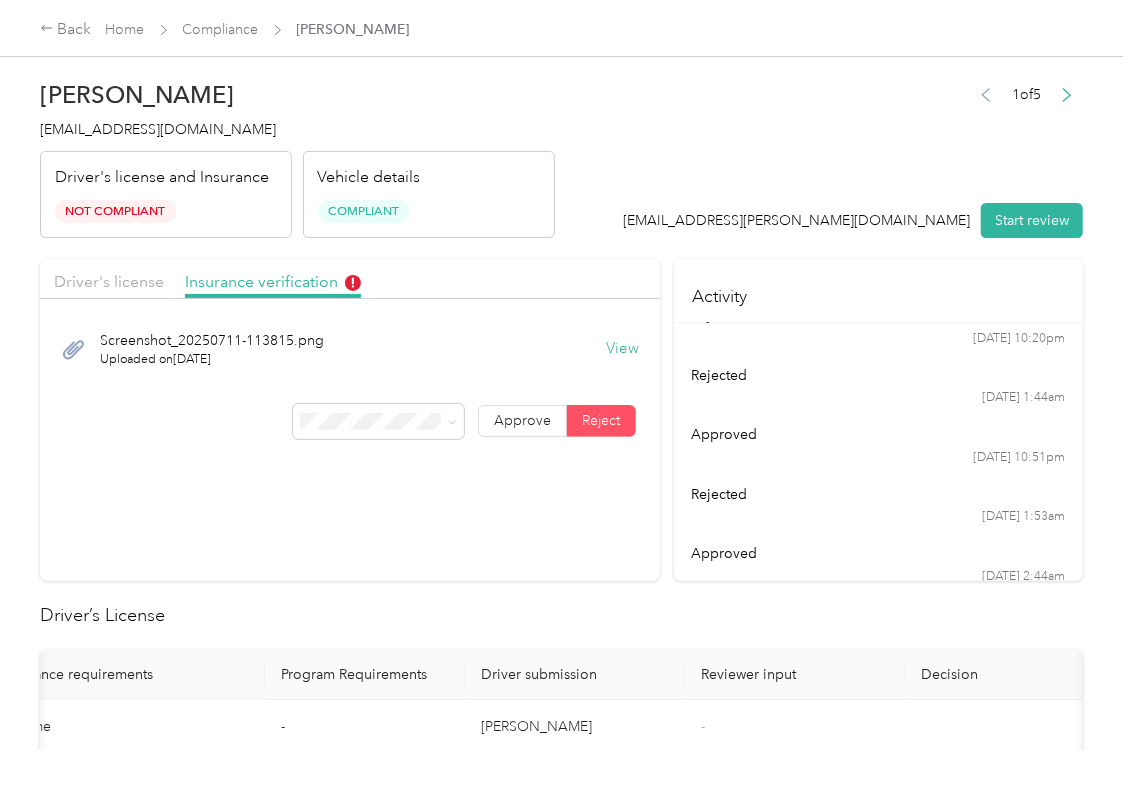 scroll, scrollTop: 164, scrollLeft: 0, axis: vertical 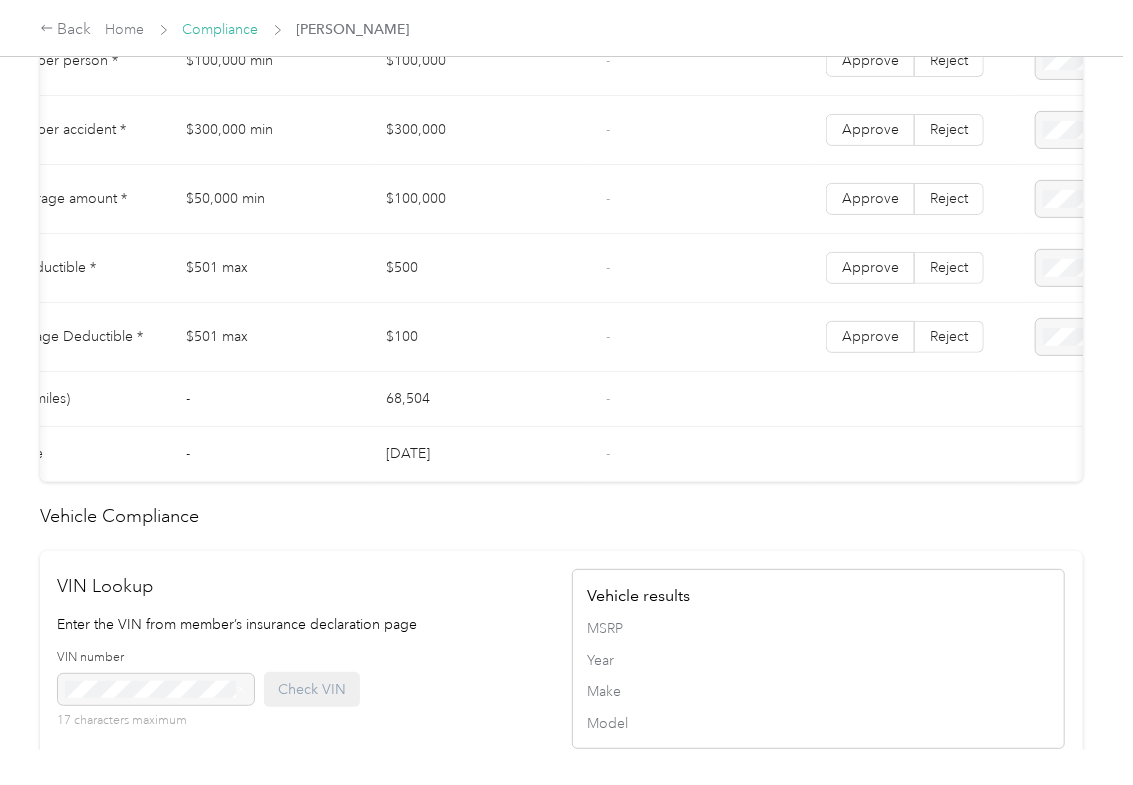 click on "Compliance" at bounding box center [221, 29] 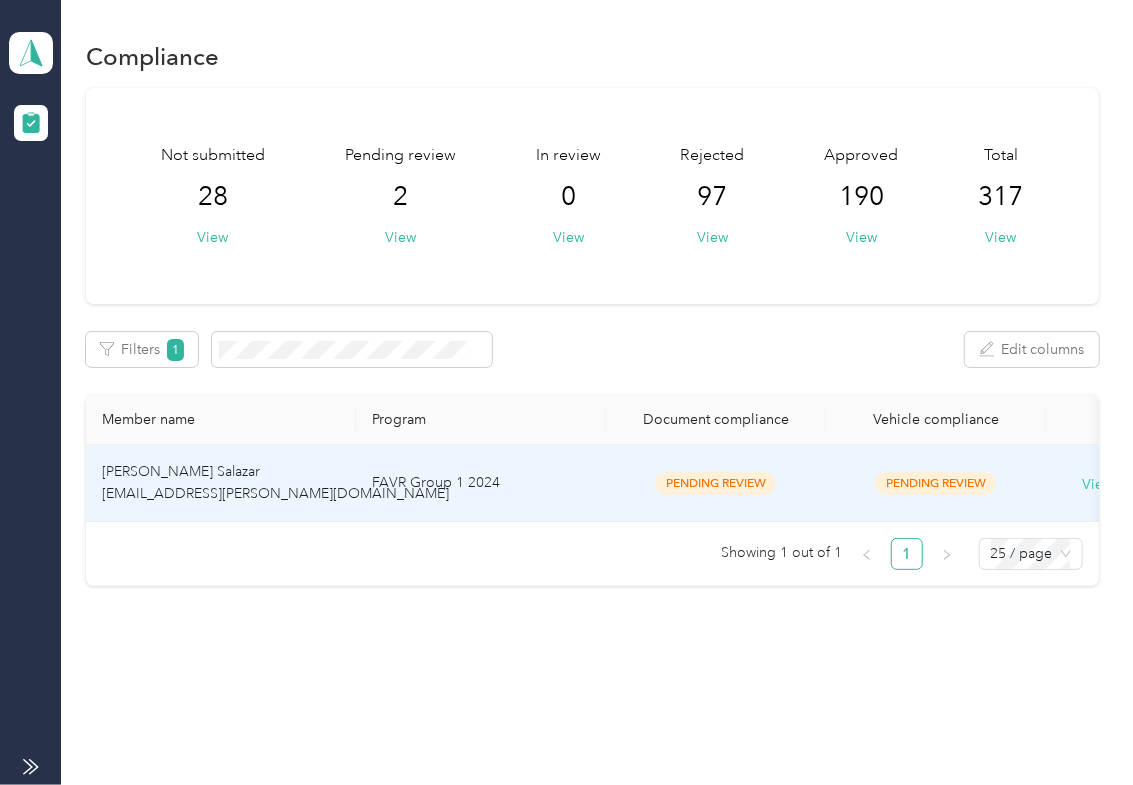 click on "[PERSON_NAME] Salazar
[EMAIL_ADDRESS][PERSON_NAME][DOMAIN_NAME]" at bounding box center (275, 482) 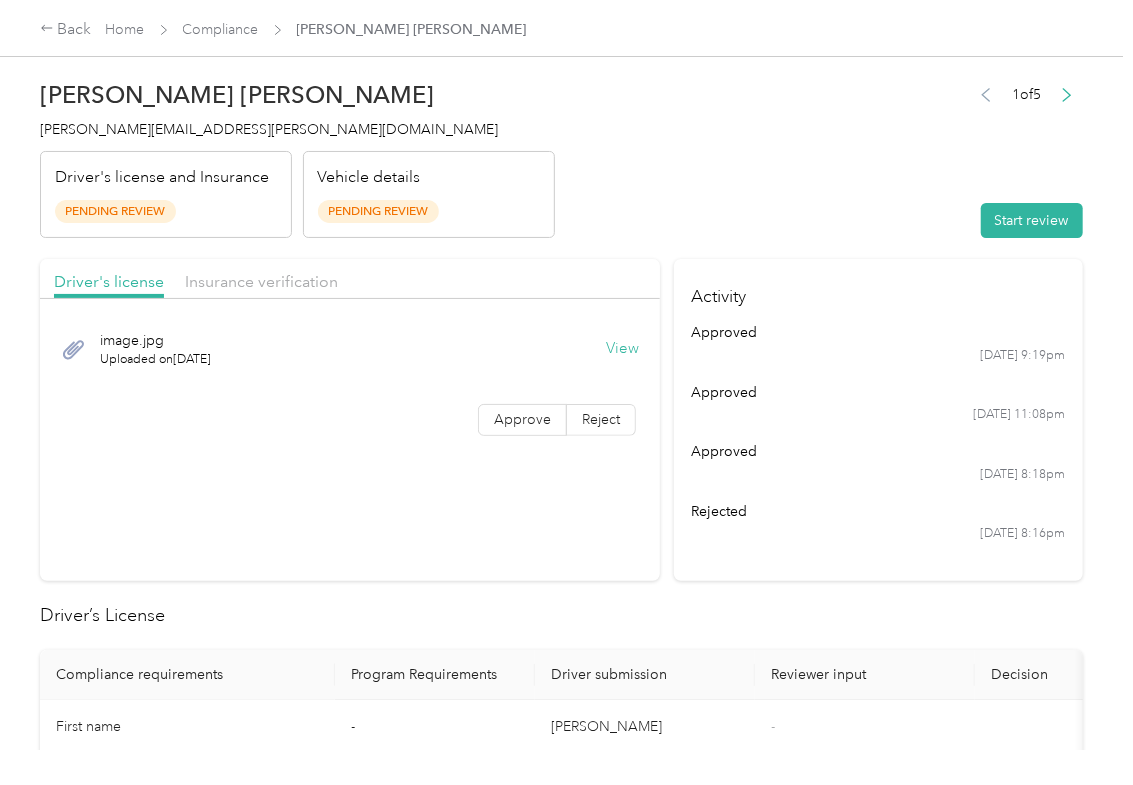 click on "View" at bounding box center [622, 349] 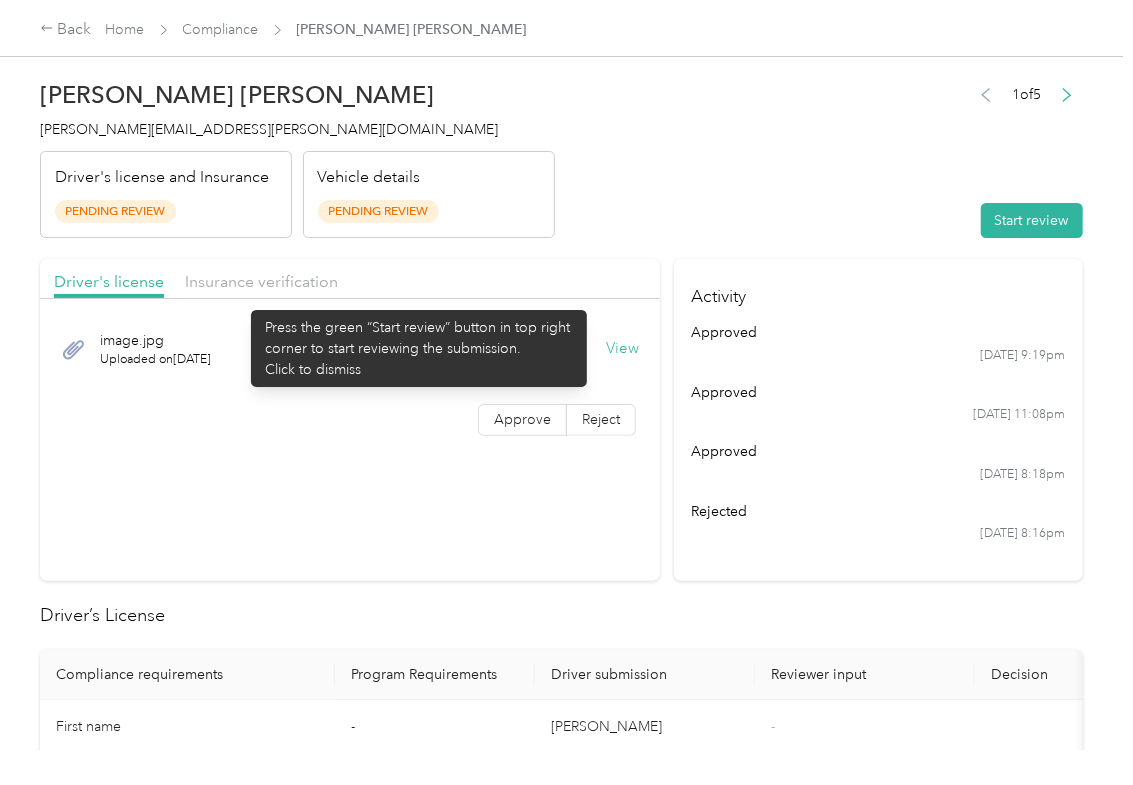 click on "Driver's license Insurance verification" at bounding box center [350, 279] 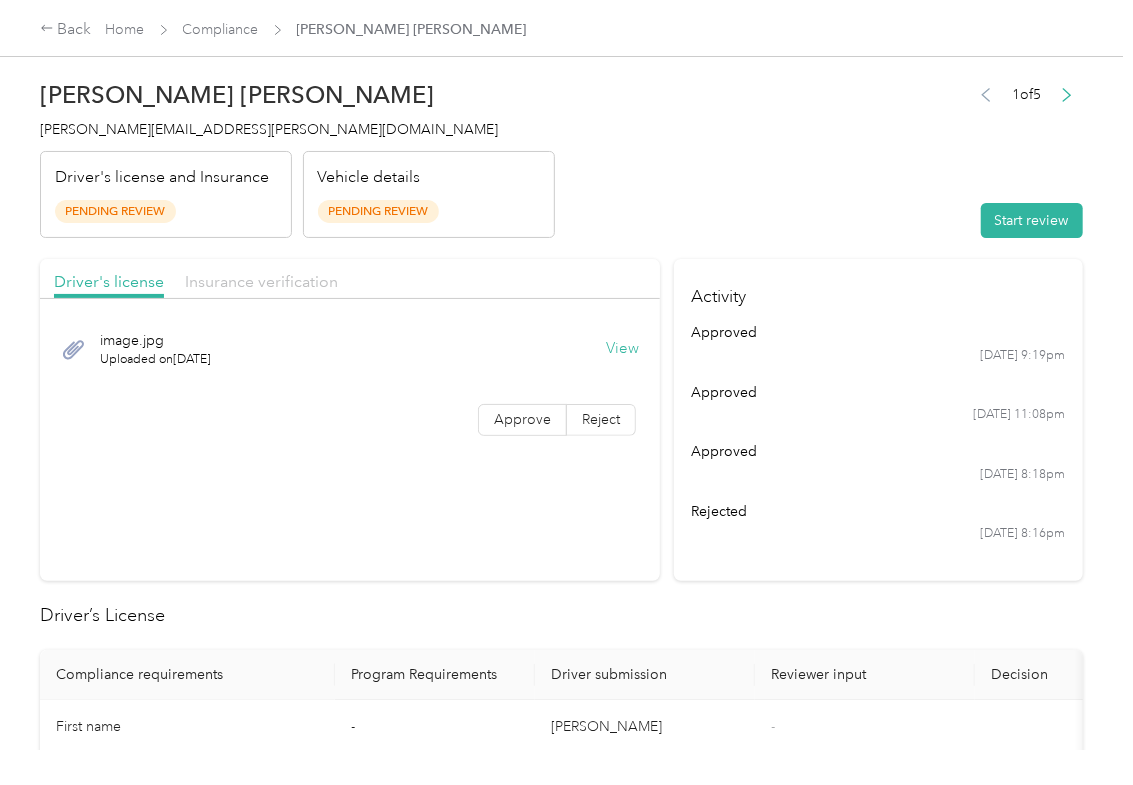 click on "Insurance verification" at bounding box center [261, 281] 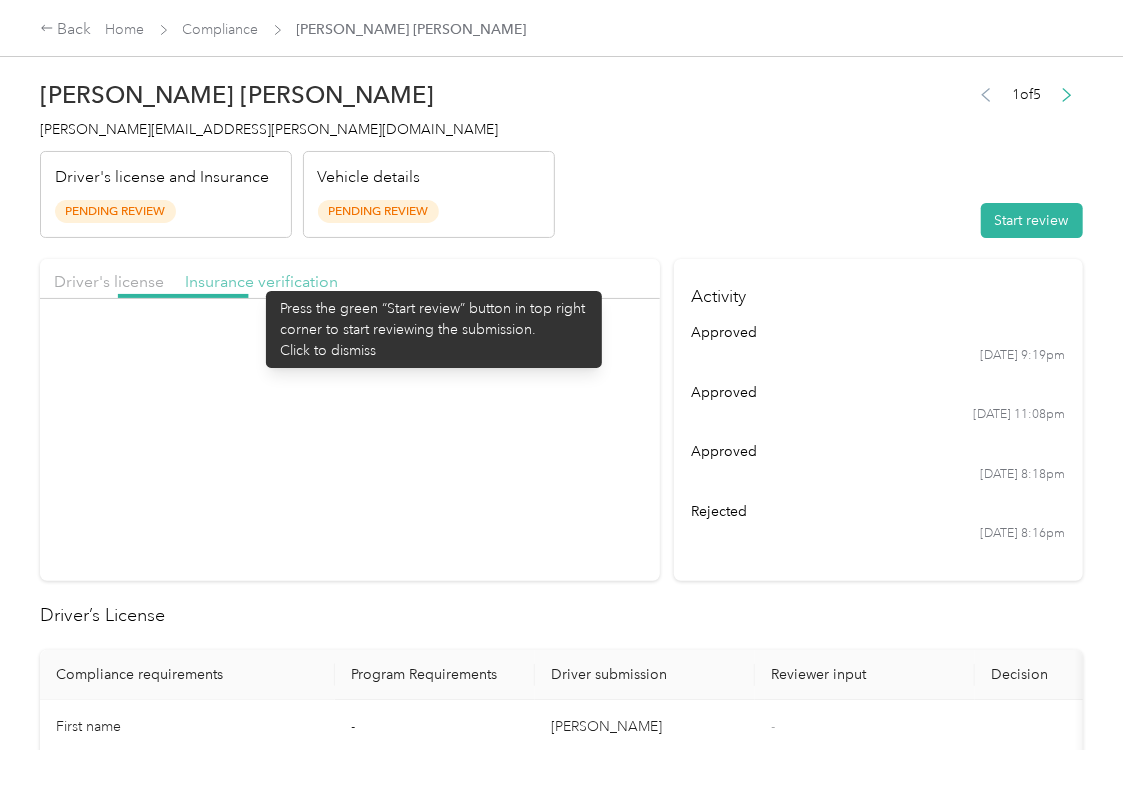 click on "Insurance verification" at bounding box center [261, 281] 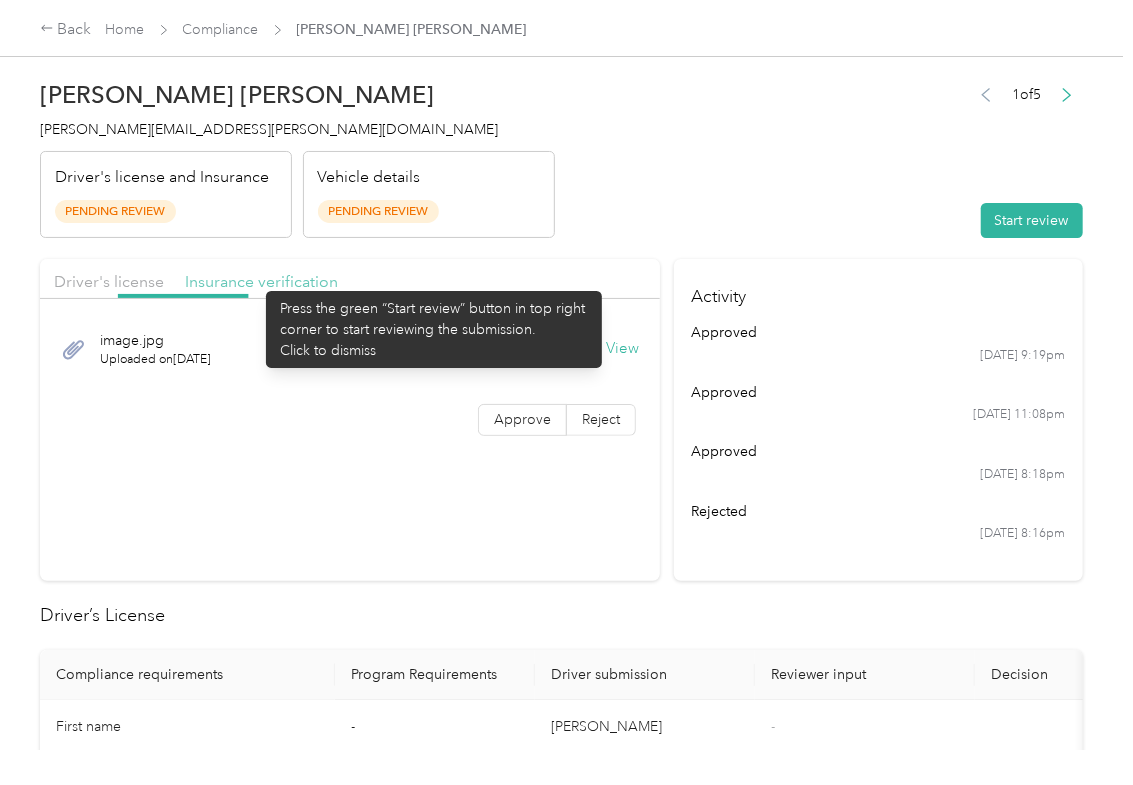 click on "Insurance verification" at bounding box center [261, 281] 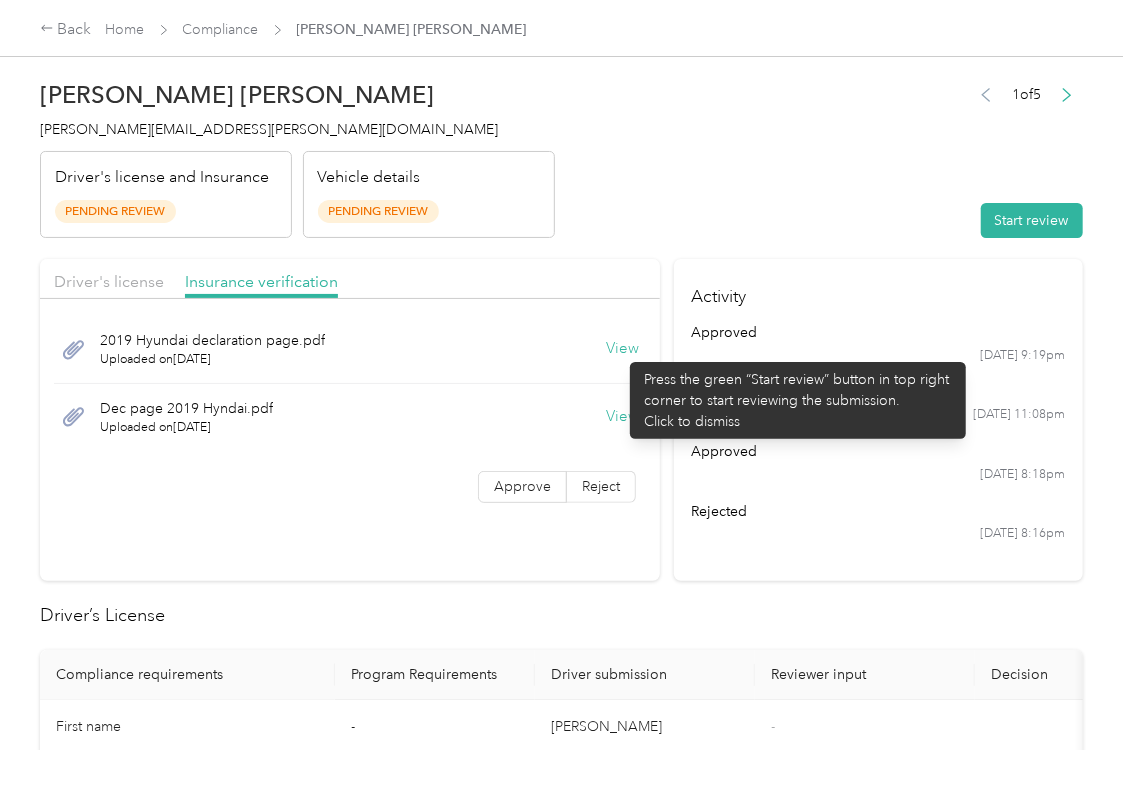 click on "View" at bounding box center [622, 349] 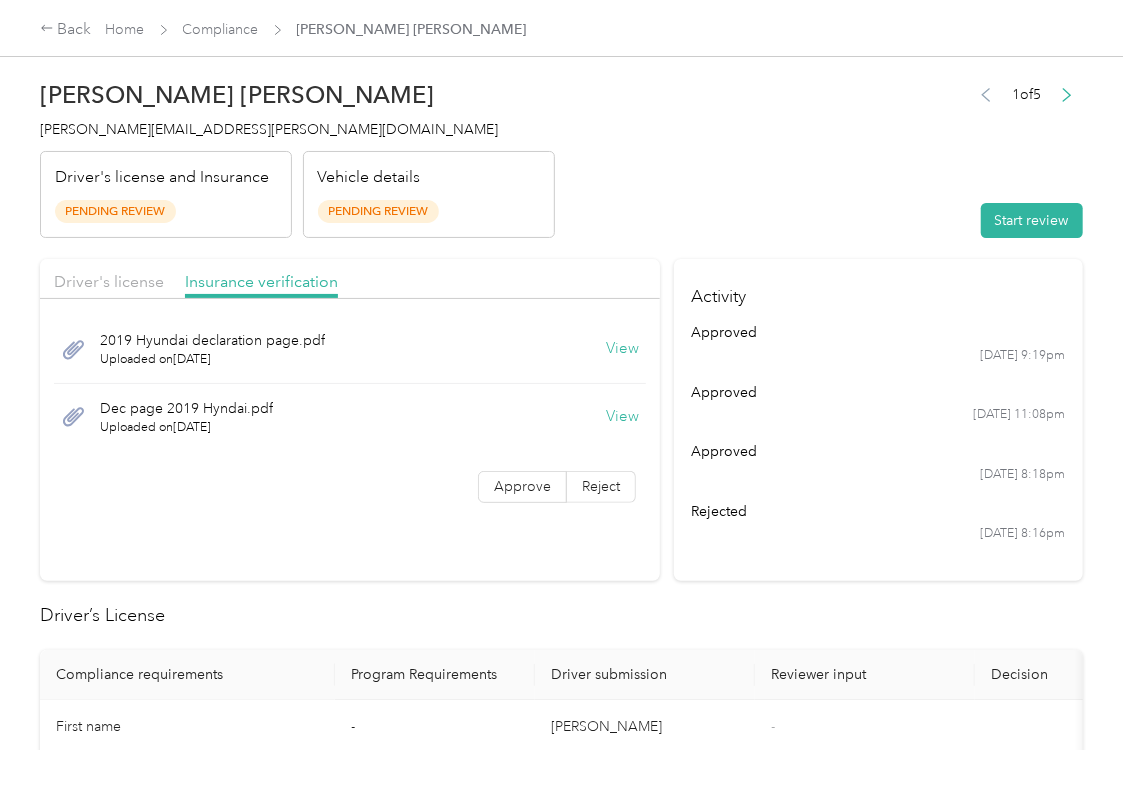 drag, startPoint x: 613, startPoint y: 418, endPoint x: 612, endPoint y: 408, distance: 10.049875 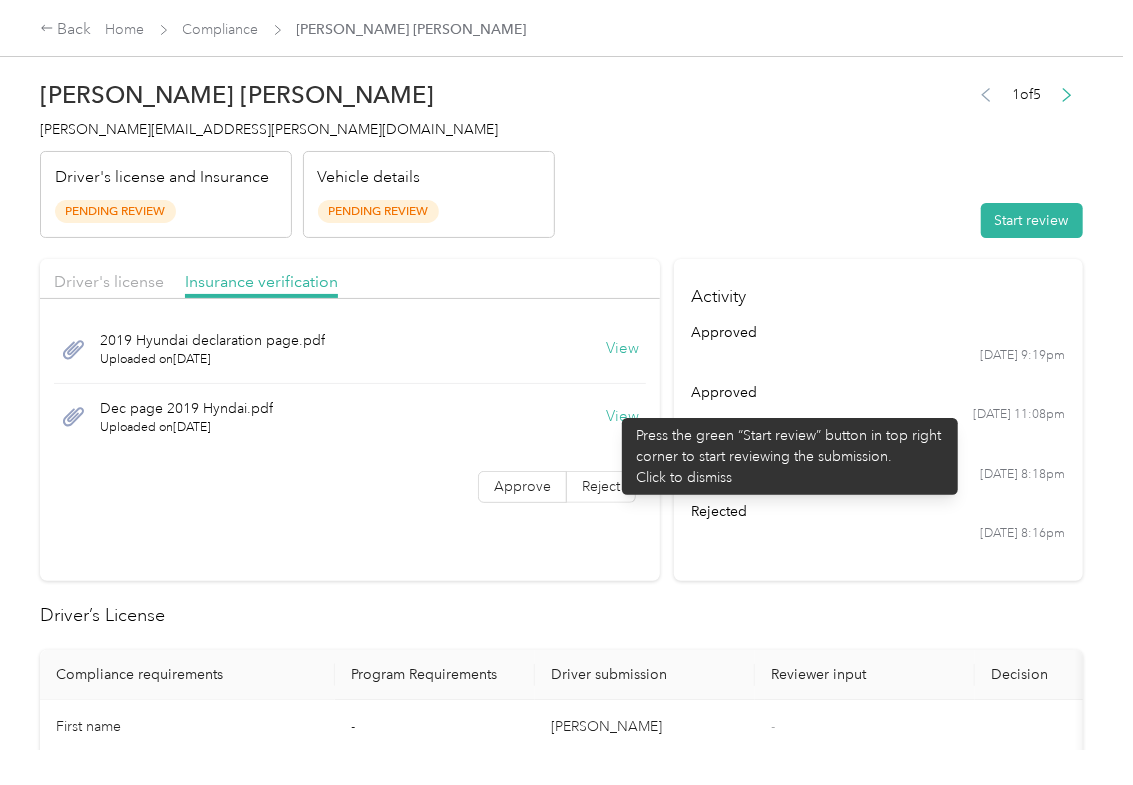 click on "[PERSON_NAME] Salazar [EMAIL_ADDRESS][PERSON_NAME][DOMAIN_NAME] Driver's license and Insurance Pending Review Vehicle details Pending Review 1  of  5 Start review" at bounding box center (561, 154) 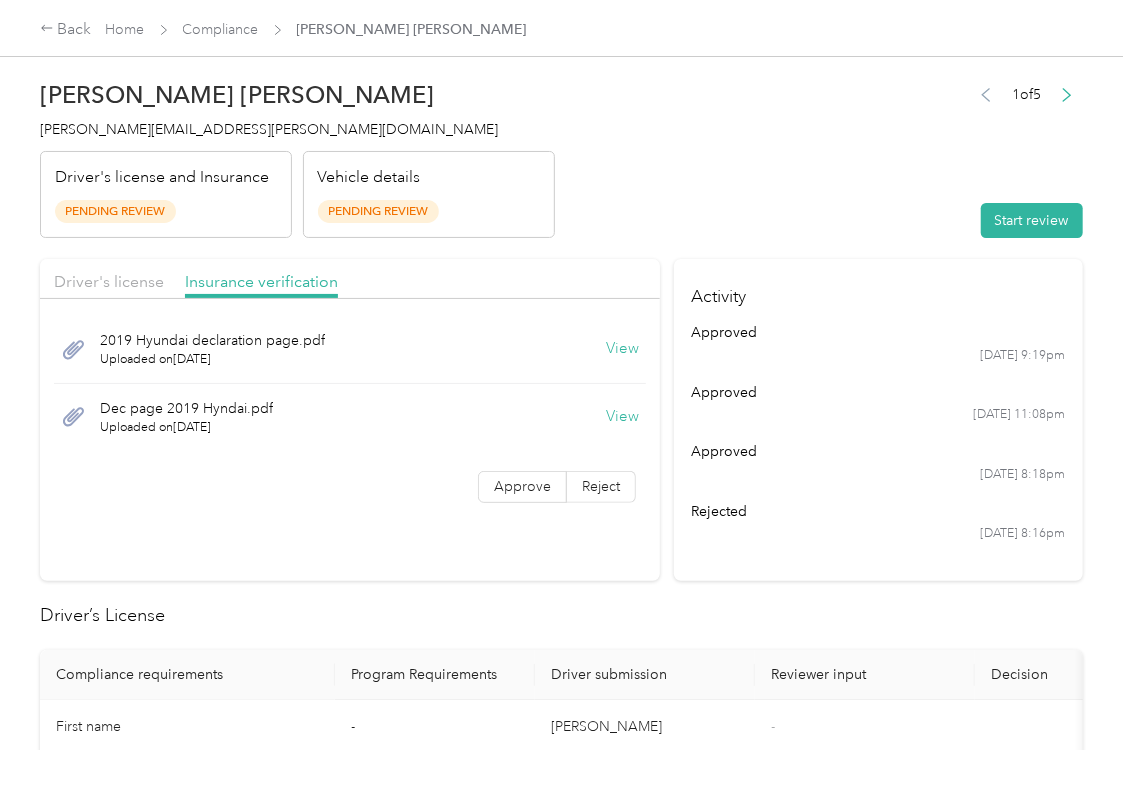click on "Start review" at bounding box center [1032, 220] 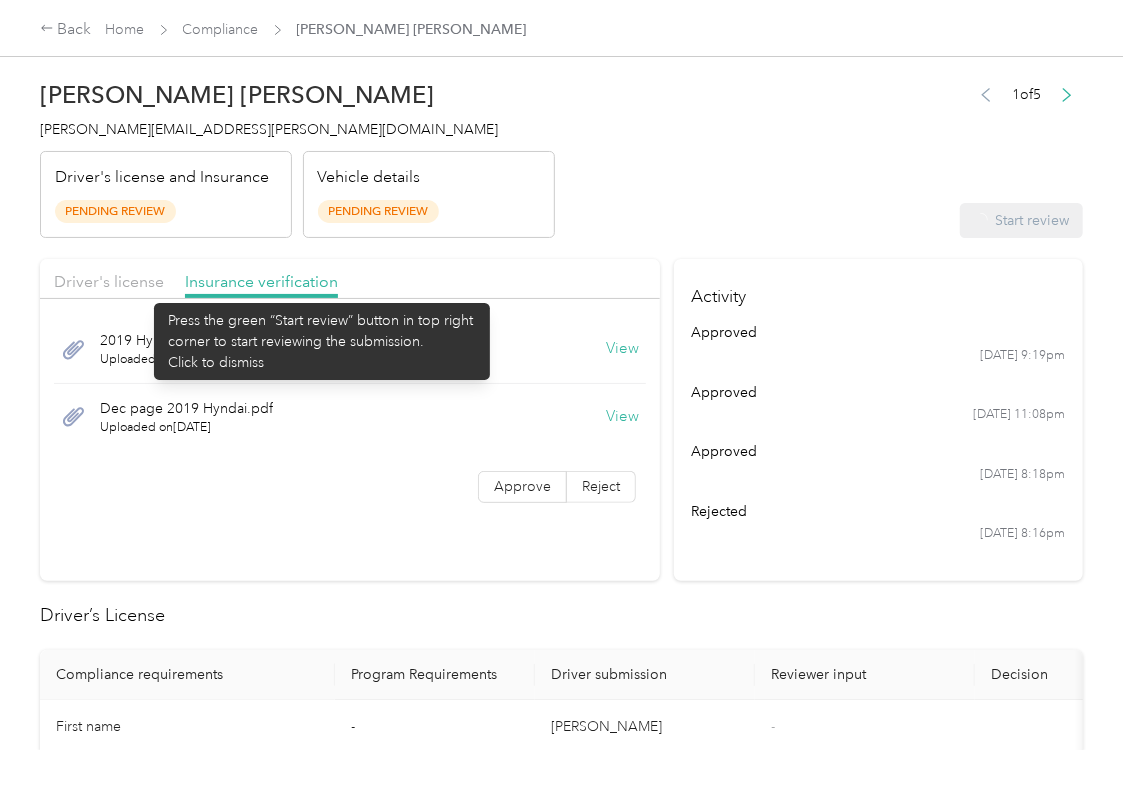 click on "Driver's license" at bounding box center (109, 282) 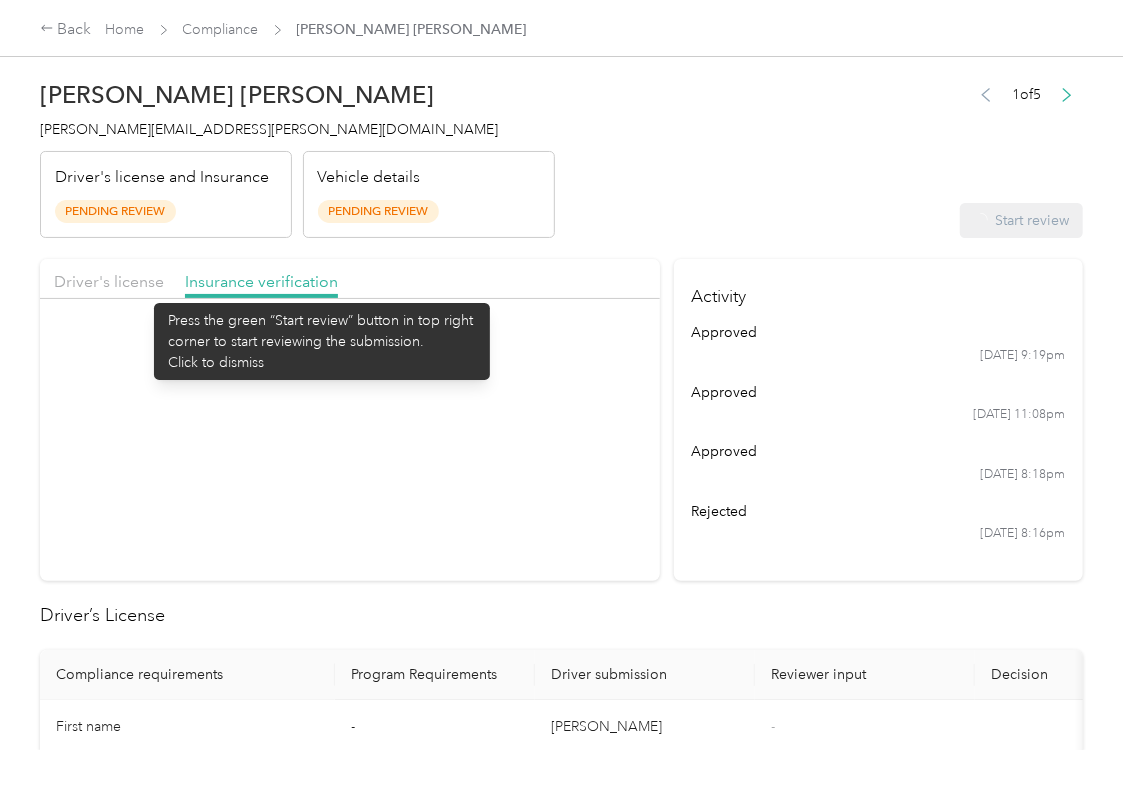 click on "Driver's license" at bounding box center (109, 282) 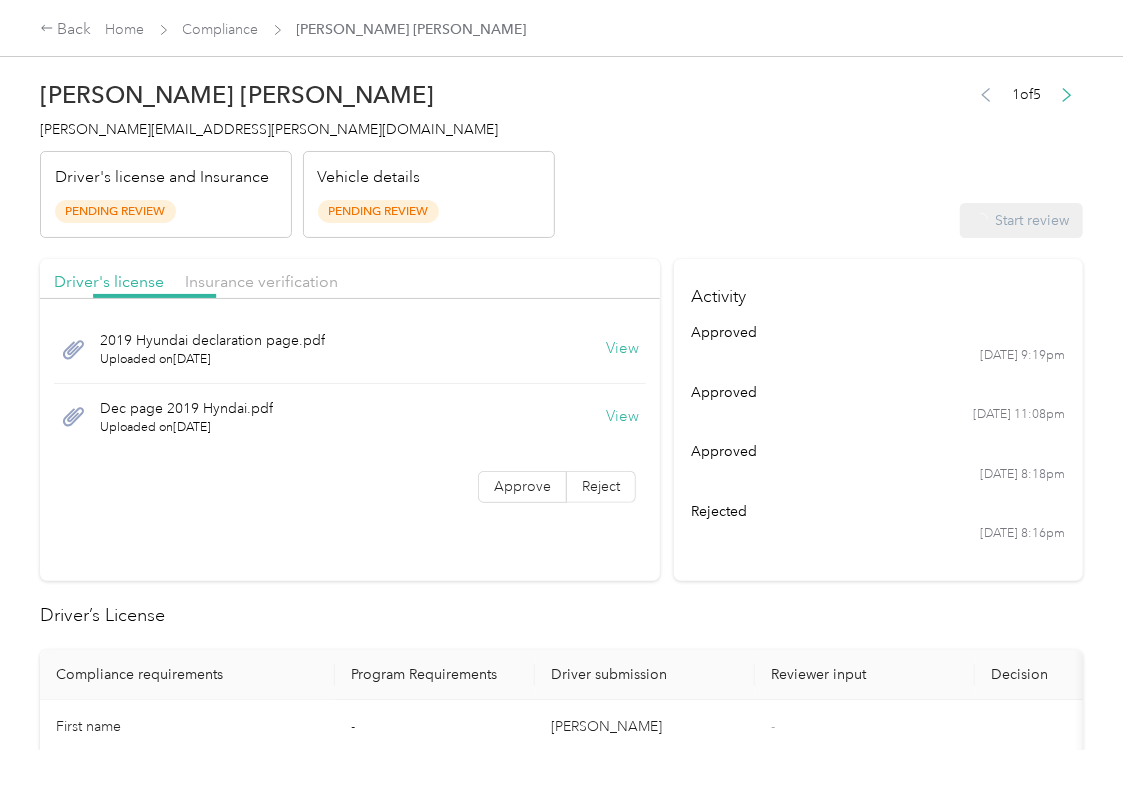 click on "Driver's license" at bounding box center (109, 282) 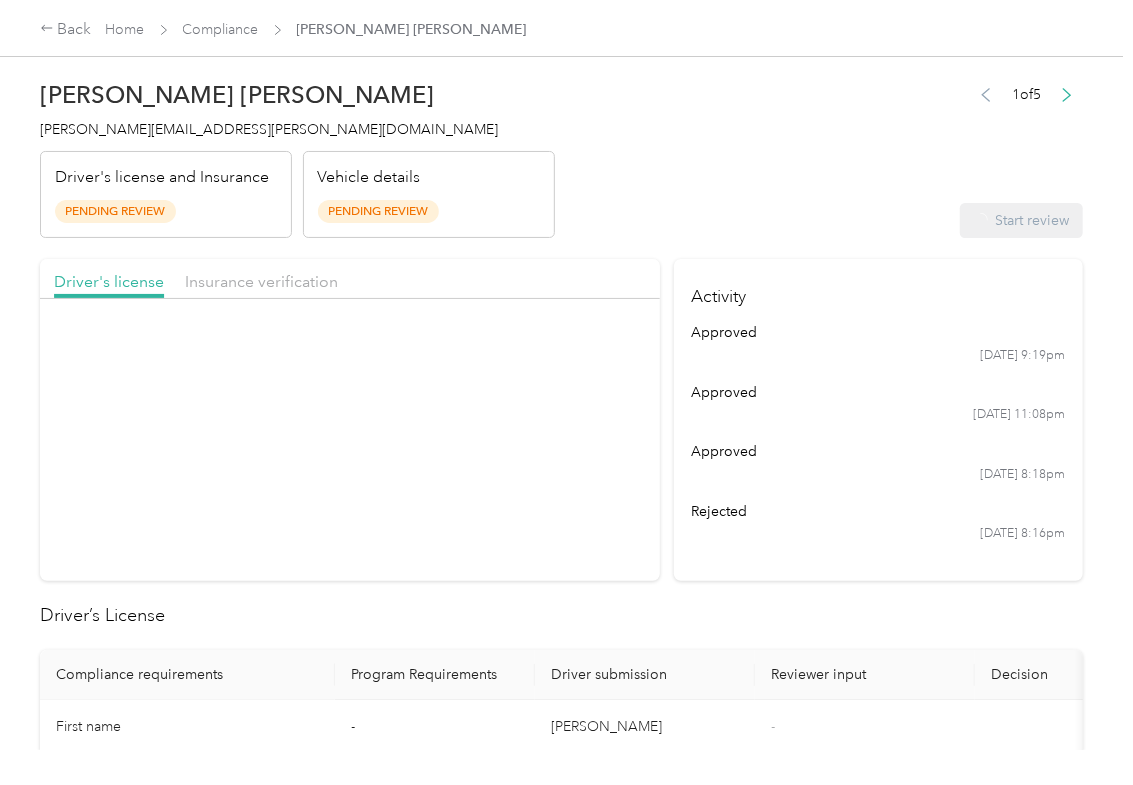 click on "Driver's license" at bounding box center [109, 282] 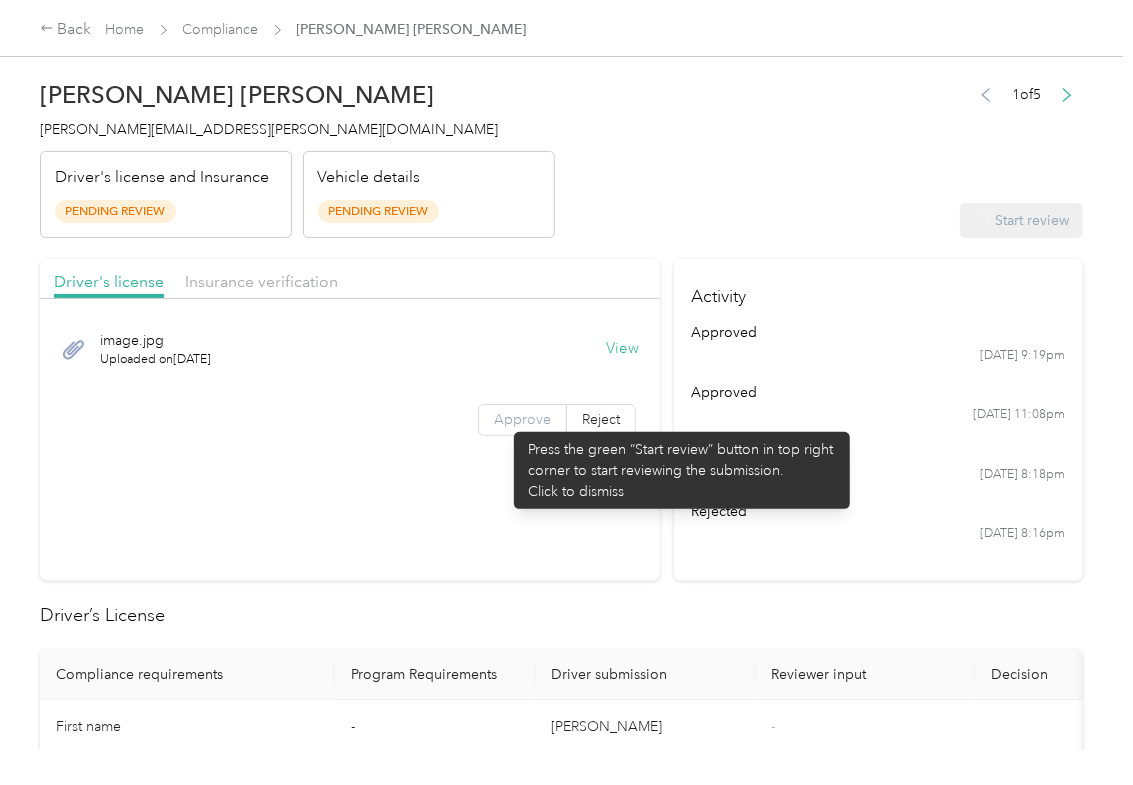 click on "Approve" at bounding box center (522, 419) 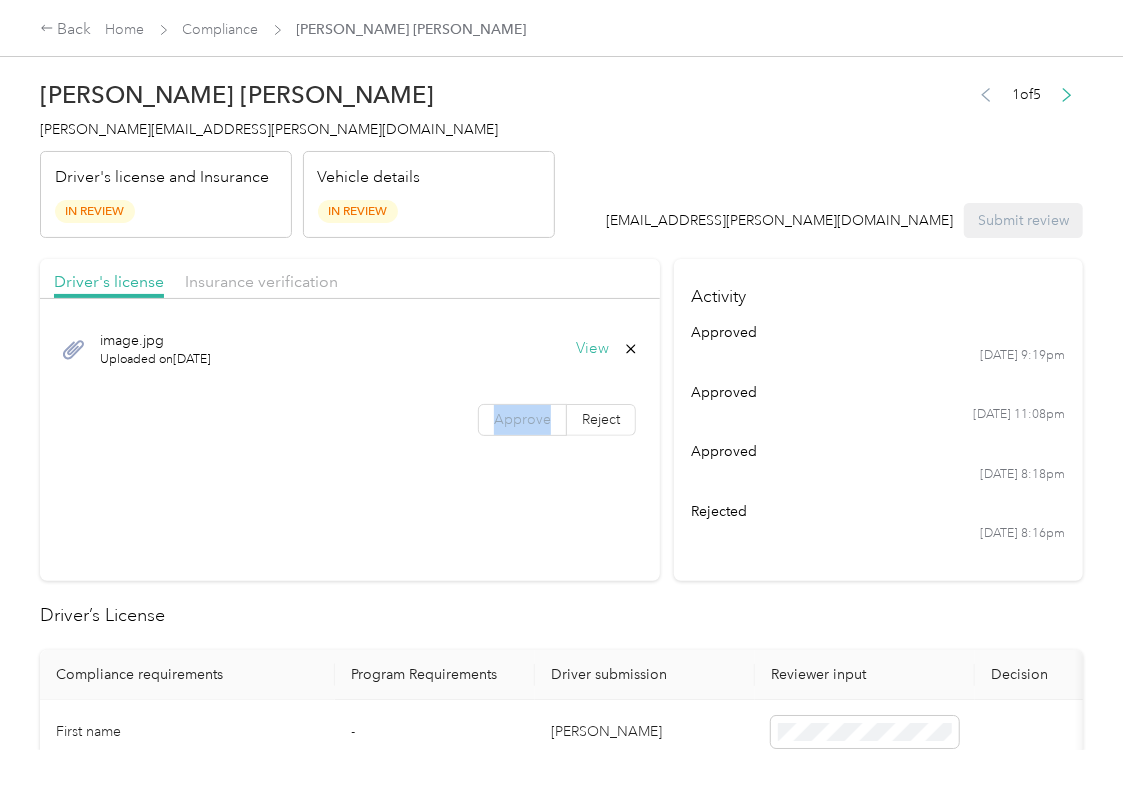 click on "Approve" at bounding box center (522, 419) 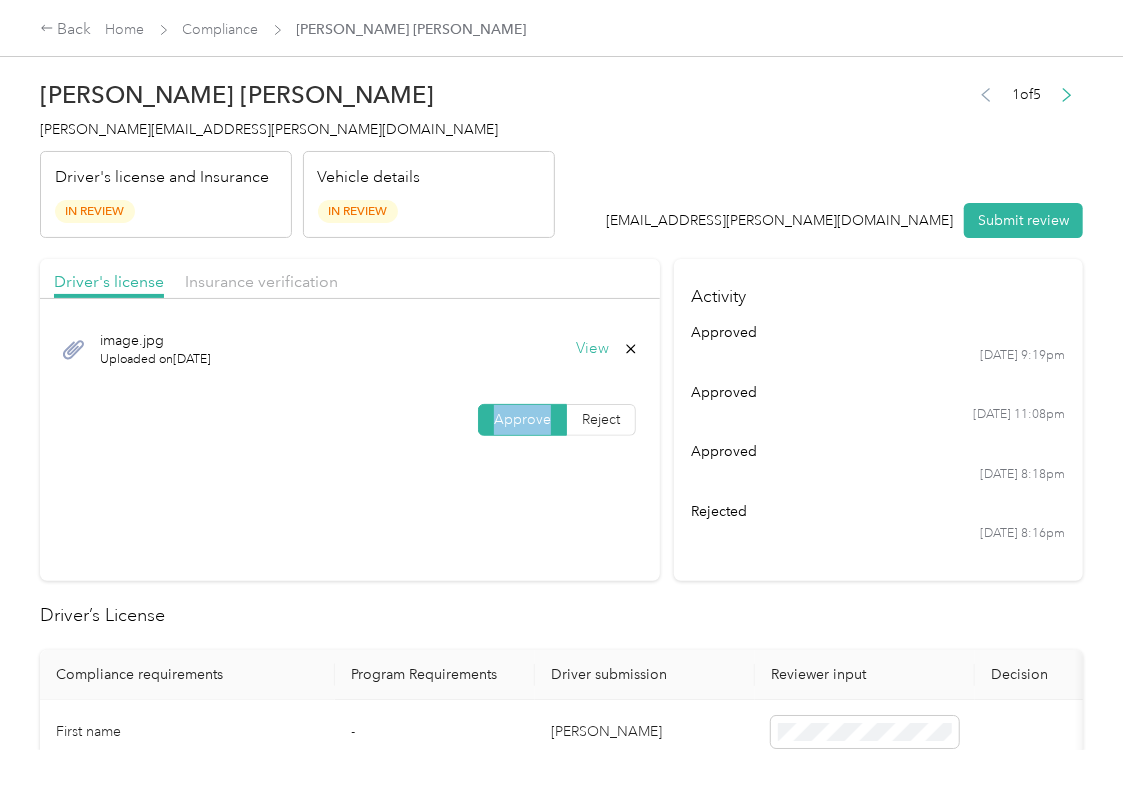 click on "Approve" at bounding box center [522, 419] 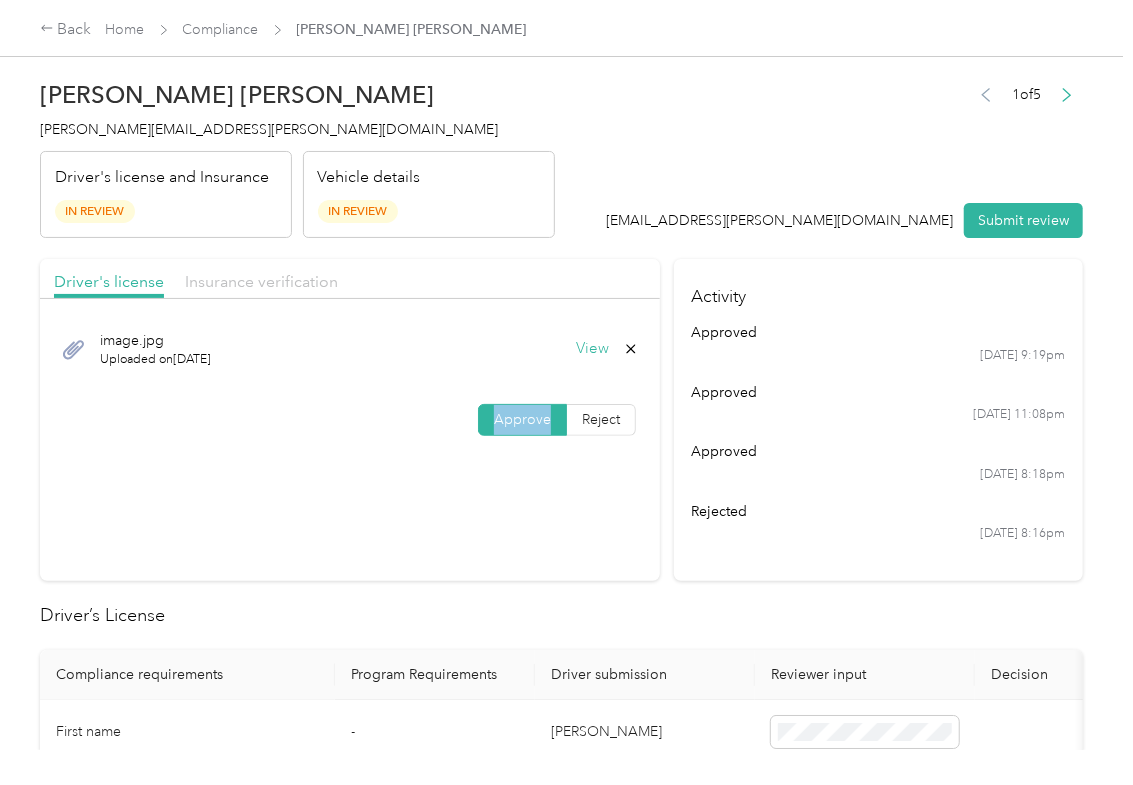 click on "Insurance verification" at bounding box center (261, 281) 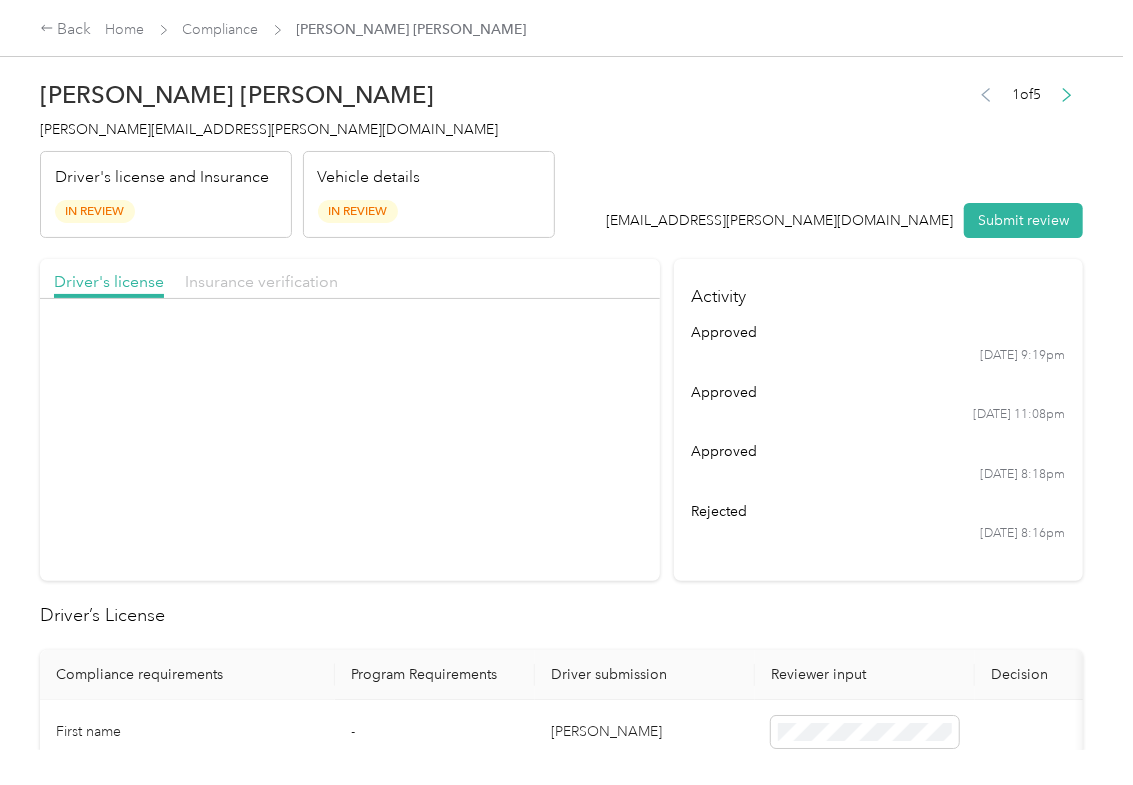 click on "Insurance verification" at bounding box center (261, 281) 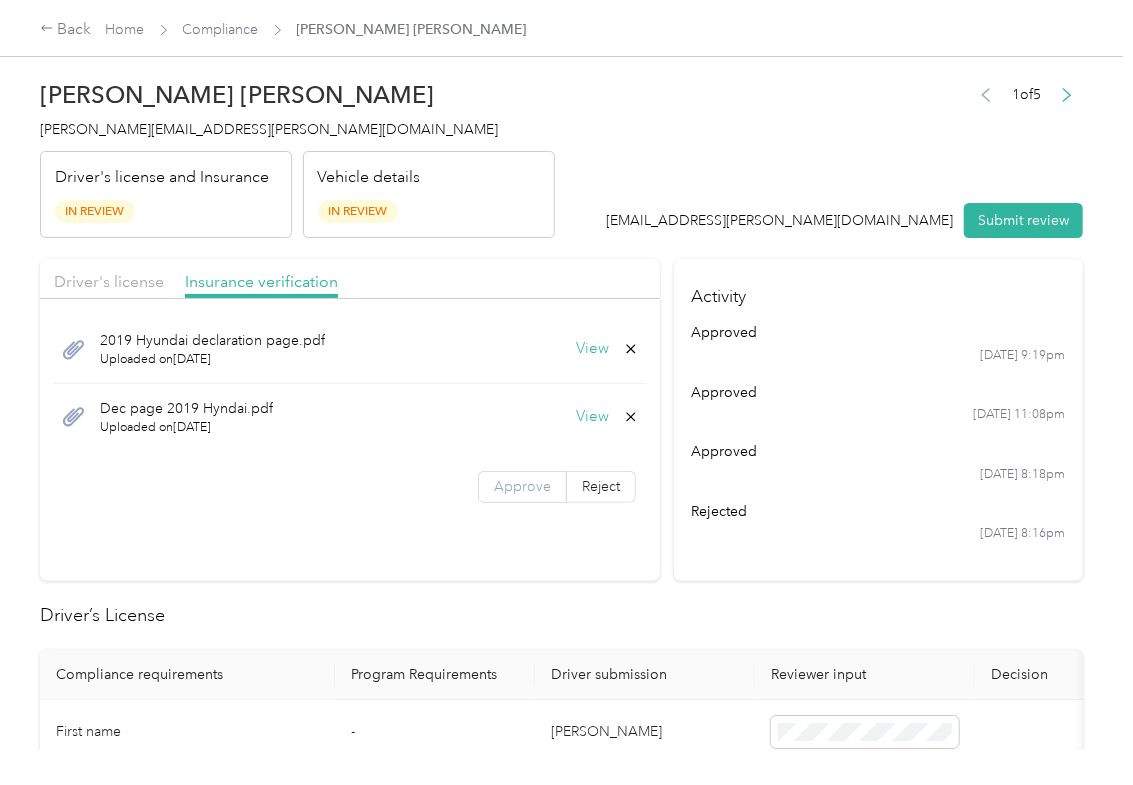 click on "Approve" at bounding box center (522, 487) 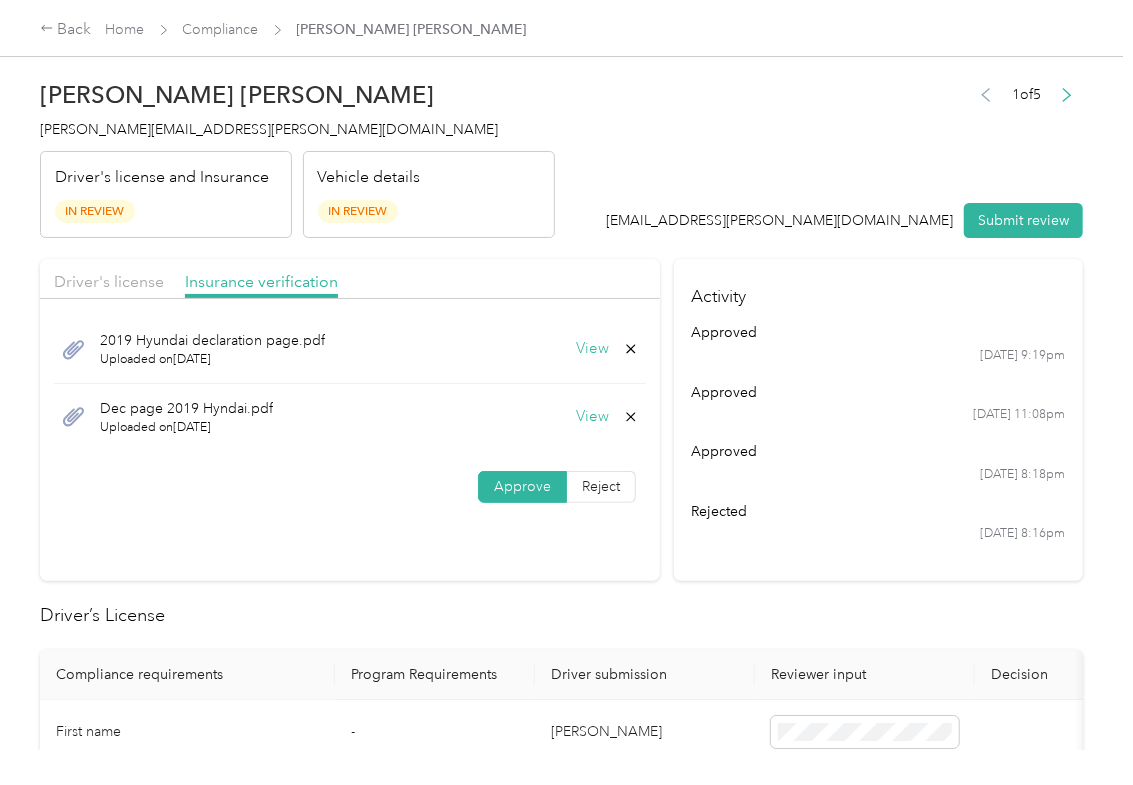 click on "Approve" at bounding box center (522, 487) 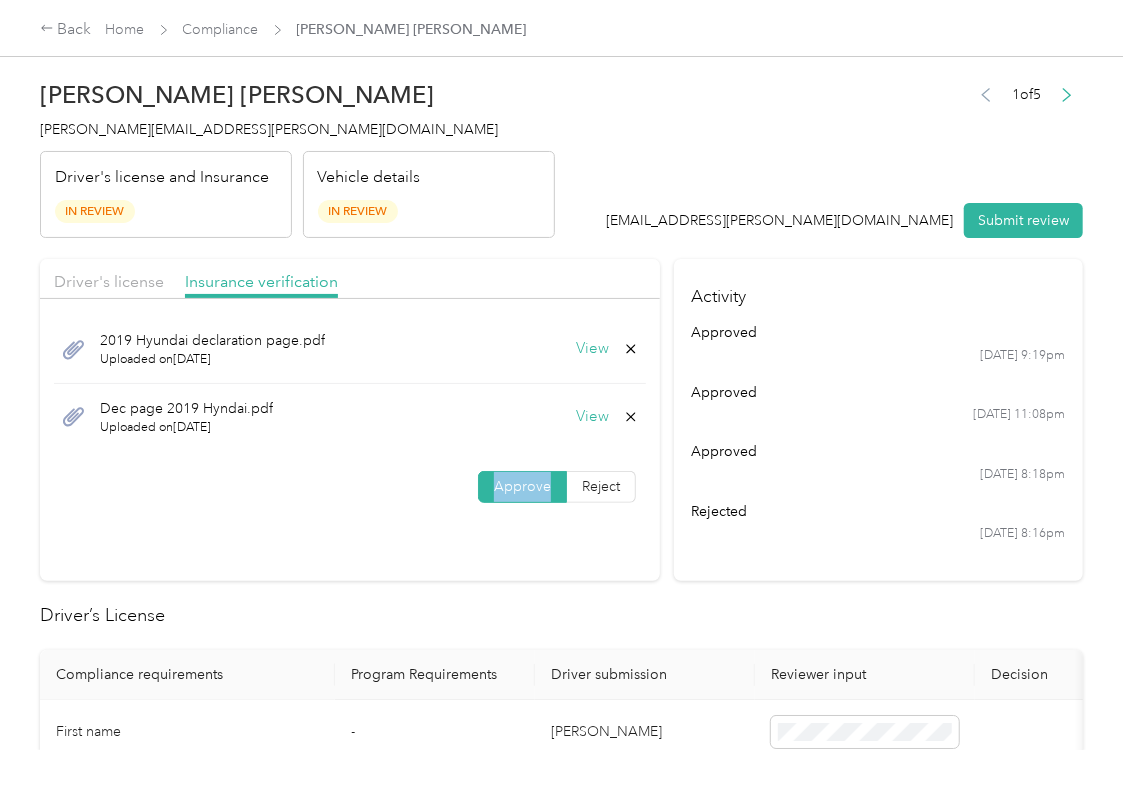 click on "Approve" at bounding box center [522, 487] 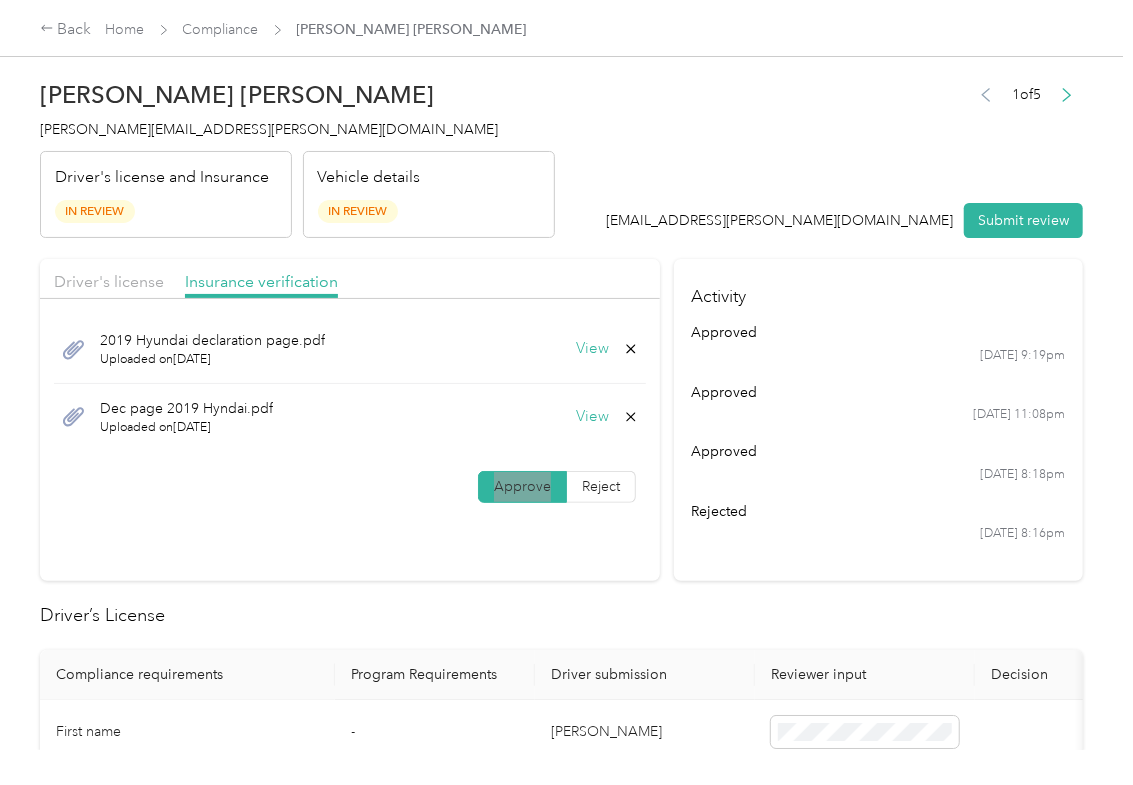 scroll, scrollTop: 400, scrollLeft: 0, axis: vertical 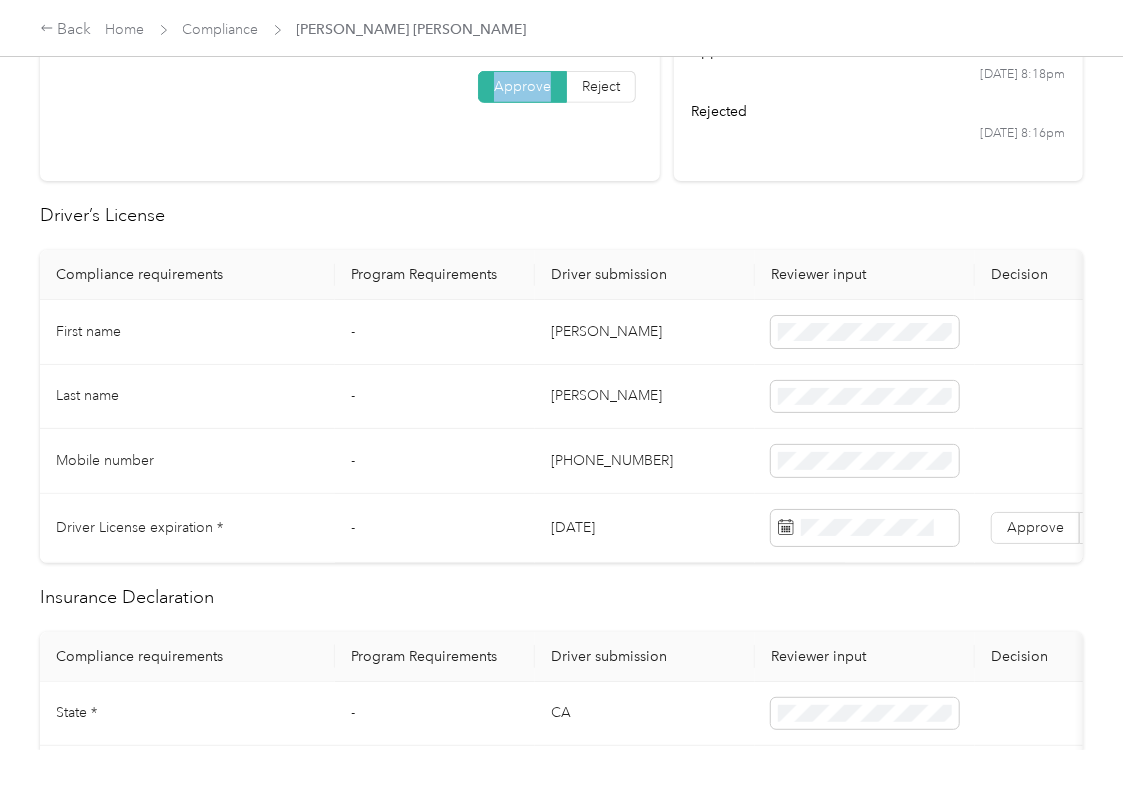 click on "[DATE]" at bounding box center (645, 528) 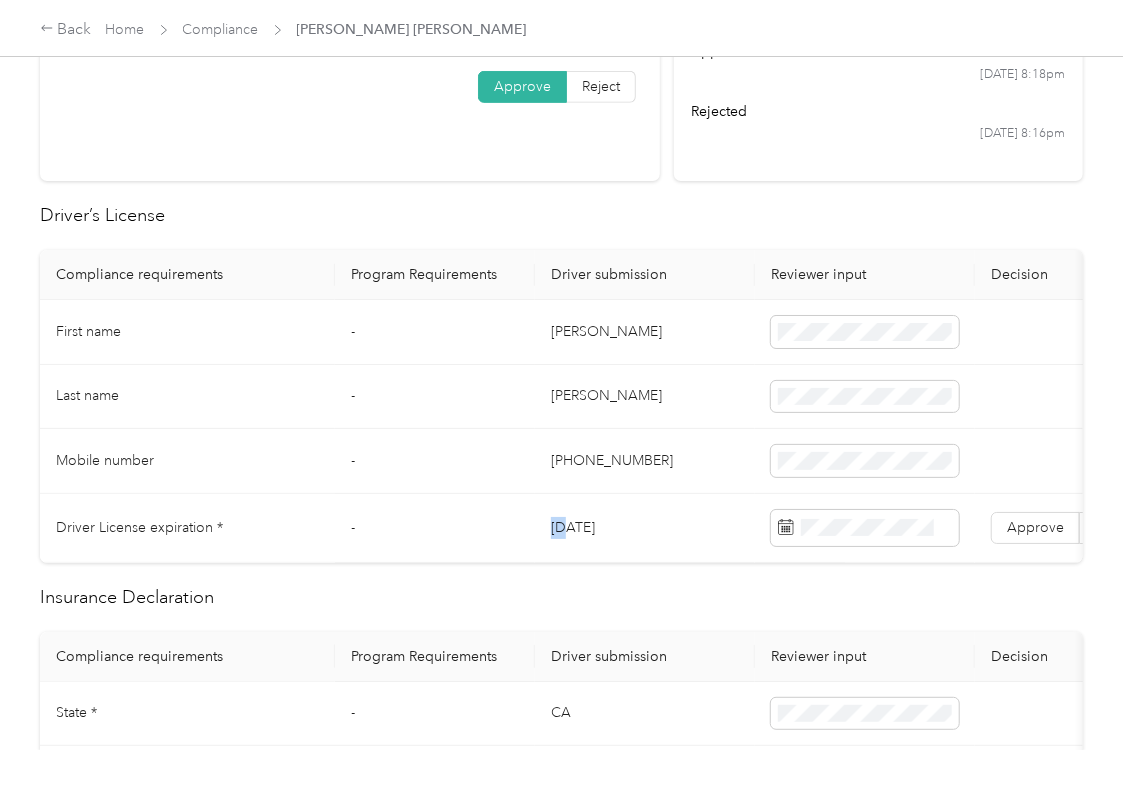 click on "[DATE]" at bounding box center [645, 528] 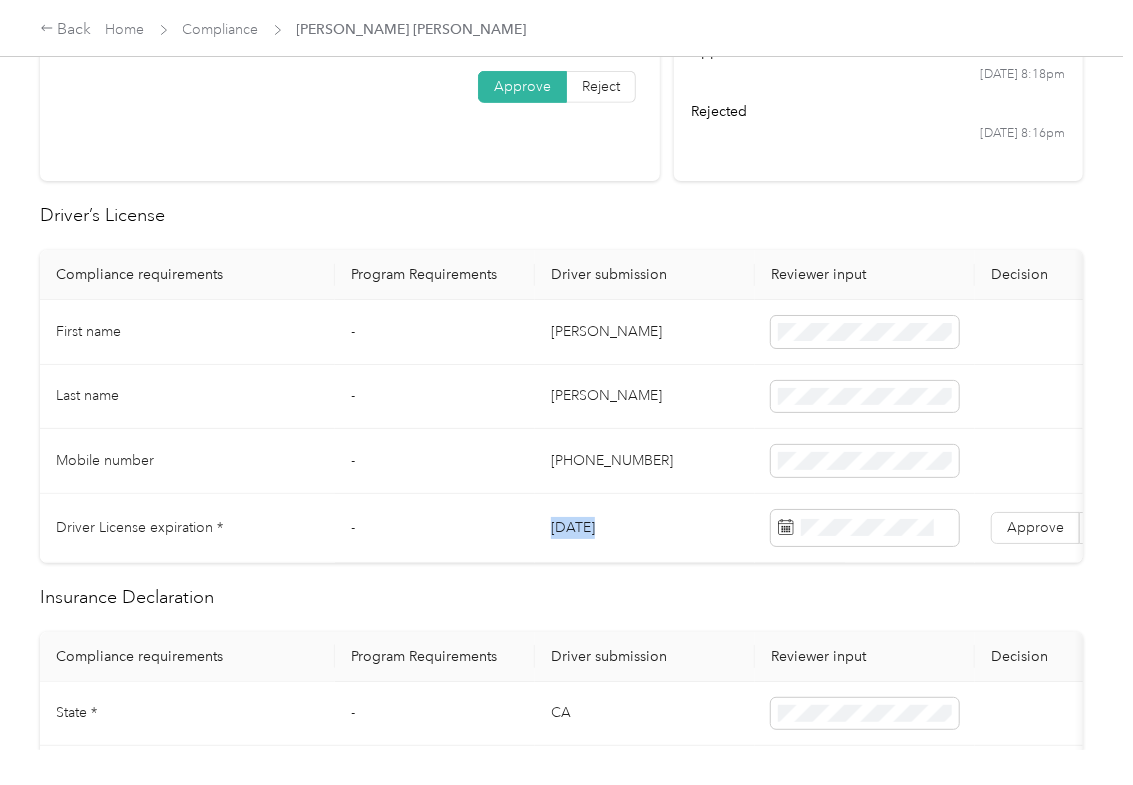 click on "[DATE]" at bounding box center [645, 528] 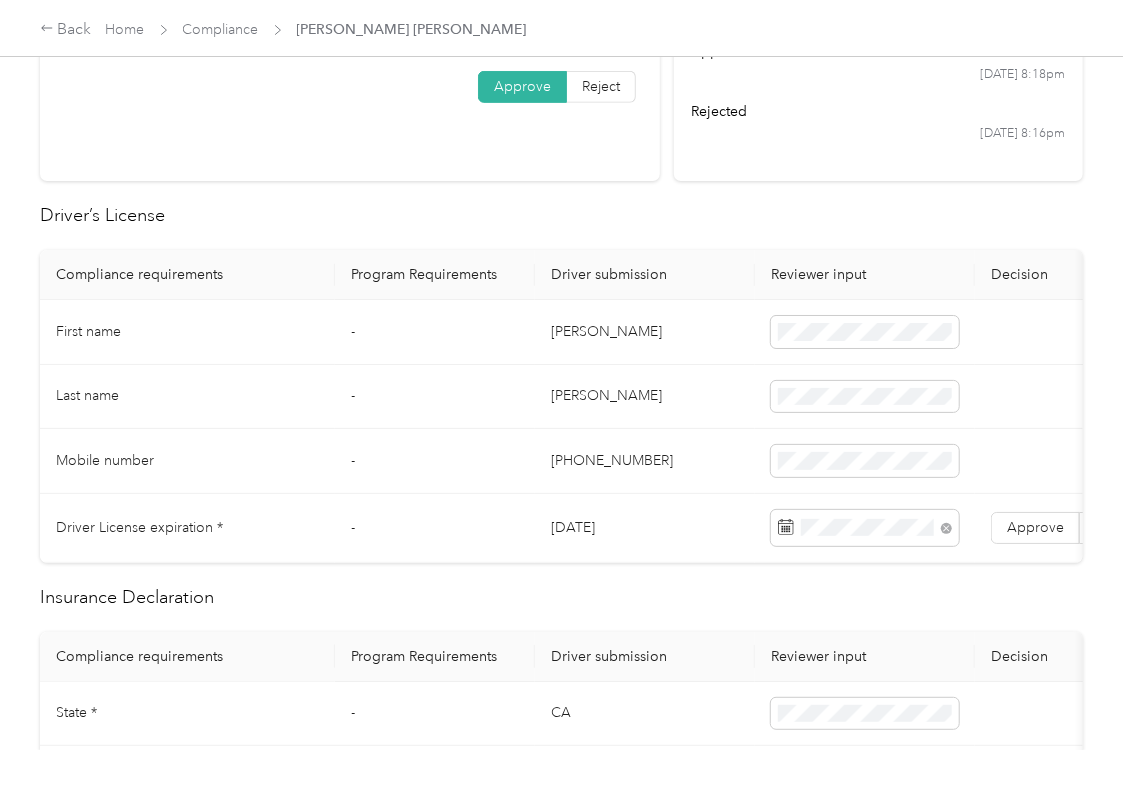 click on "Driver's license Insurance verification 2019 Hyundai declaration page.pdf Uploaded on  [DATE] View Dec page 2019 Hyndai.pdf Uploaded on  [DATE] View Approve Reject Activity approved [DATE] 9:19pm approved [DATE] 11:08pm approved [DATE] 8:18pm rejected [DATE] 8:16pm Driver’s License  Compliance requirements Program Requirements Driver submission Reviewer input Decision Rejection reason             First name - [PERSON_NAME] Last name - [PERSON_NAME] Mobile number - [PHONE_NUMBER] Driver License expiration * - [DATE] Approve Reject Insurance Declaration Compliance requirements Program Requirements Driver submission Reviewer input Decision Rejection reason             State * - [US_STATE] Zip code * - 95926 Insurance Declaration expiration * - [DATE] Approve Reject Bodily injury coverage per person * $100,000 min $100,000 Approve Reject Bodily injury coverage per accident * $300,000 min $300,000 Approve Reject Property damage coverage amount * $50,000 min $50,000 Approve Reject $501 max $500 -" at bounding box center (561, 971) 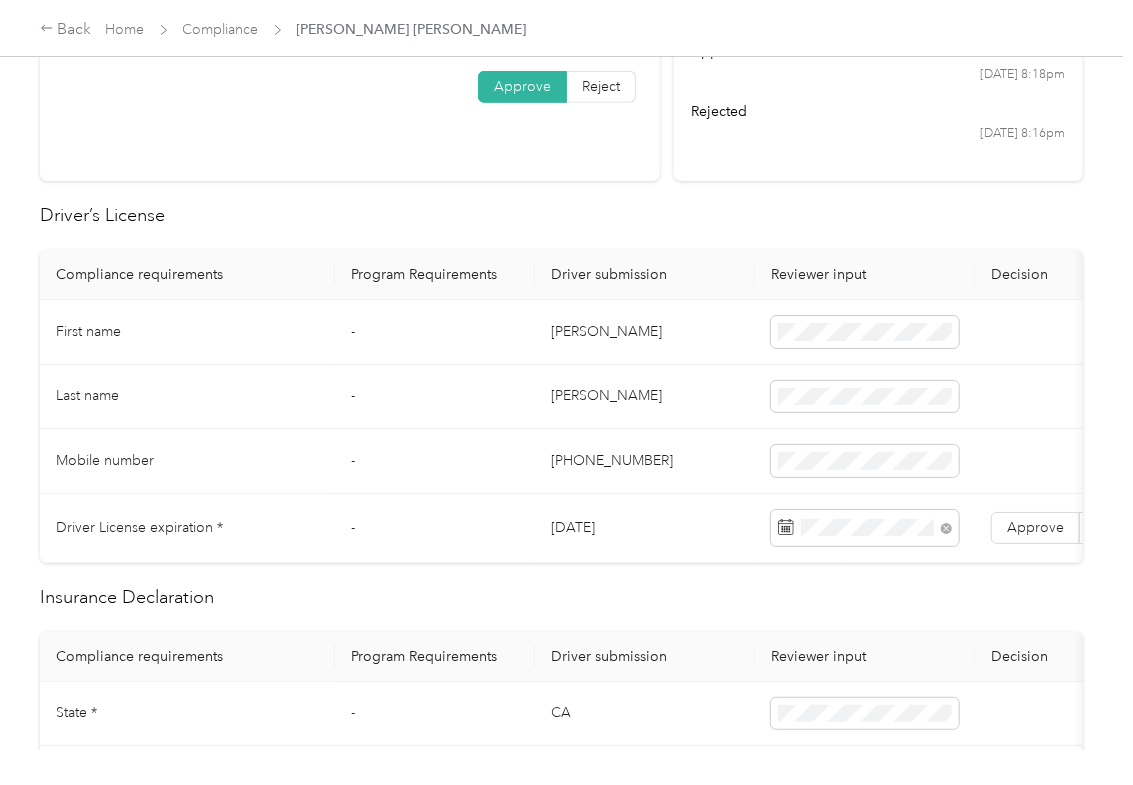 drag, startPoint x: 994, startPoint y: 514, endPoint x: 930, endPoint y: 548, distance: 72.47068 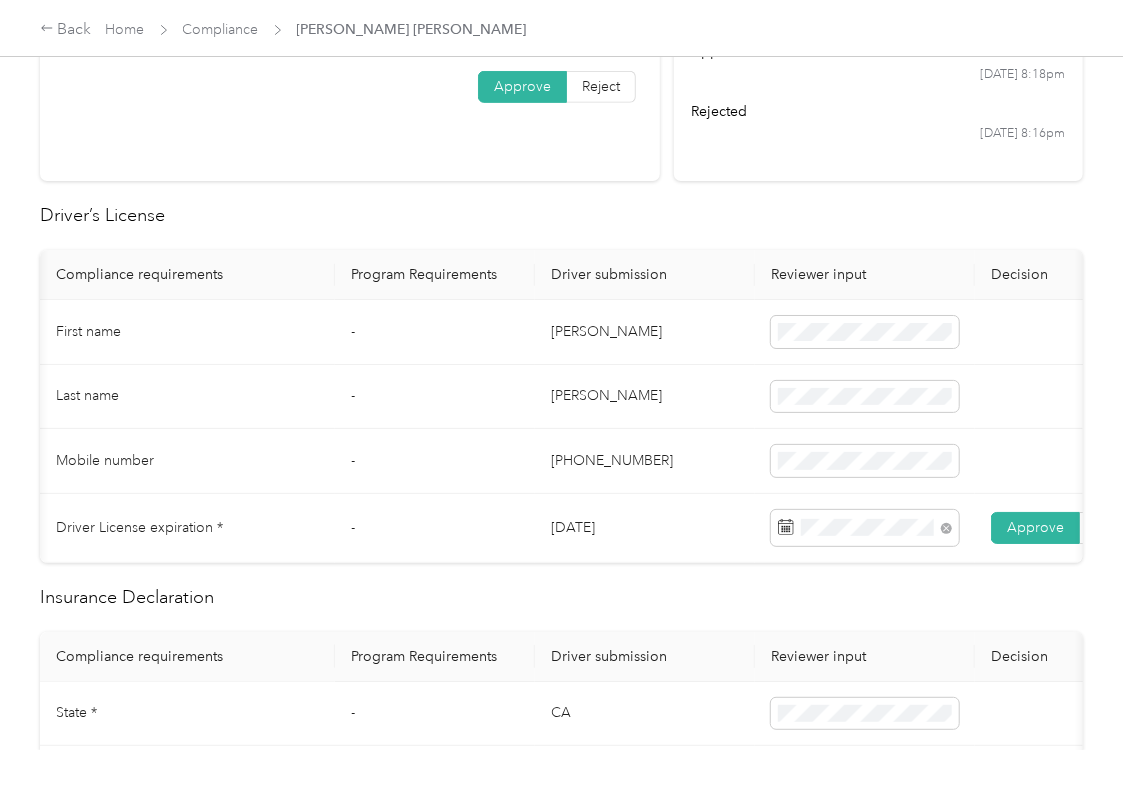 scroll, scrollTop: 0, scrollLeft: 156, axis: horizontal 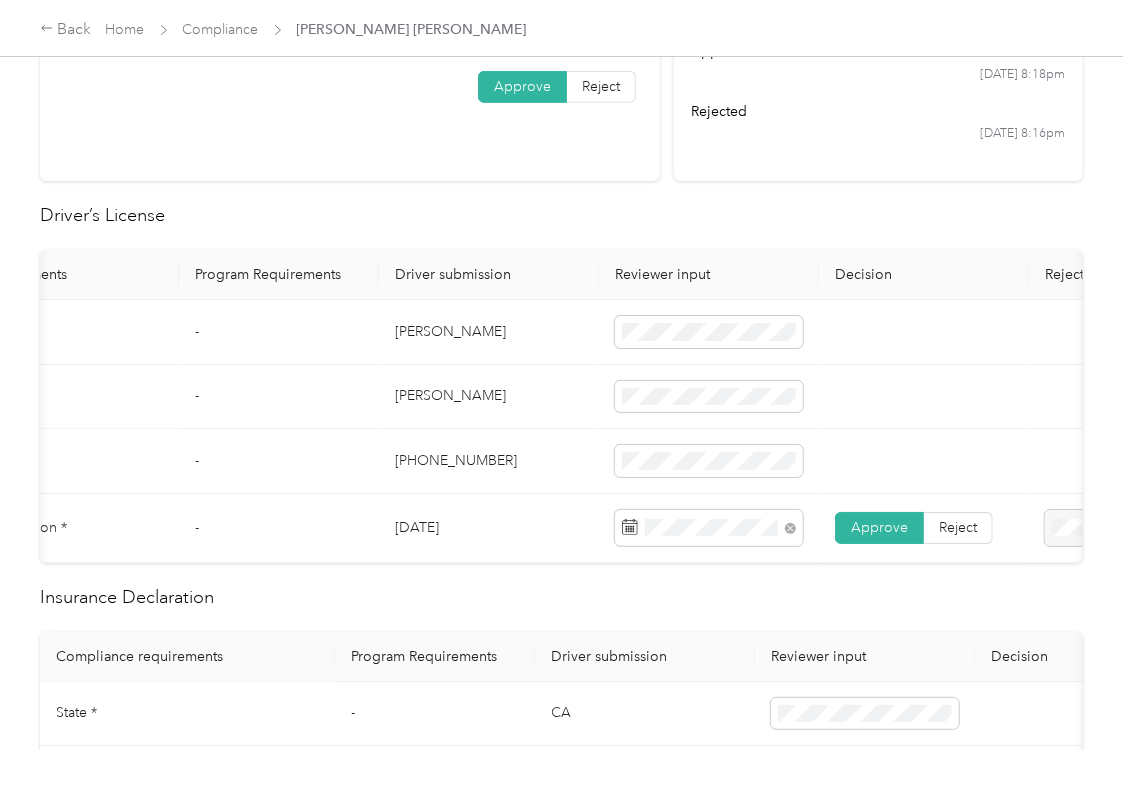 click on "[PHONE_NUMBER]" at bounding box center (489, 461) 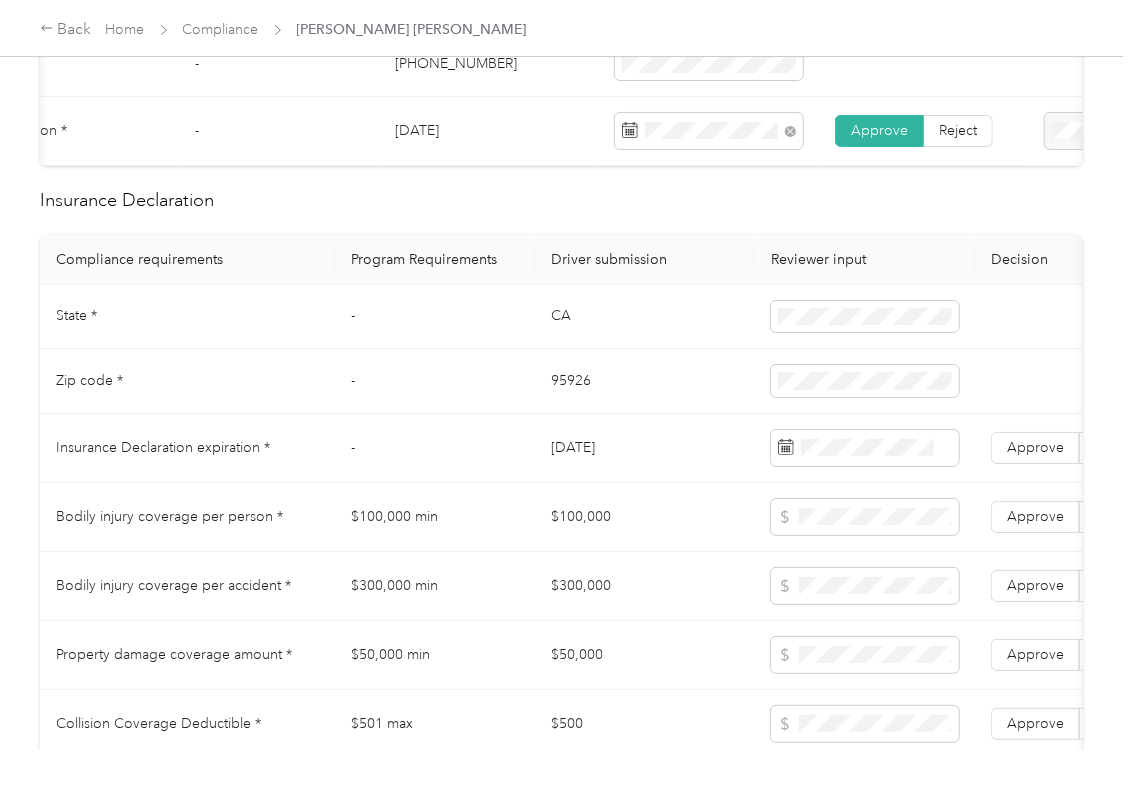 scroll, scrollTop: 800, scrollLeft: 0, axis: vertical 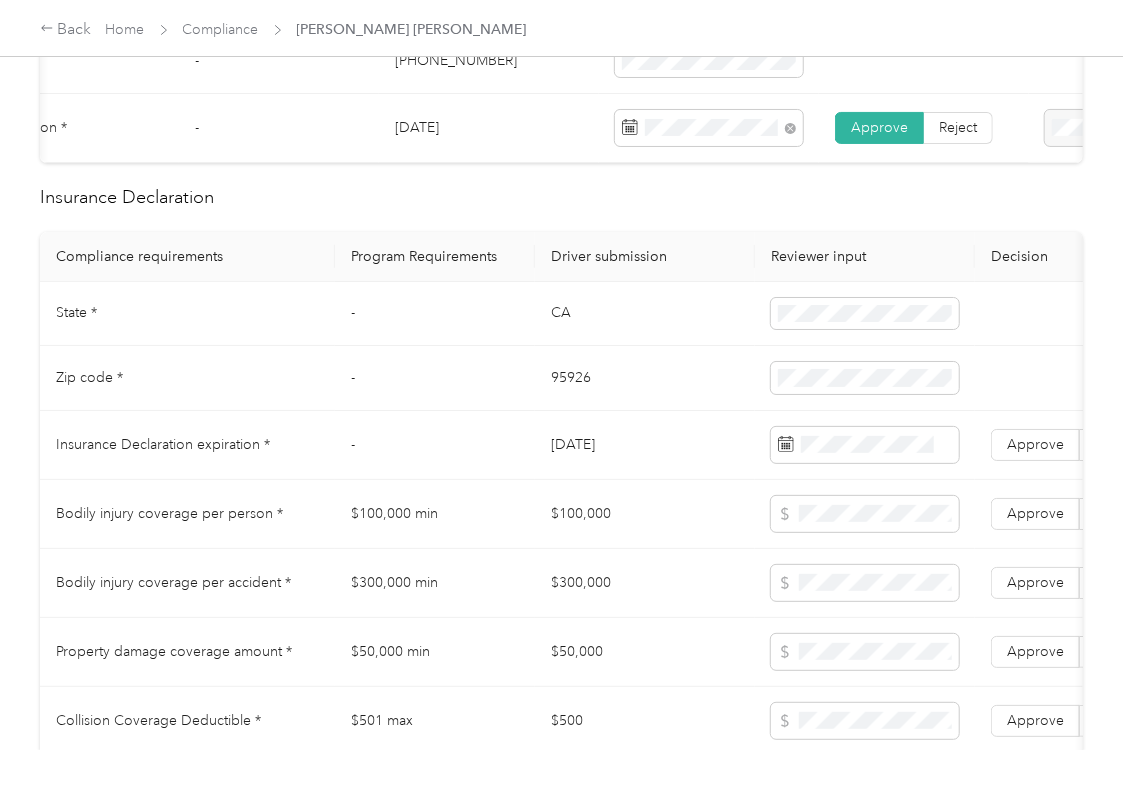 click on "CA" at bounding box center [645, 314] 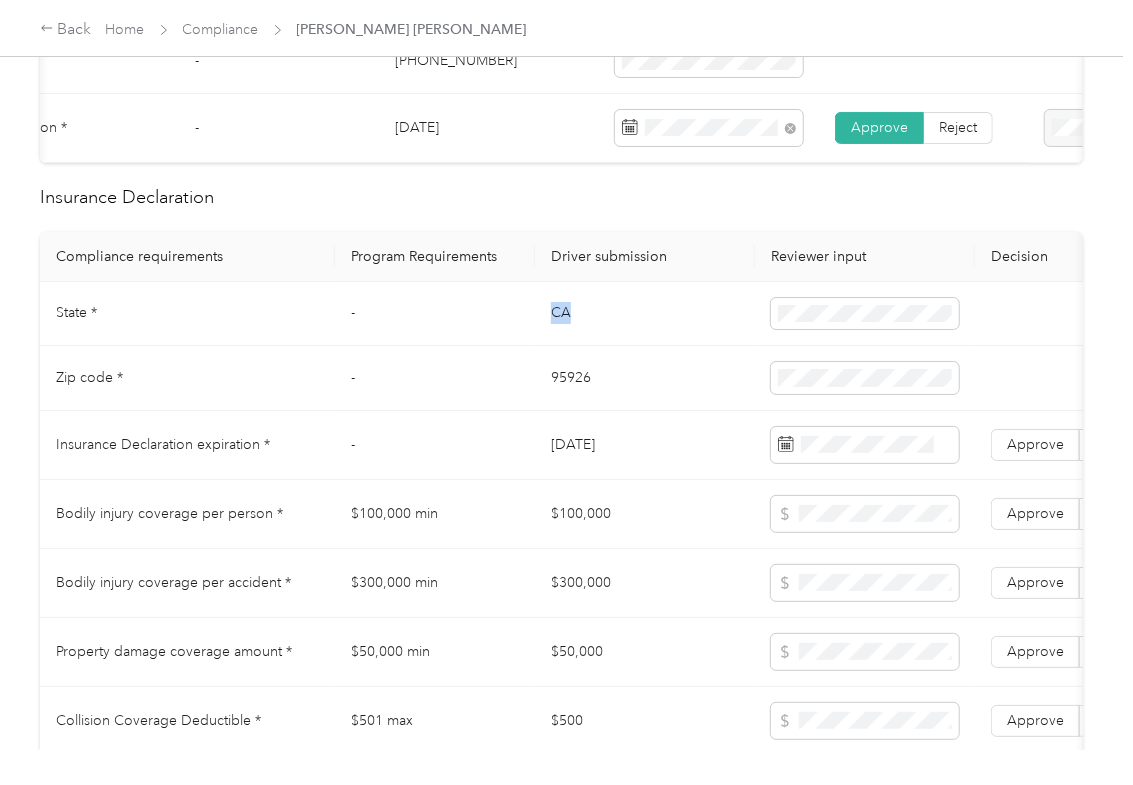 click on "CA" at bounding box center (645, 314) 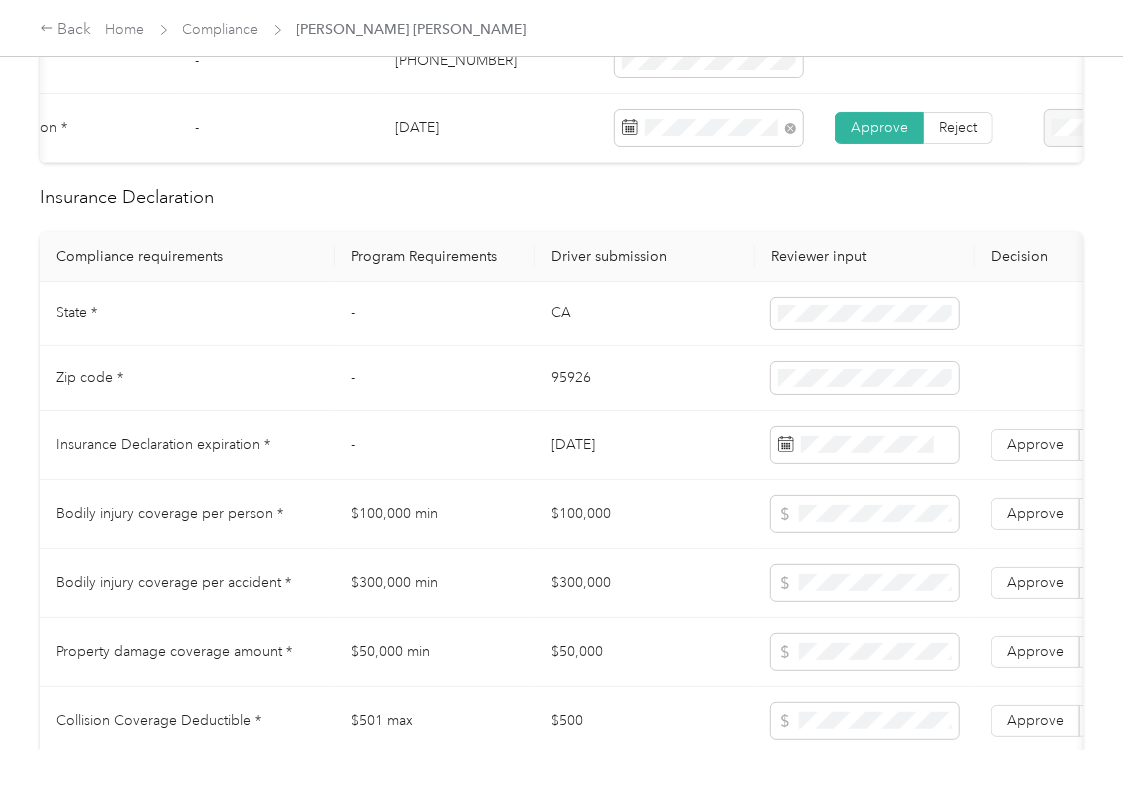 click on "95926" at bounding box center (645, 378) 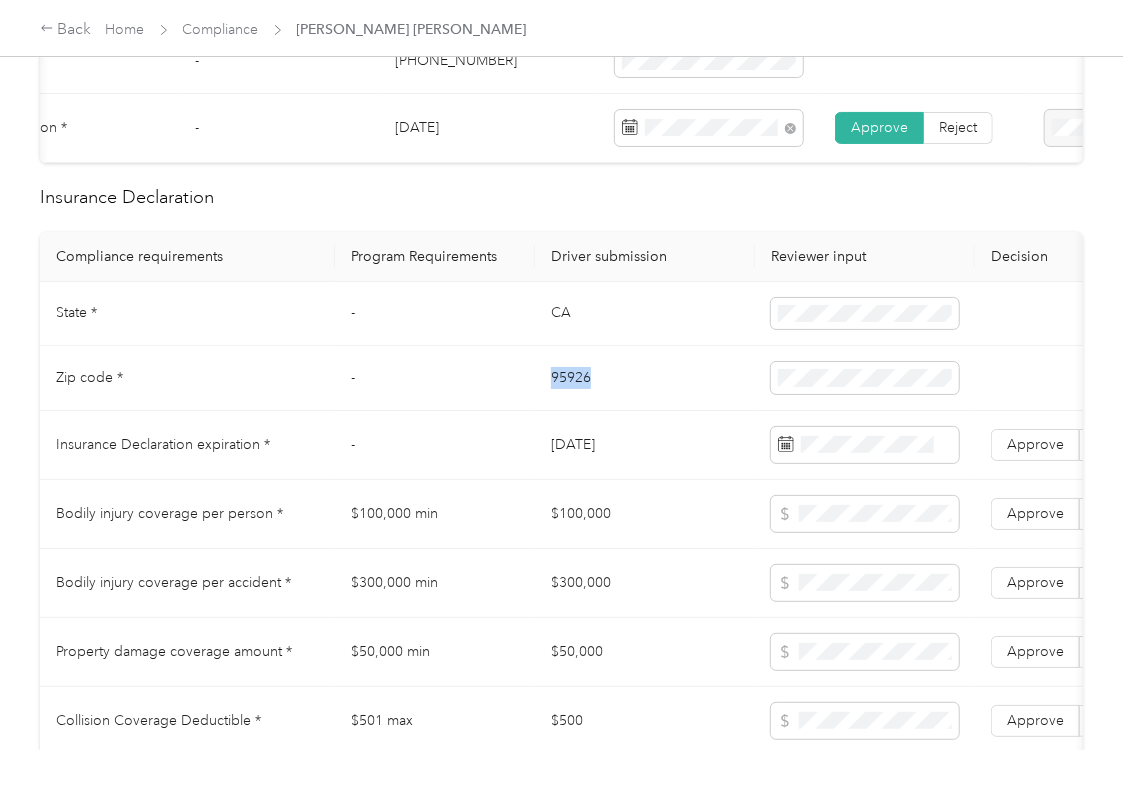 click on "95926" at bounding box center [645, 378] 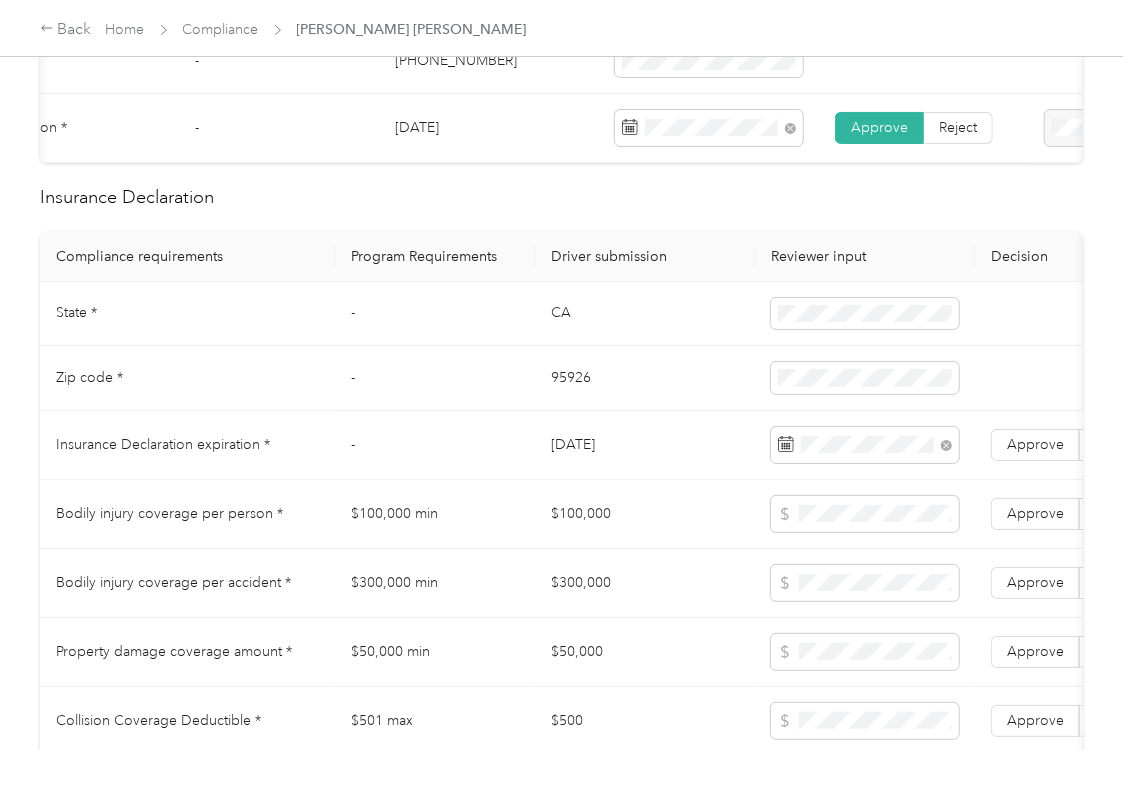 click on "CA" at bounding box center (645, 314) 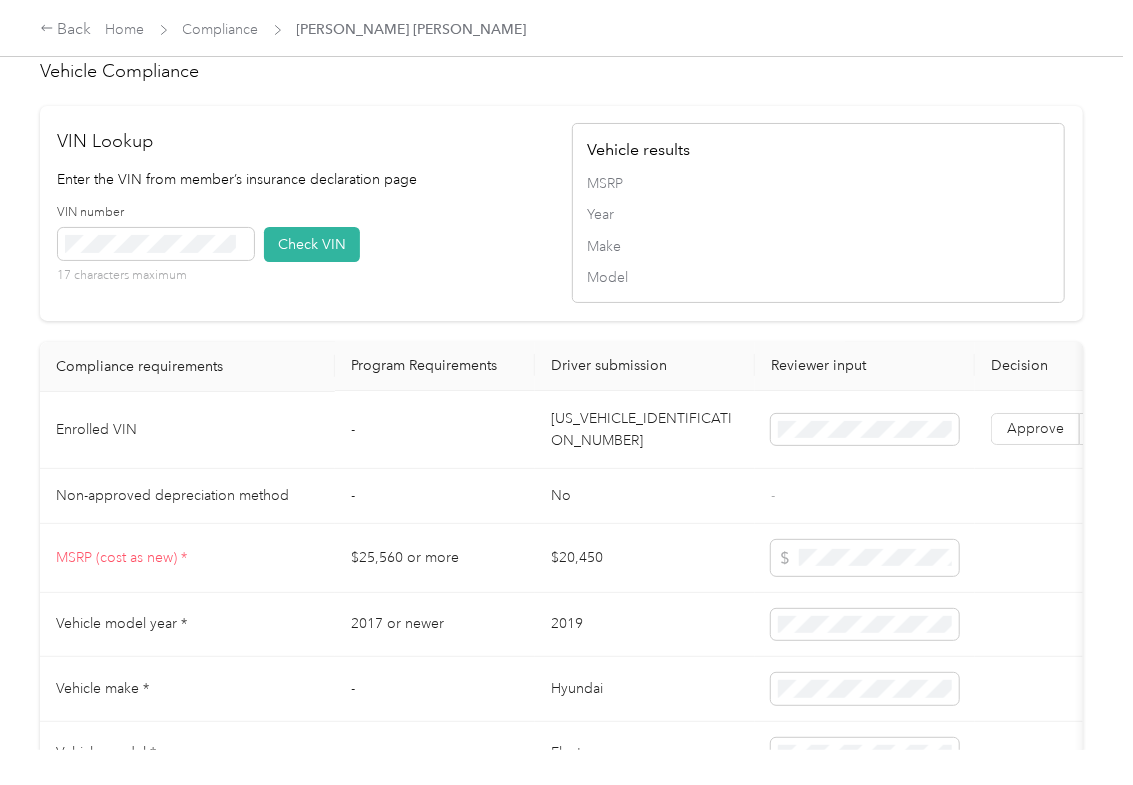scroll, scrollTop: 1733, scrollLeft: 0, axis: vertical 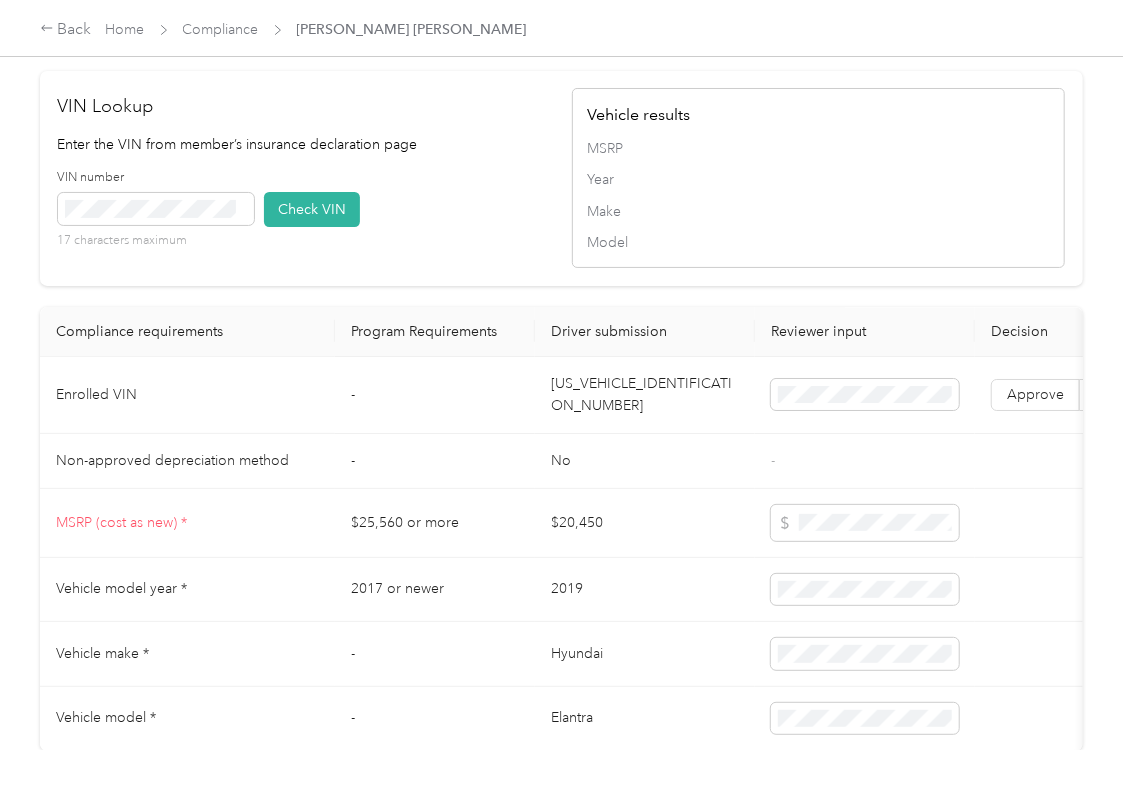 click on "[US_VEHICLE_IDENTIFICATION_NUMBER]" at bounding box center [645, 395] 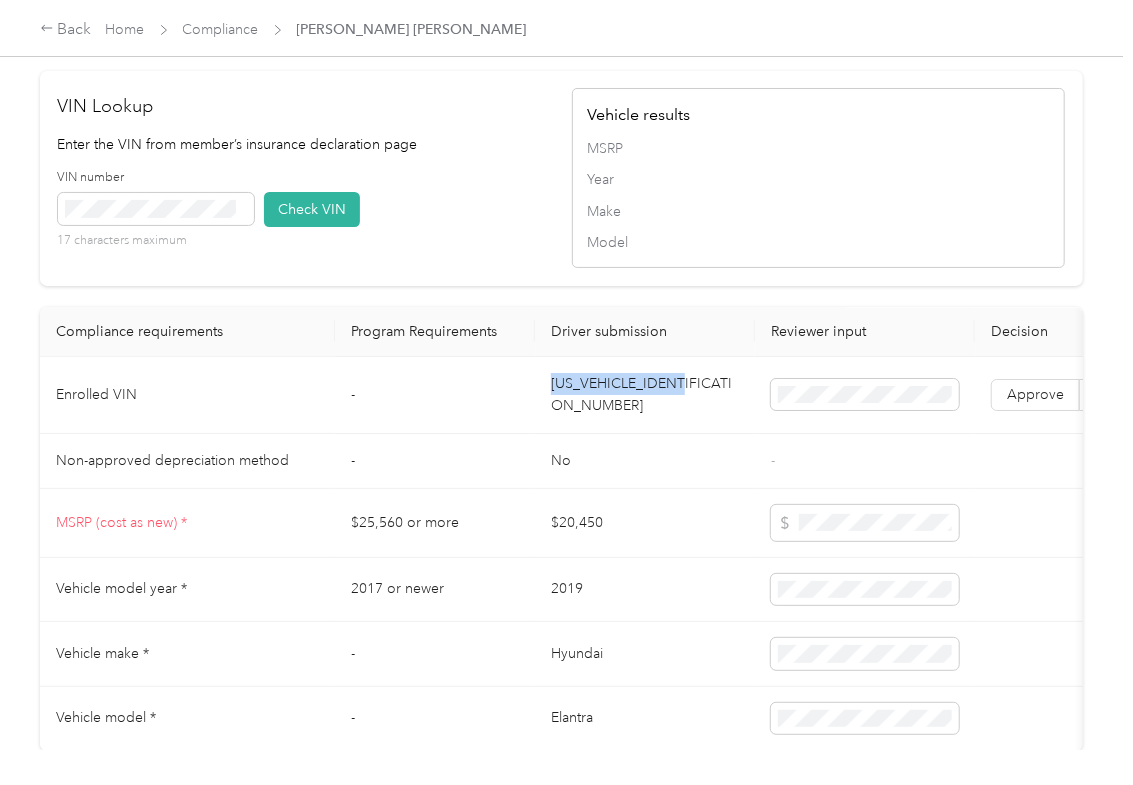 click on "[US_VEHICLE_IDENTIFICATION_NUMBER]" at bounding box center [645, 395] 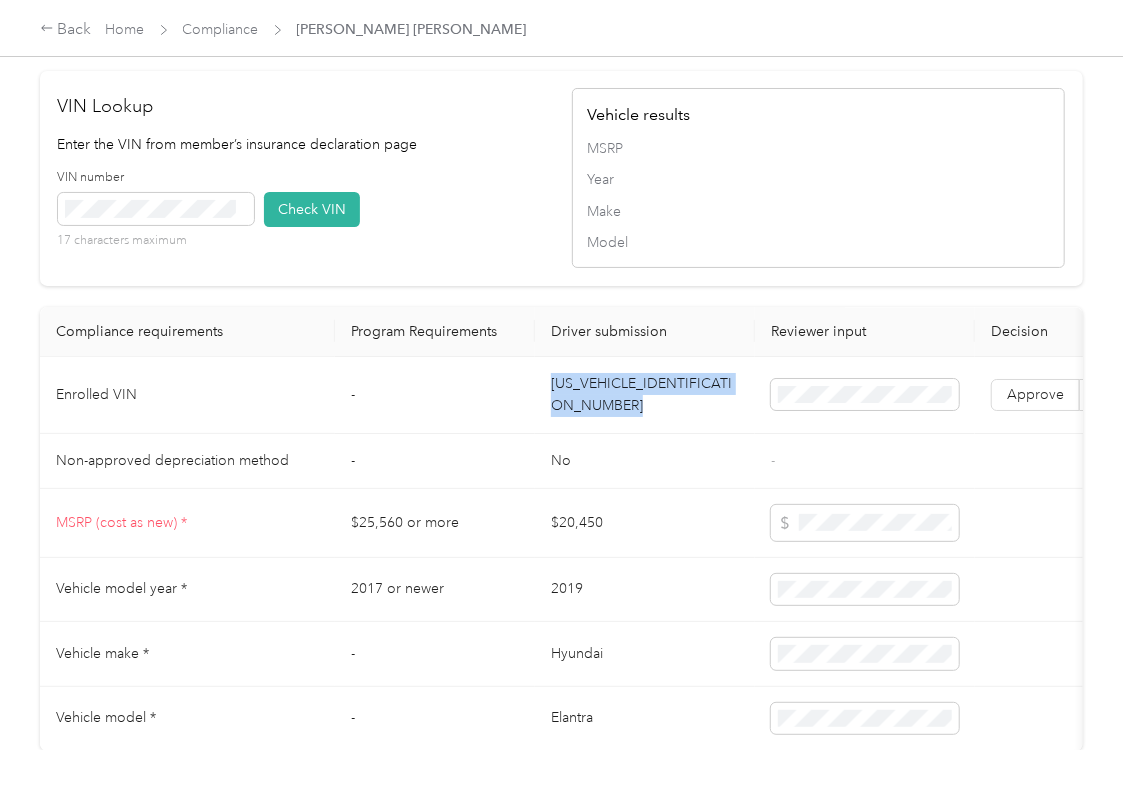 click on "[US_VEHICLE_IDENTIFICATION_NUMBER]" at bounding box center [645, 395] 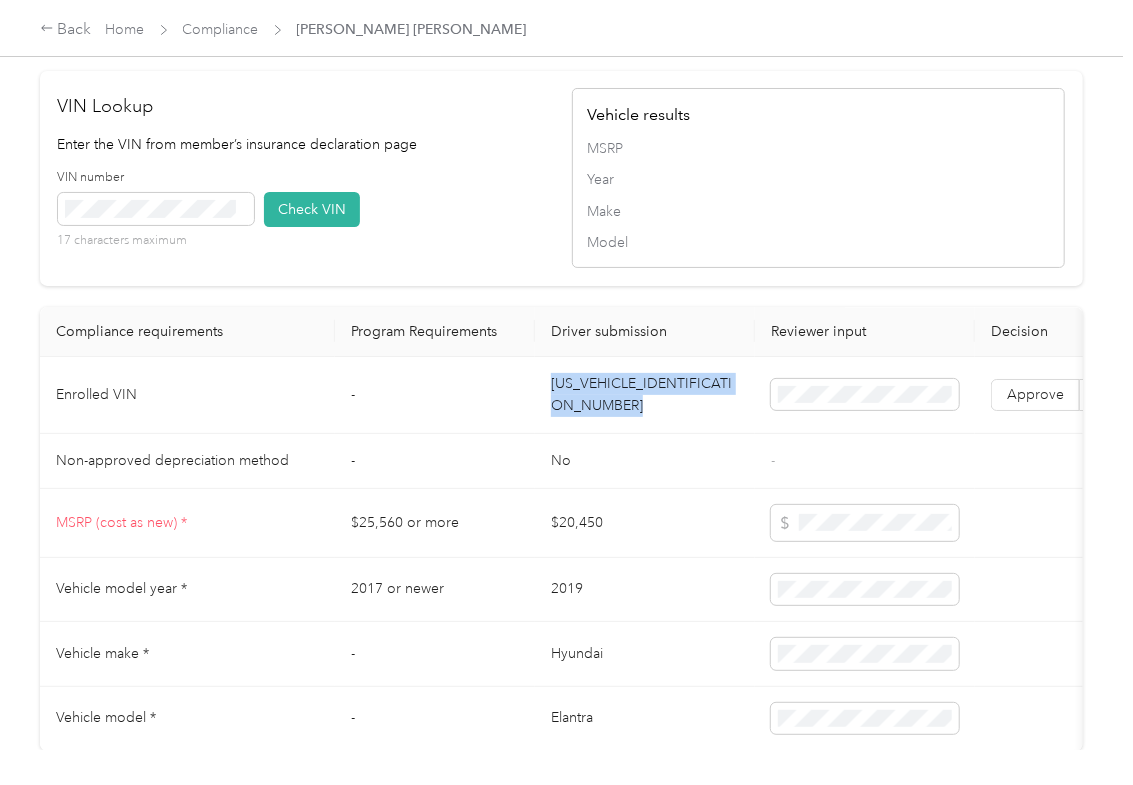 click on "VIN number   17 characters maximum Check VIN" at bounding box center [304, 216] 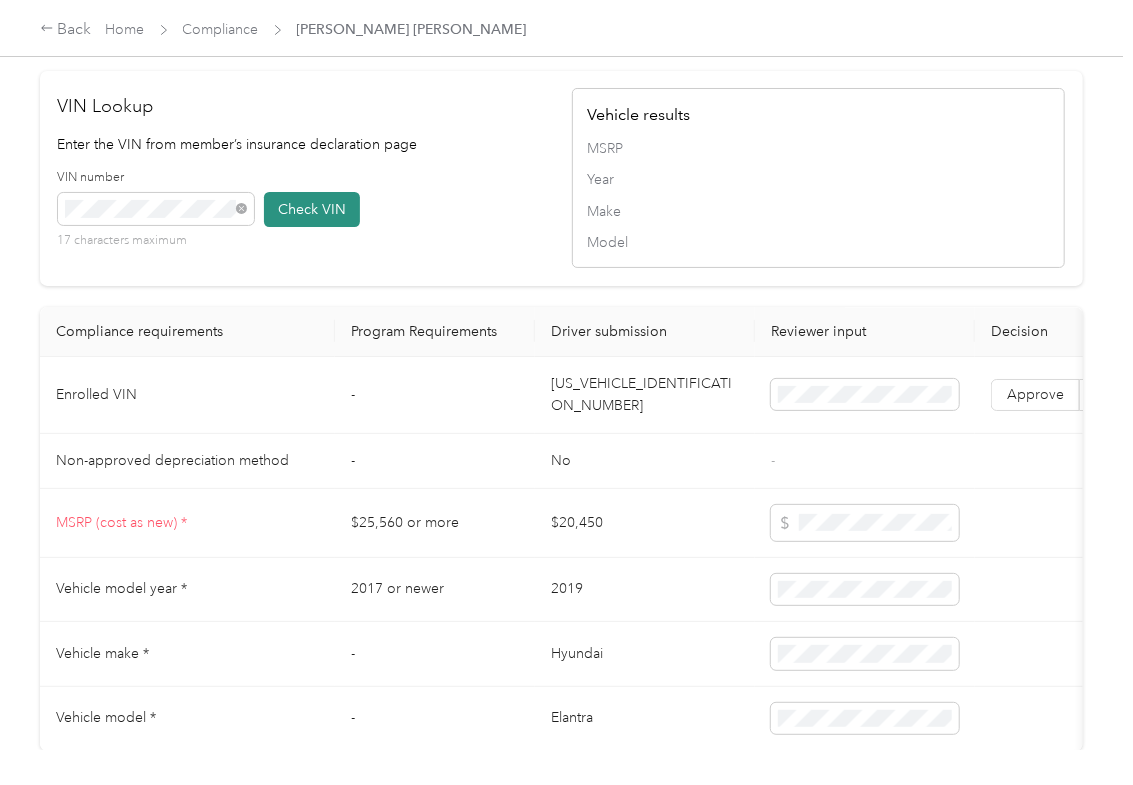 type 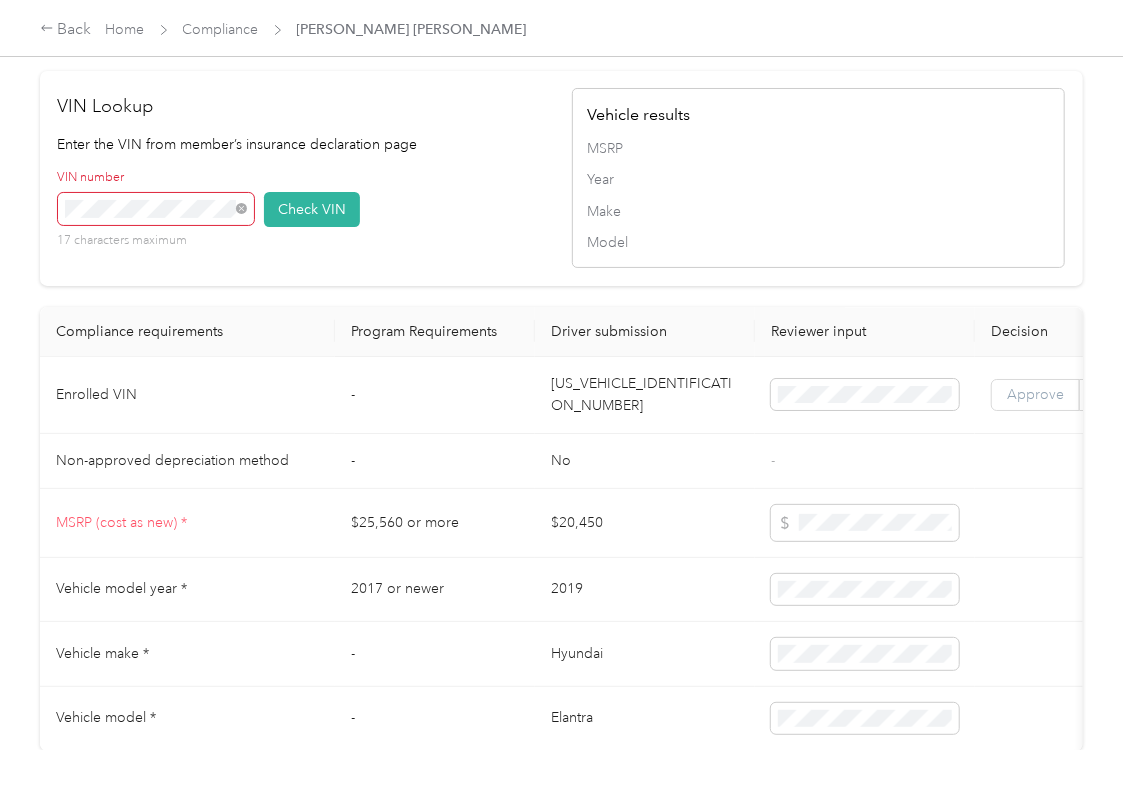click on "Approve" at bounding box center [1035, 394] 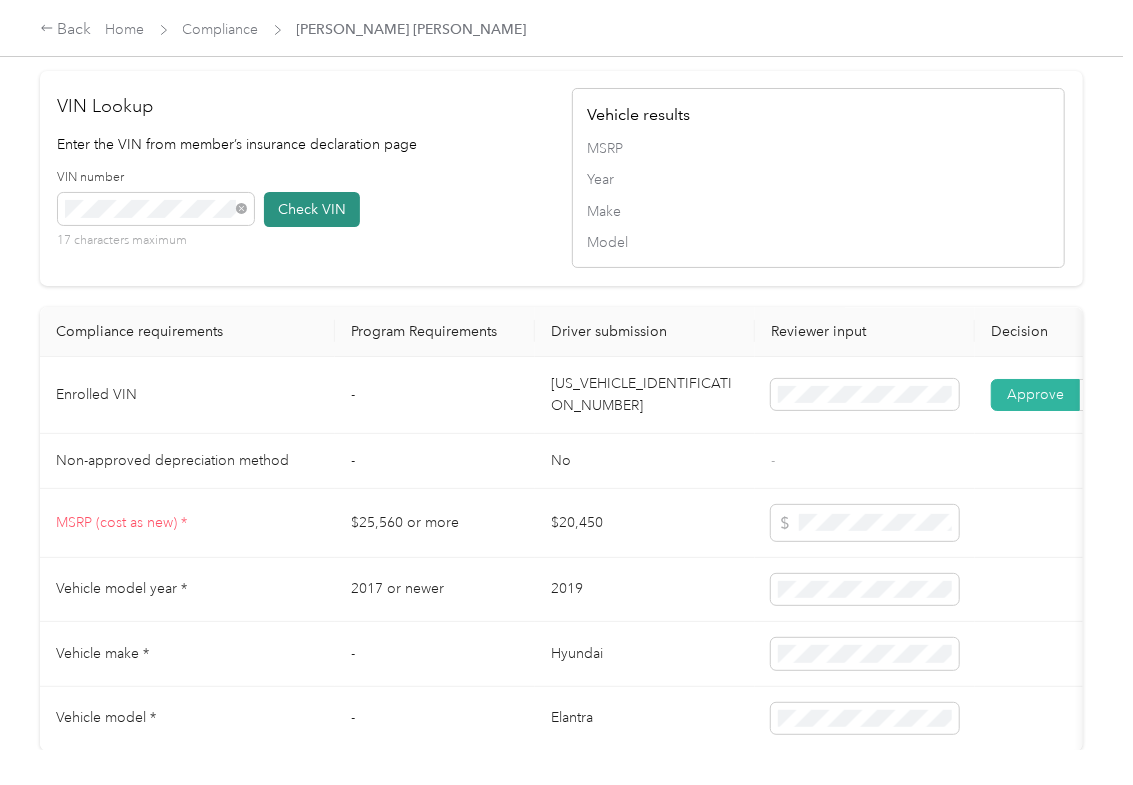 click on "Check VIN" at bounding box center [312, 209] 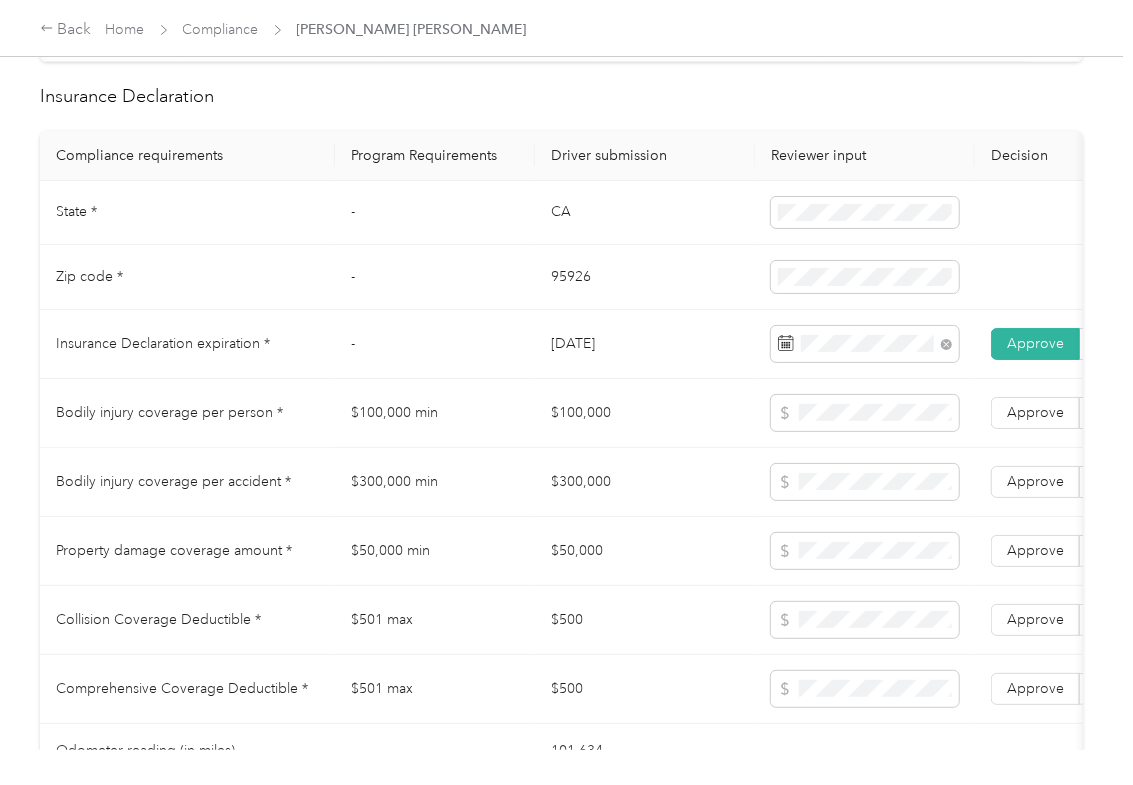 scroll, scrollTop: 933, scrollLeft: 0, axis: vertical 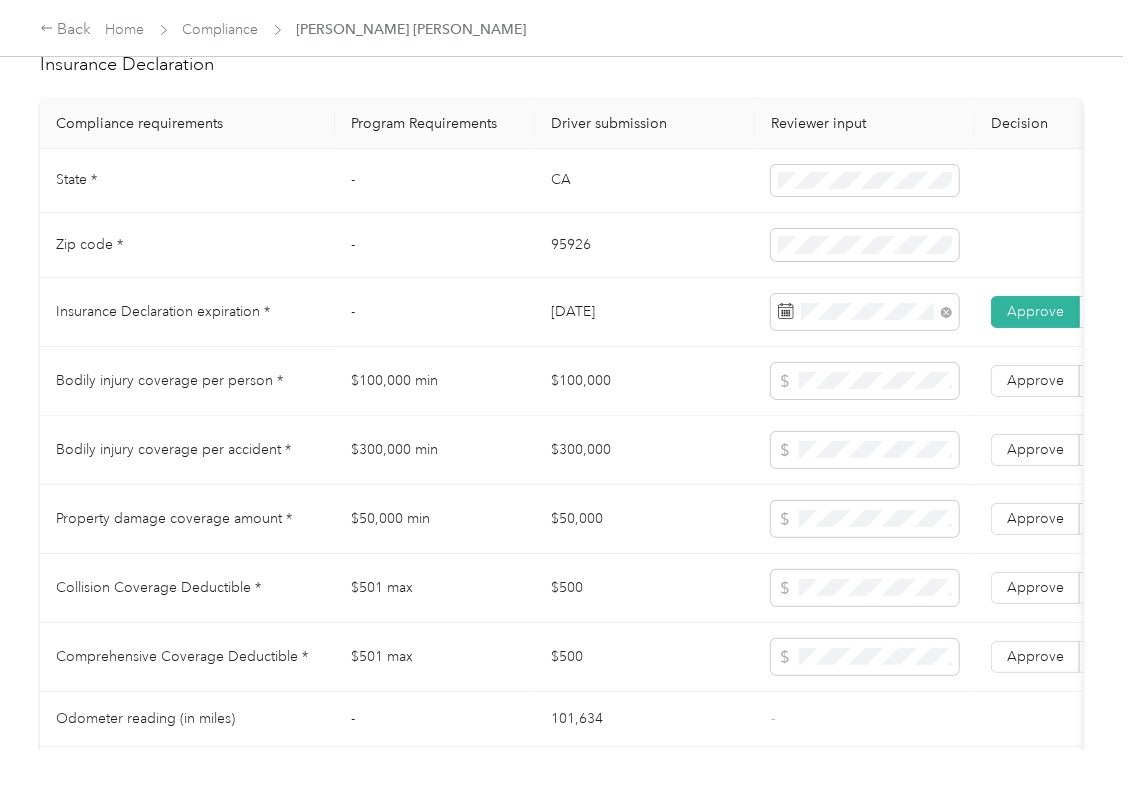 click on "$100,000" at bounding box center [645, 381] 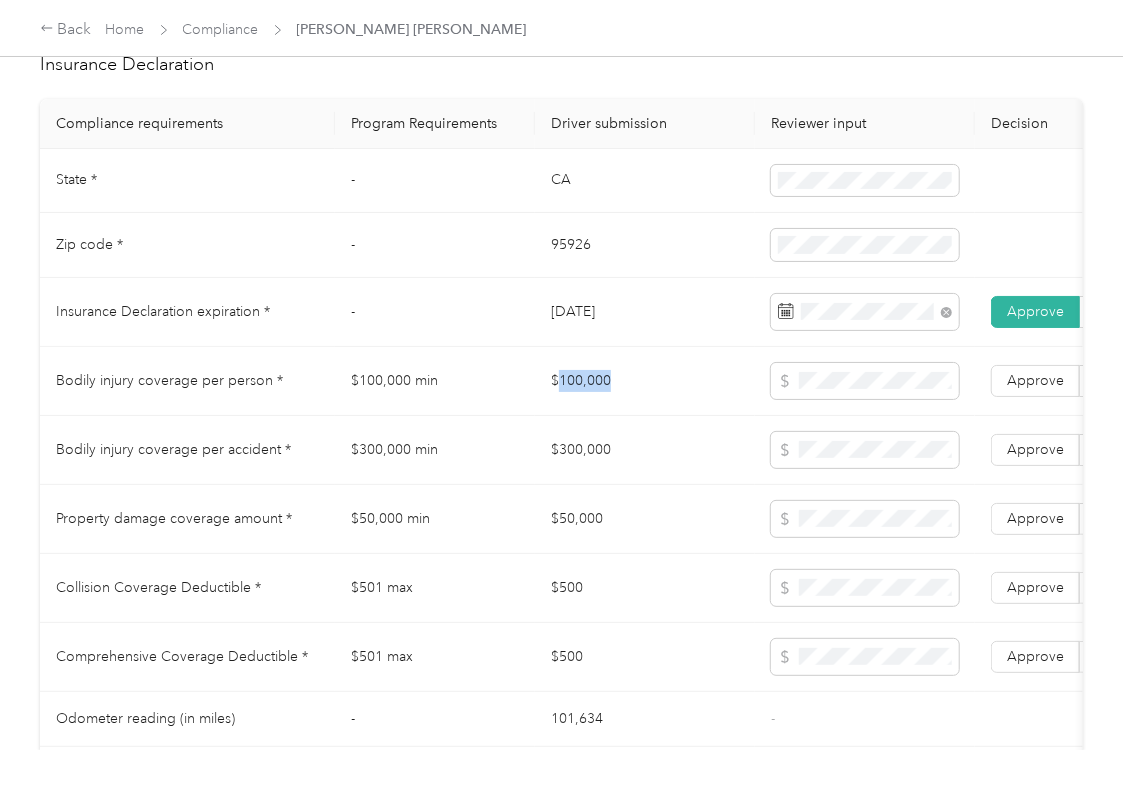 click on "$100,000" at bounding box center [645, 381] 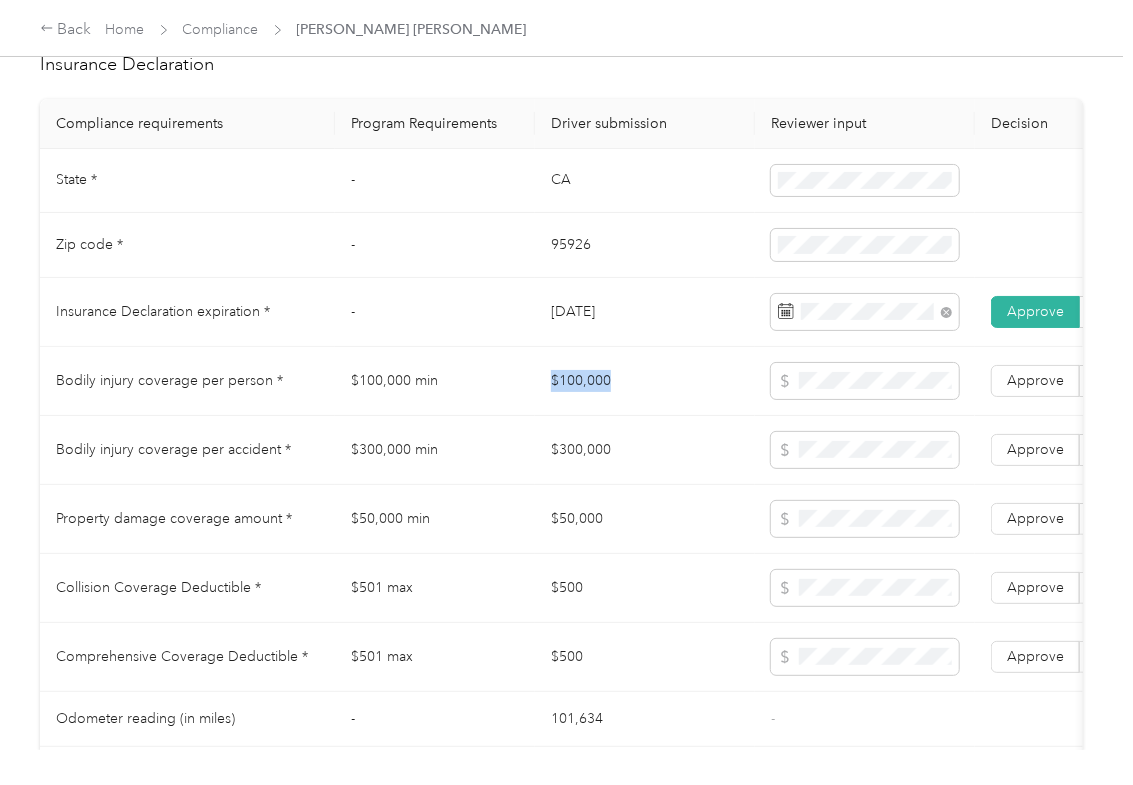 click on "$100,000" at bounding box center (645, 381) 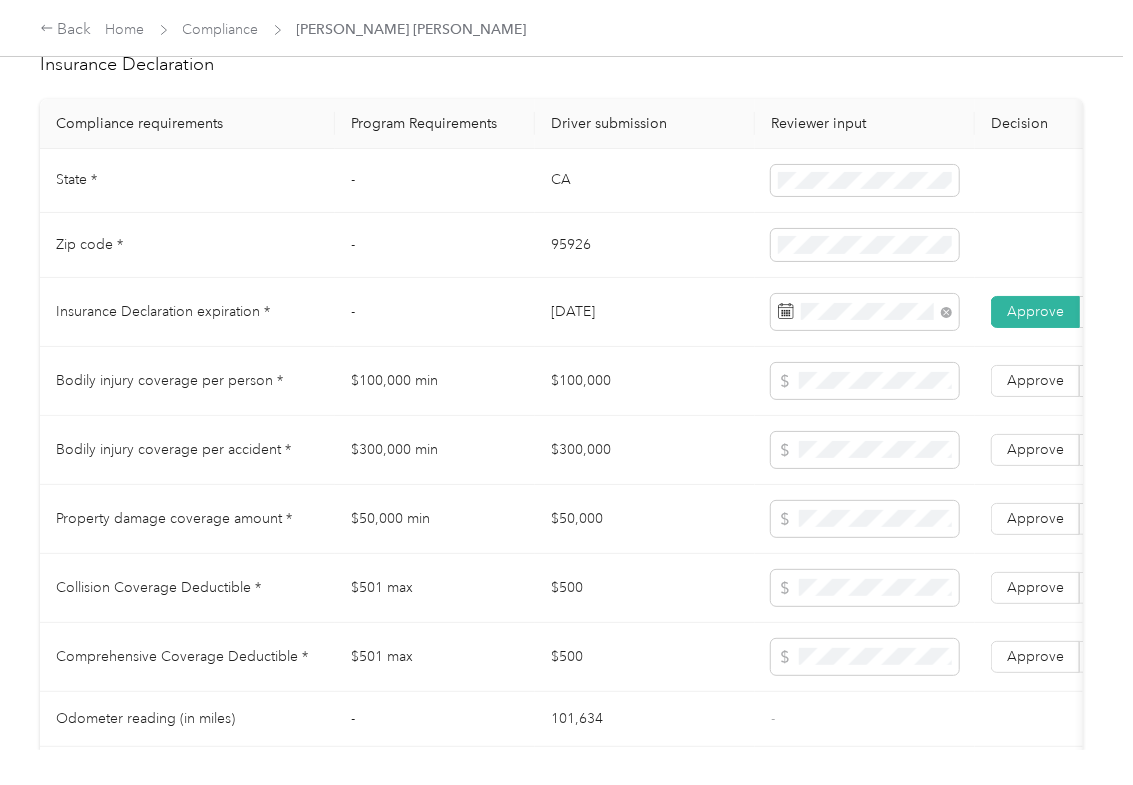 click on "$300,000" at bounding box center [645, 450] 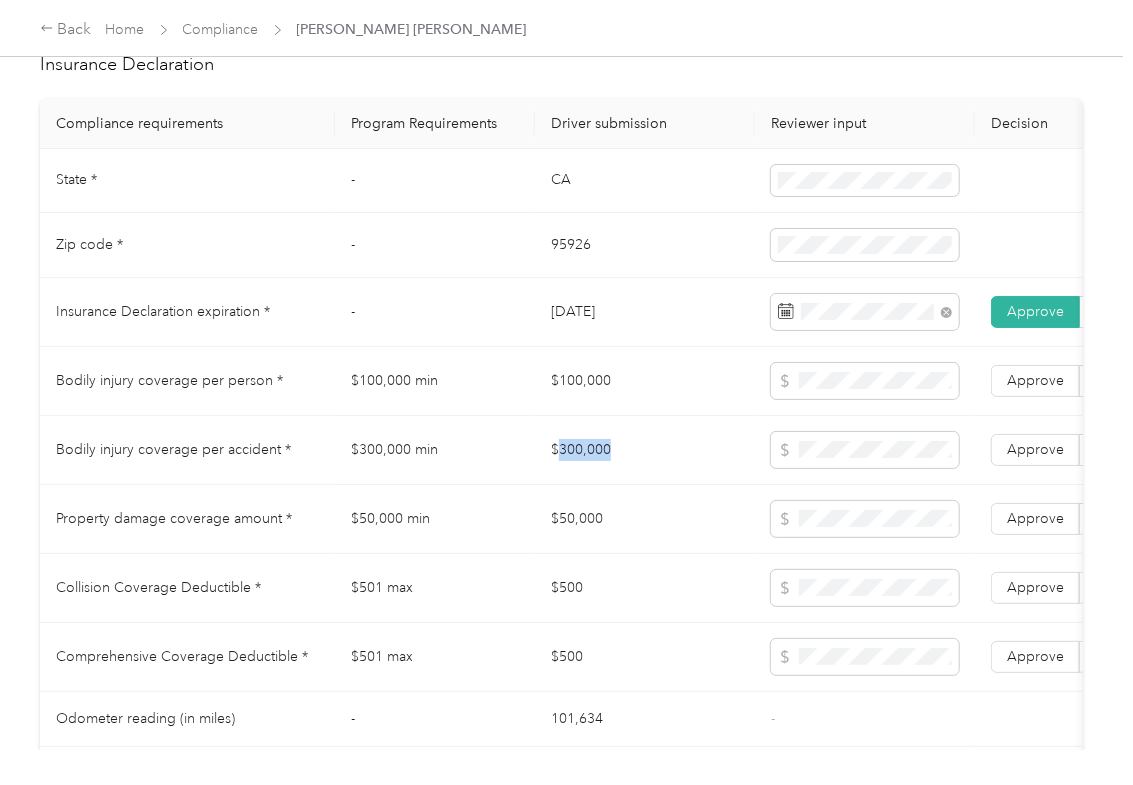 click on "$300,000" at bounding box center [645, 450] 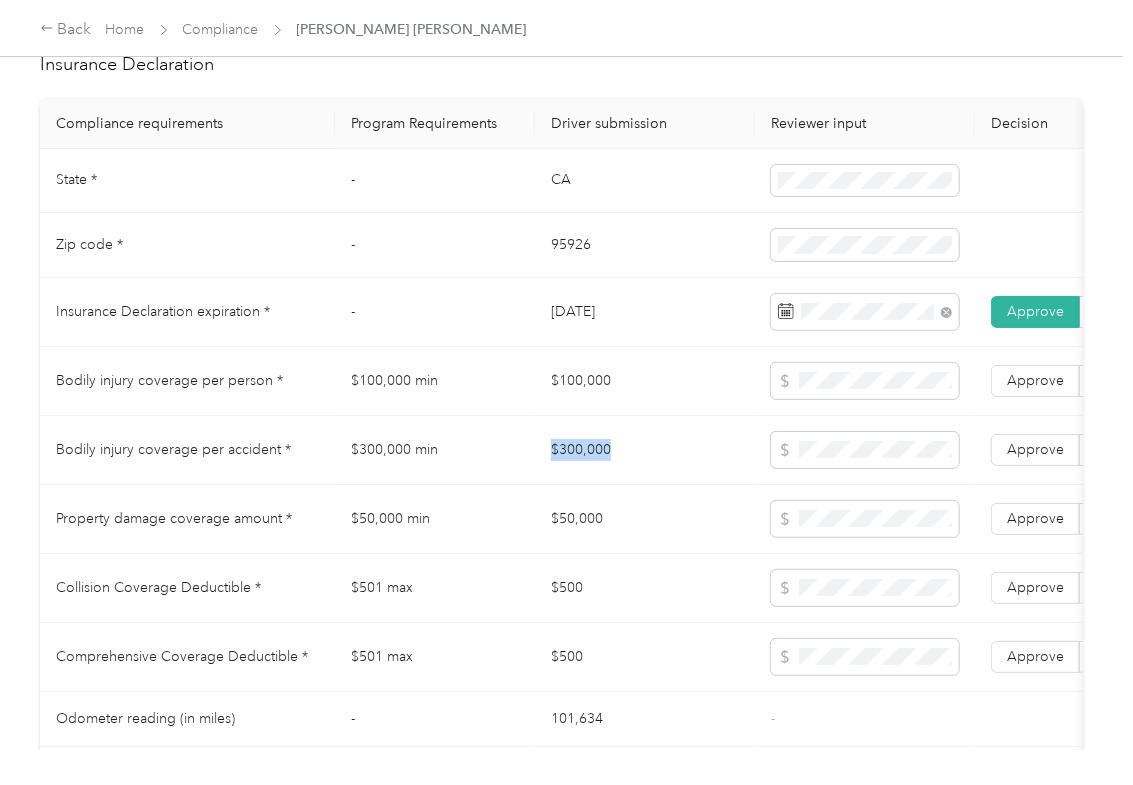 click on "$300,000" at bounding box center (645, 450) 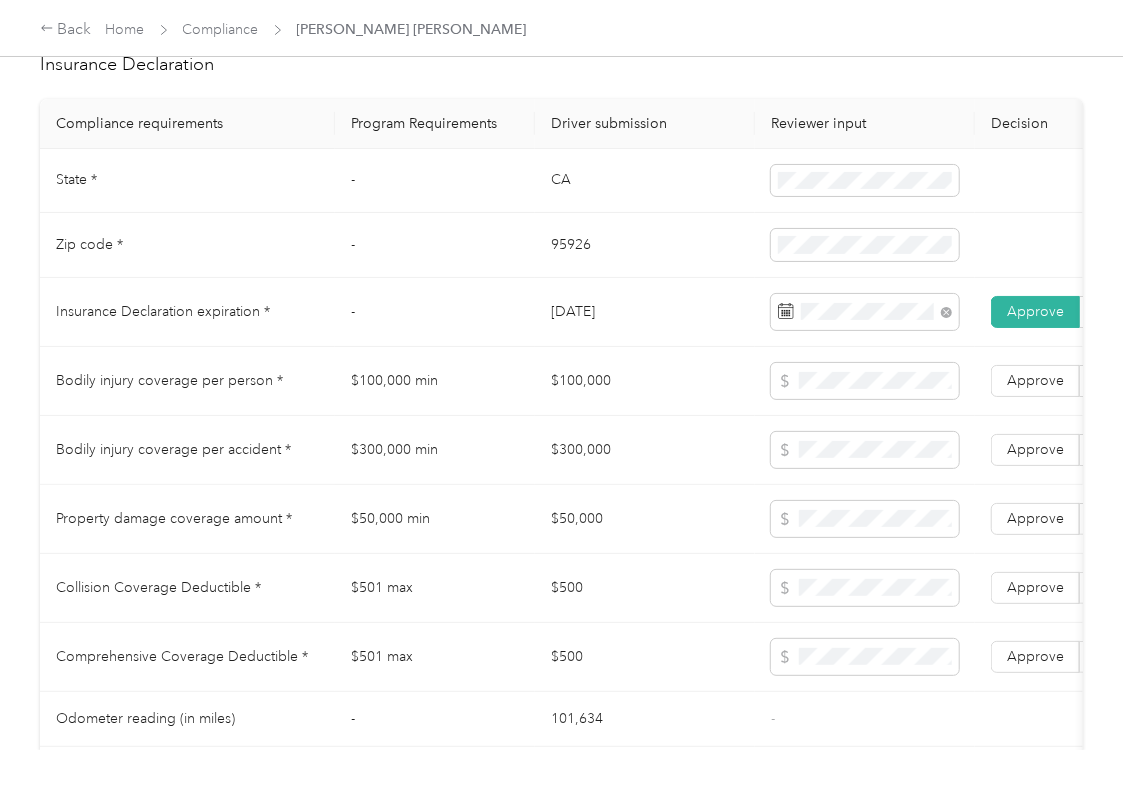 click on "$50,000" at bounding box center [645, 519] 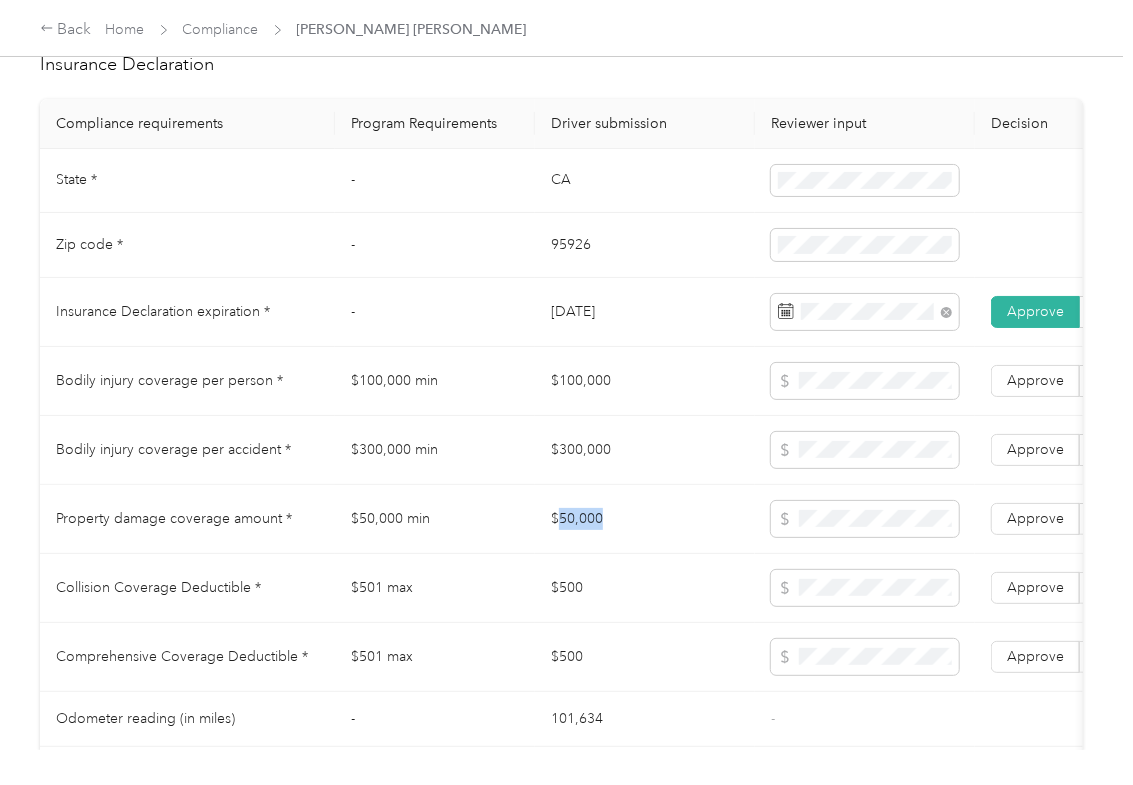 click on "$50,000" at bounding box center (645, 519) 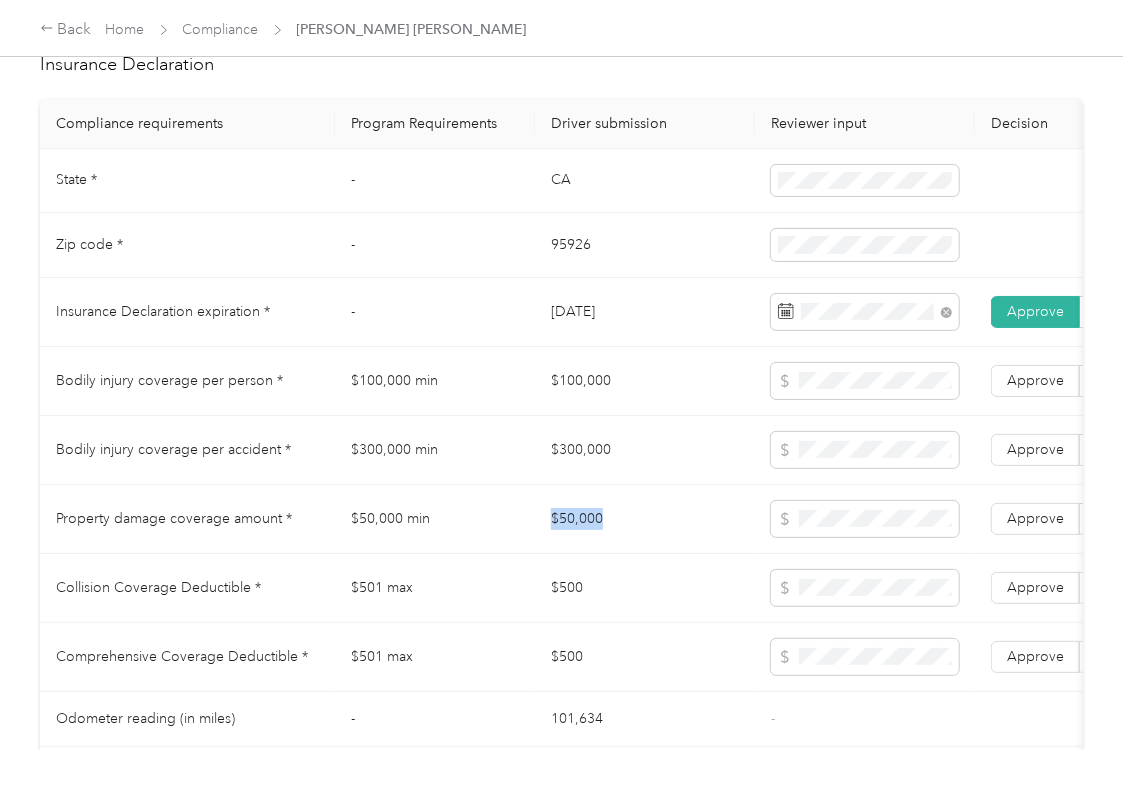 click on "$50,000" at bounding box center (645, 519) 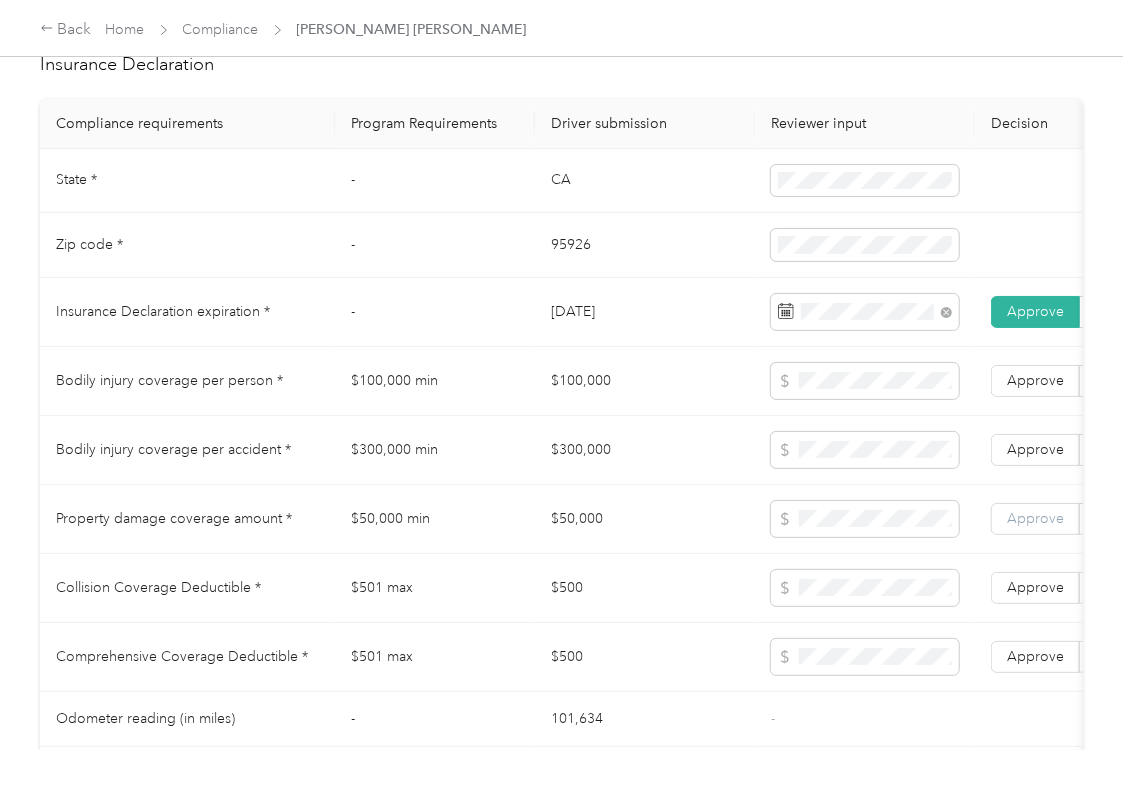 click on "Approve" at bounding box center [1035, 518] 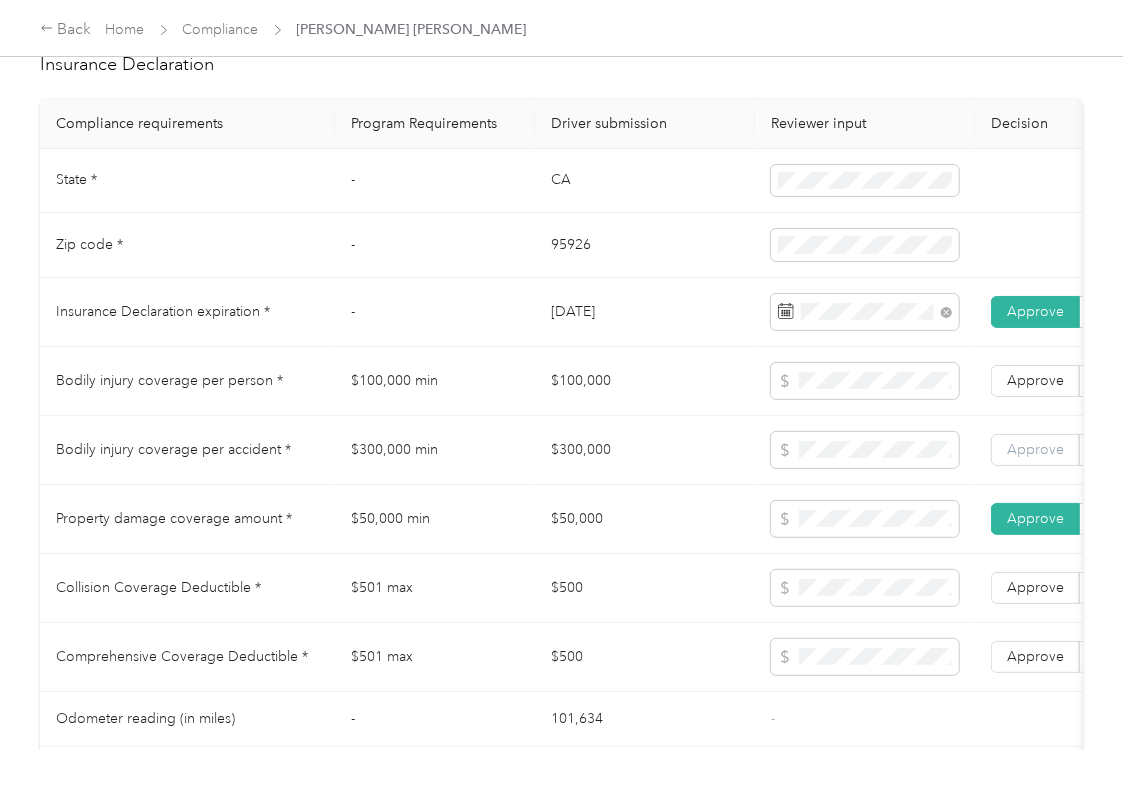 click on "Approve" at bounding box center (1035, 449) 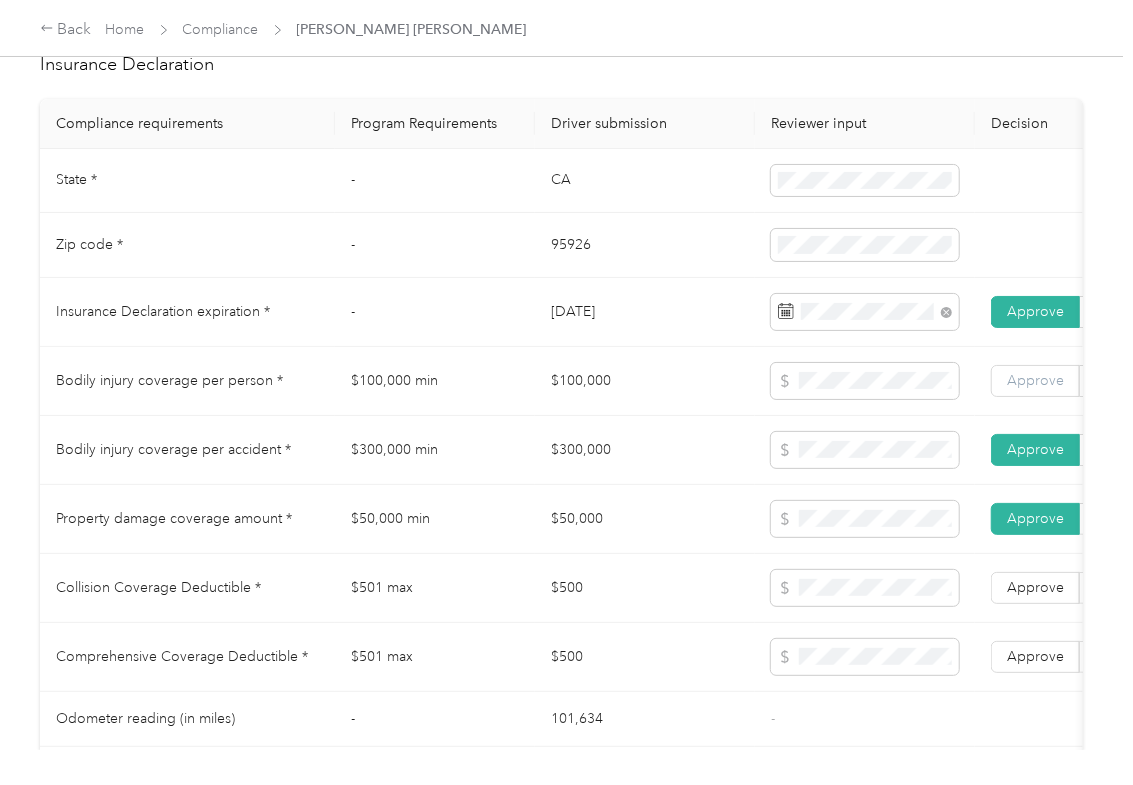click on "Approve" at bounding box center (1035, 380) 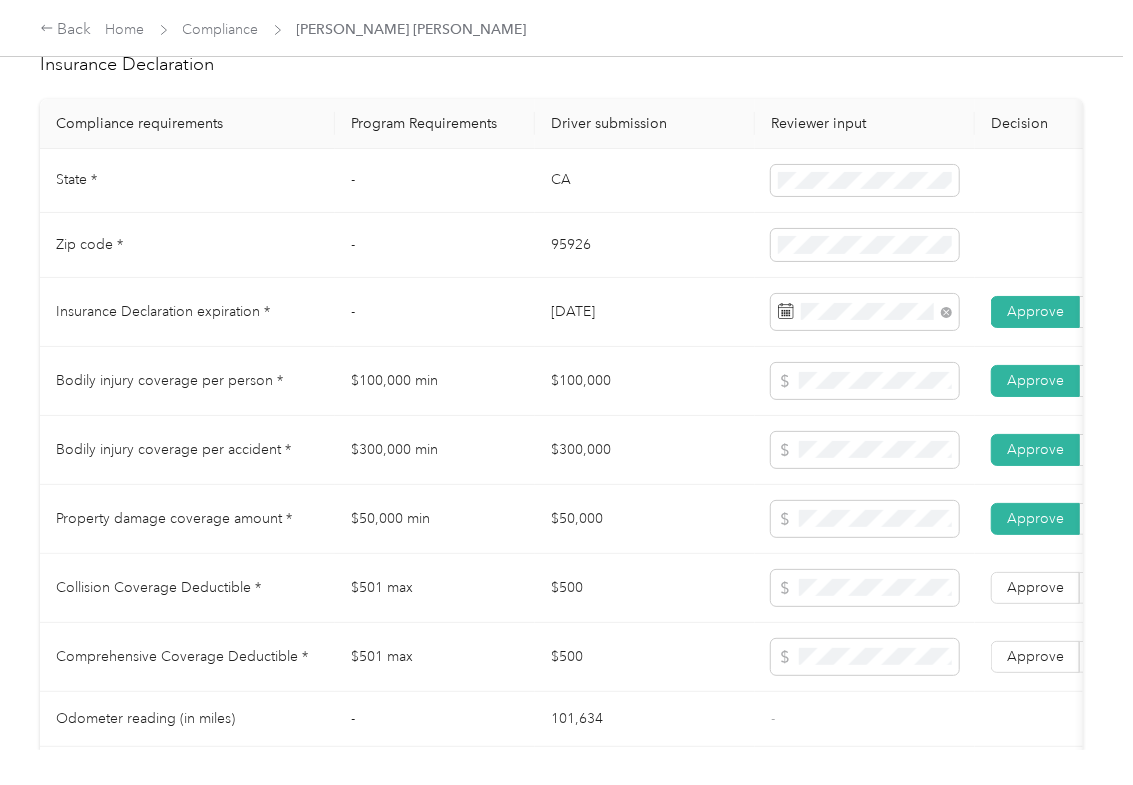 click on "$500" at bounding box center [645, 588] 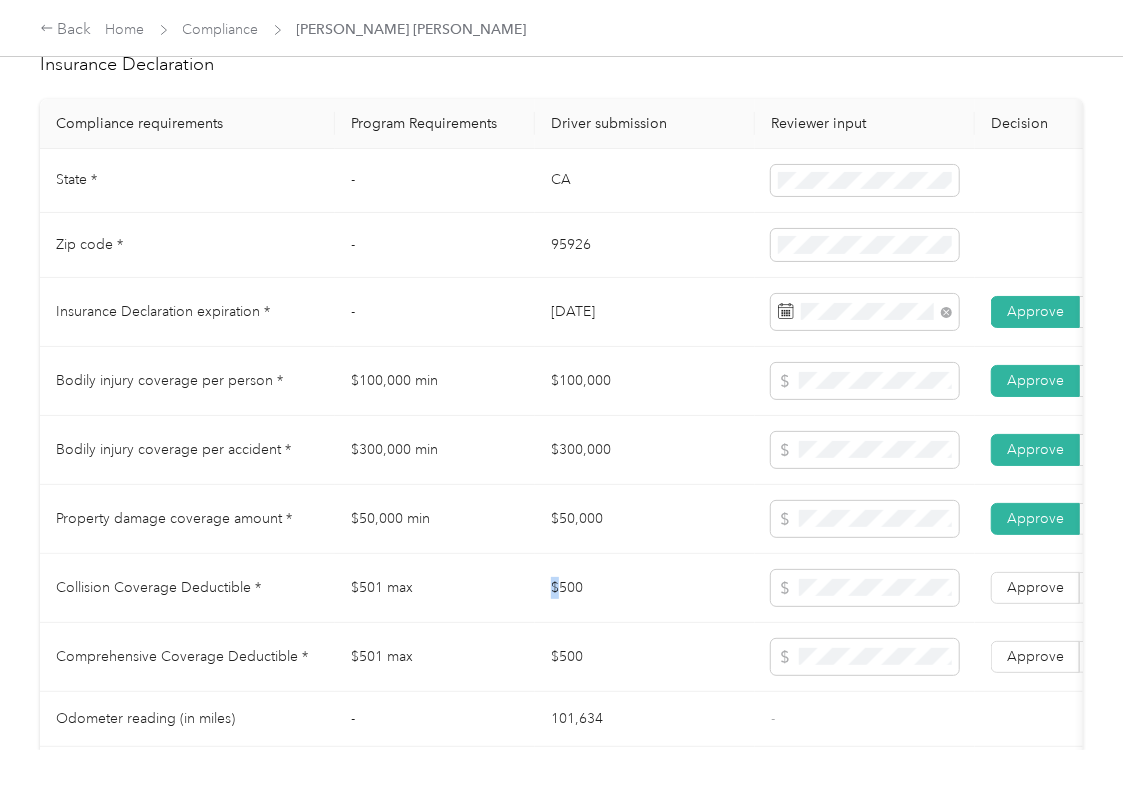 click on "$500" at bounding box center [645, 588] 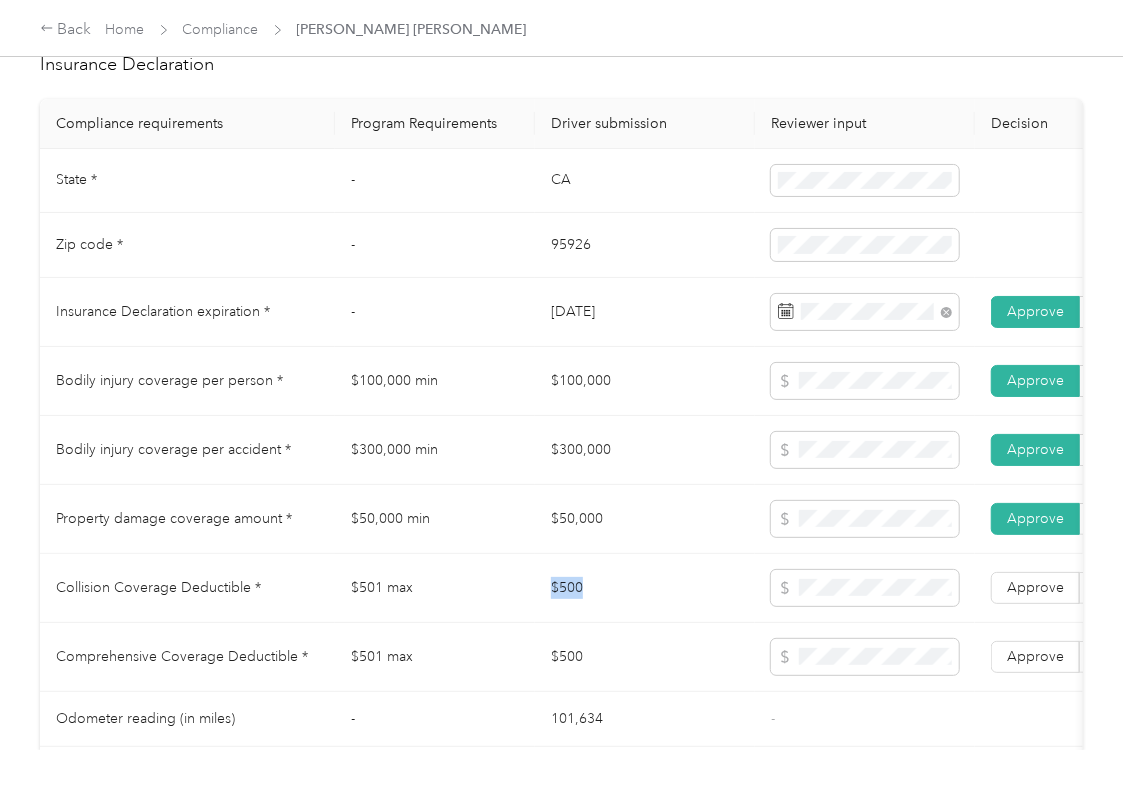 click on "$500" at bounding box center [645, 588] 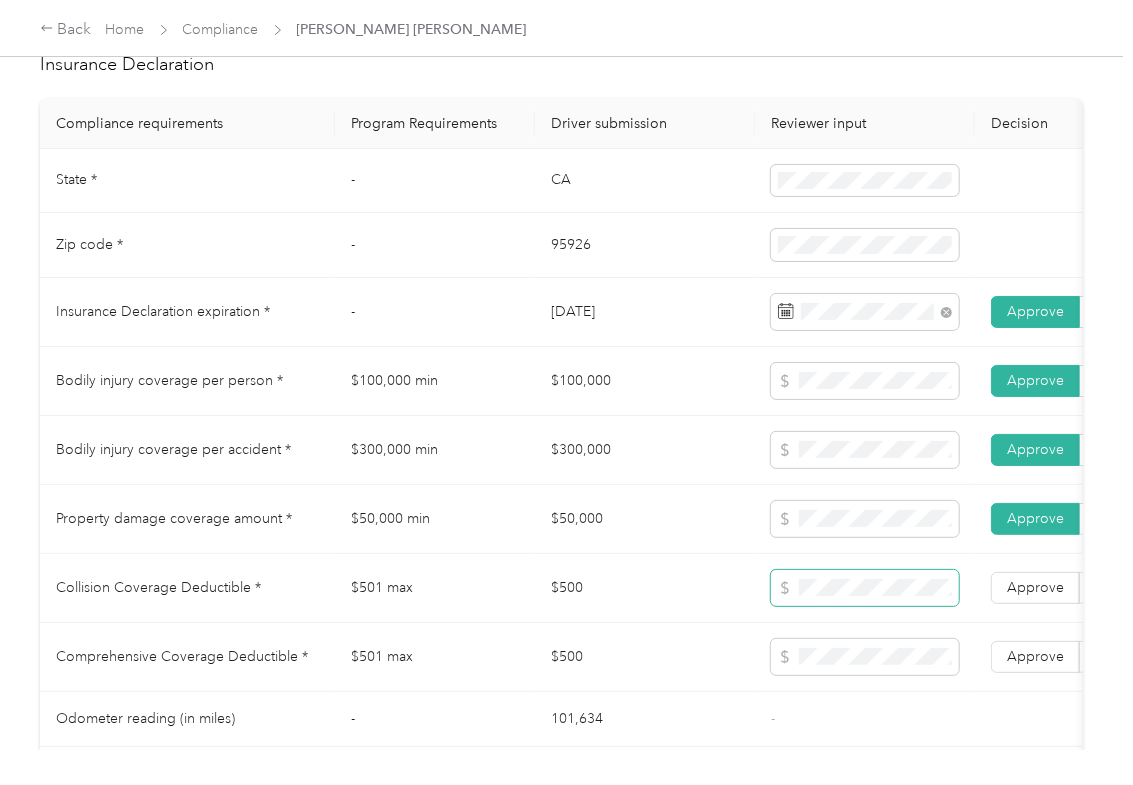 click at bounding box center [865, 588] 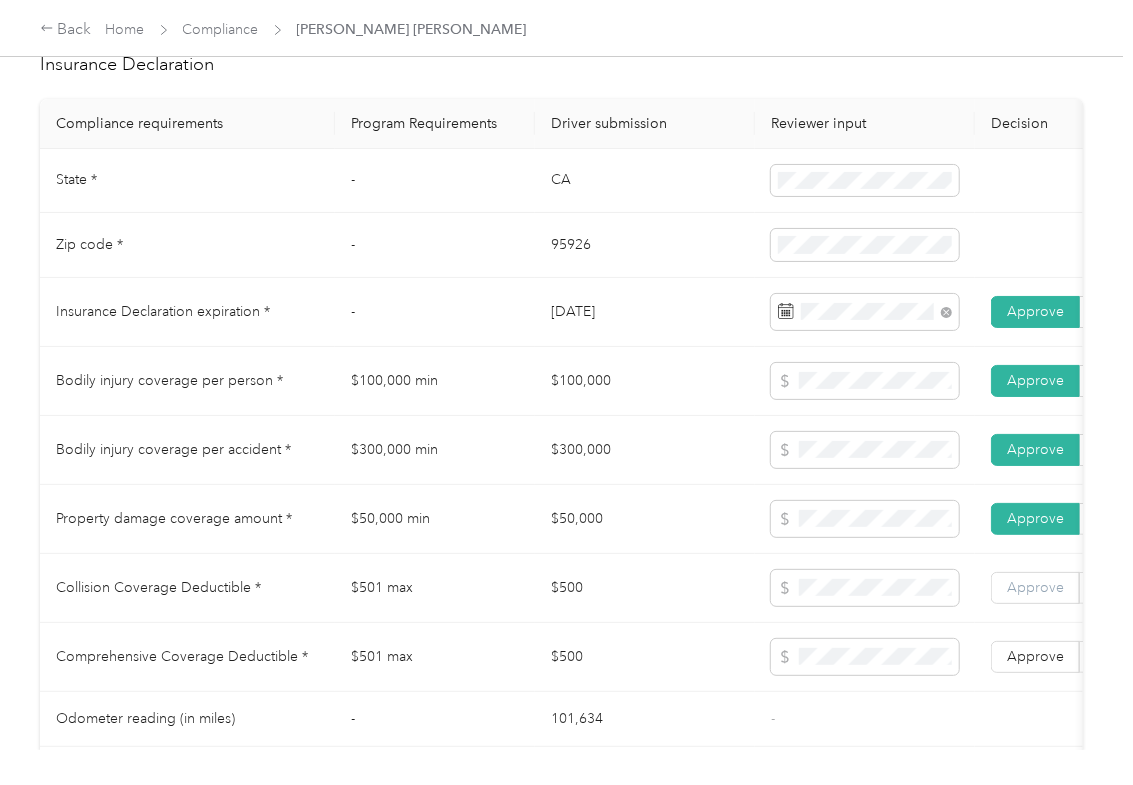 click on "Approve" at bounding box center (1035, 587) 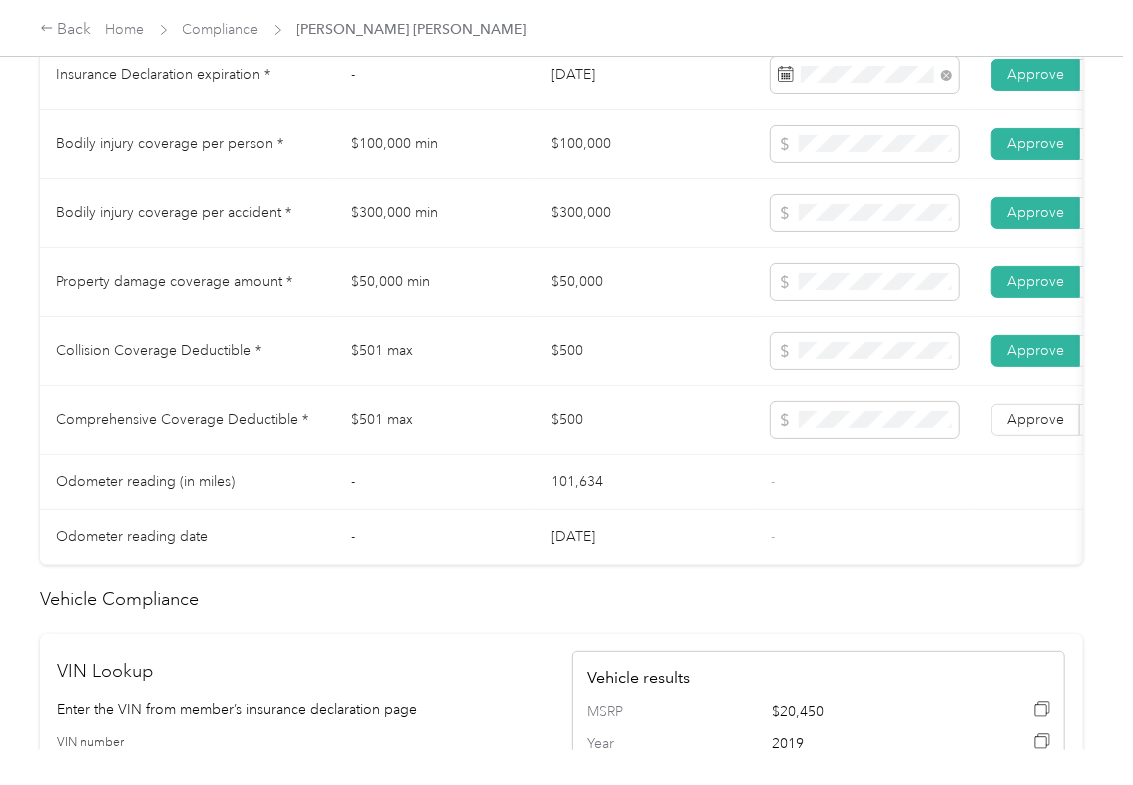 scroll, scrollTop: 1200, scrollLeft: 0, axis: vertical 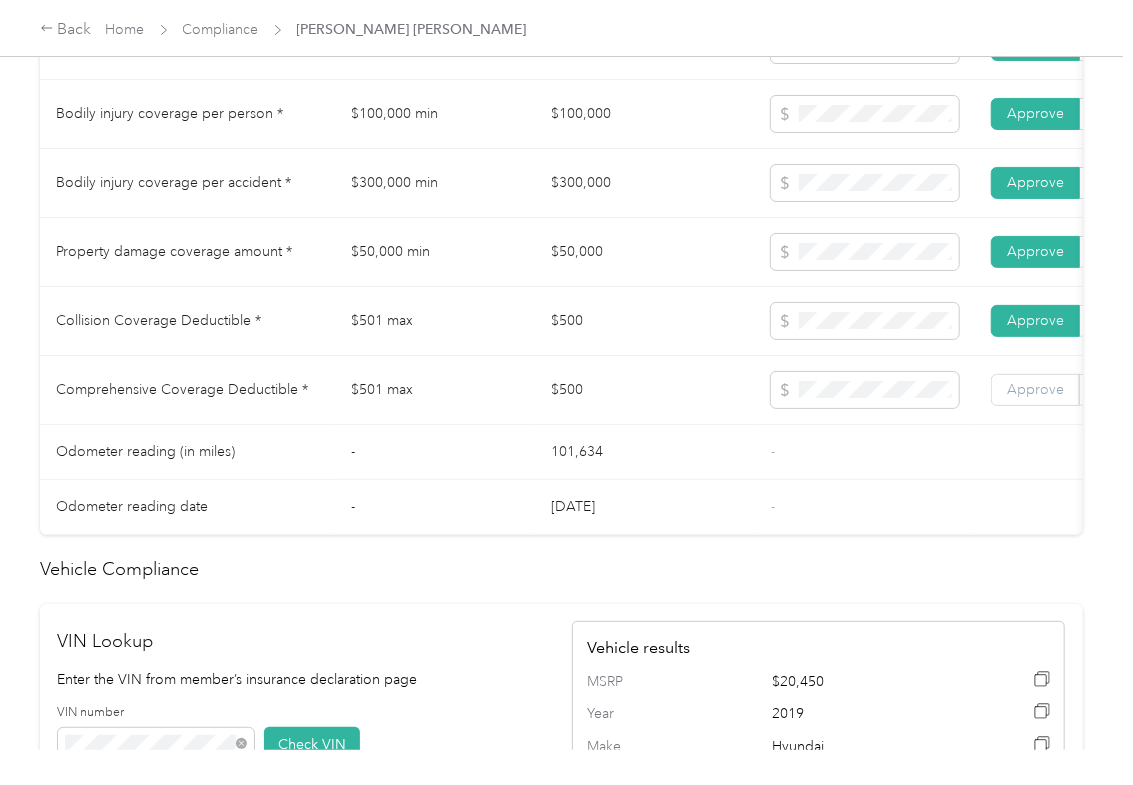 click on "Approve" at bounding box center [1035, 389] 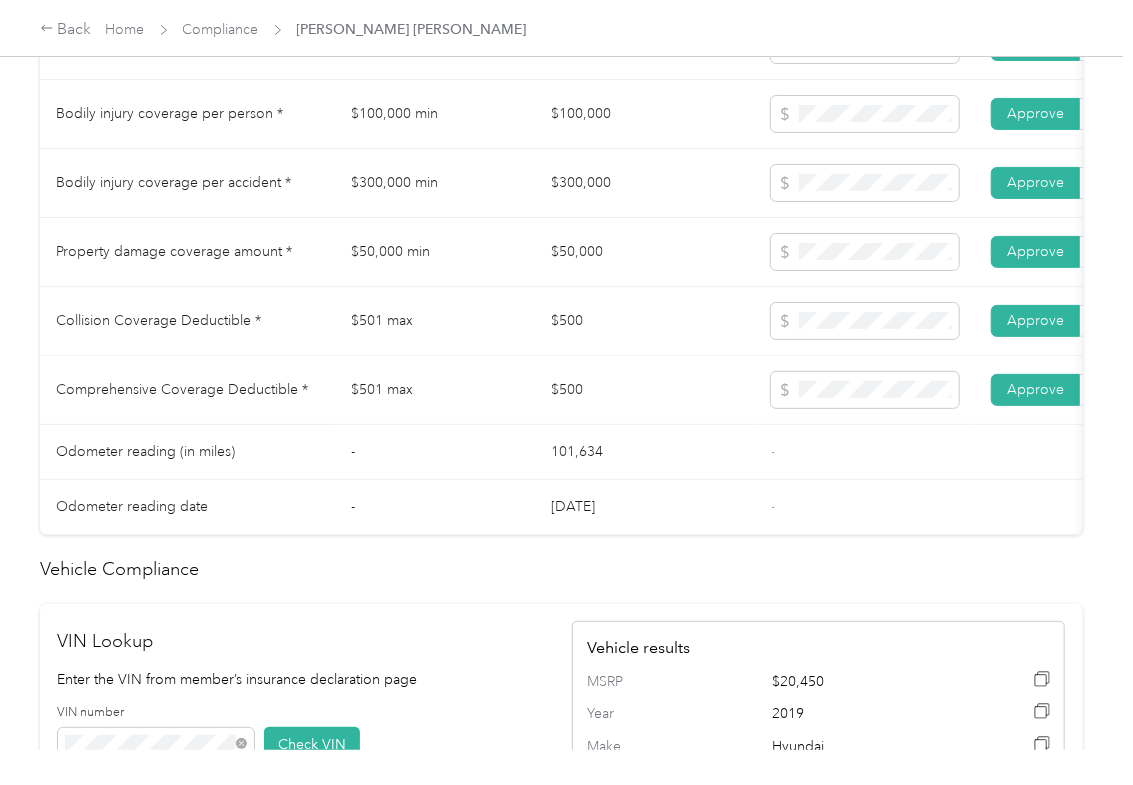 click on "$500" at bounding box center (645, 390) 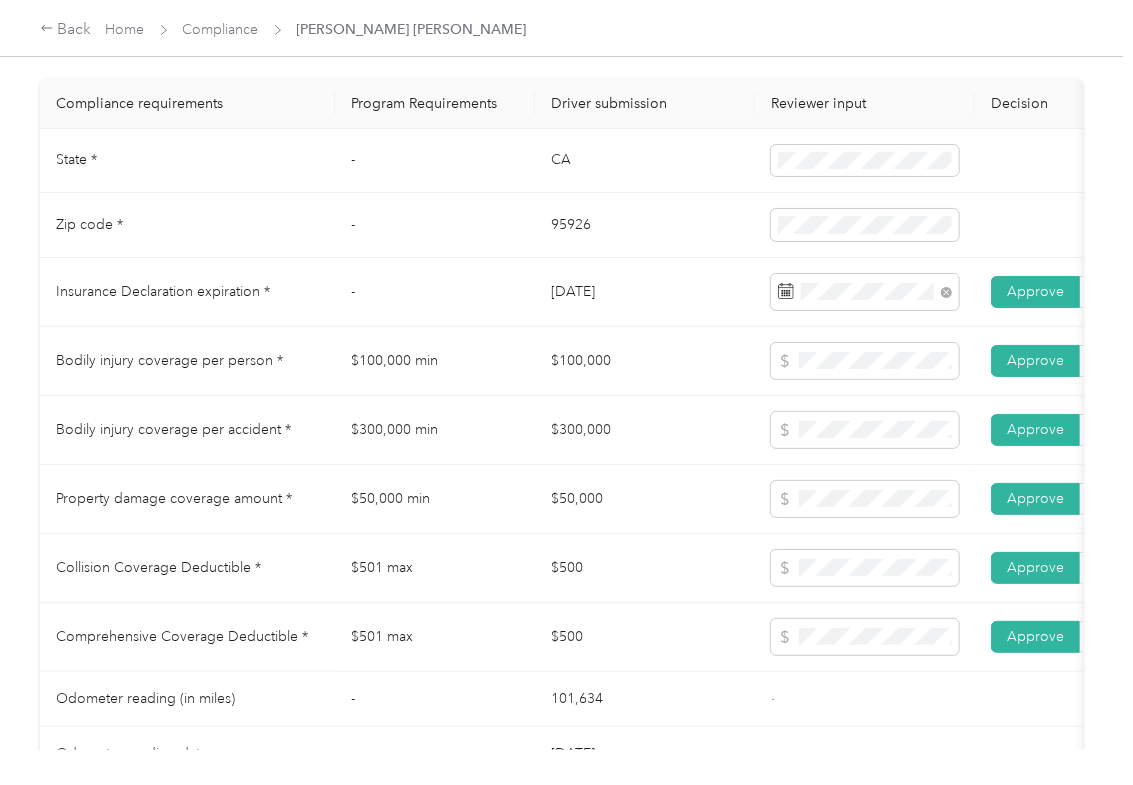 scroll, scrollTop: 933, scrollLeft: 0, axis: vertical 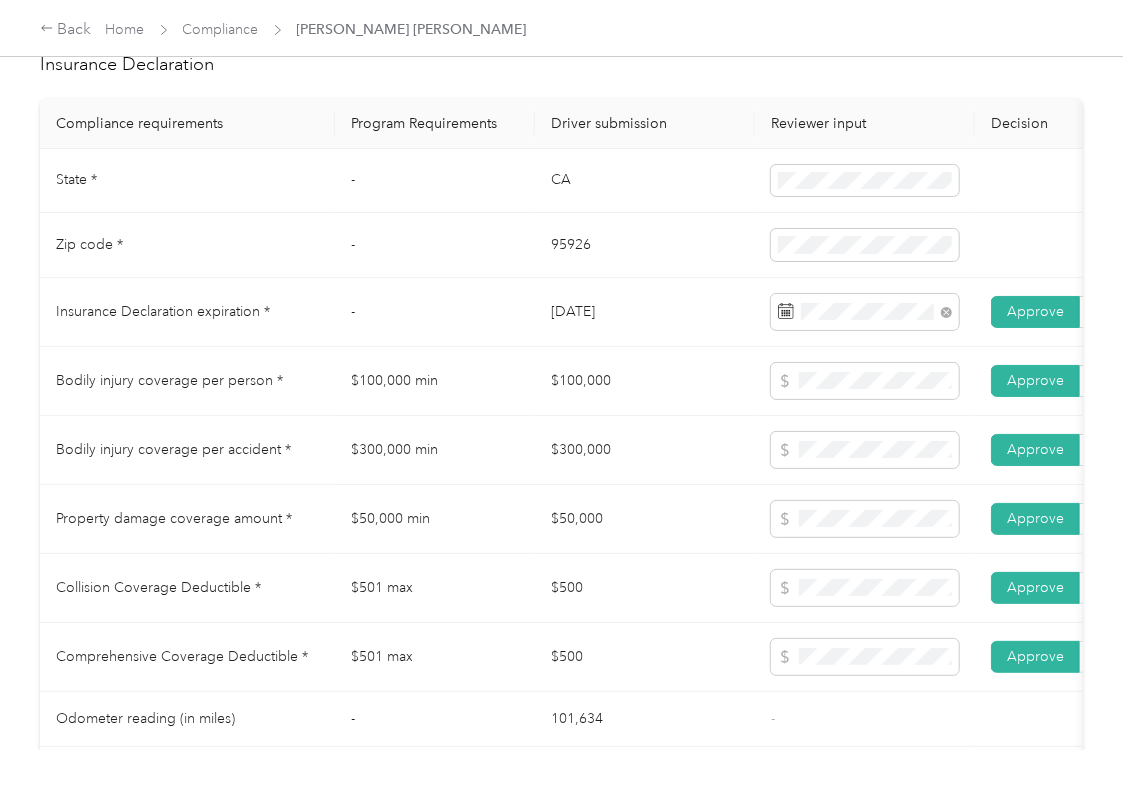 click on "$300,000" at bounding box center [645, 450] 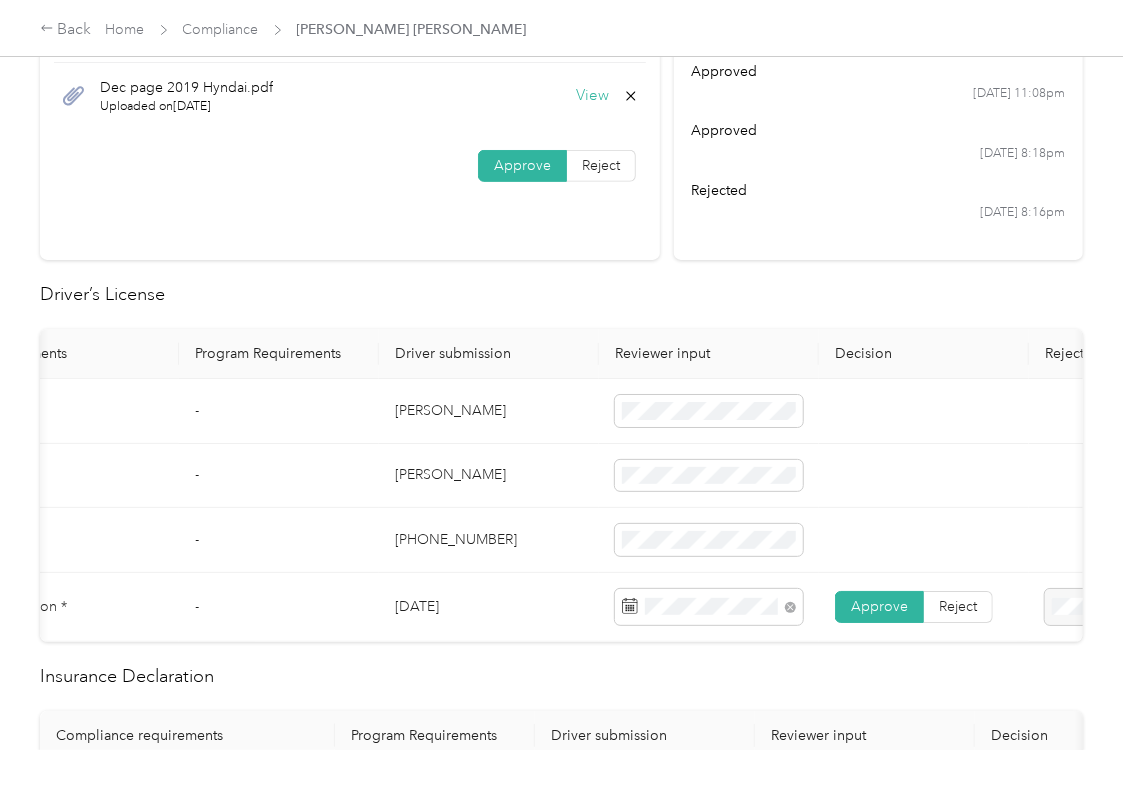 scroll, scrollTop: 0, scrollLeft: 0, axis: both 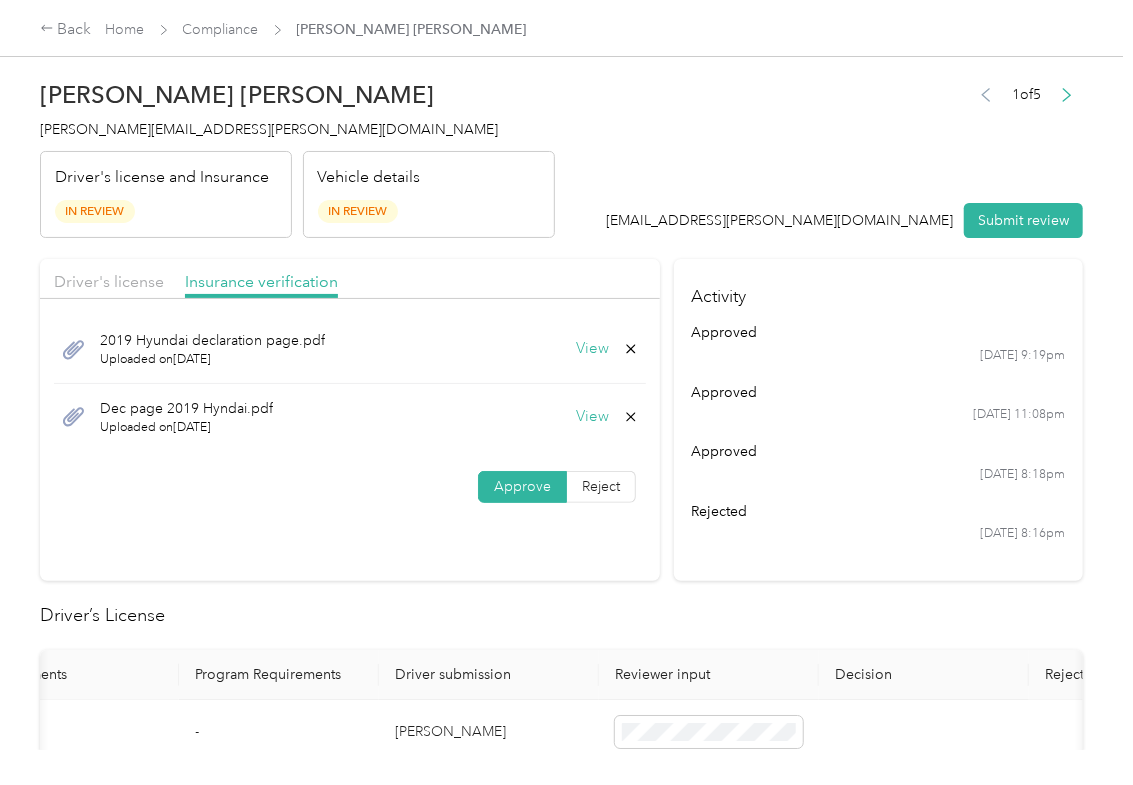 click on "[PERSON_NAME] Salazar [EMAIL_ADDRESS][PERSON_NAME][DOMAIN_NAME] Driver's license and Insurance In Review Vehicle details In Review 1  of  5 [EMAIL_ADDRESS][PERSON_NAME][DOMAIN_NAME] Submit review" at bounding box center (561, 154) 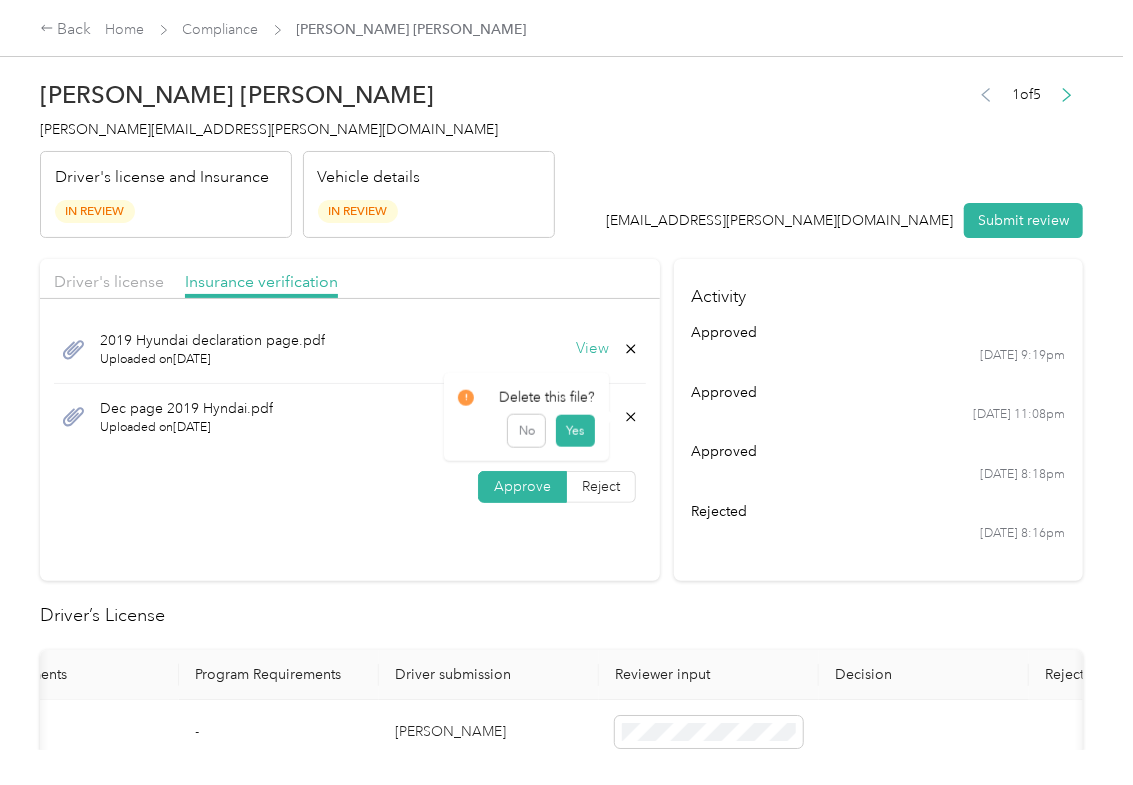click on "Yes" at bounding box center (575, 431) 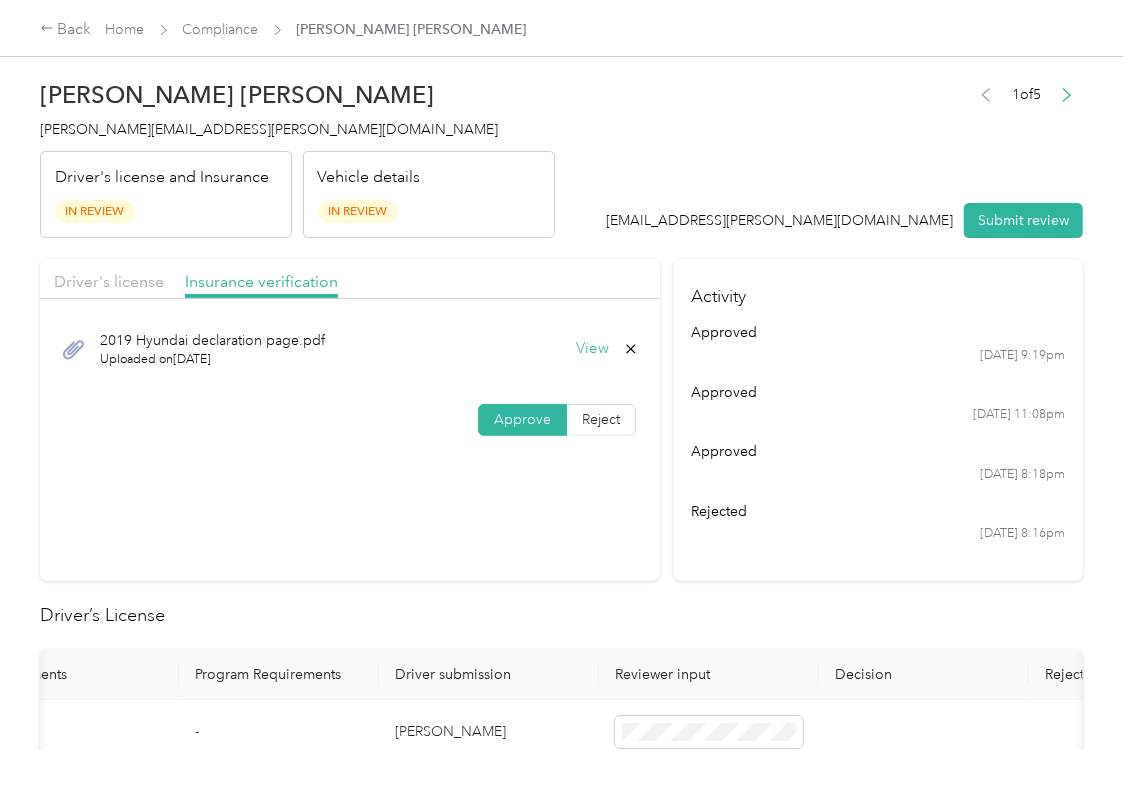 click on "Driver's license" at bounding box center [109, 282] 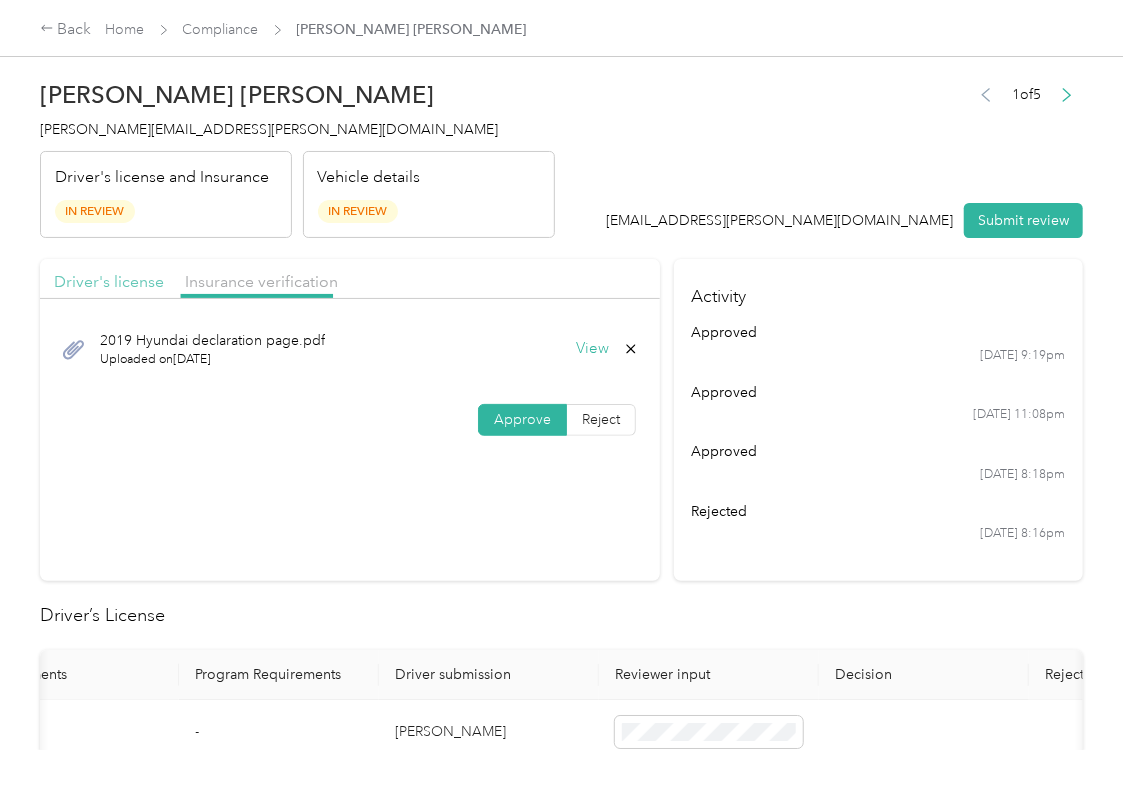 click on "Driver's license" at bounding box center (109, 281) 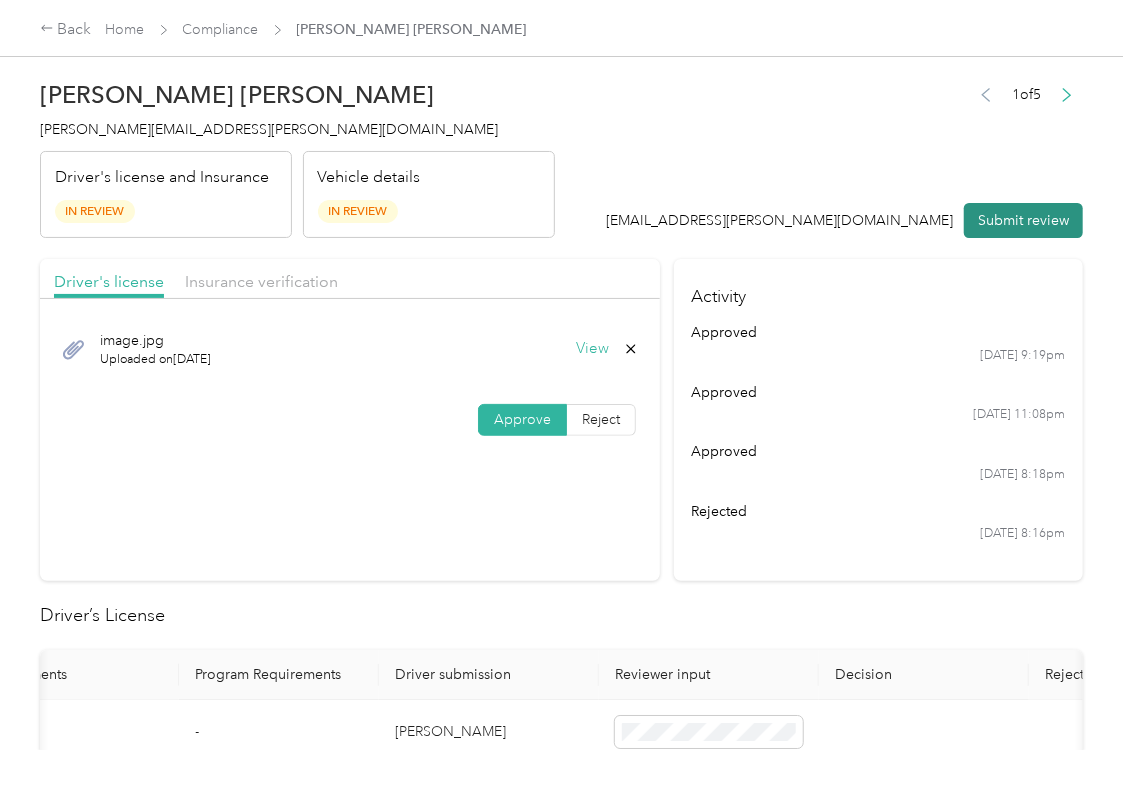 click on "Submit review" at bounding box center [1023, 220] 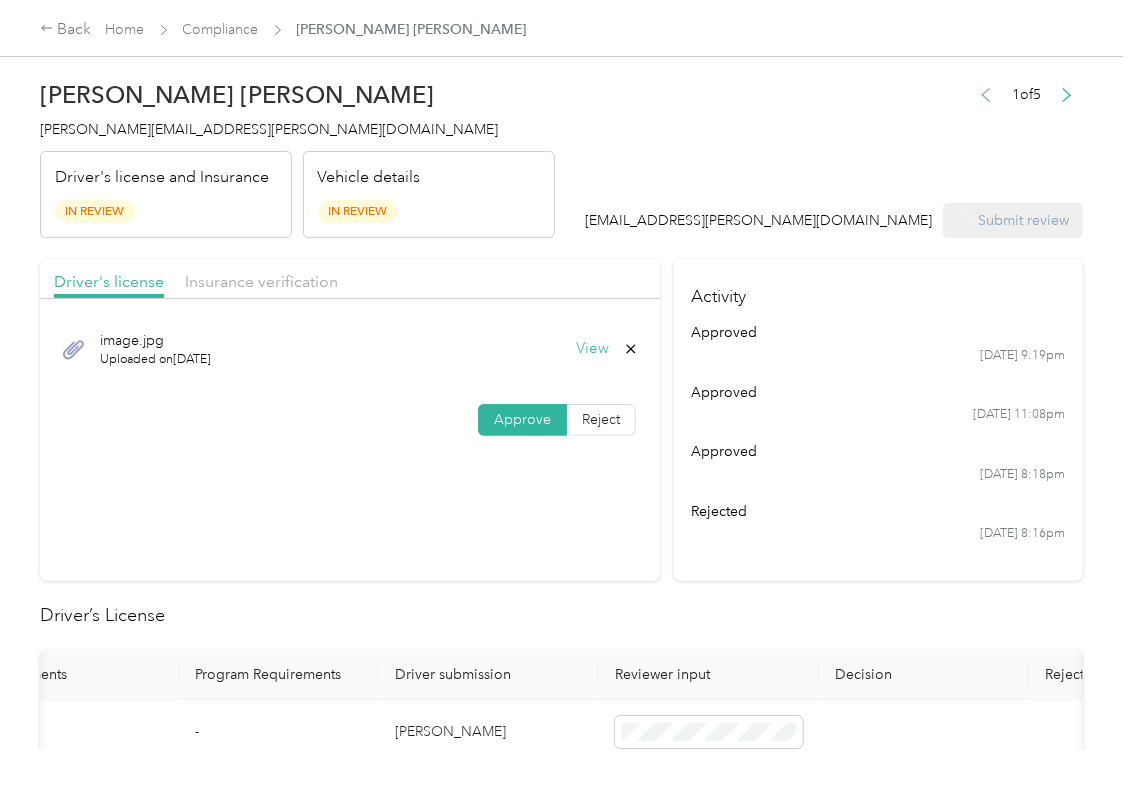 click on "[PERSON_NAME][EMAIL_ADDRESS][PERSON_NAME][DOMAIN_NAME]" at bounding box center (269, 129) 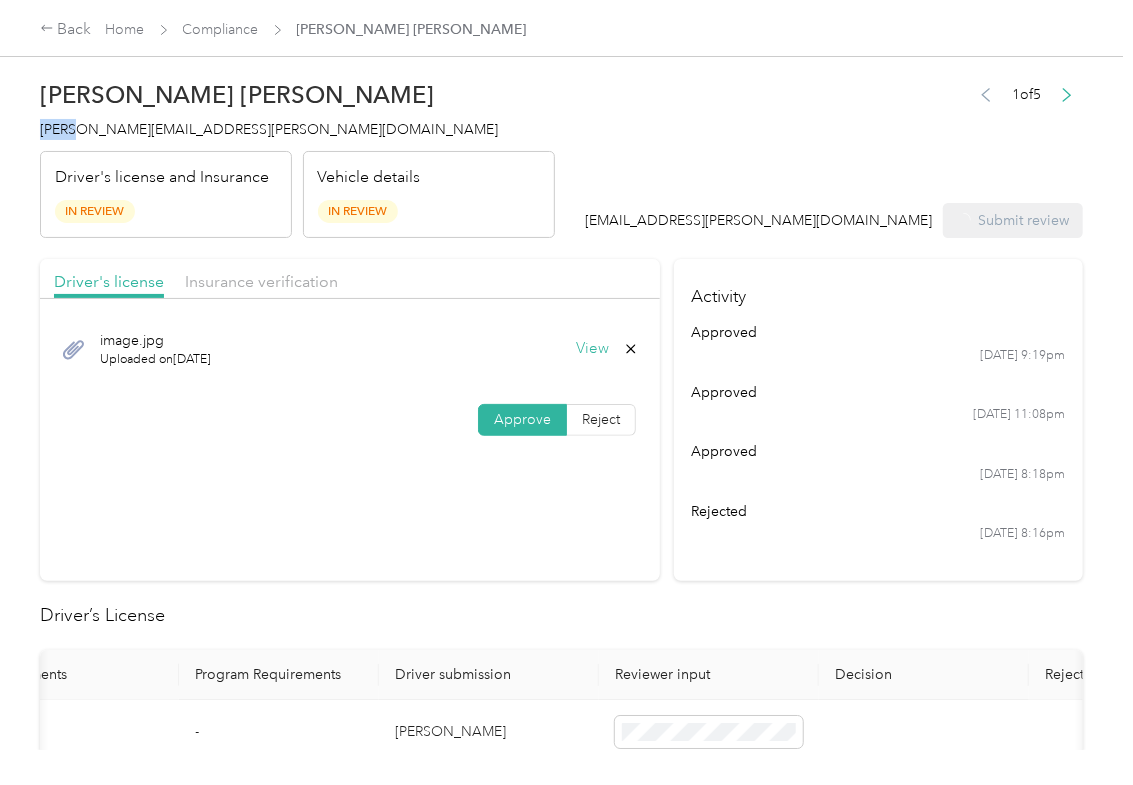 click on "[PERSON_NAME][EMAIL_ADDRESS][PERSON_NAME][DOMAIN_NAME]" at bounding box center (269, 129) 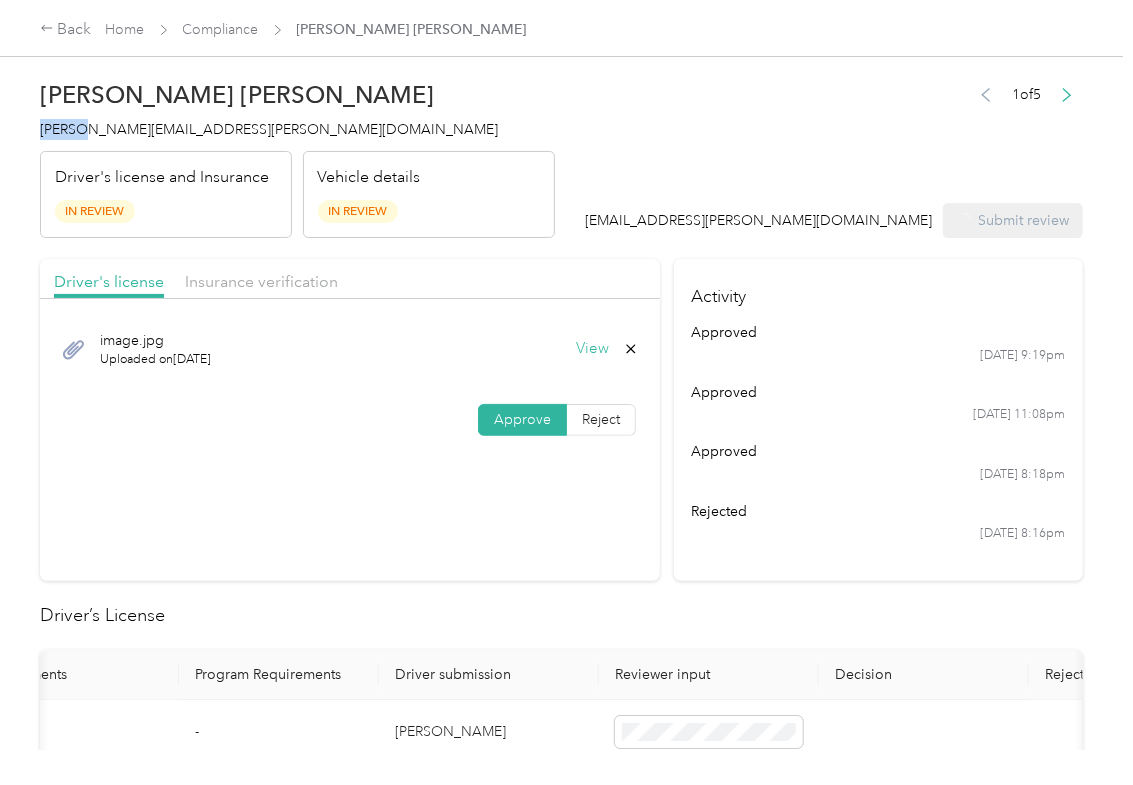 click on "[PERSON_NAME][EMAIL_ADDRESS][PERSON_NAME][DOMAIN_NAME]" at bounding box center (269, 129) 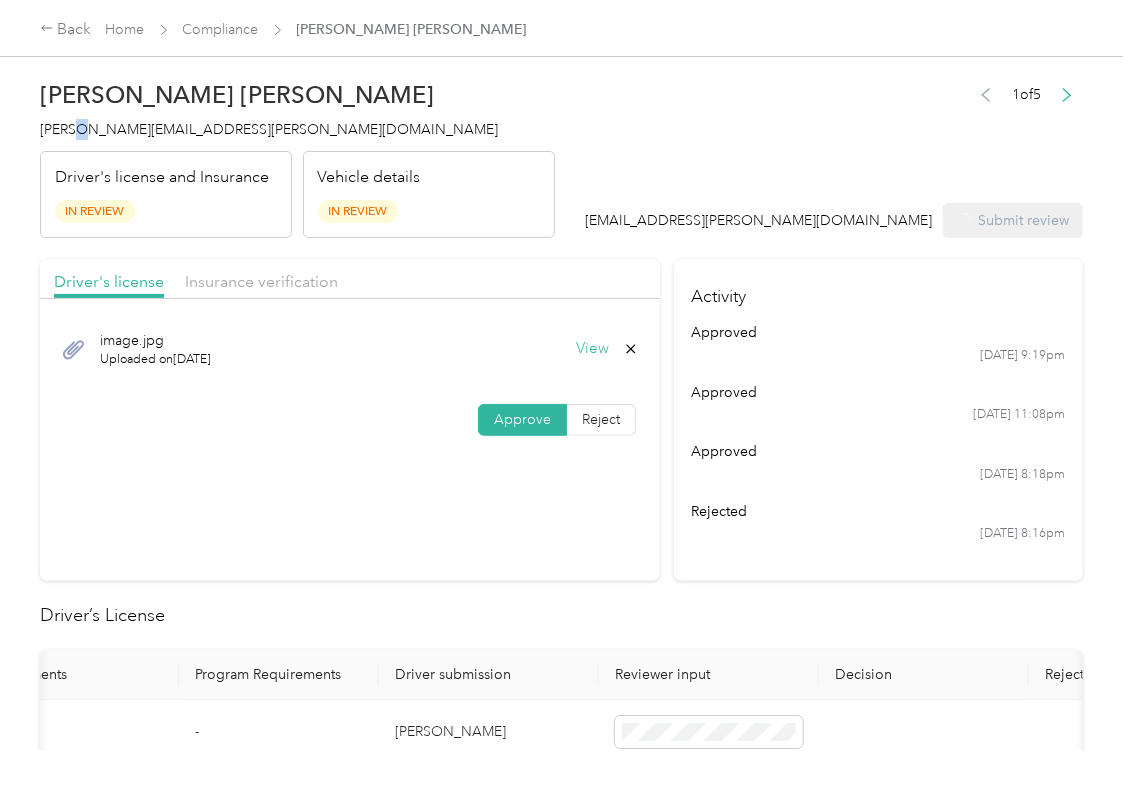 click on "[PERSON_NAME][EMAIL_ADDRESS][PERSON_NAME][DOMAIN_NAME]" at bounding box center (269, 129) 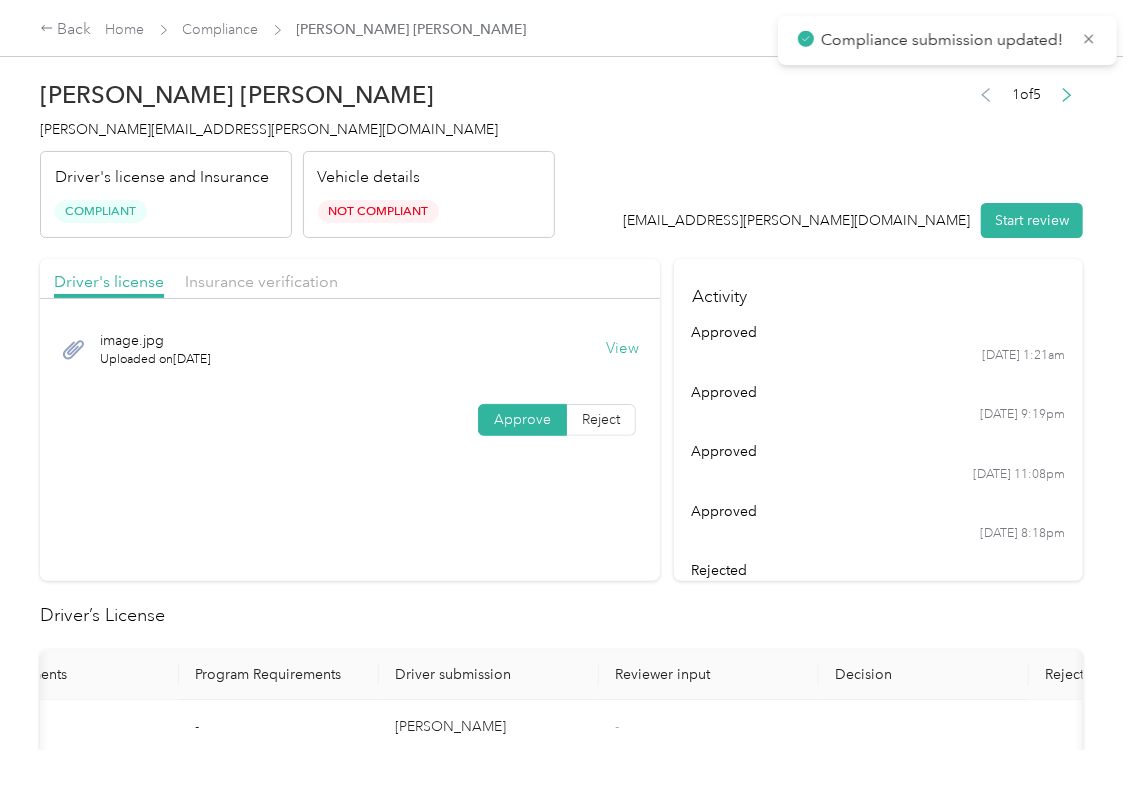 click on "[PERSON_NAME][EMAIL_ADDRESS][PERSON_NAME][DOMAIN_NAME]" at bounding box center (269, 129) 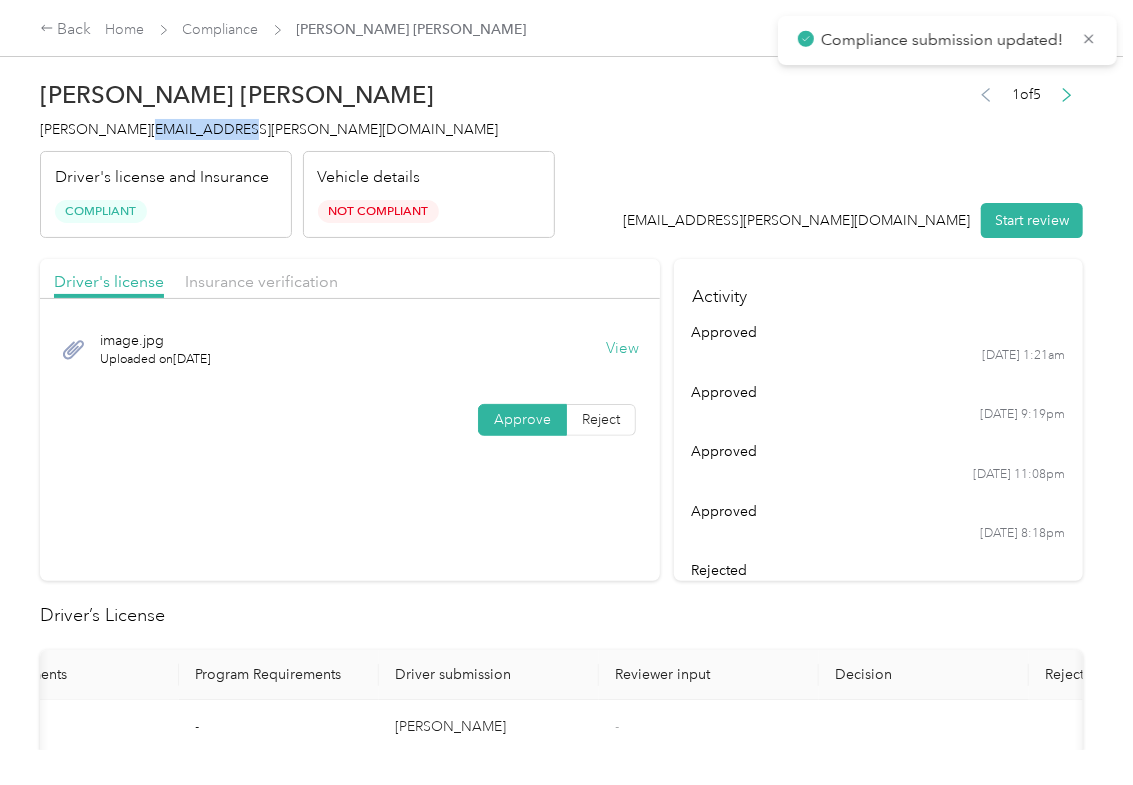 click on "[PERSON_NAME][EMAIL_ADDRESS][PERSON_NAME][DOMAIN_NAME]" at bounding box center [269, 129] 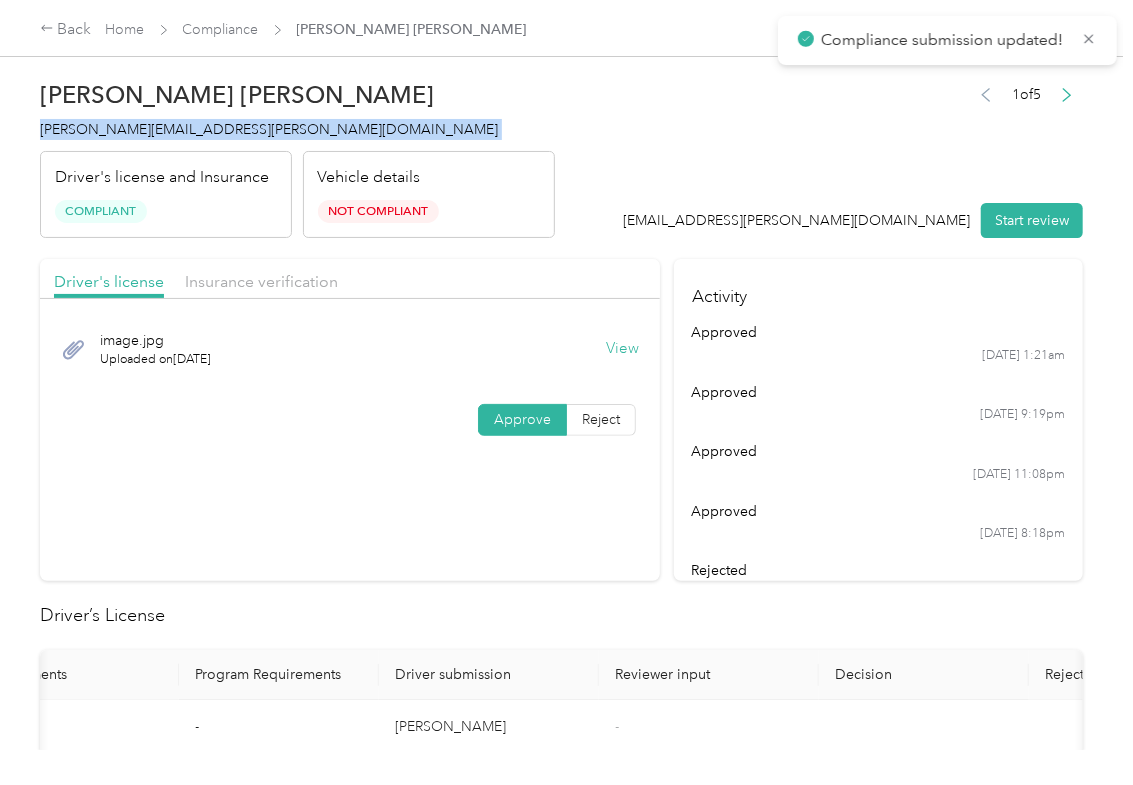 click on "[PERSON_NAME][EMAIL_ADDRESS][PERSON_NAME][DOMAIN_NAME]" at bounding box center [269, 129] 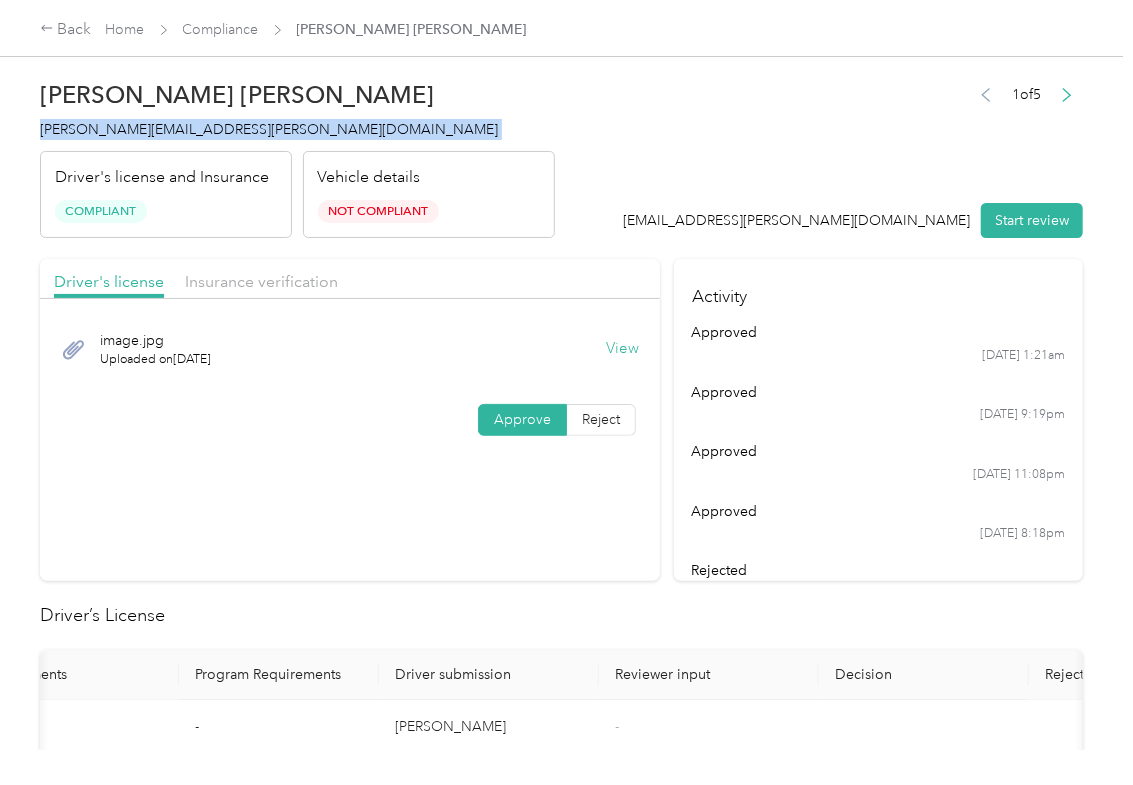 click on "approved [DATE] 1:21am approved [DATE] 9:19pm approved [DATE] 11:08pm approved [DATE] 8:18pm rejected [DATE] 8:16pm" at bounding box center (879, 462) 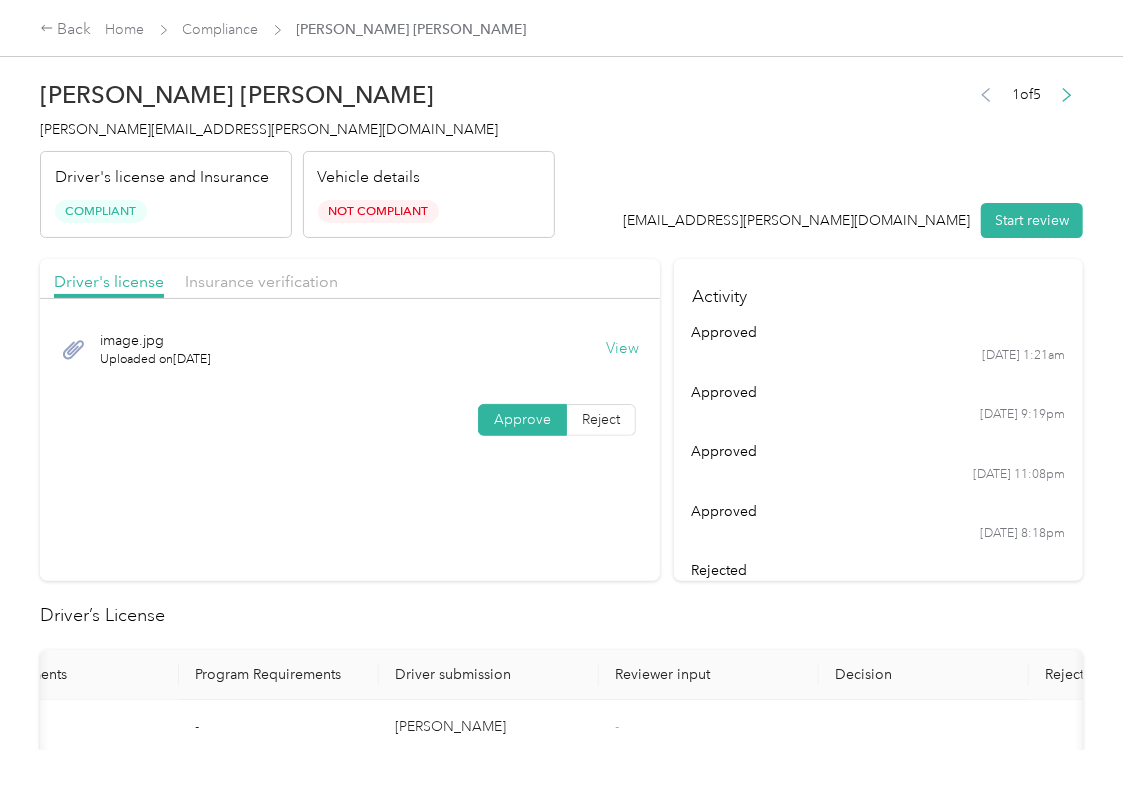 click on "[PERSON_NAME] Salazar [EMAIL_ADDRESS][PERSON_NAME][DOMAIN_NAME] Driver's license and Insurance Compliant Vehicle details Not Compliant 1  of  5 [EMAIL_ADDRESS][PERSON_NAME][DOMAIN_NAME] Start review" at bounding box center (561, 154) 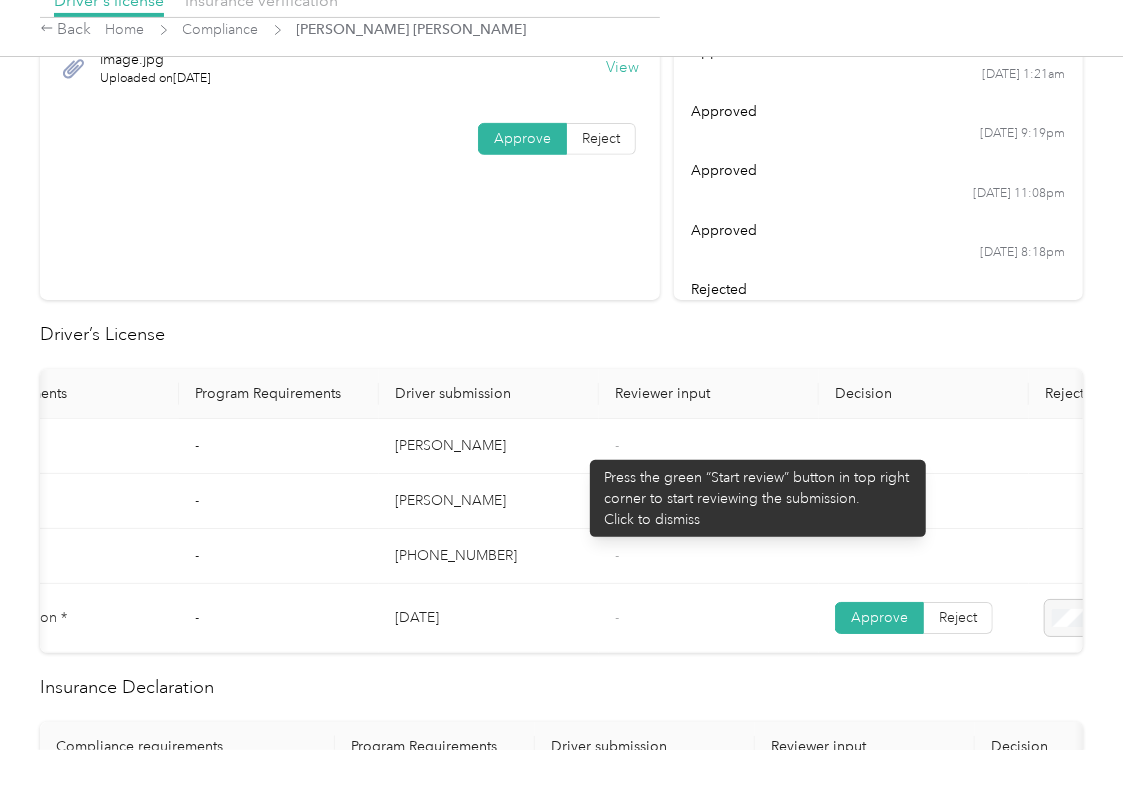 scroll, scrollTop: 533, scrollLeft: 0, axis: vertical 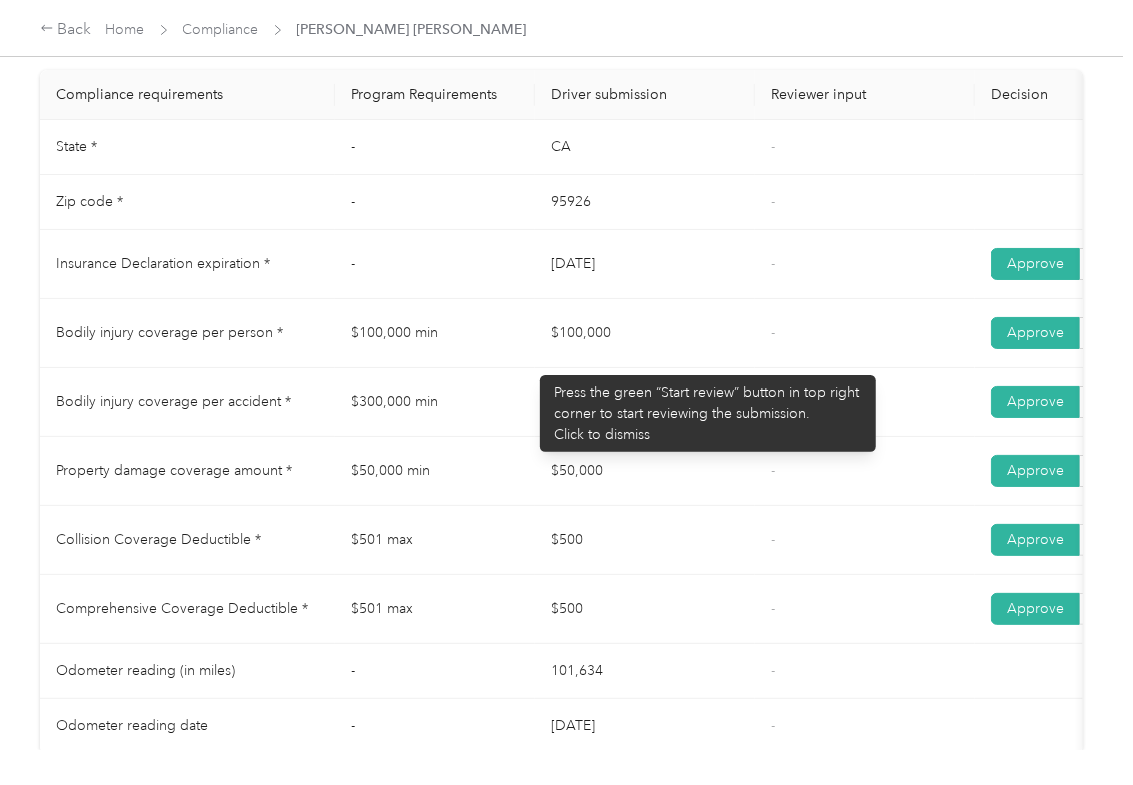 drag, startPoint x: 530, startPoint y: 365, endPoint x: 649, endPoint y: 374, distance: 119.33985 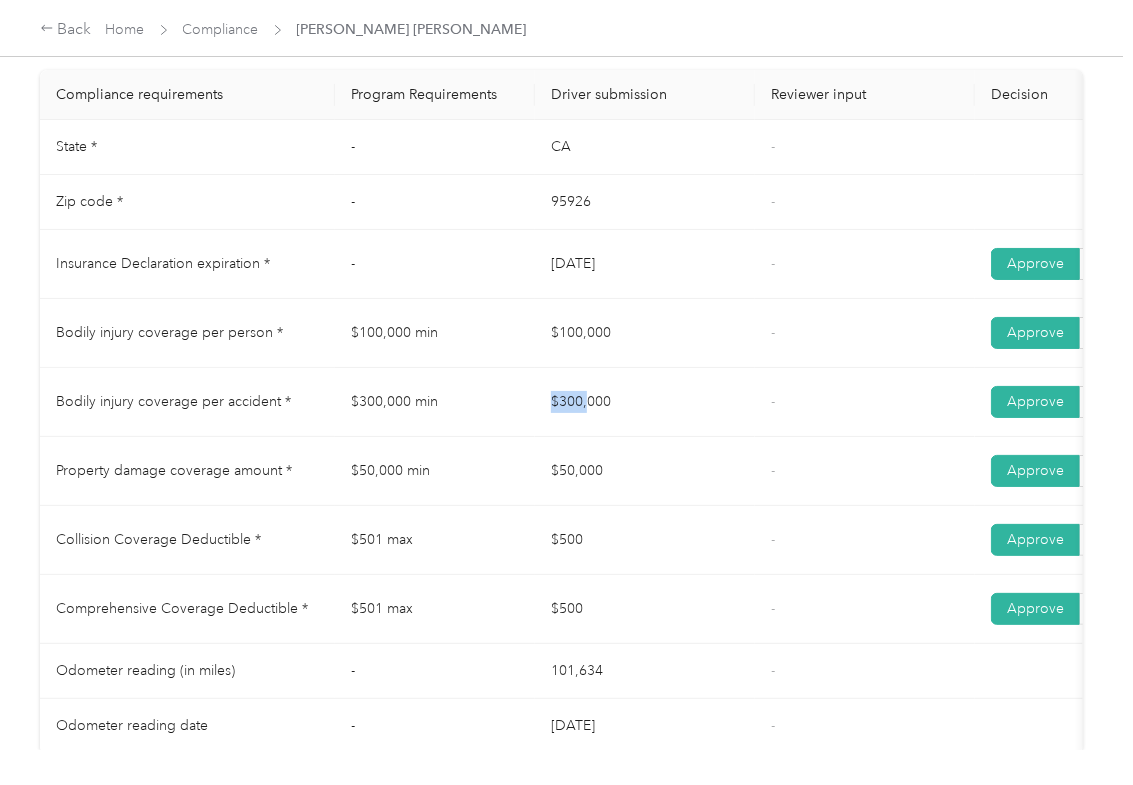 drag, startPoint x: 542, startPoint y: 441, endPoint x: 653, endPoint y: 466, distance: 113.78049 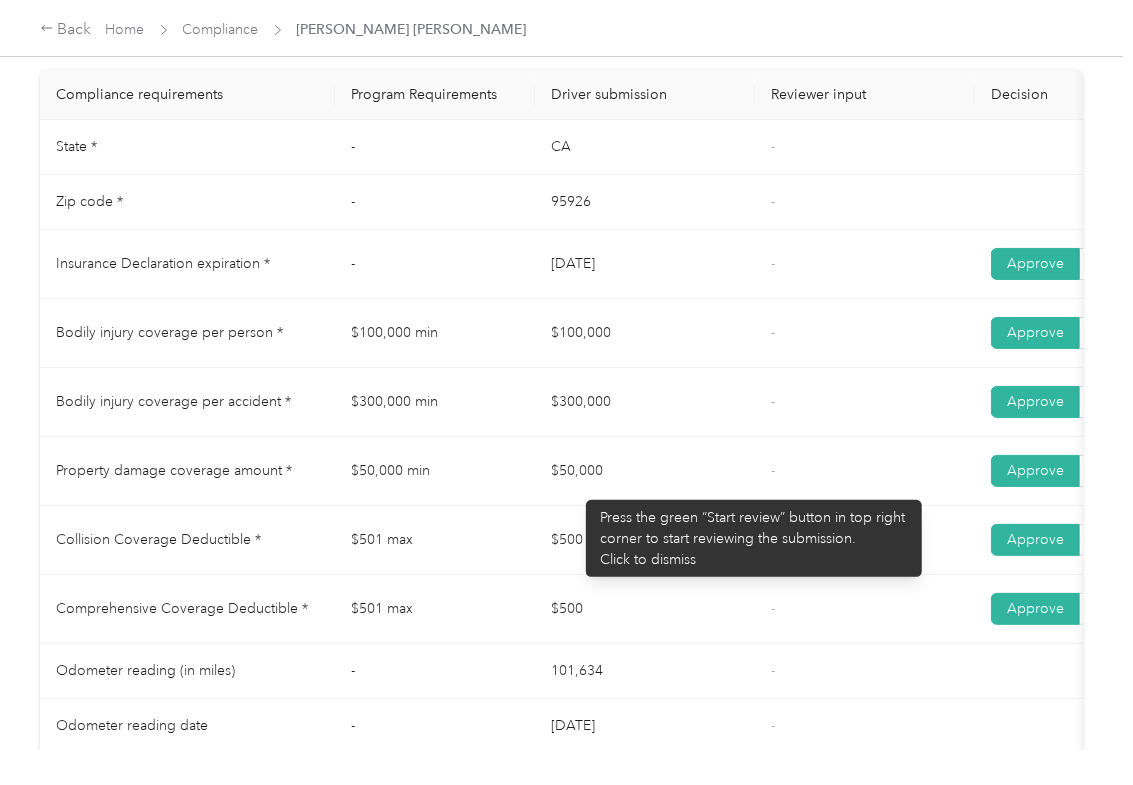 drag, startPoint x: 576, startPoint y: 490, endPoint x: 701, endPoint y: 490, distance: 125 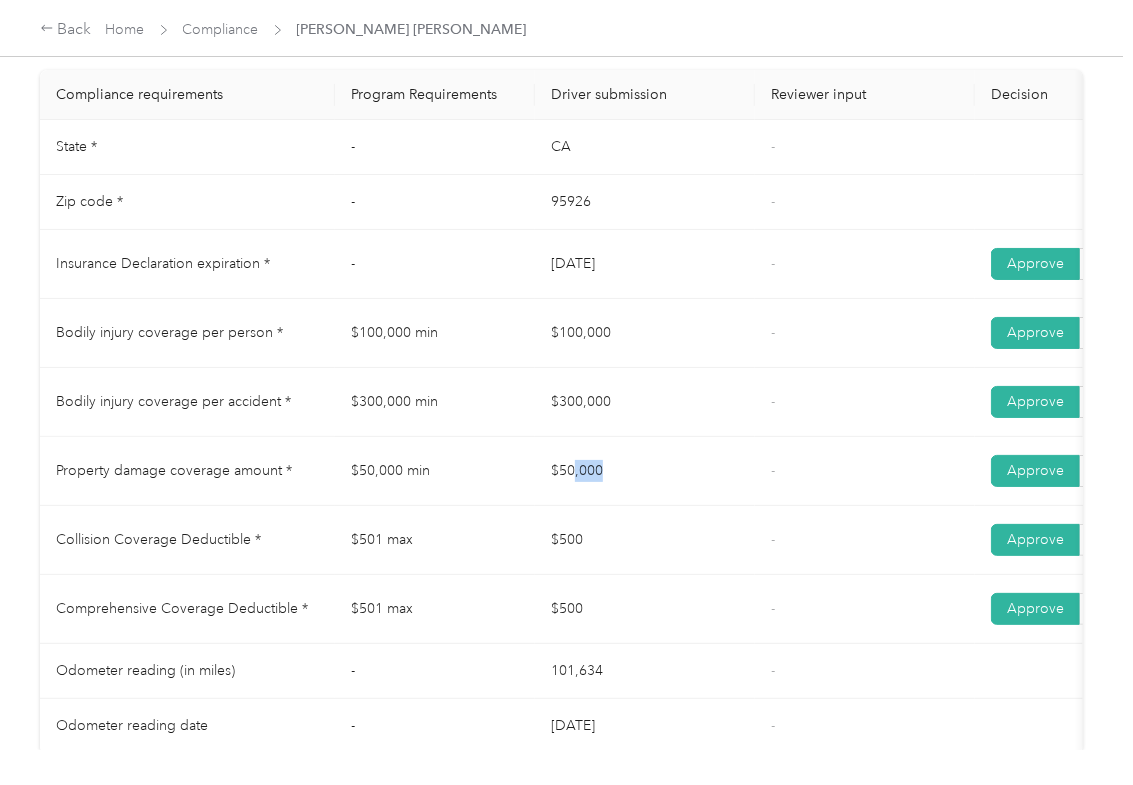 click on "$50,000" at bounding box center (645, 471) 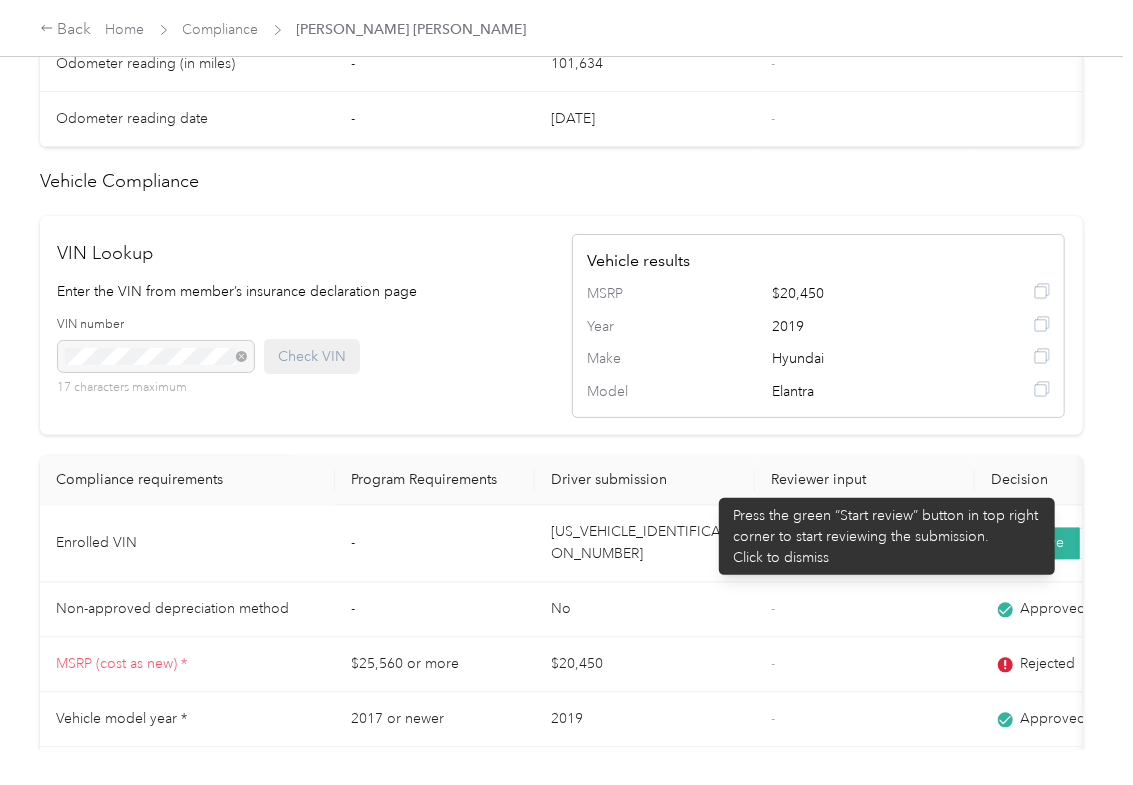scroll, scrollTop: 1866, scrollLeft: 0, axis: vertical 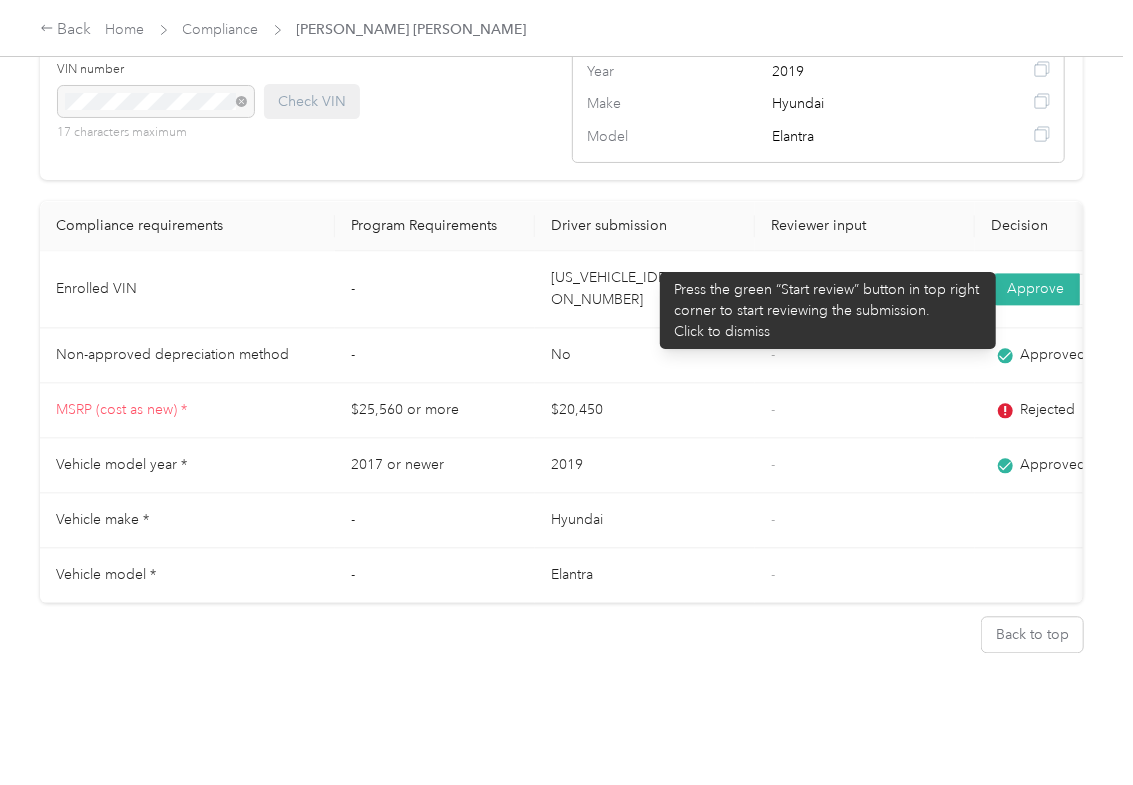 click on "[US_VEHICLE_IDENTIFICATION_NUMBER]" at bounding box center [645, 289] 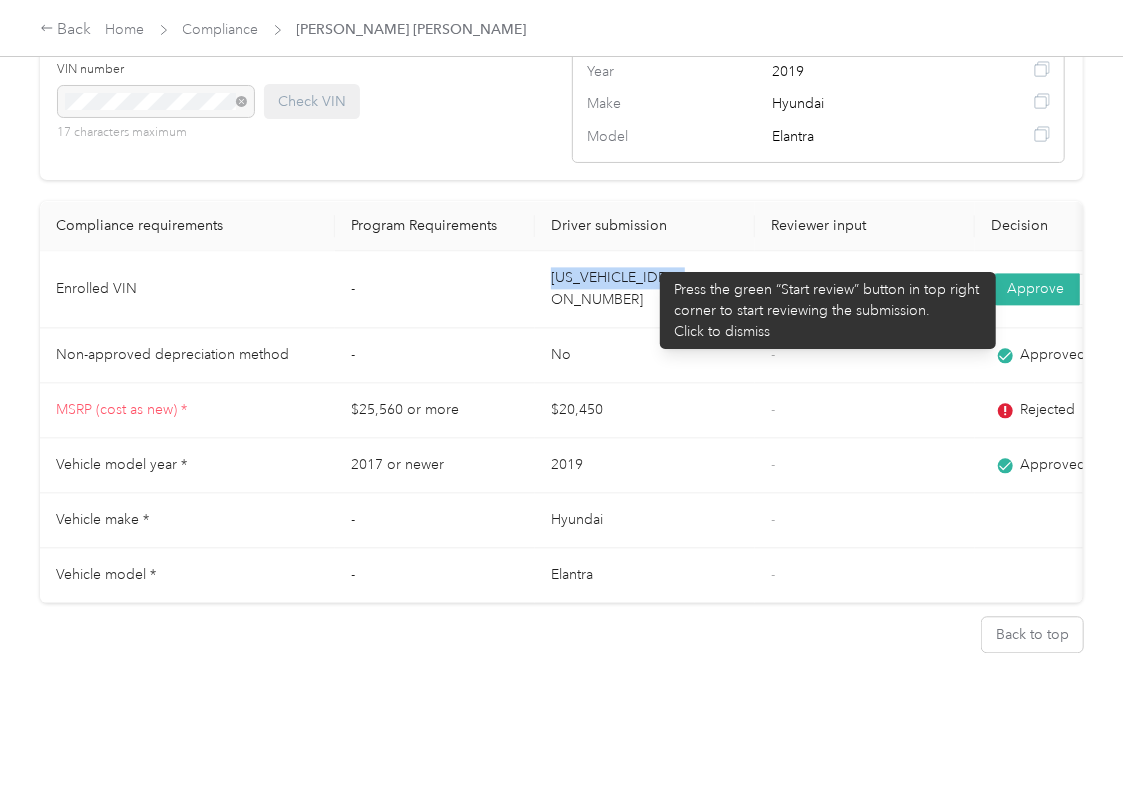 click on "[US_VEHICLE_IDENTIFICATION_NUMBER]" at bounding box center (645, 289) 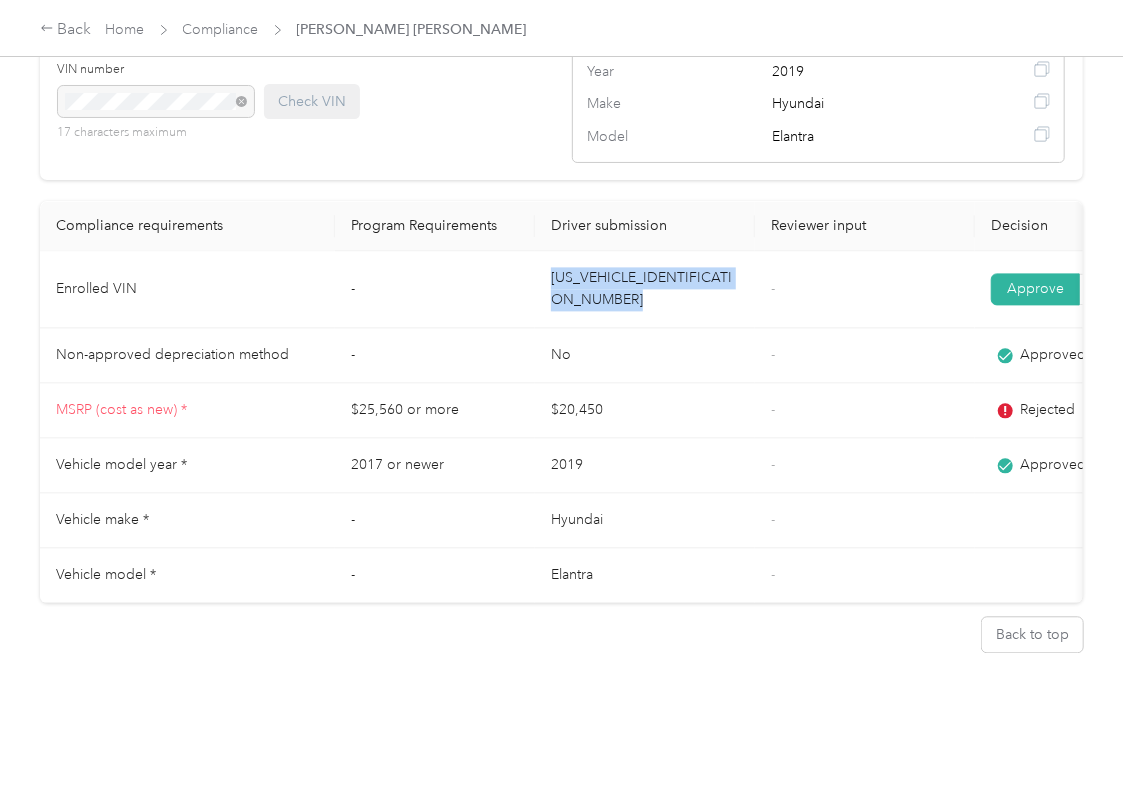 click on "[US_VEHICLE_IDENTIFICATION_NUMBER]" at bounding box center (645, 289) 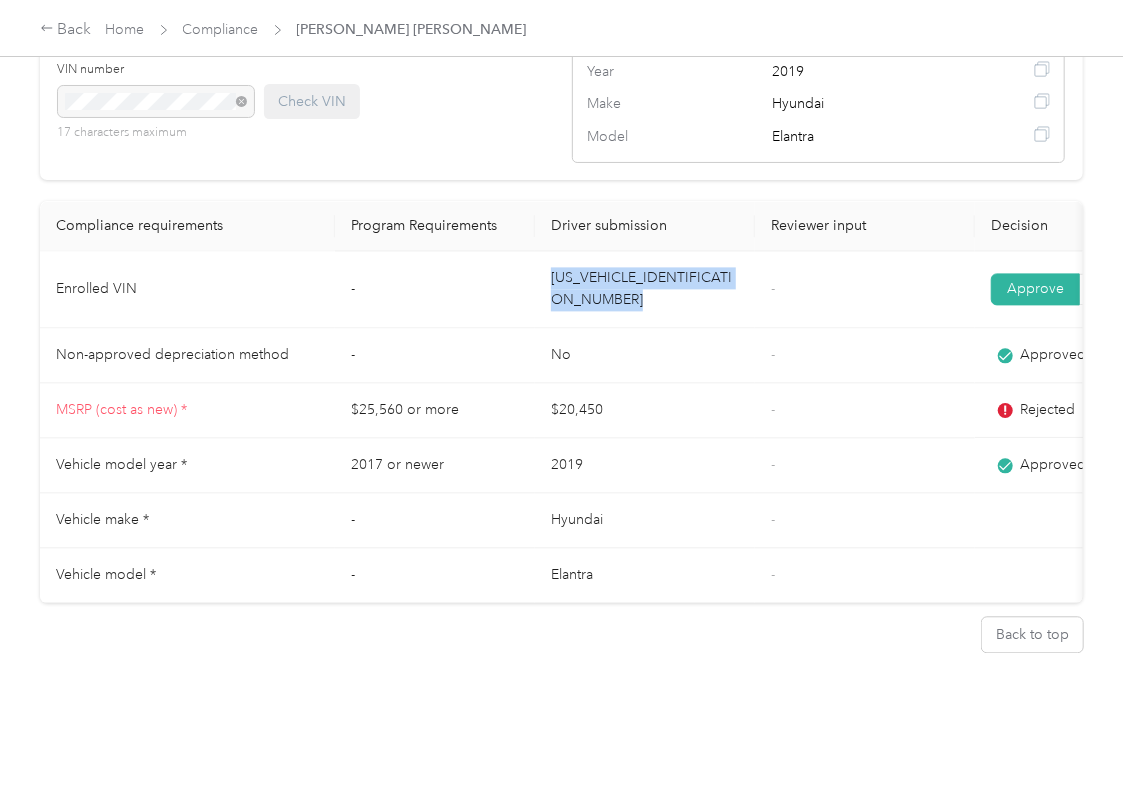 click on "-" at bounding box center (865, 410) 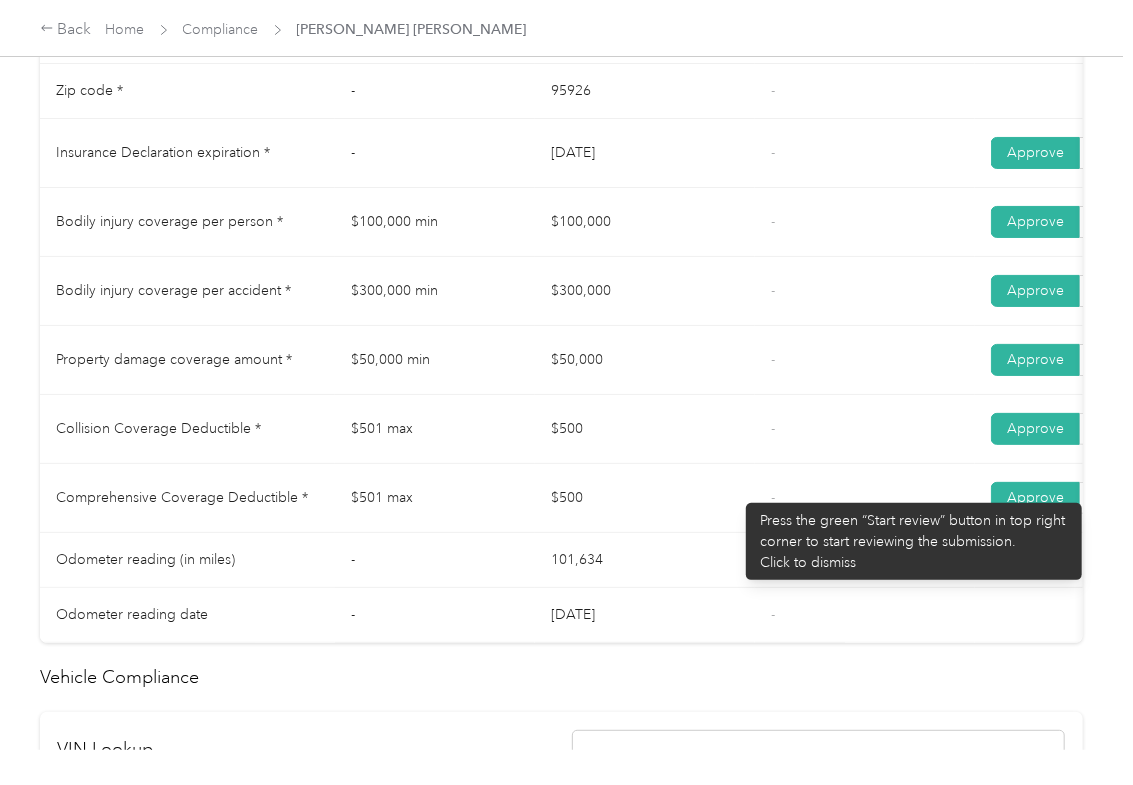 scroll, scrollTop: 933, scrollLeft: 0, axis: vertical 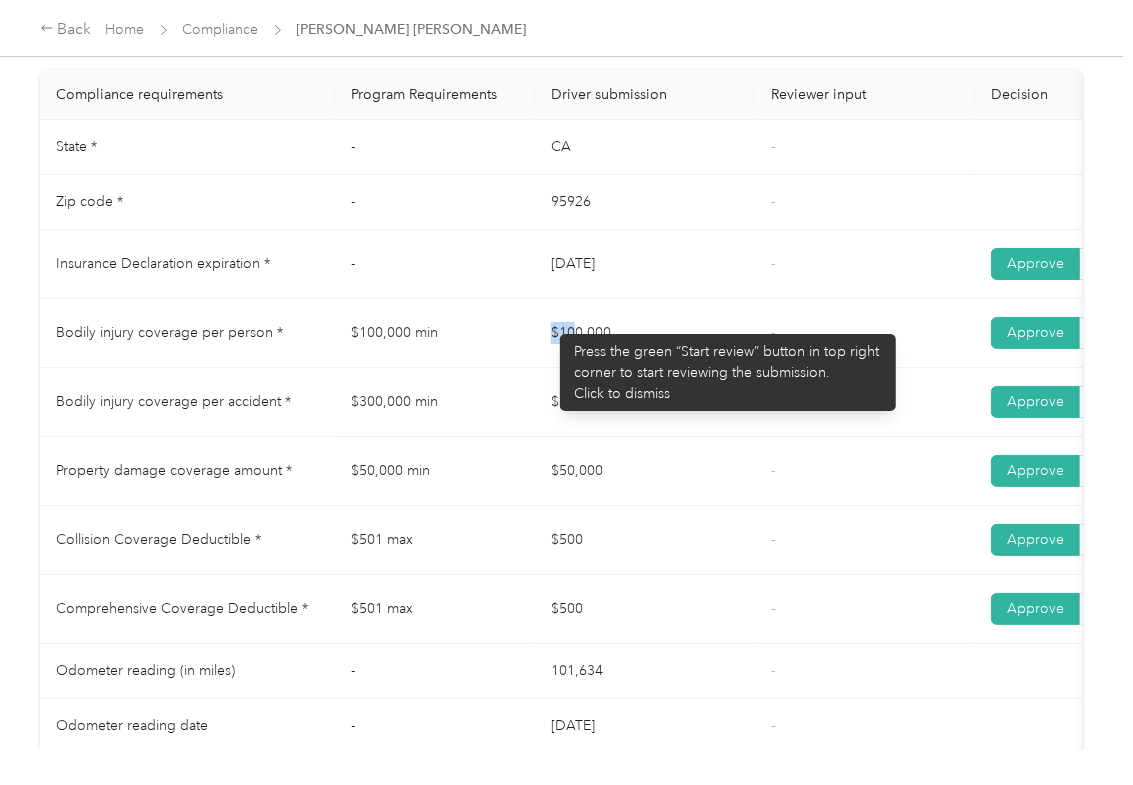 click on "$100,000" at bounding box center [645, 333] 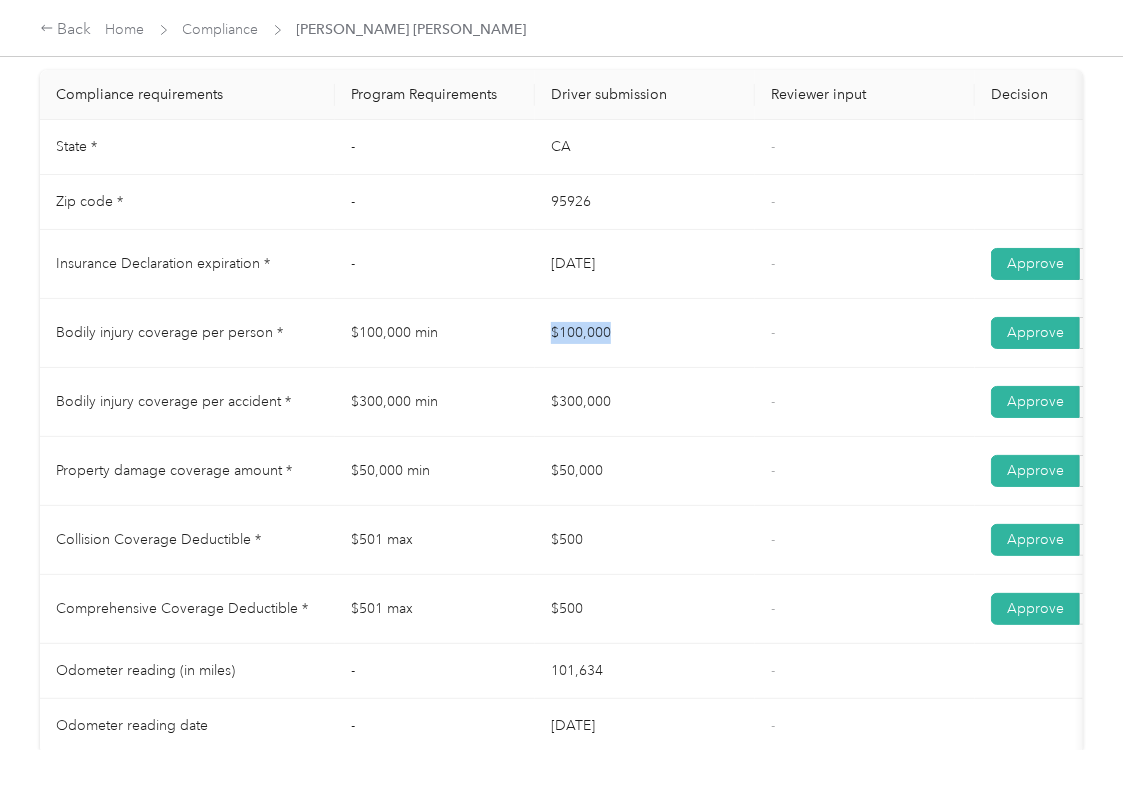 click on "$300,000" at bounding box center (645, 402) 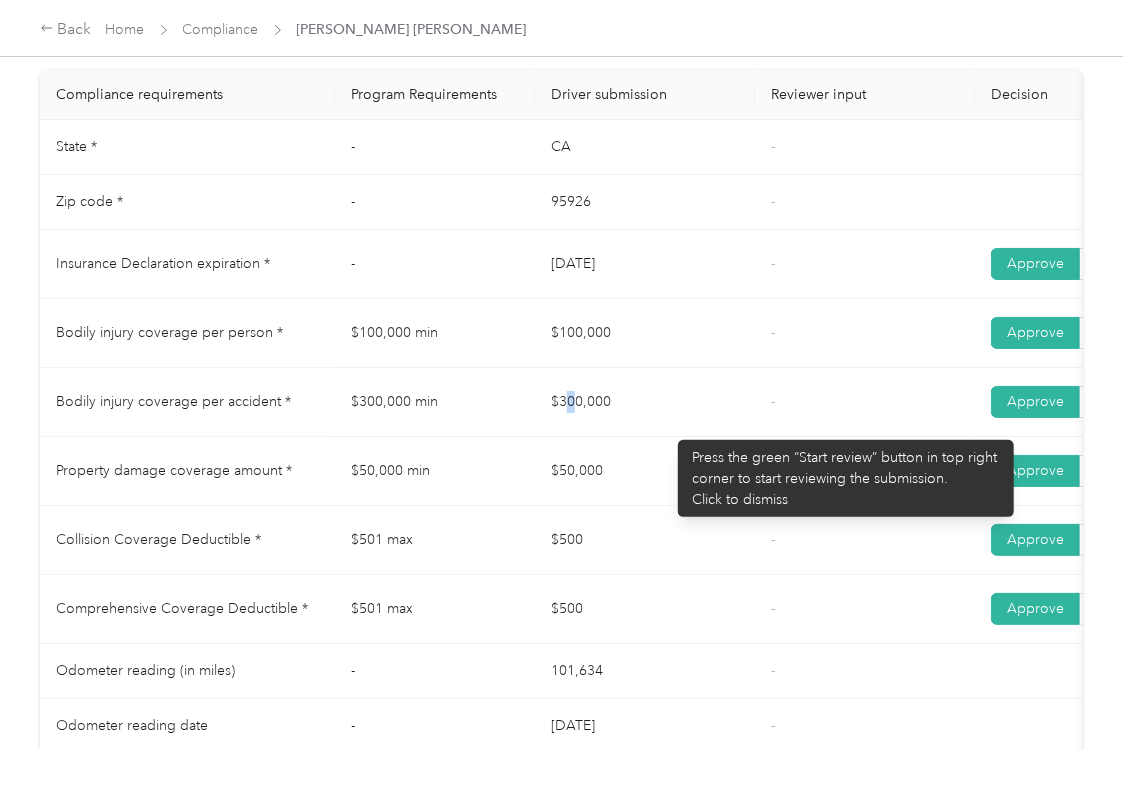 drag, startPoint x: 569, startPoint y: 456, endPoint x: 693, endPoint y: 473, distance: 125.1599 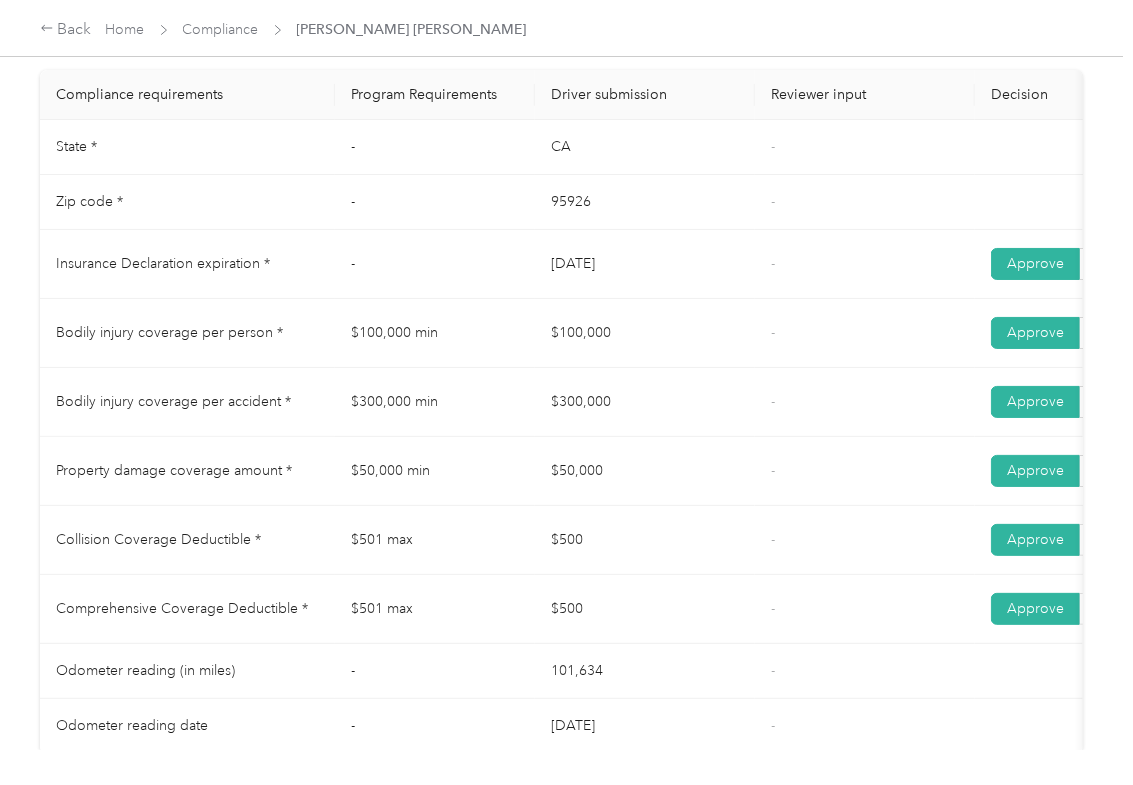 click on "$50,000" at bounding box center (645, 471) 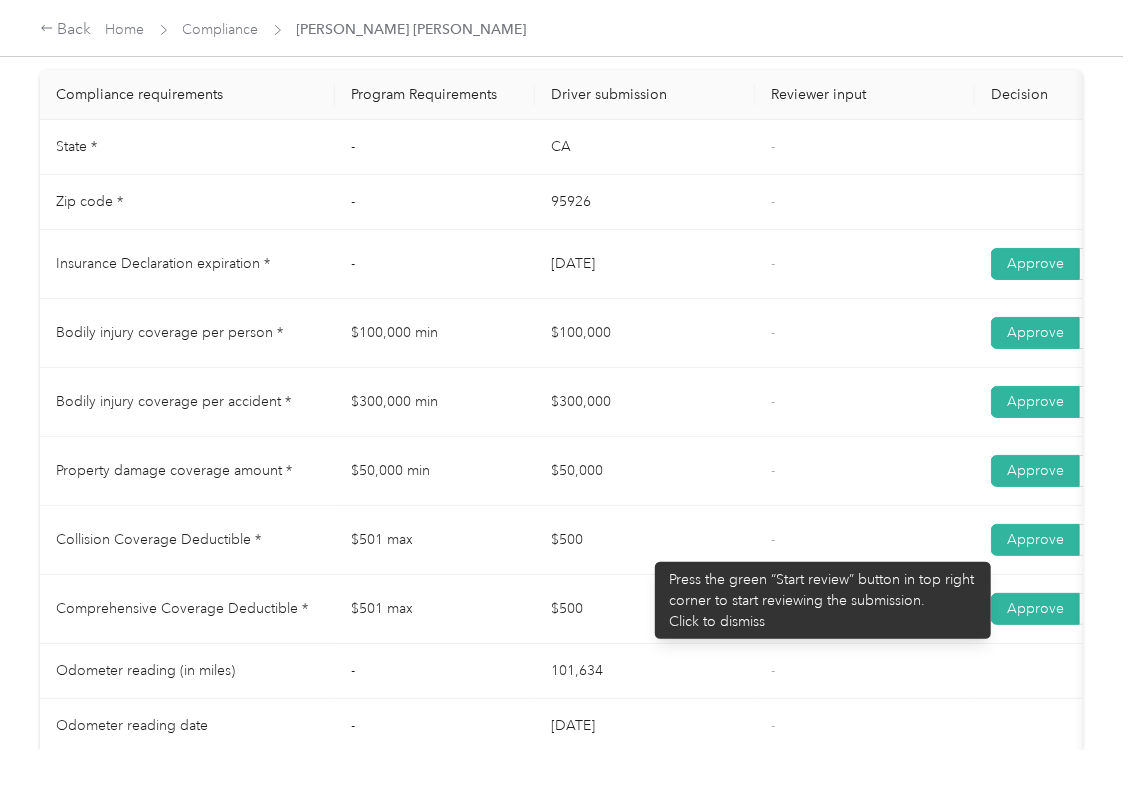 click on "$500" at bounding box center [645, 540] 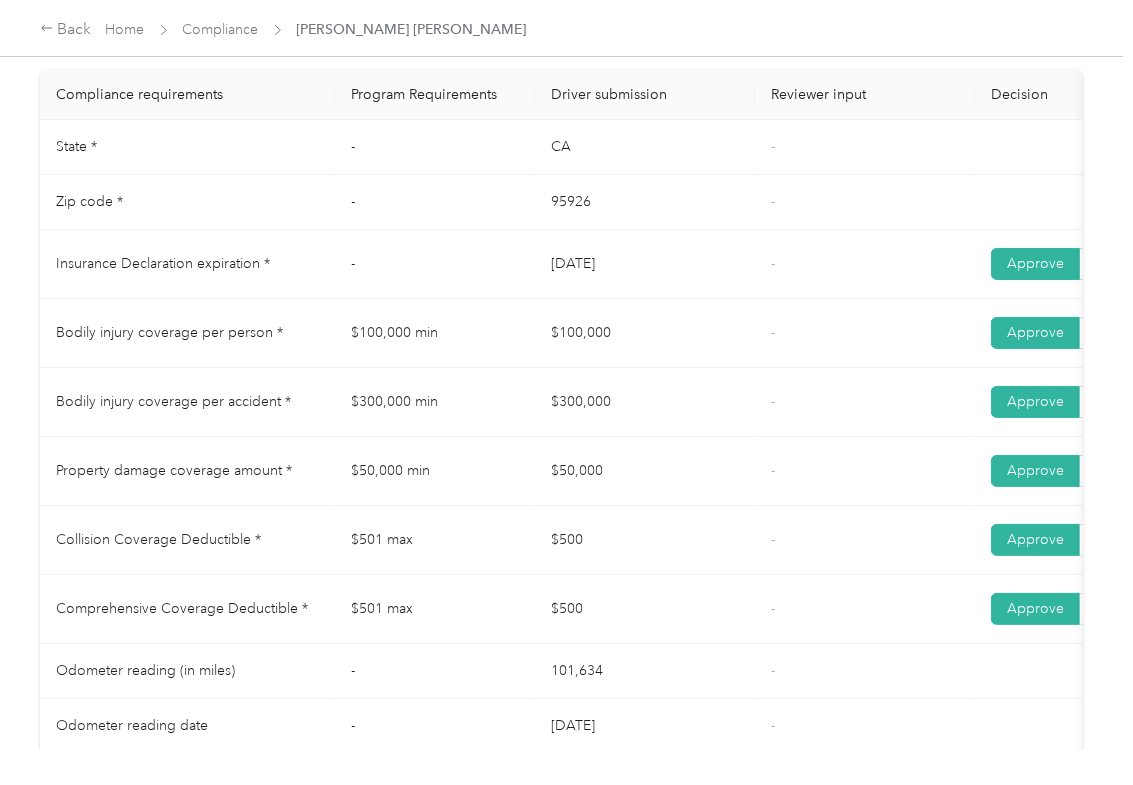 scroll, scrollTop: 0, scrollLeft: 0, axis: both 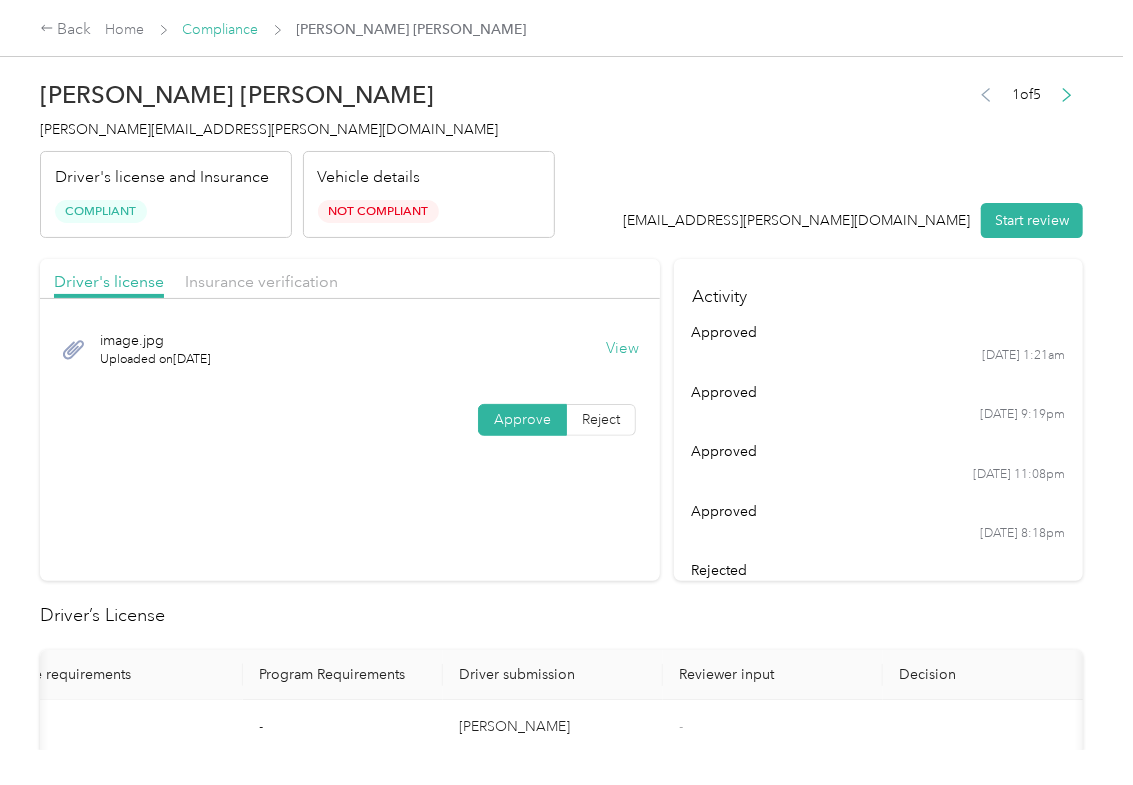click on "Compliance" at bounding box center (221, 29) 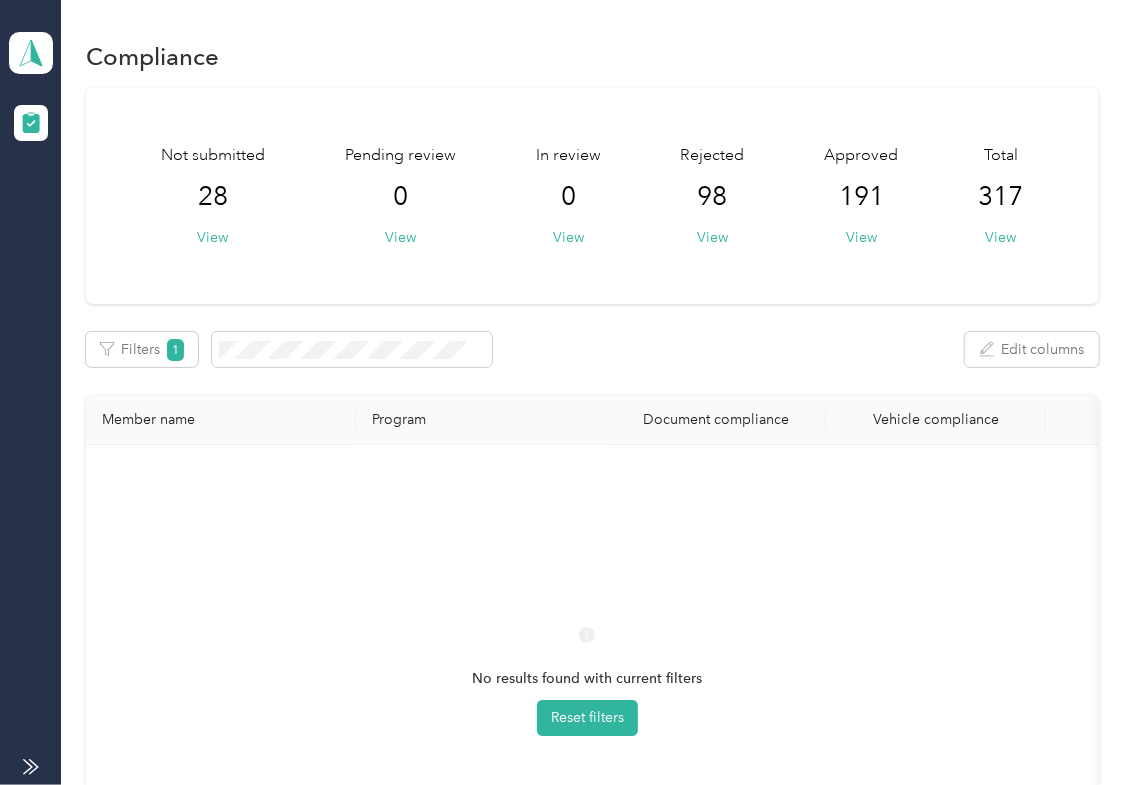 click on "No results found with current filters Reset filters" at bounding box center (587, 699) 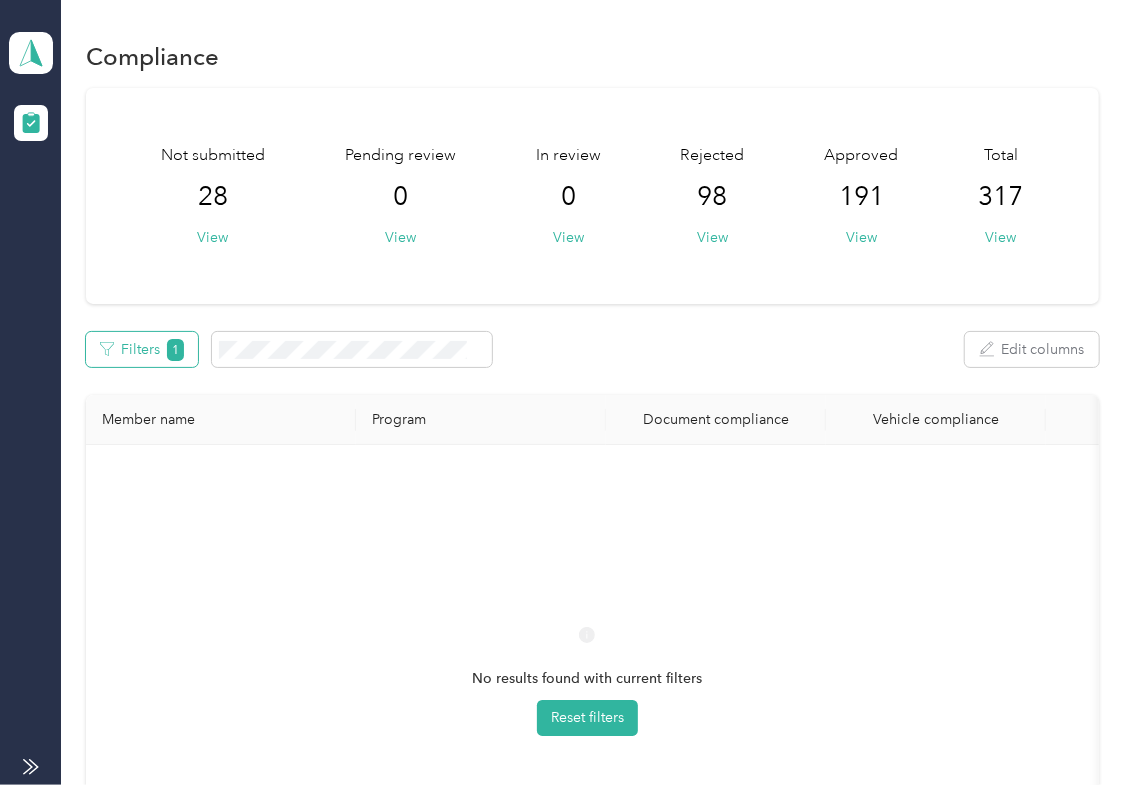 click on "Filters 1" at bounding box center (142, 349) 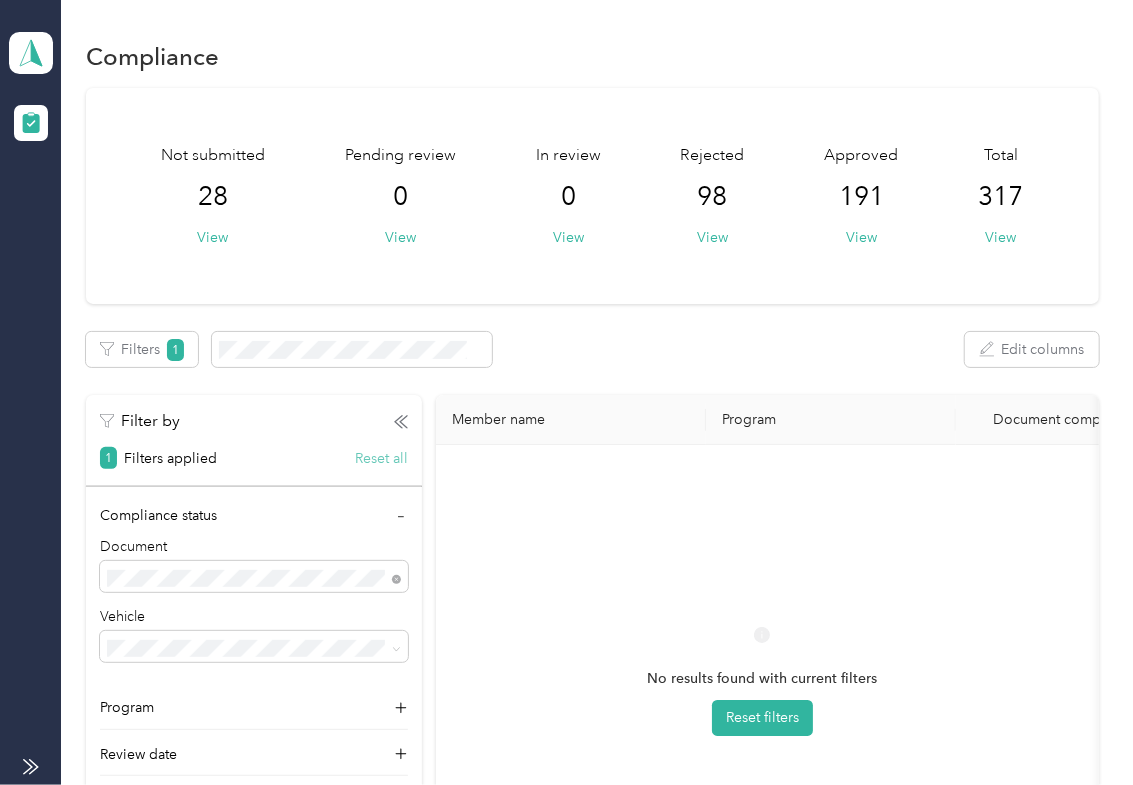 click on "Reset all" at bounding box center (381, 458) 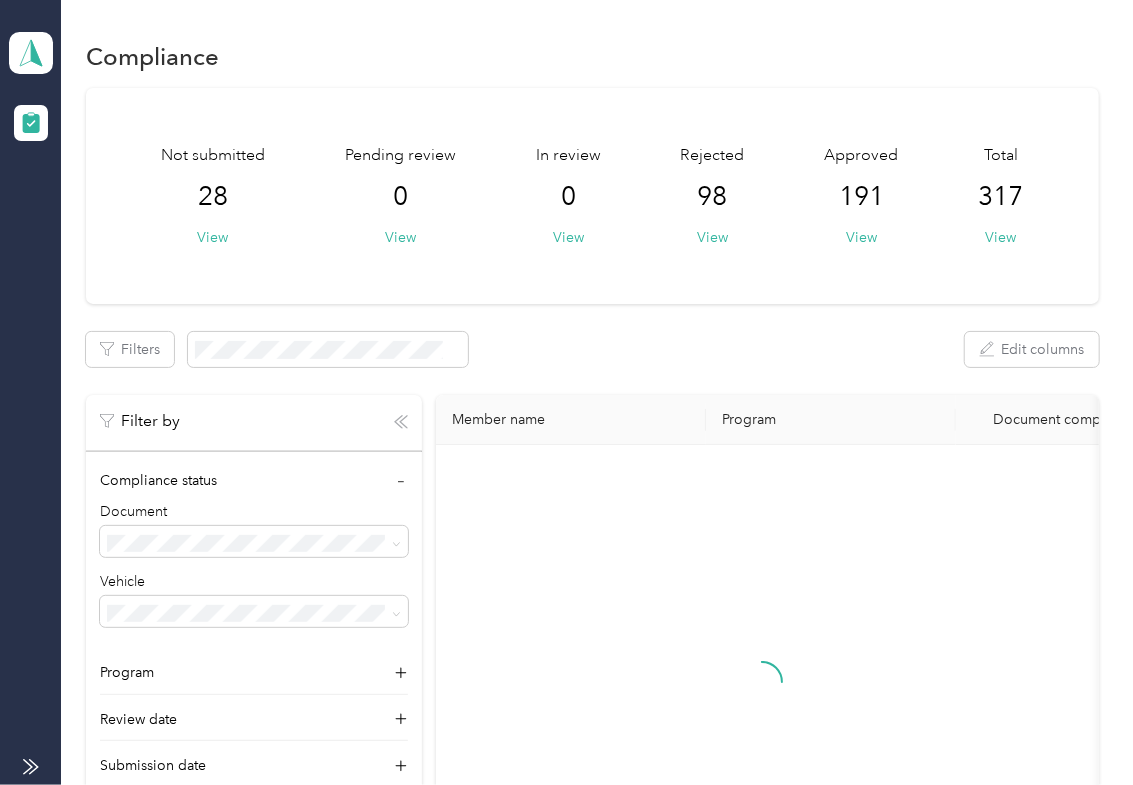 click 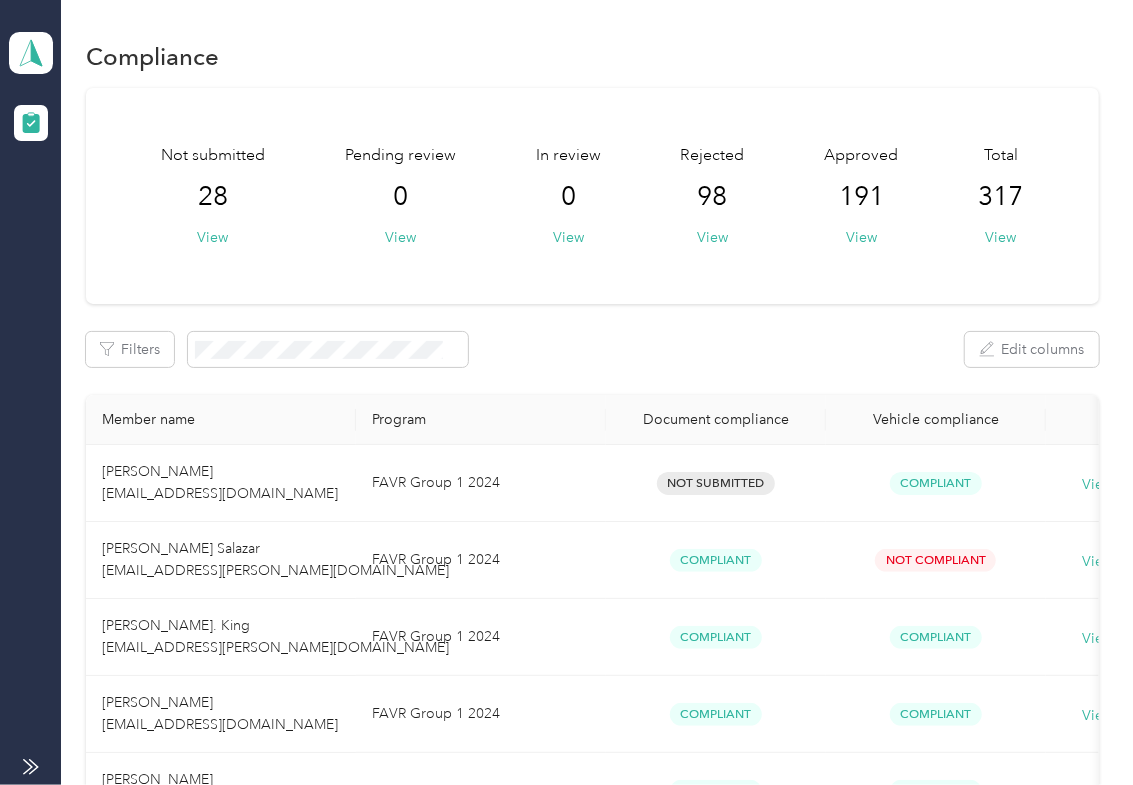 click on "Filters Edit columns" at bounding box center (592, 349) 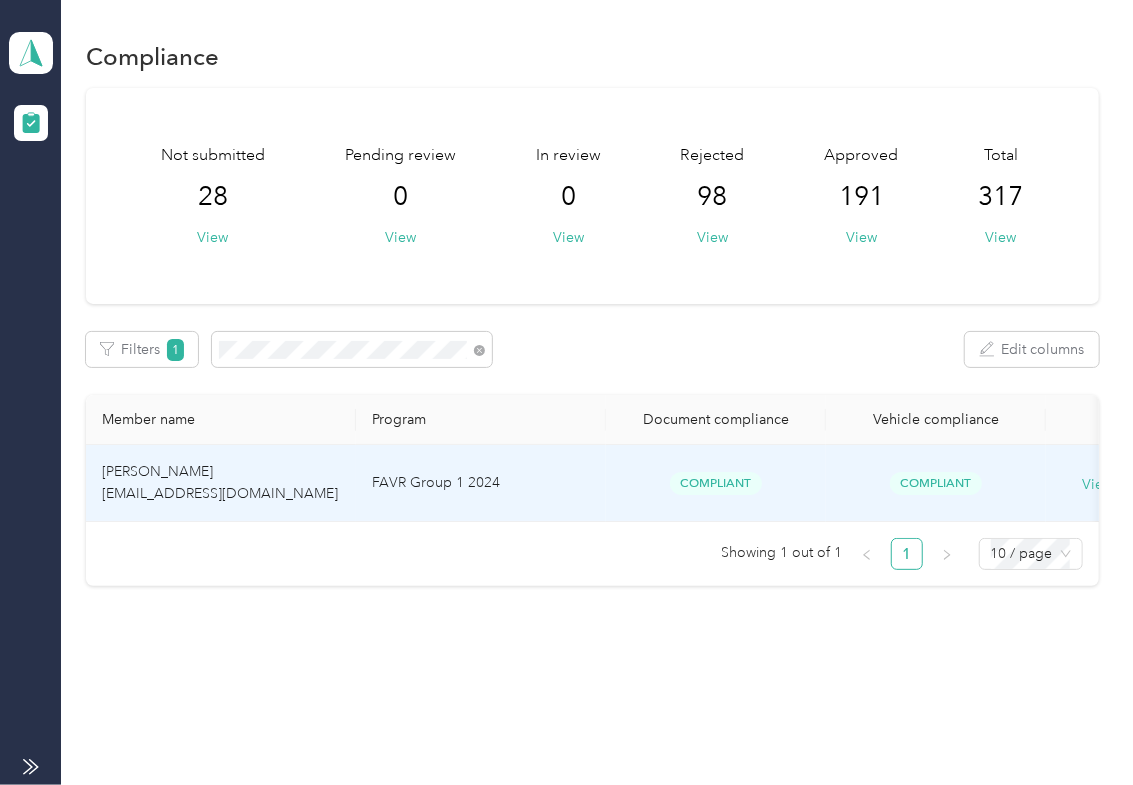 click on "[PERSON_NAME]
[EMAIL_ADDRESS][DOMAIN_NAME]" at bounding box center (220, 482) 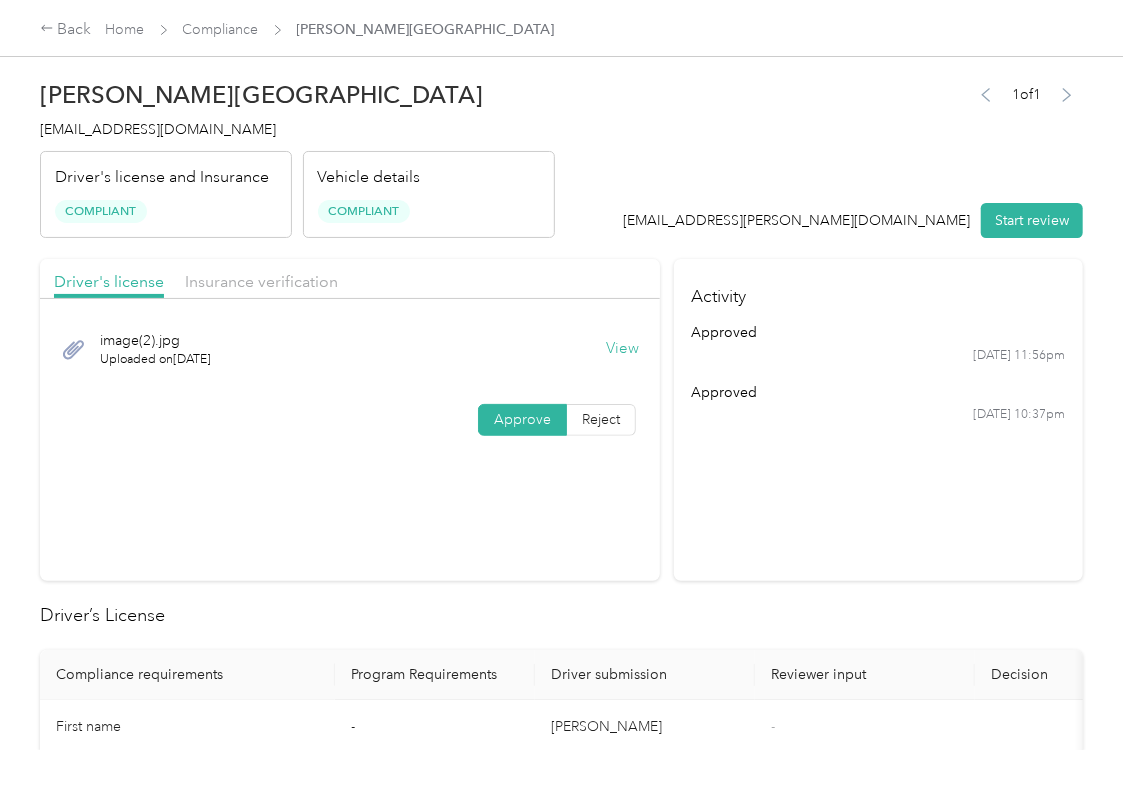 click on "[PERSON_NAME] [EMAIL_ADDRESS][DOMAIN_NAME] Driver's license and Insurance Compliant Vehicle details Compliant 1  of  1 [EMAIL_ADDRESS][PERSON_NAME][DOMAIN_NAME] Start review" at bounding box center (561, 154) 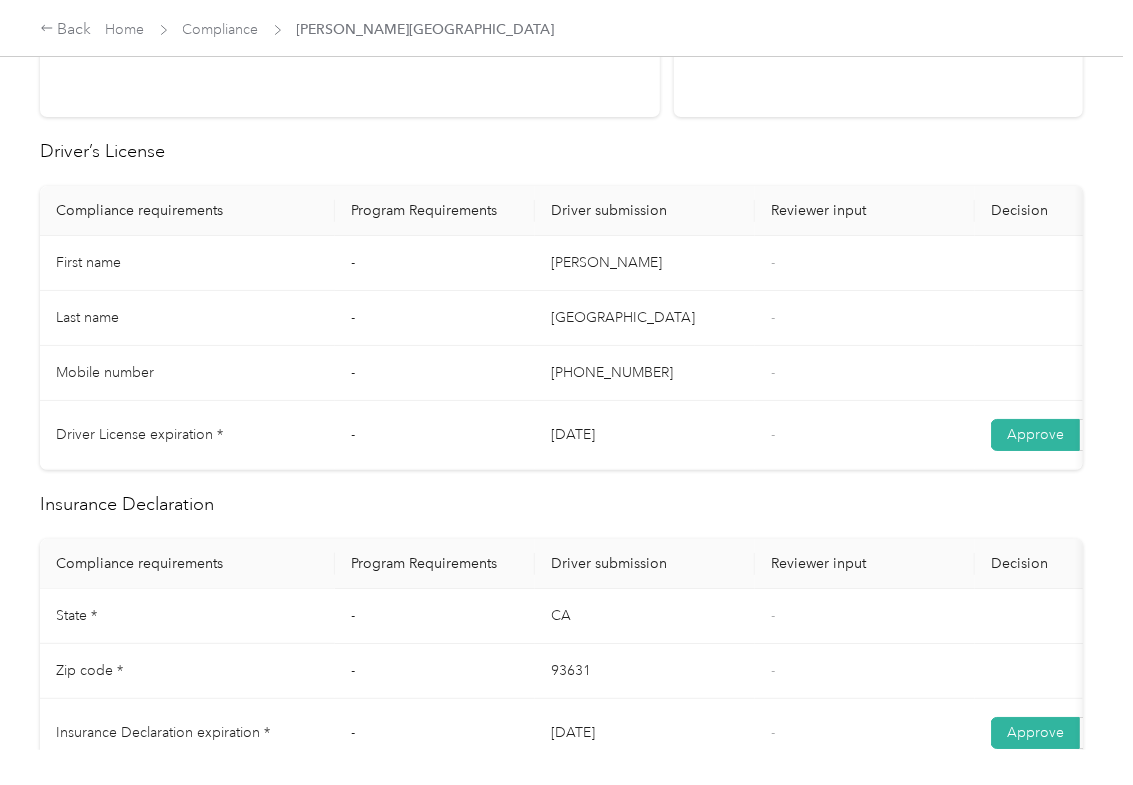 scroll, scrollTop: 933, scrollLeft: 0, axis: vertical 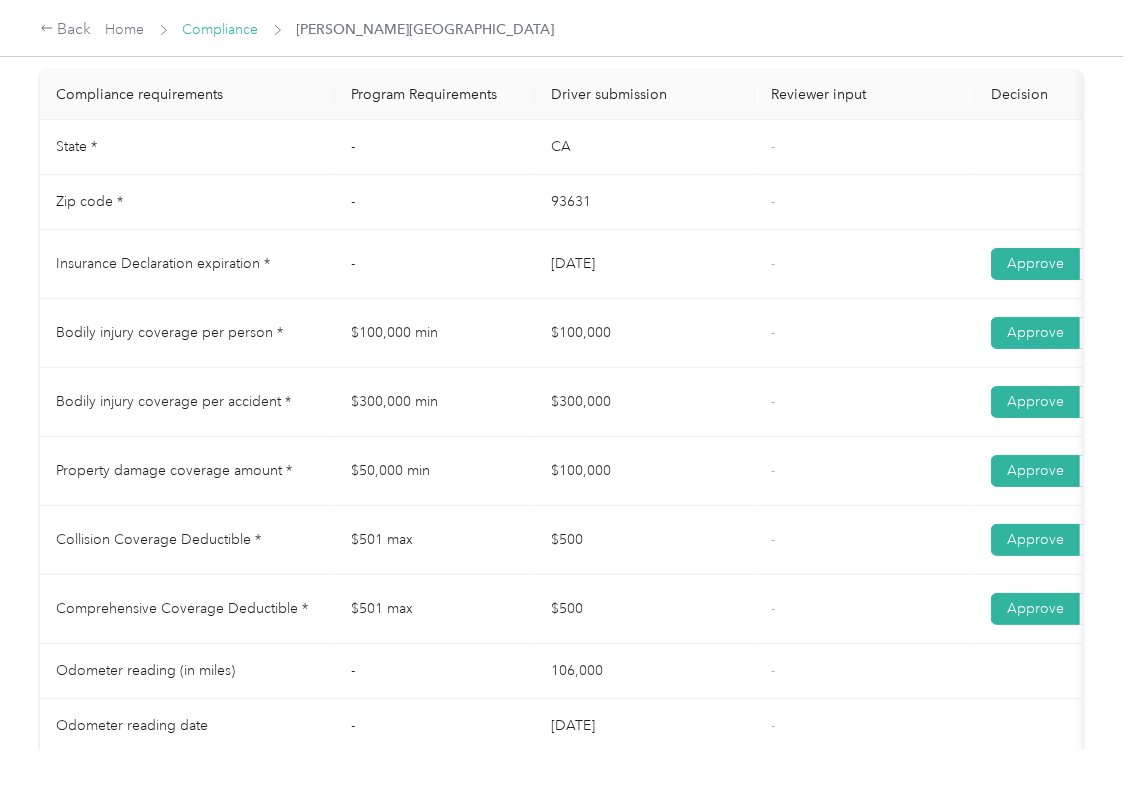 click on "Compliance" at bounding box center (221, 29) 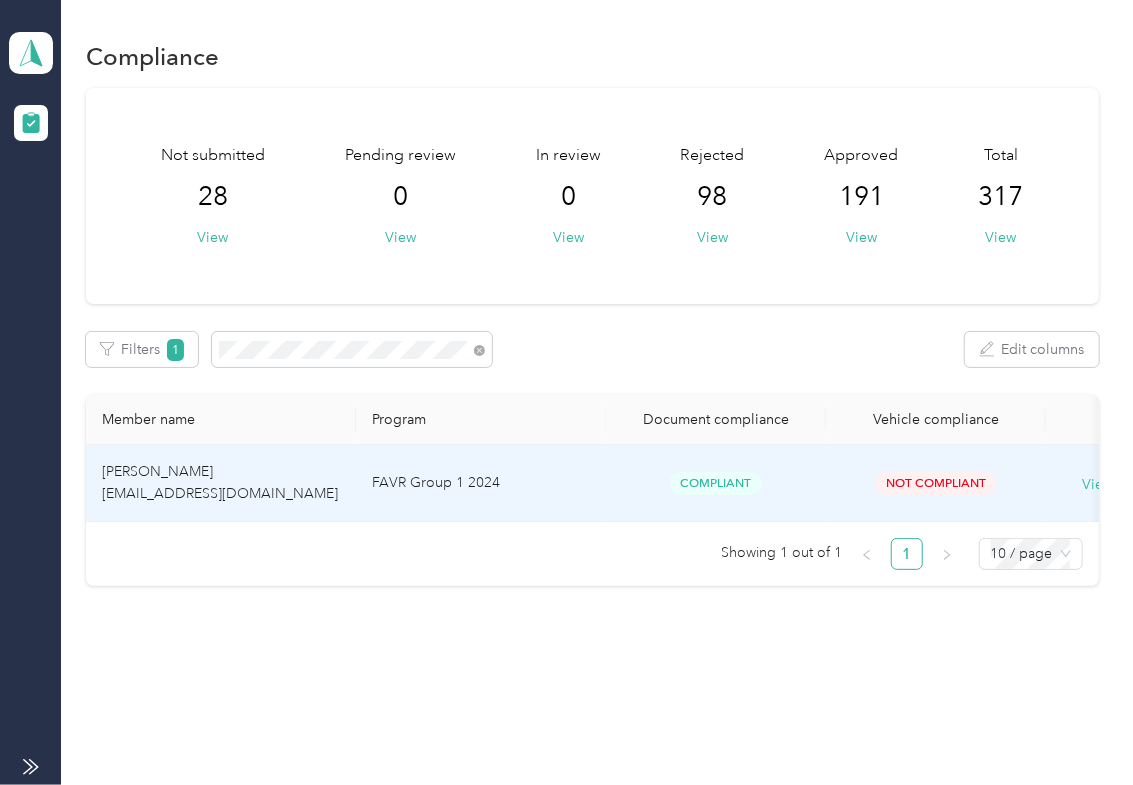 click on "[PERSON_NAME]
[EMAIL_ADDRESS][DOMAIN_NAME]" at bounding box center (221, 483) 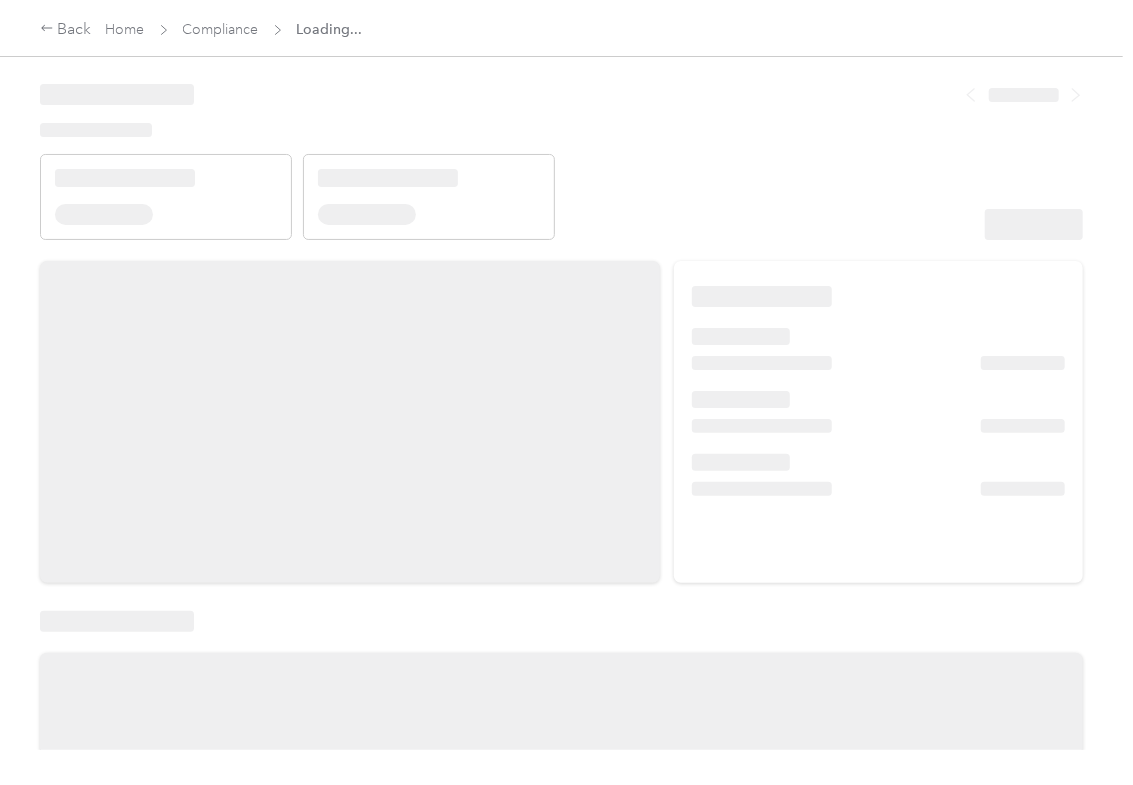 scroll, scrollTop: 100, scrollLeft: 0, axis: vertical 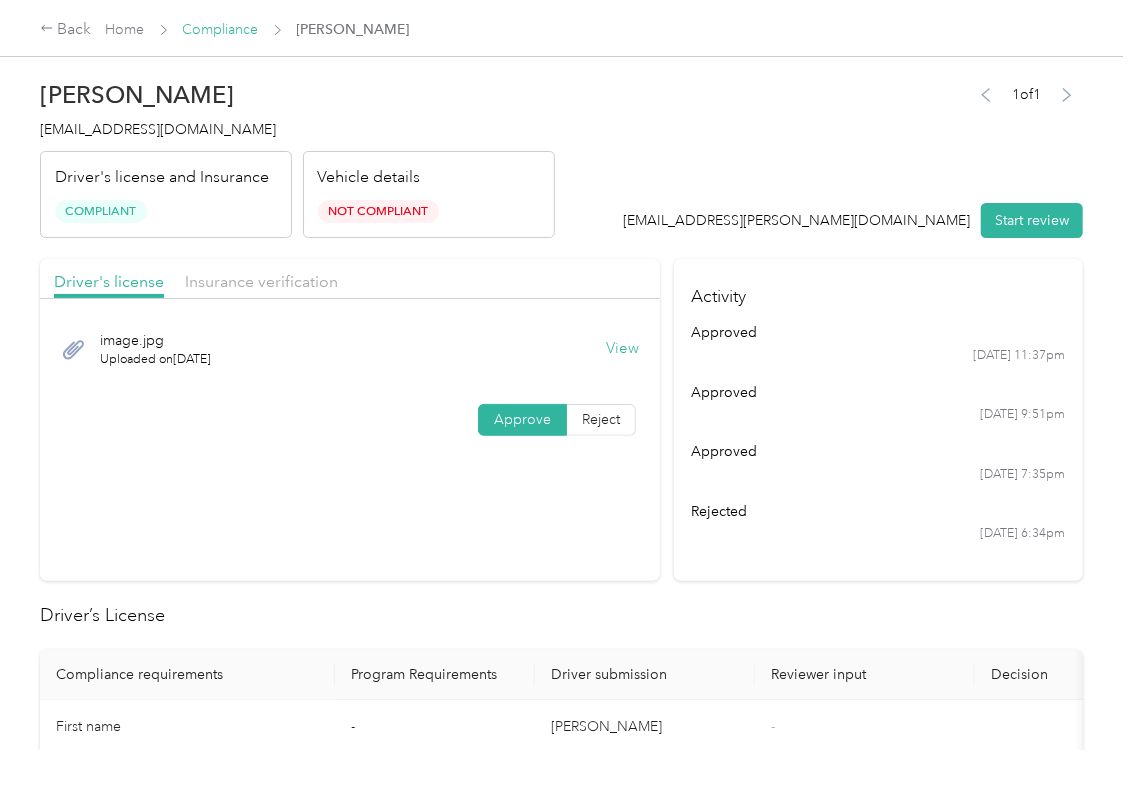 click on "Compliance" at bounding box center (221, 29) 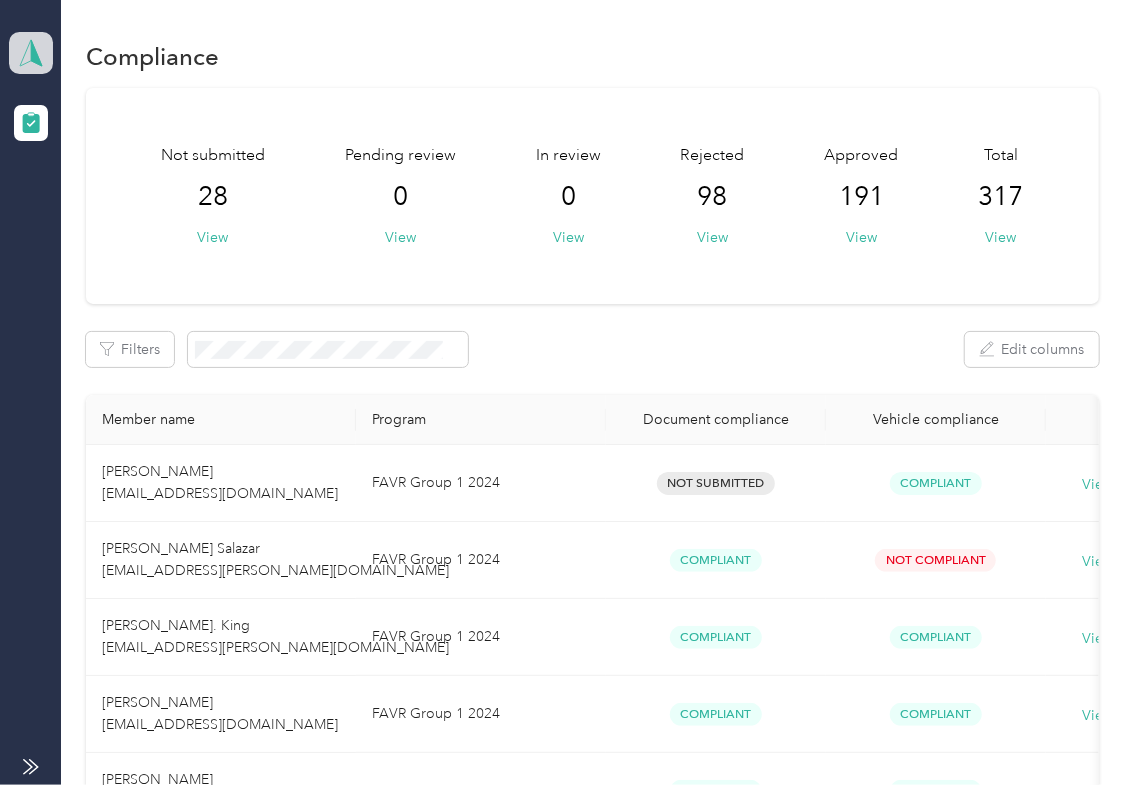 click 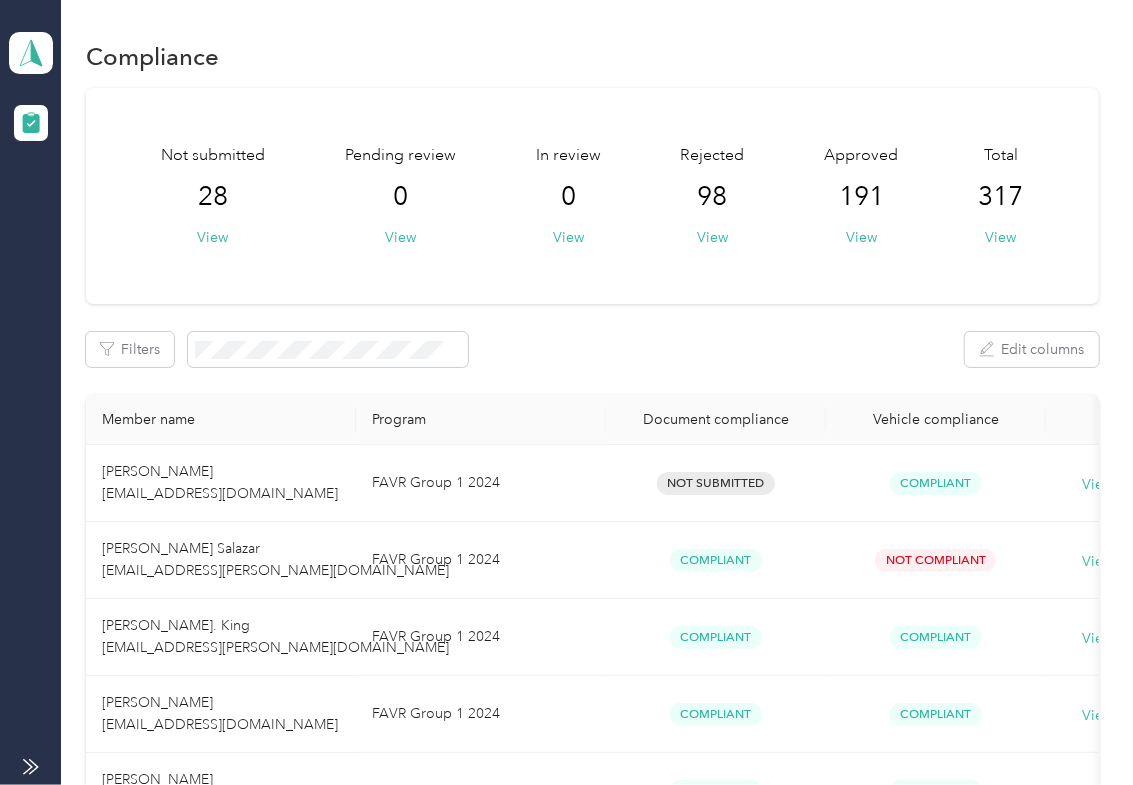 click on "Log out" at bounding box center [276, 209] 